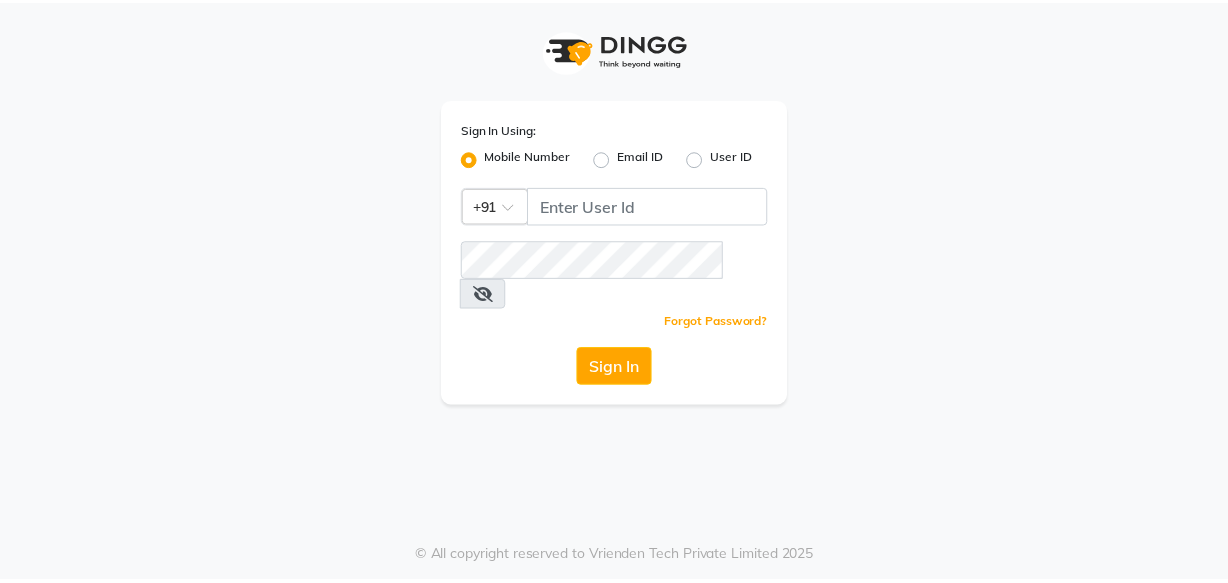 scroll, scrollTop: 0, scrollLeft: 0, axis: both 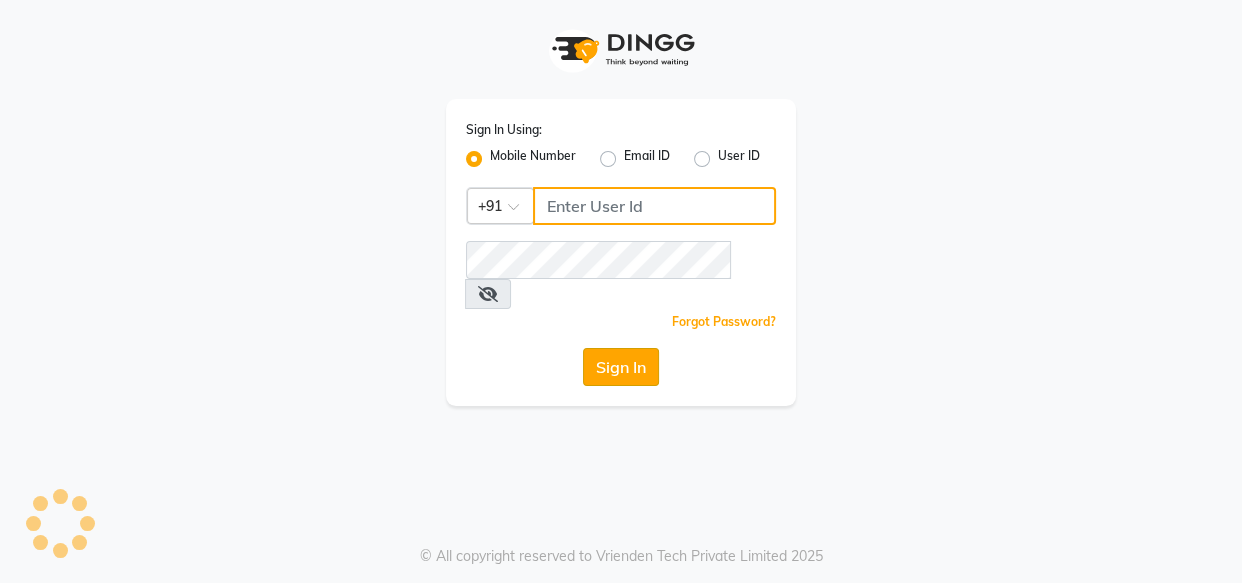 type on "8484848152" 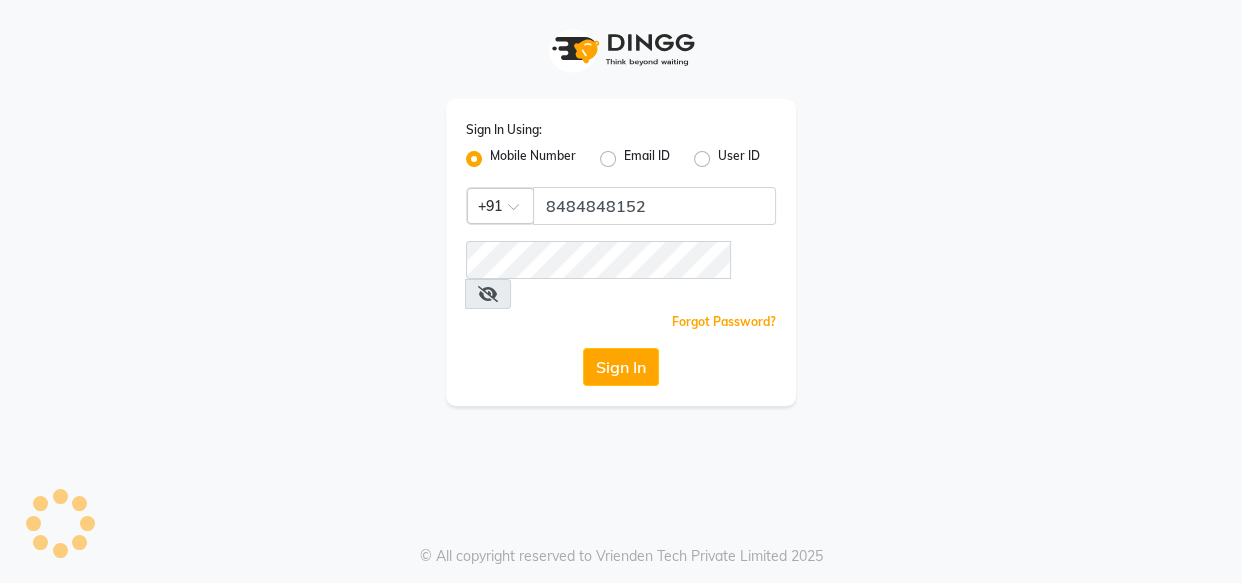 click on "Sign In" 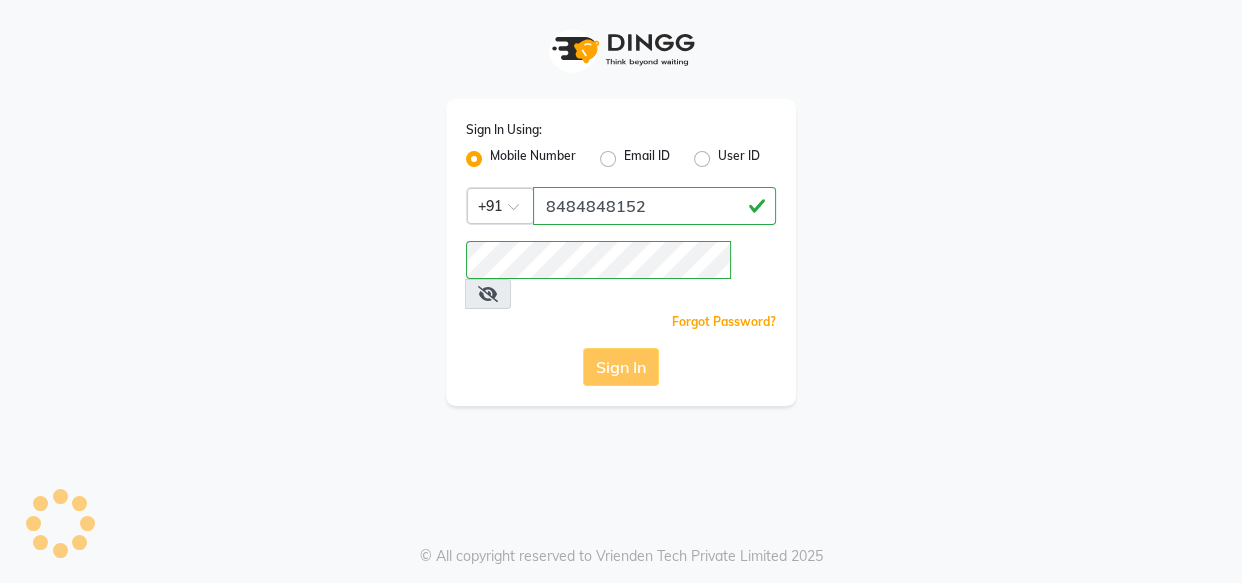 click on "Sign In" 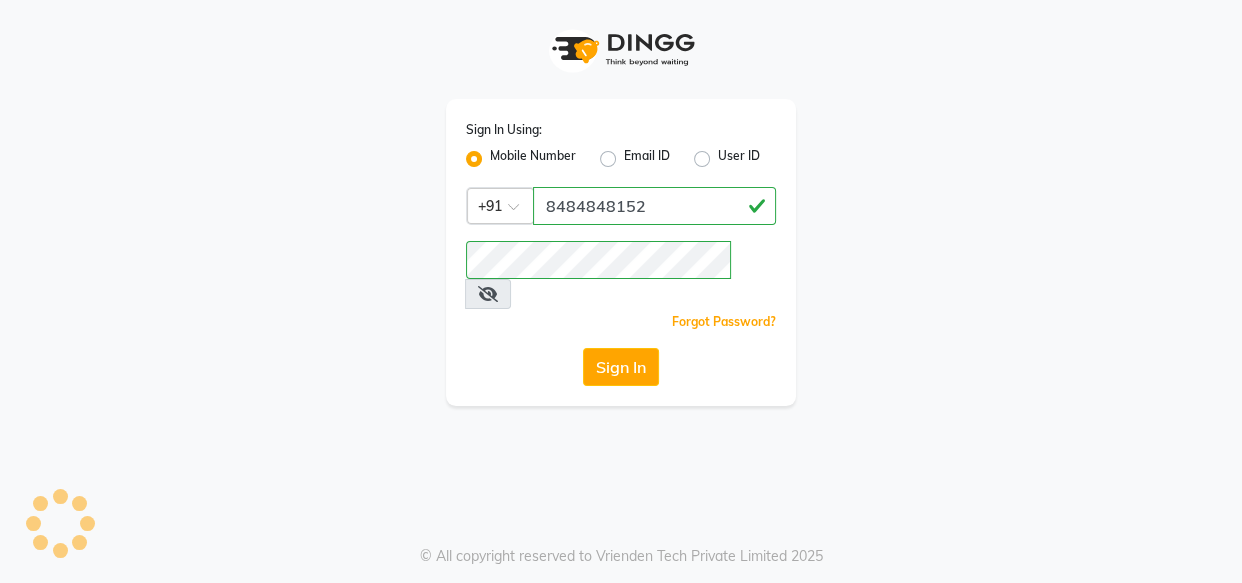 click on "Sign In" 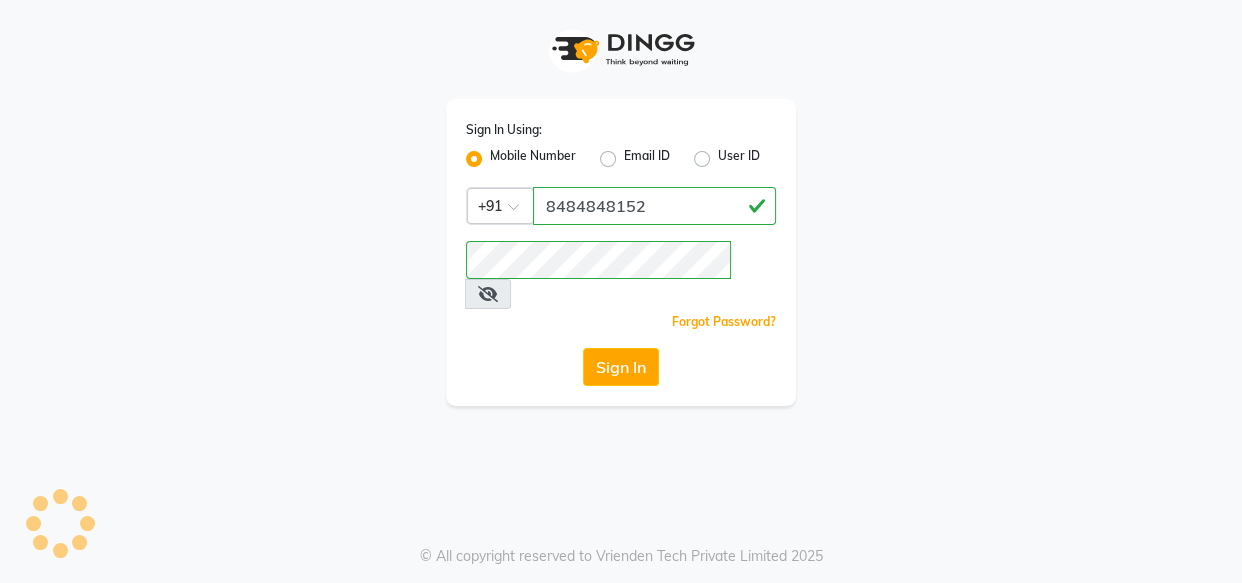 click on "Sign In" 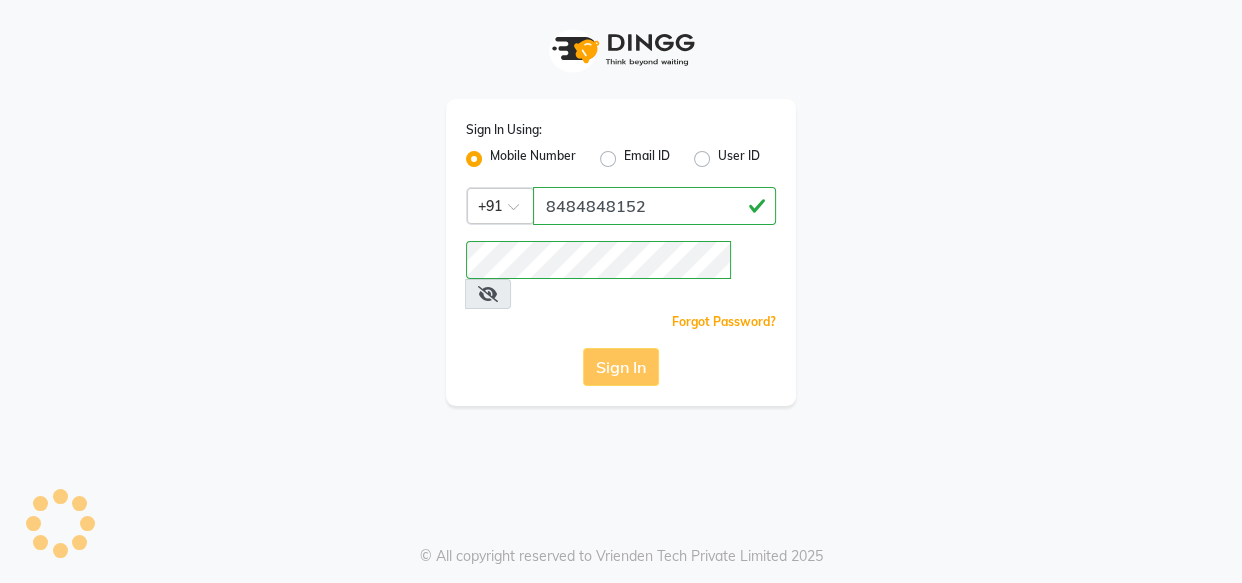 click on "Sign In" 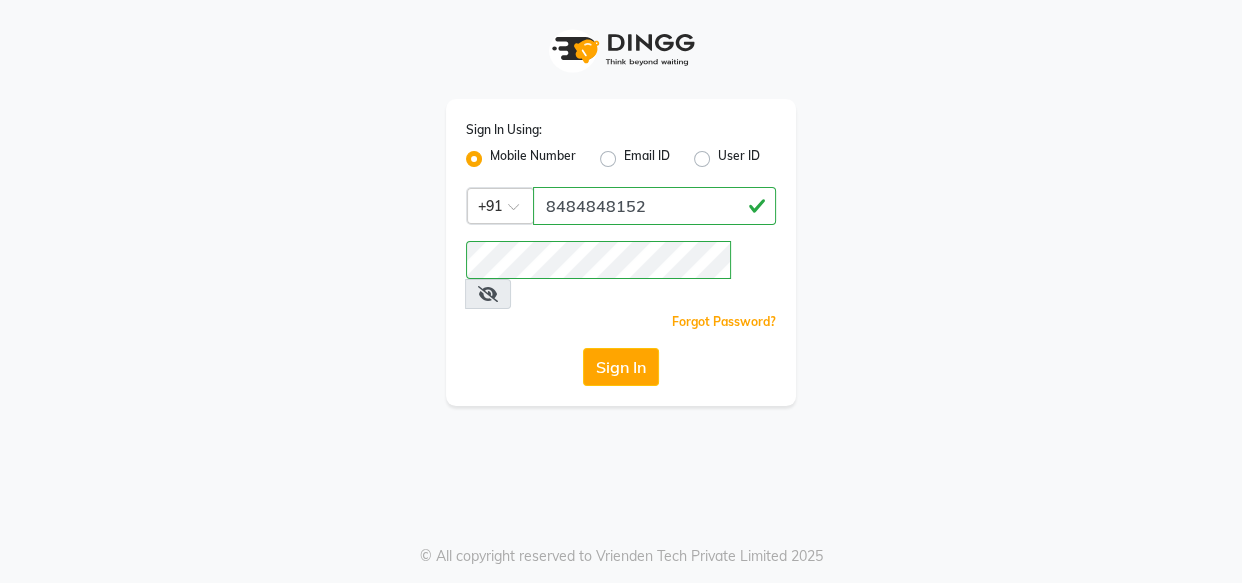 click on "Sign In" 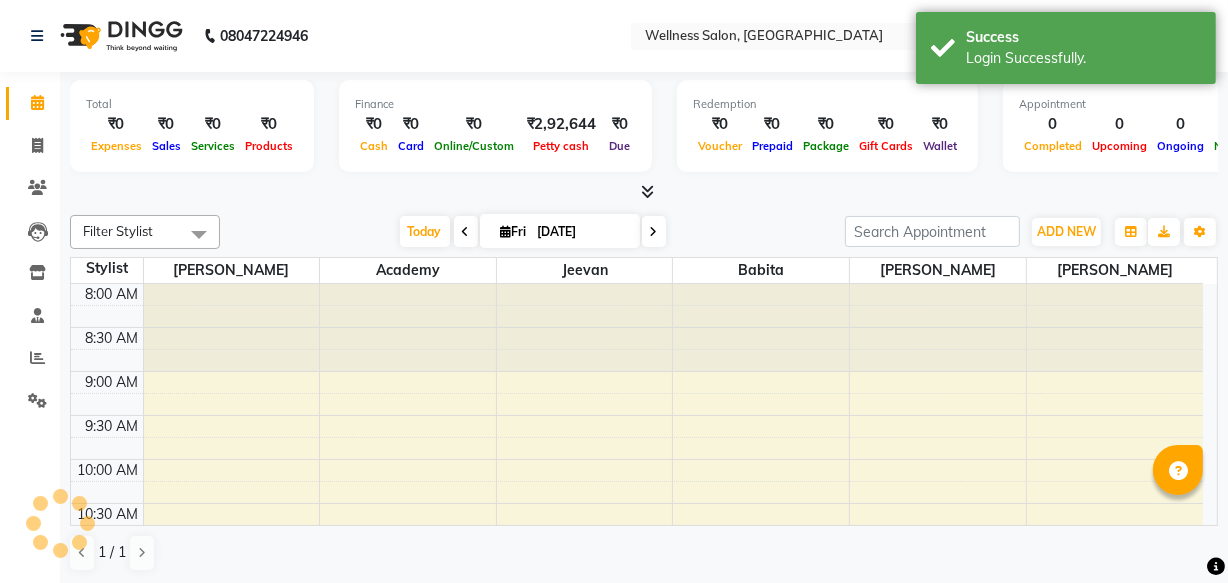 scroll, scrollTop: 0, scrollLeft: 0, axis: both 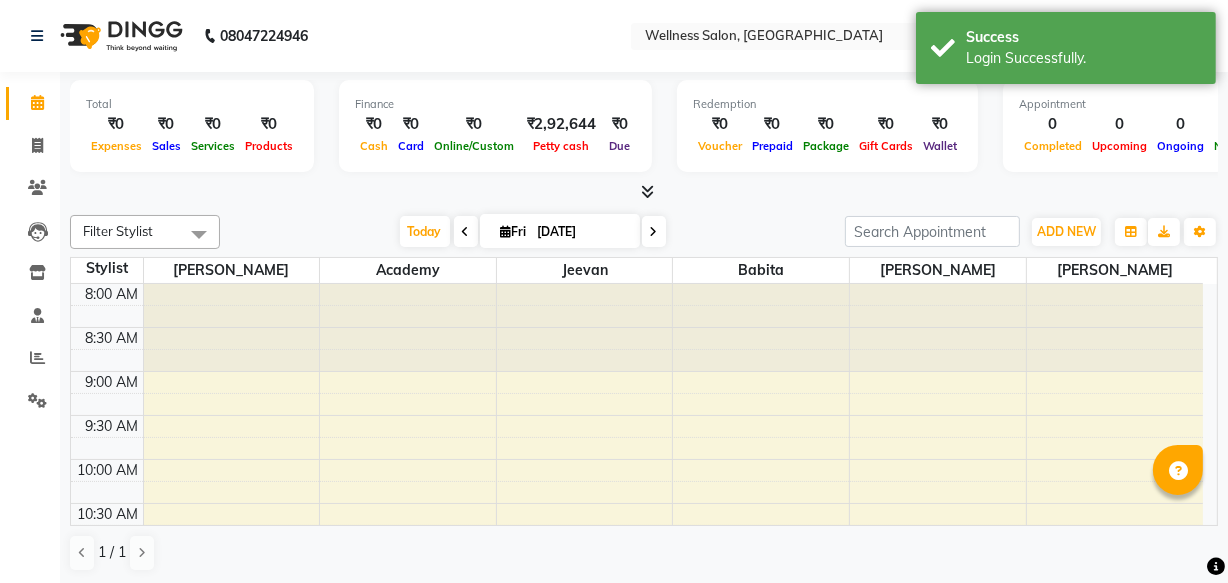 click at bounding box center (466, 232) 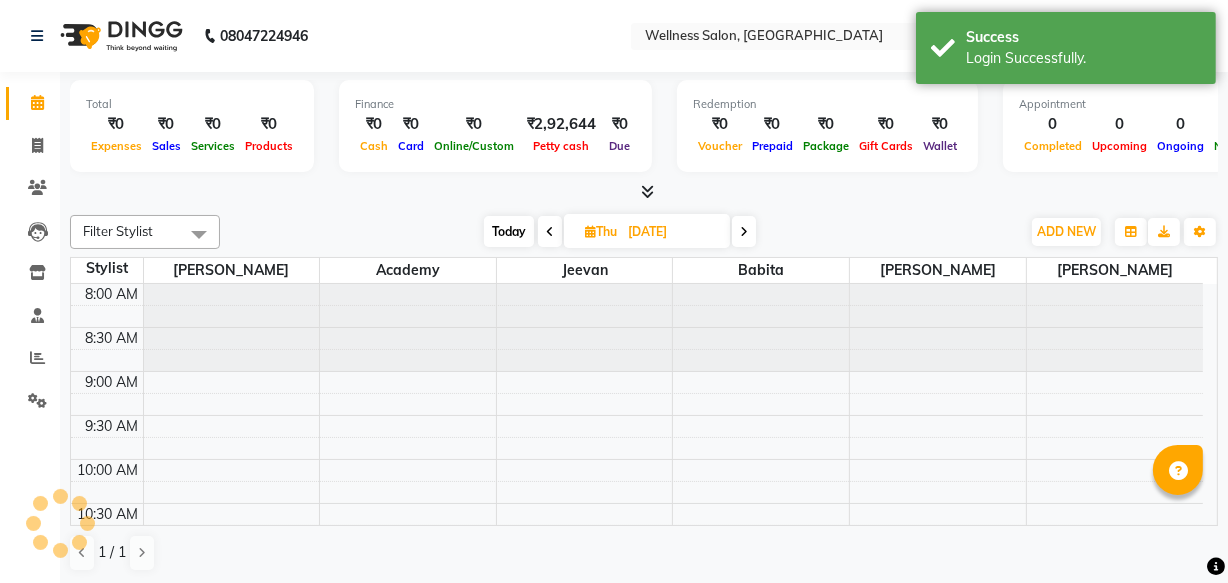 scroll, scrollTop: 527, scrollLeft: 0, axis: vertical 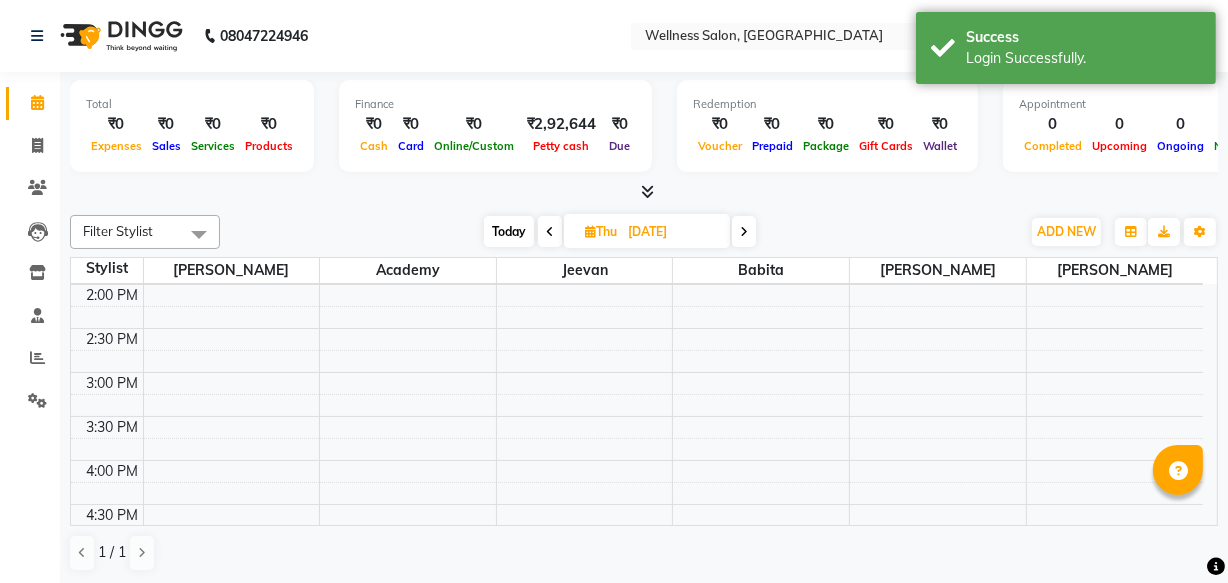 click at bounding box center [550, 231] 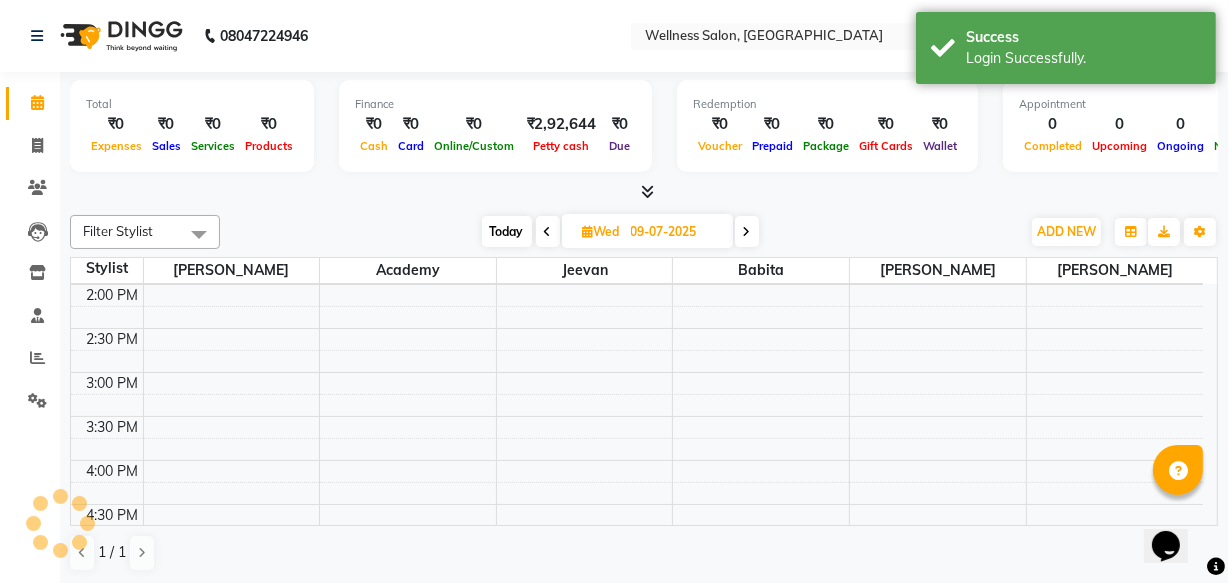 scroll, scrollTop: 527, scrollLeft: 0, axis: vertical 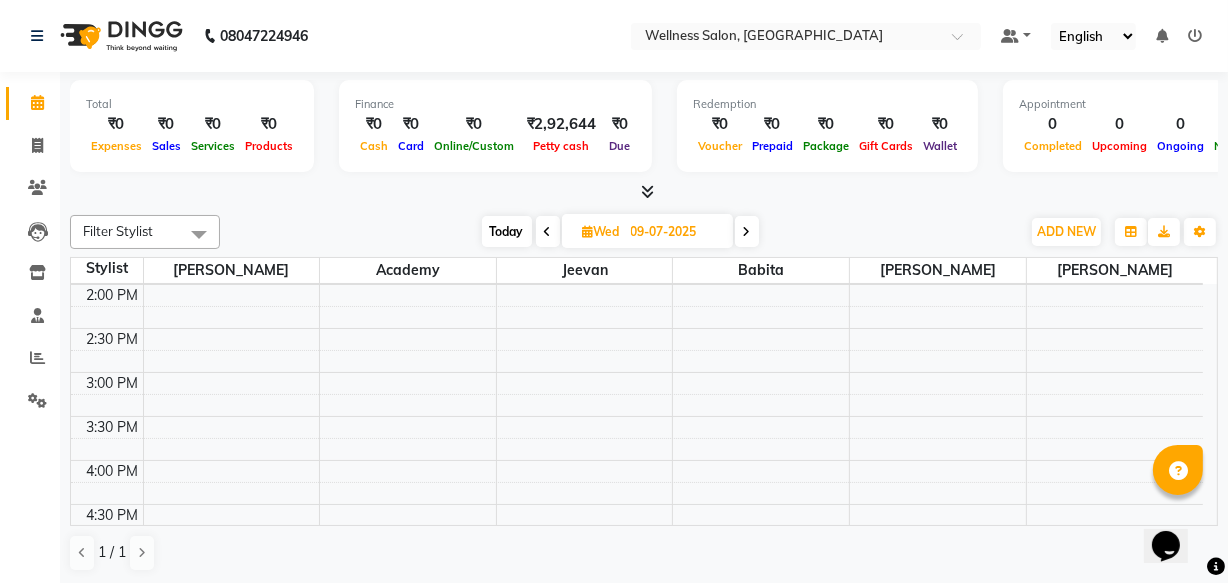 click on "Opens Chat This icon Opens the chat window." at bounding box center (1175, 510) 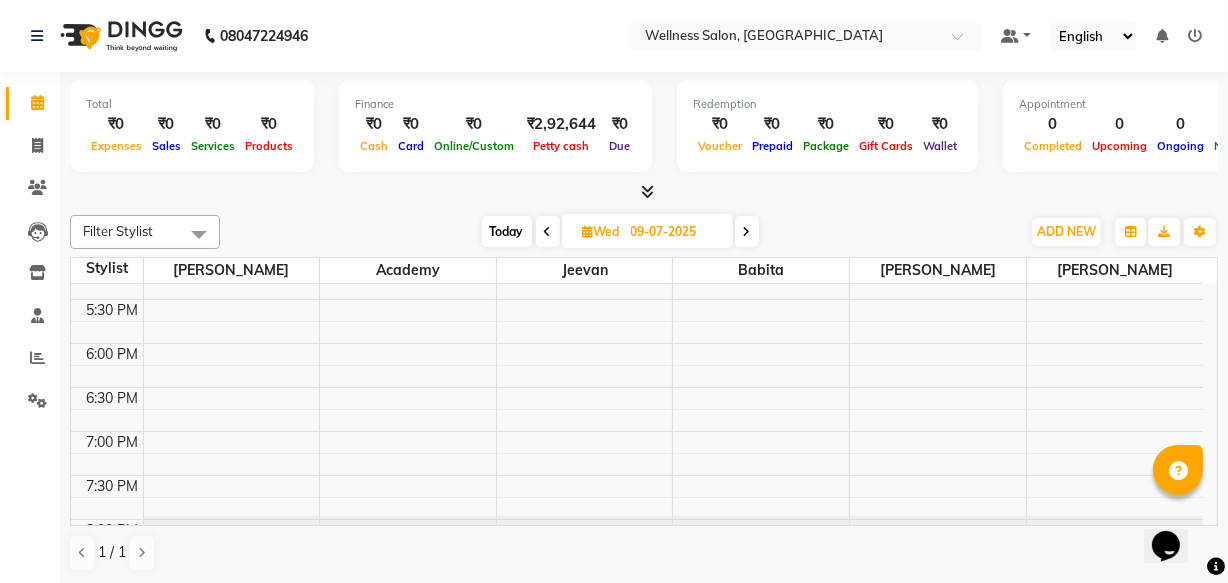 scroll, scrollTop: 897, scrollLeft: 0, axis: vertical 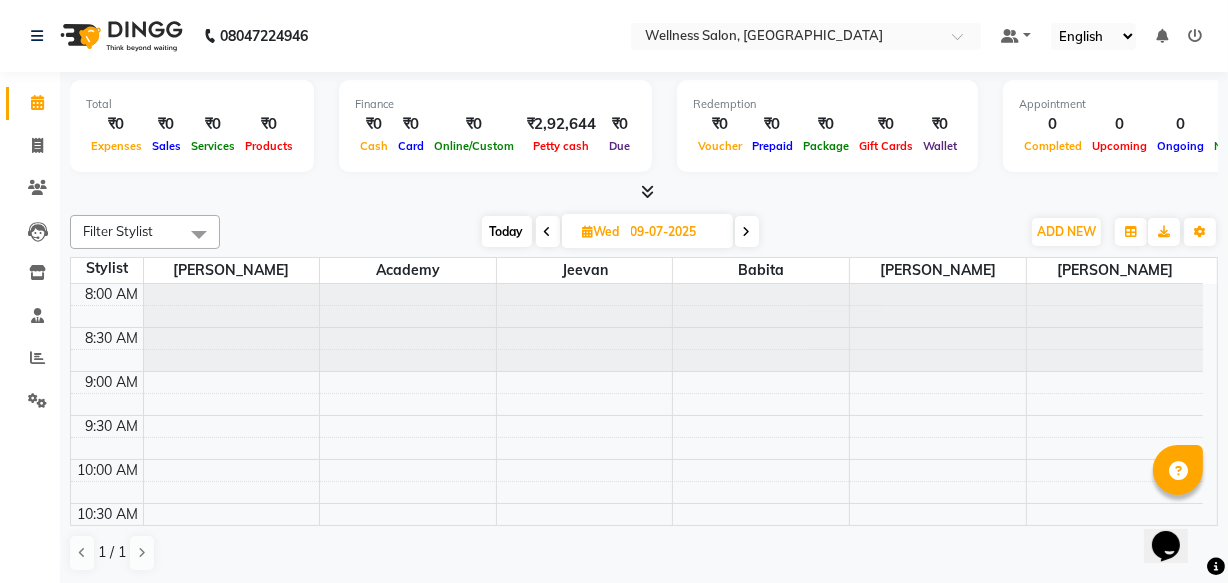 click at bounding box center (548, 232) 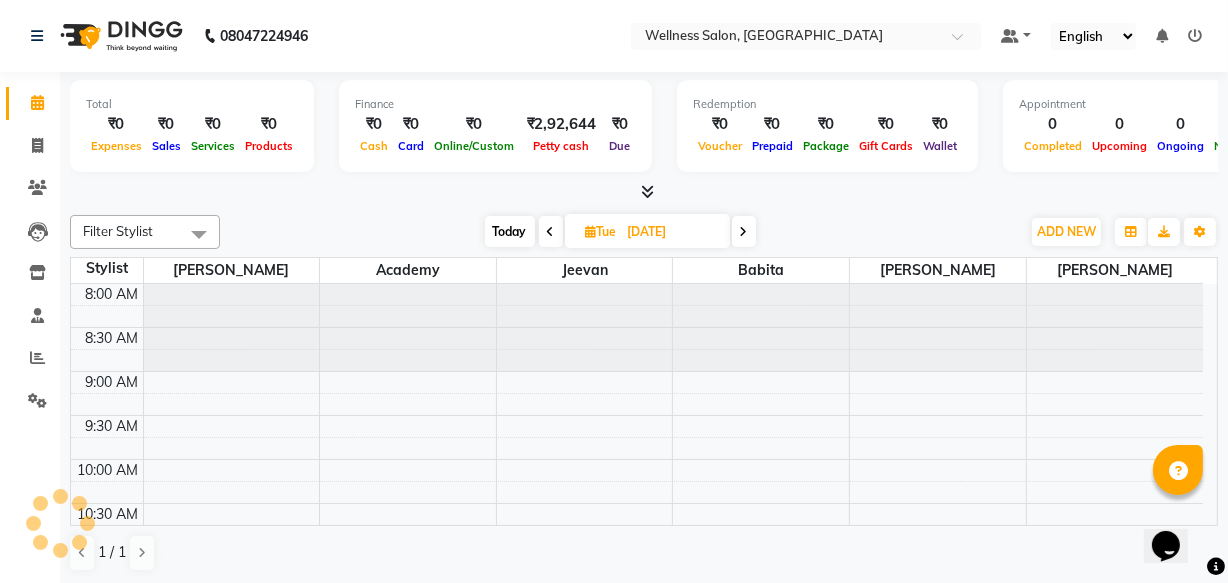 scroll, scrollTop: 527, scrollLeft: 0, axis: vertical 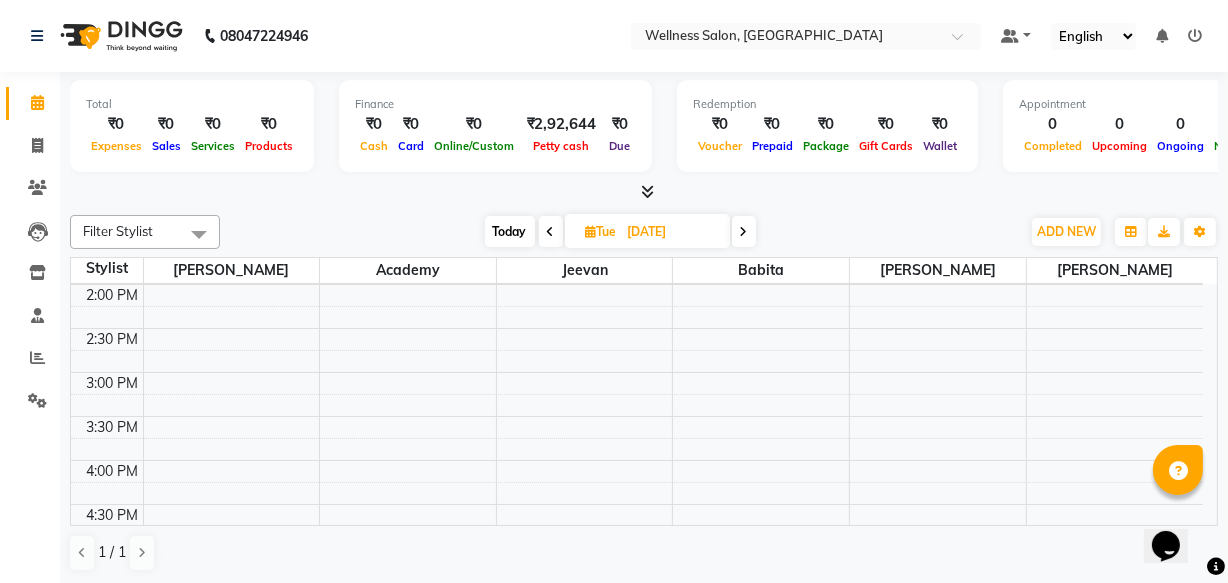 click at bounding box center [551, 232] 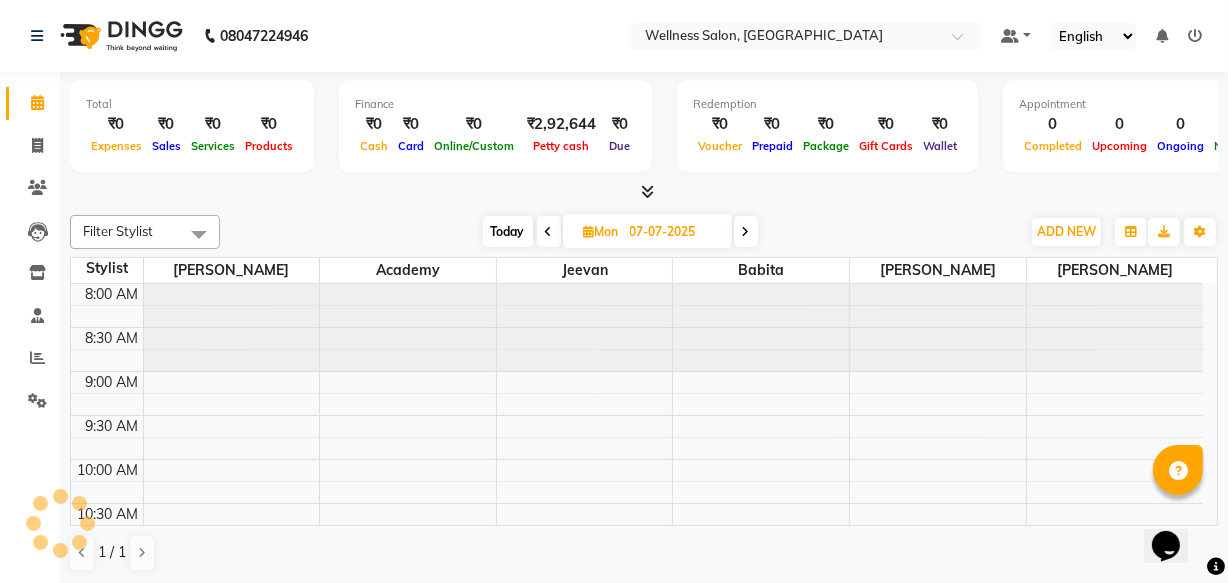 scroll, scrollTop: 527, scrollLeft: 0, axis: vertical 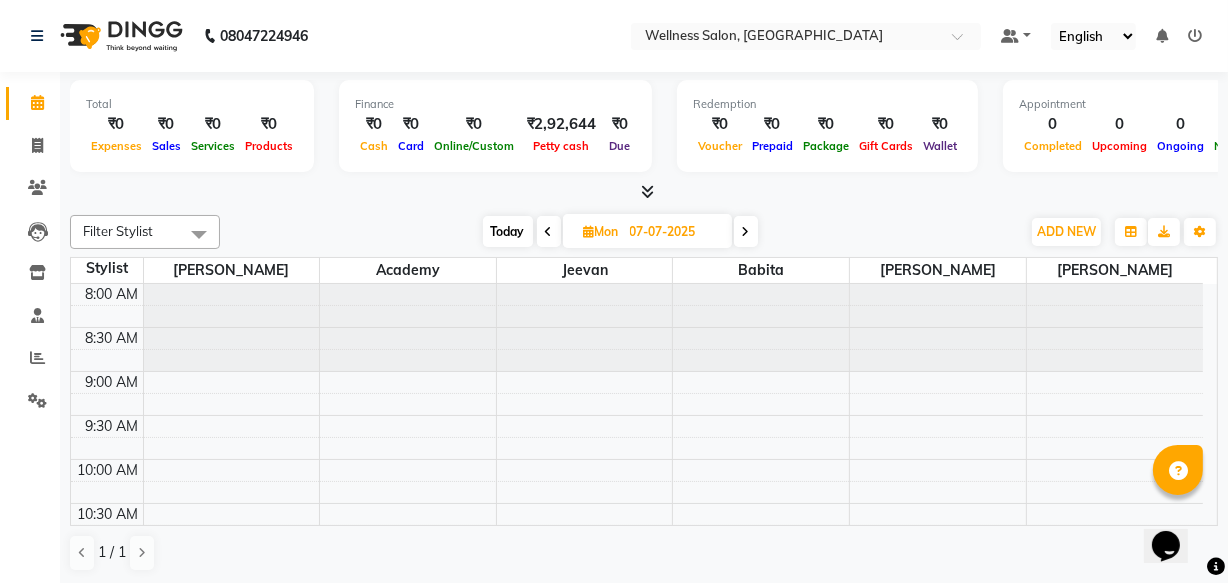 click on "Opens Chat This icon Opens the chat window." at bounding box center (1175, 510) 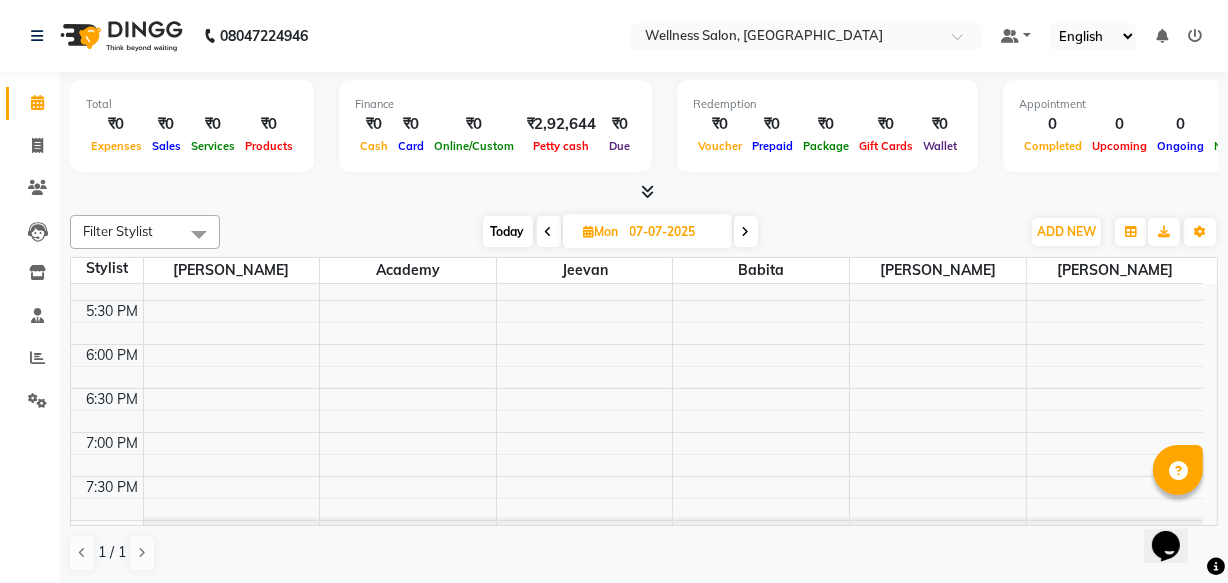 scroll, scrollTop: 897, scrollLeft: 0, axis: vertical 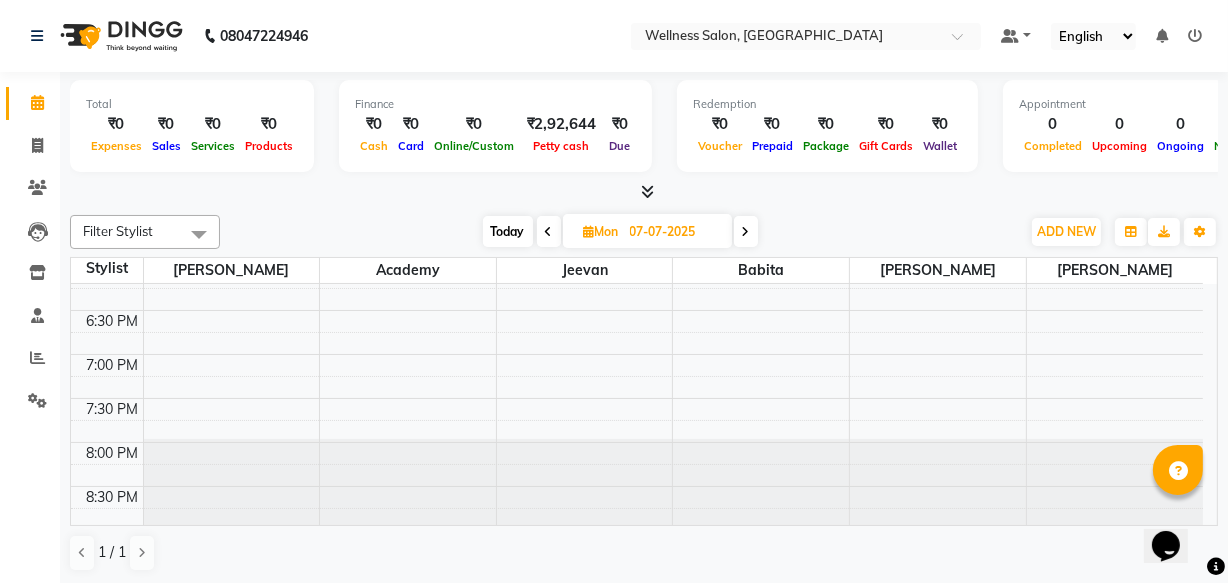 click at bounding box center [549, 231] 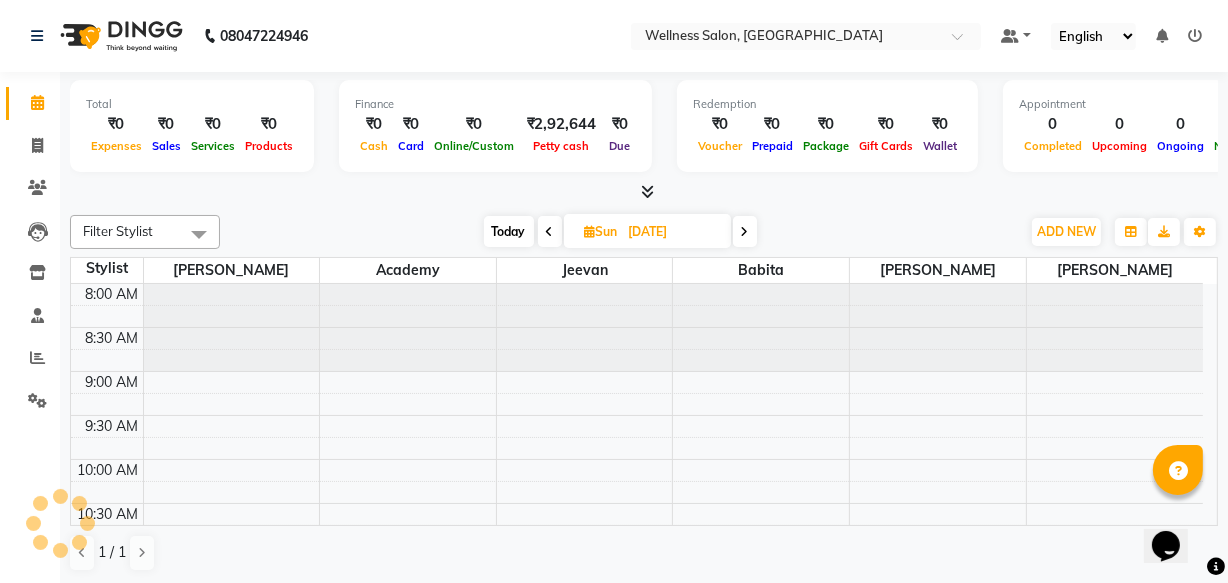 scroll, scrollTop: 527, scrollLeft: 0, axis: vertical 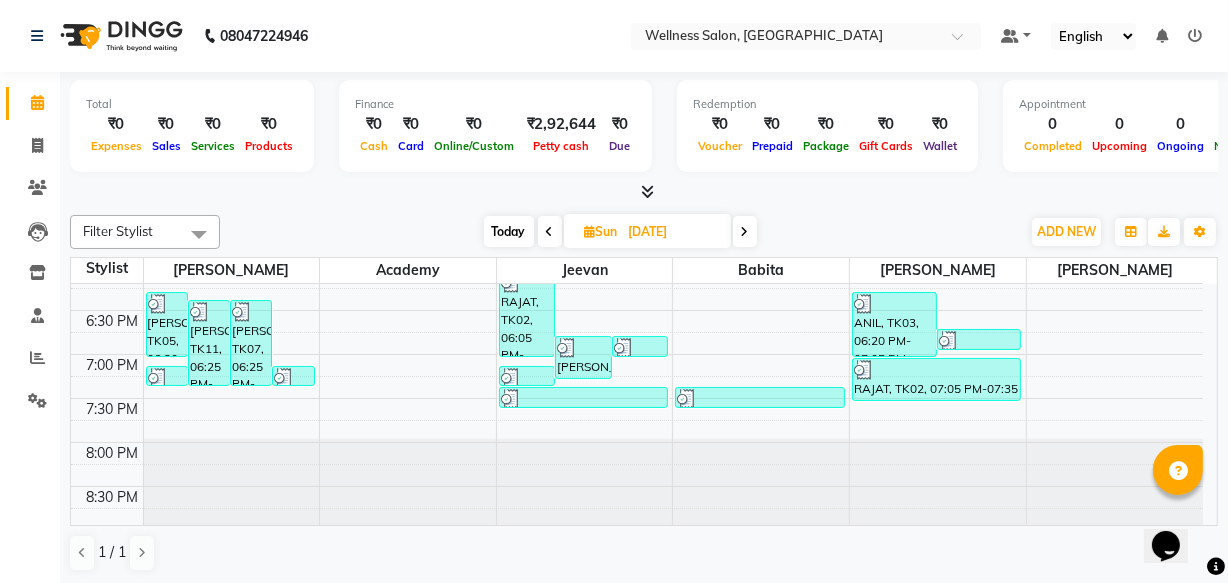click on "Opens Chat This icon Opens the chat window." at bounding box center [1175, 510] 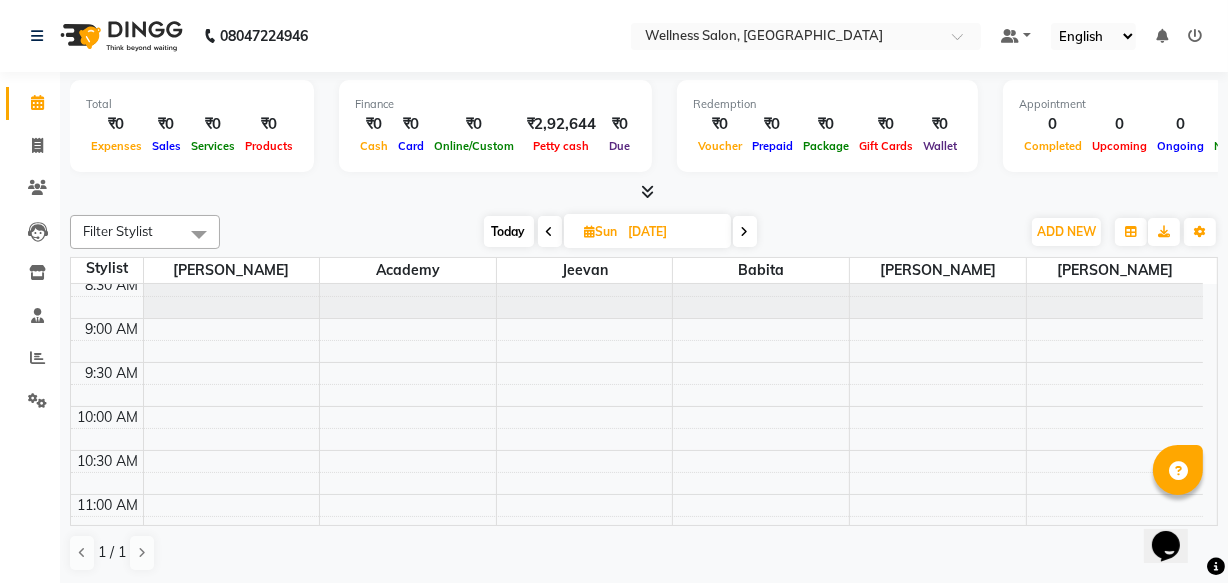 scroll, scrollTop: 0, scrollLeft: 0, axis: both 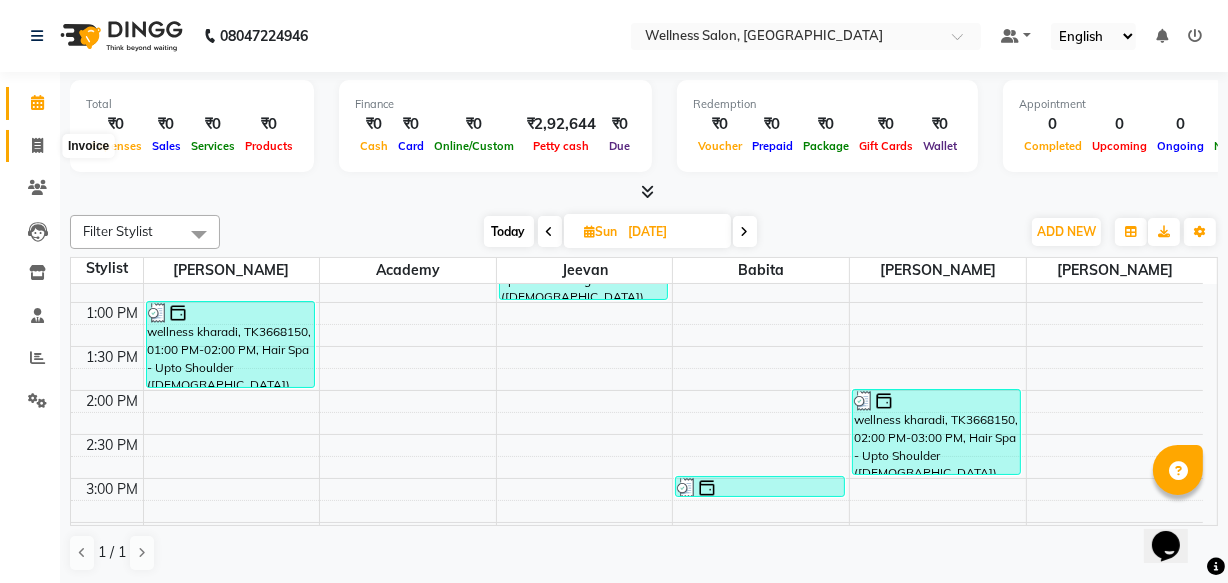 click 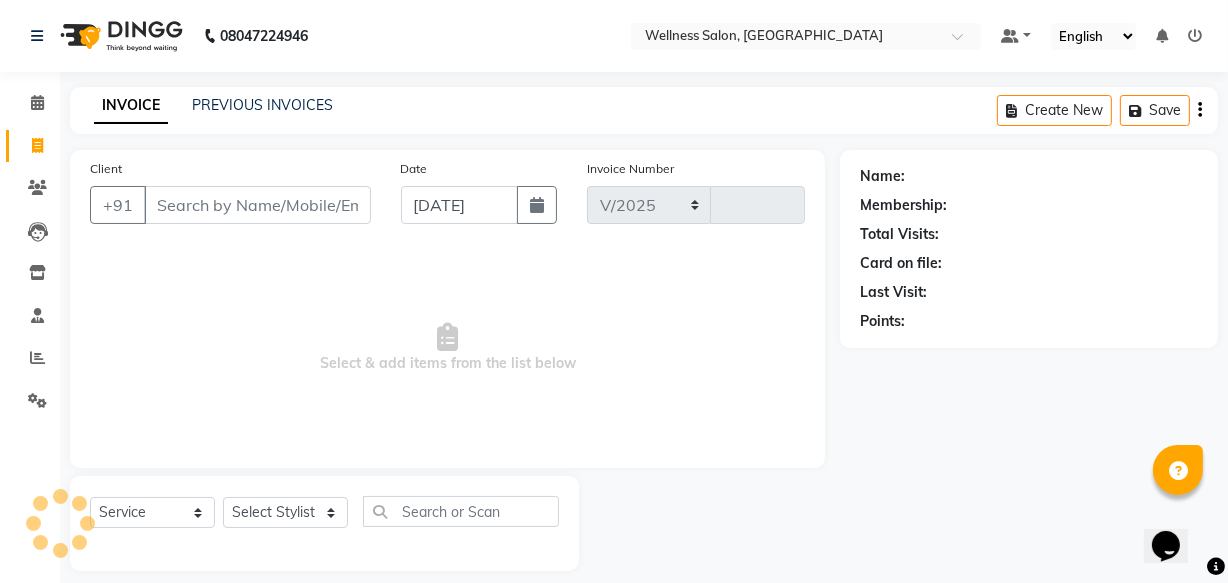 select on "4872" 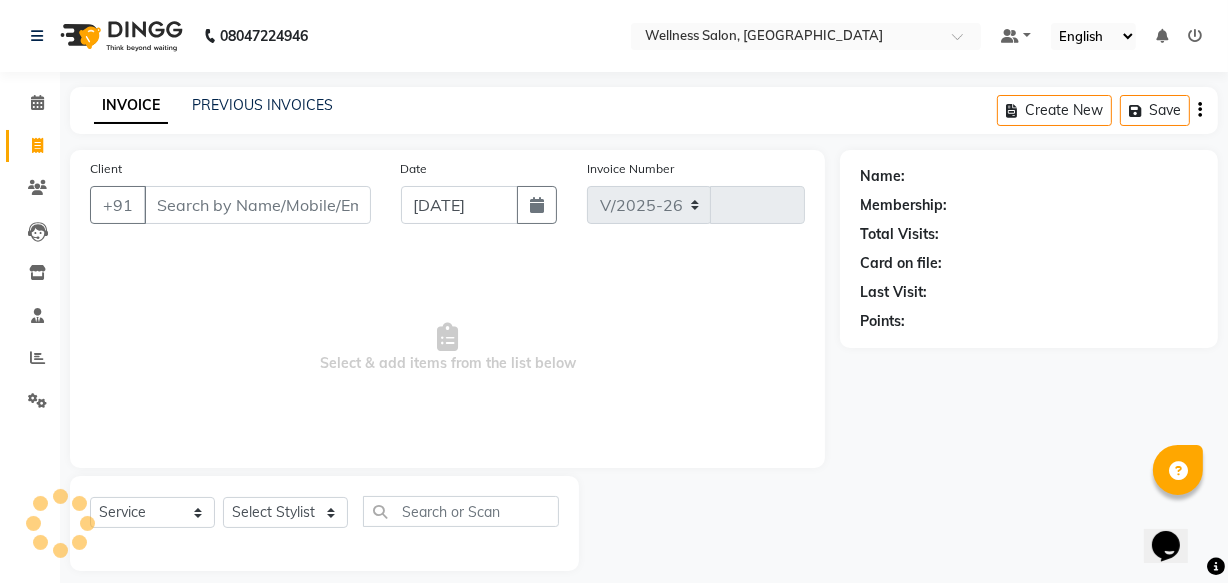 type on "1082" 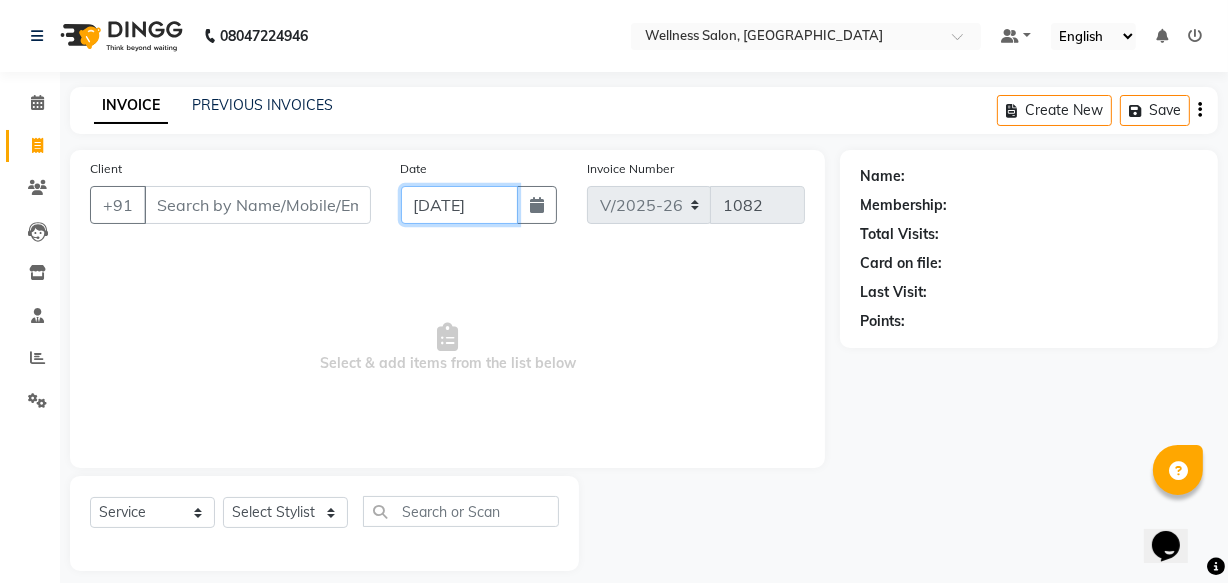 click on "[DATE]" 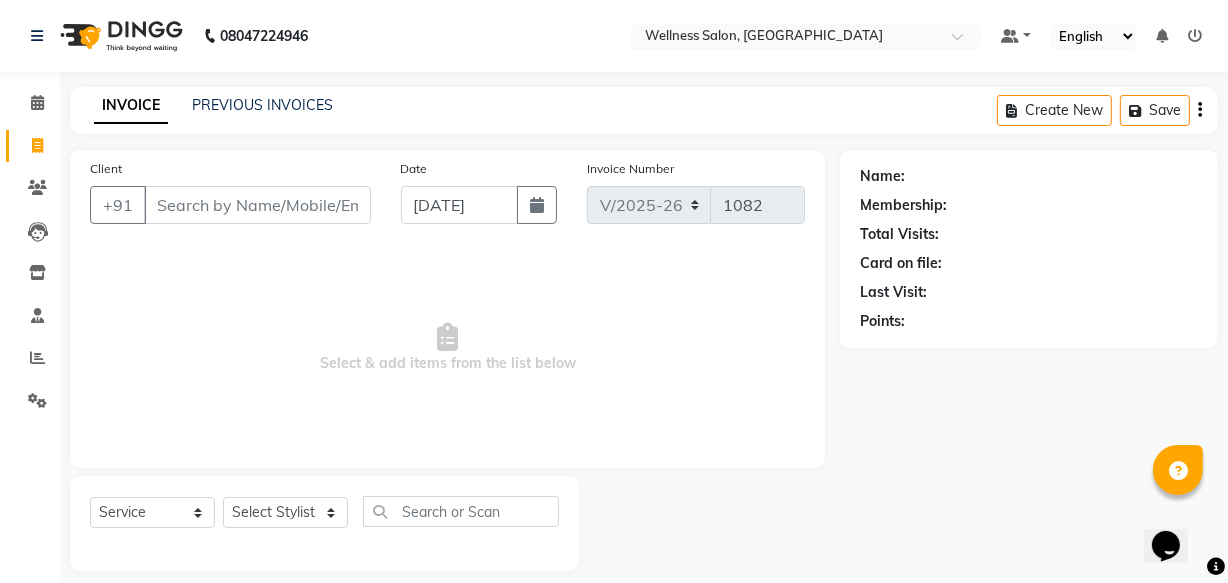 select on "7" 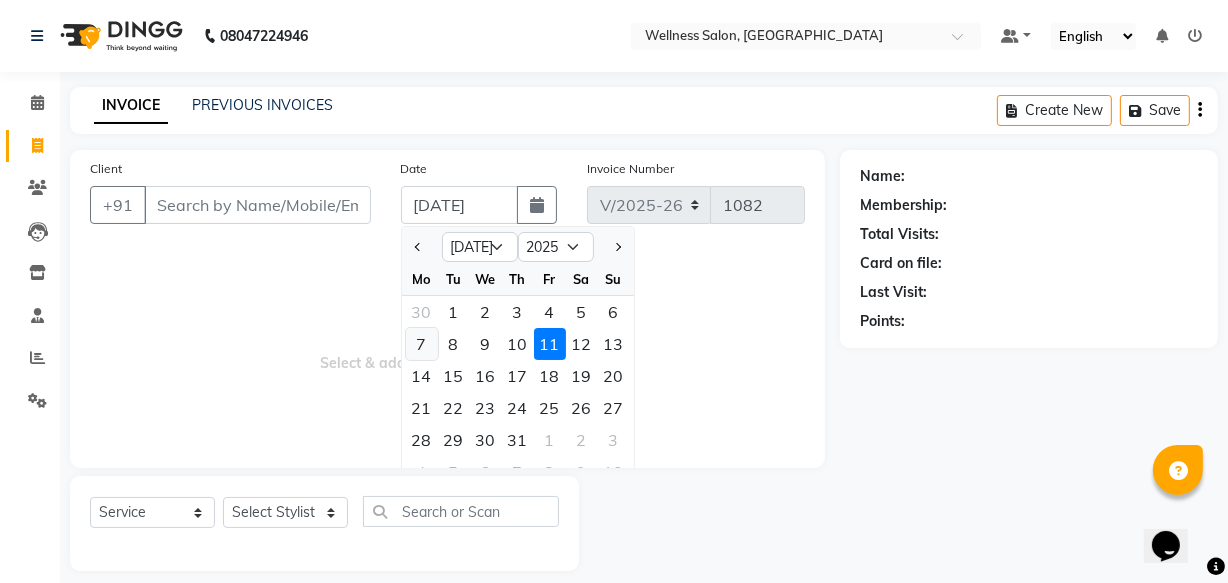 click on "7" 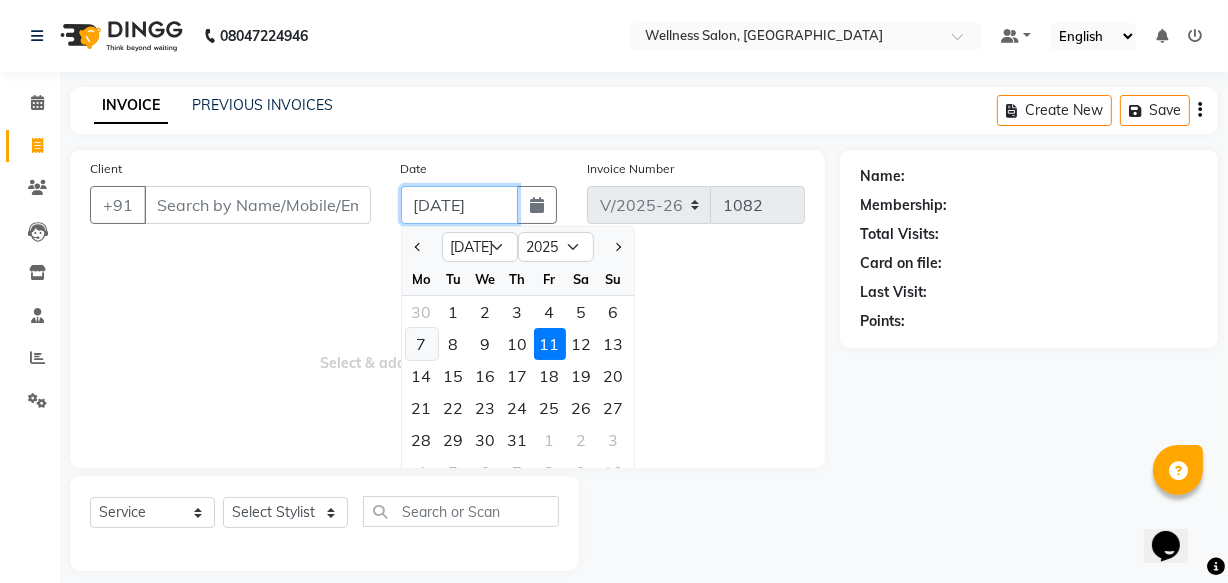 type on "07-07-2025" 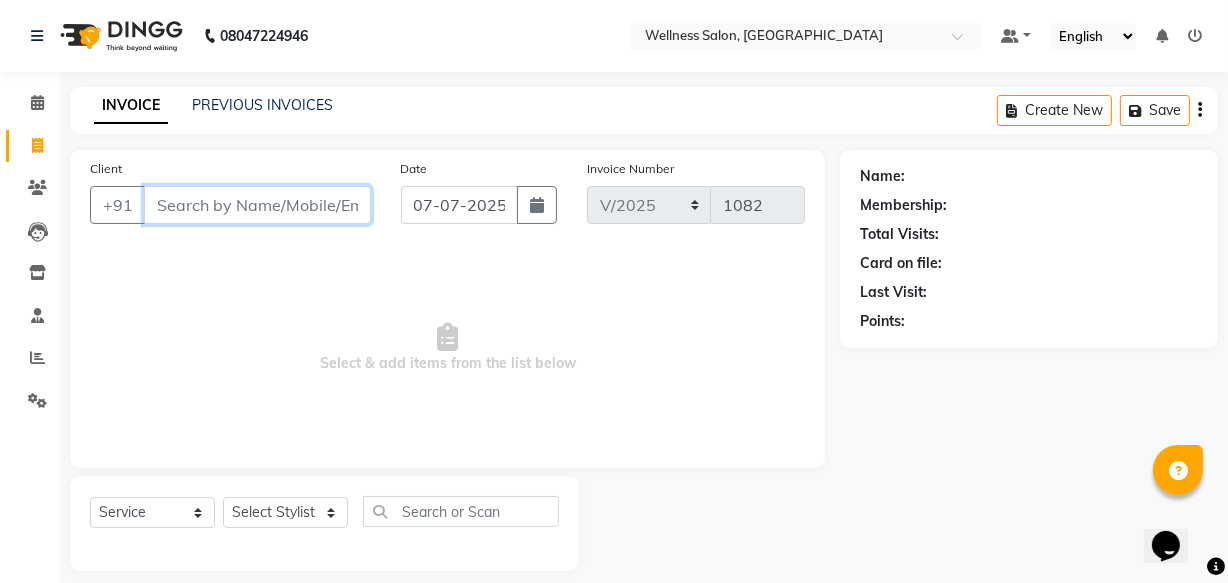 click on "Client" at bounding box center (257, 205) 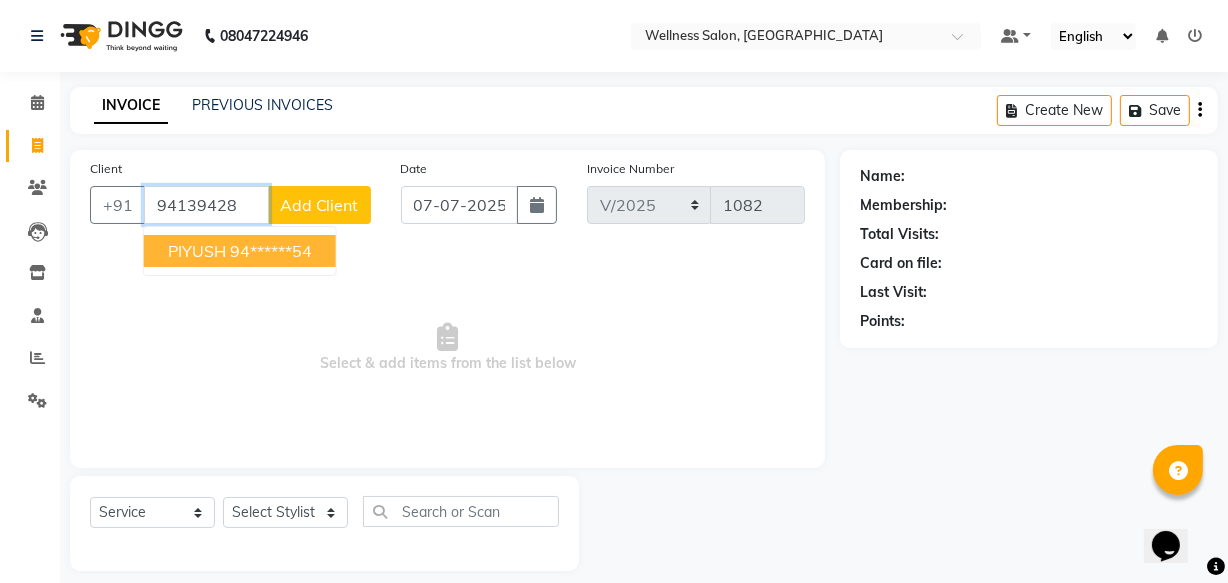 click on "94******54" at bounding box center (271, 251) 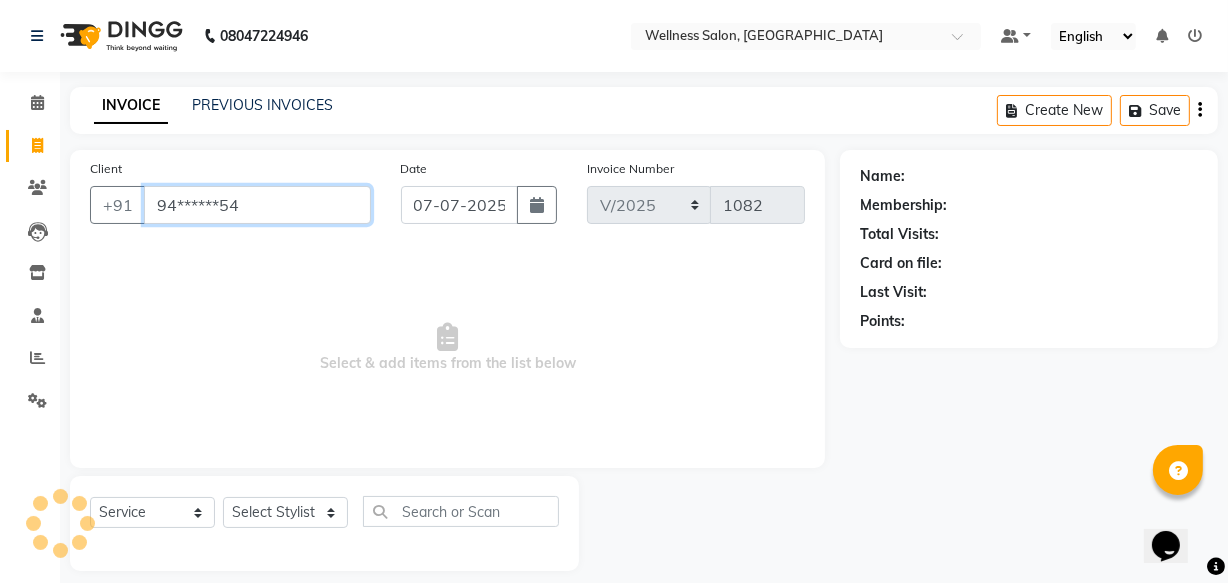 type on "94******54" 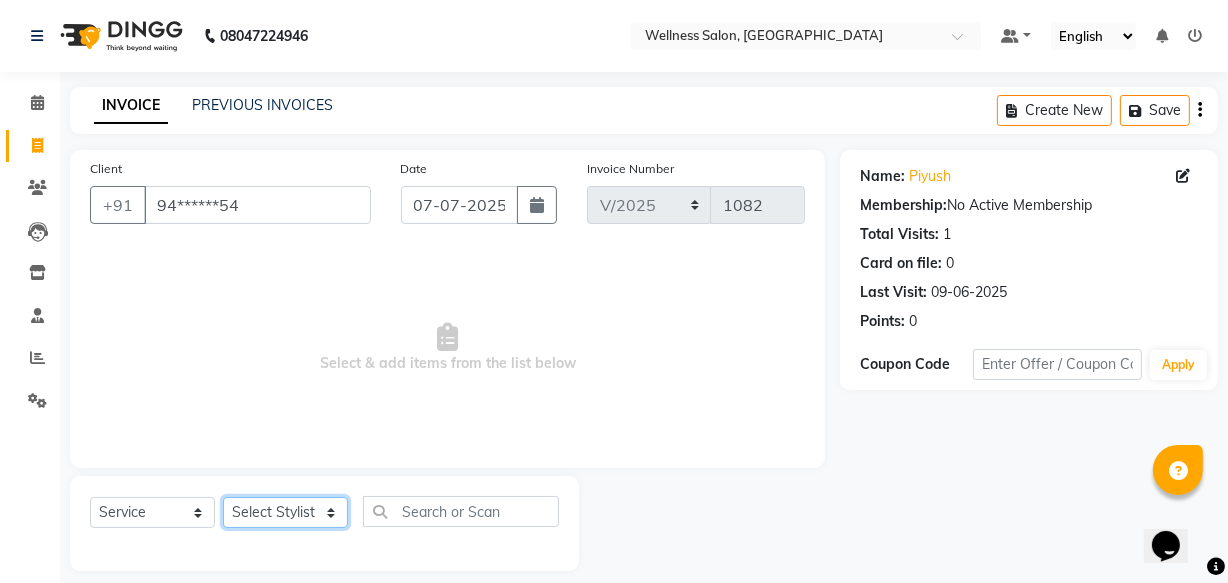 click on "Select Stylist Academy Babita [PERSON_NAME] Manager [PERSON_NAME]" 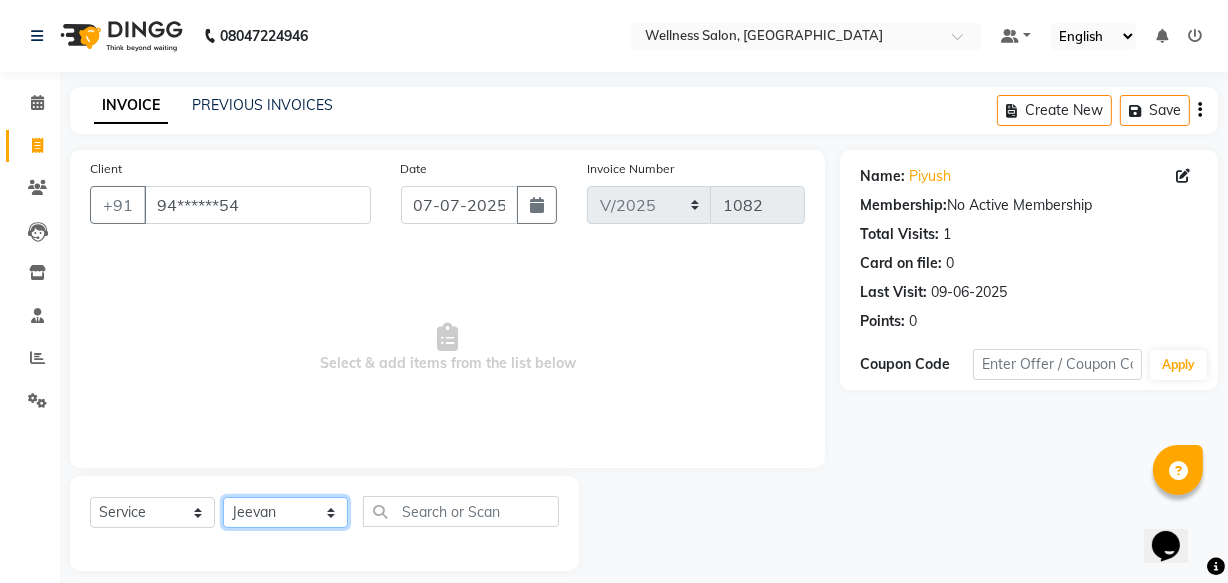 click on "Select Stylist Academy Babita [PERSON_NAME] Manager [PERSON_NAME]" 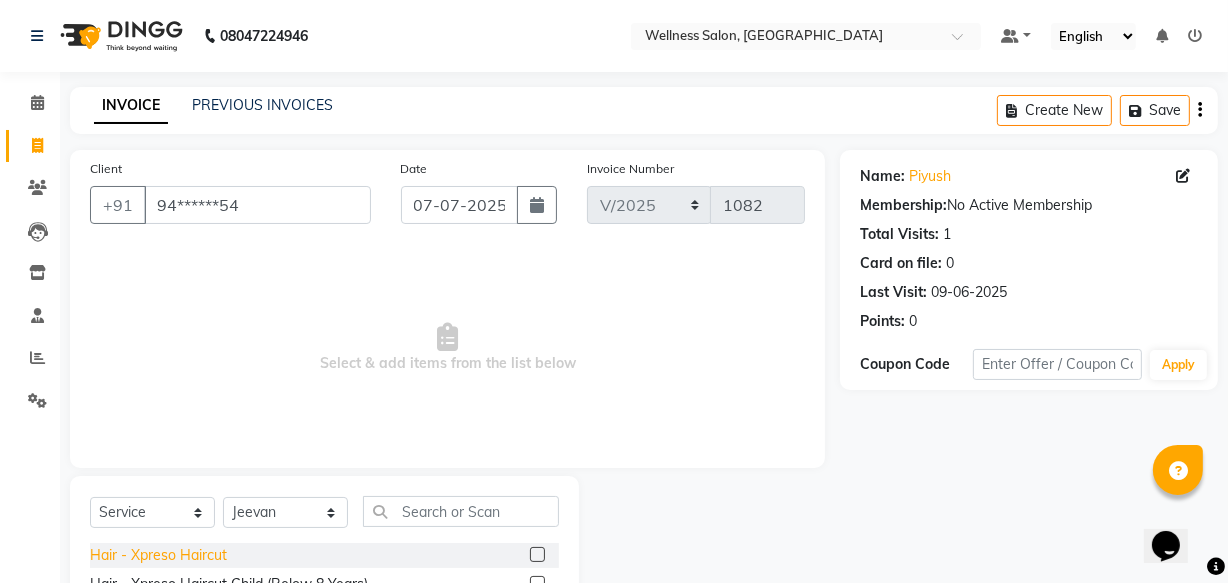 click on "Hair - Xpreso Haircut" 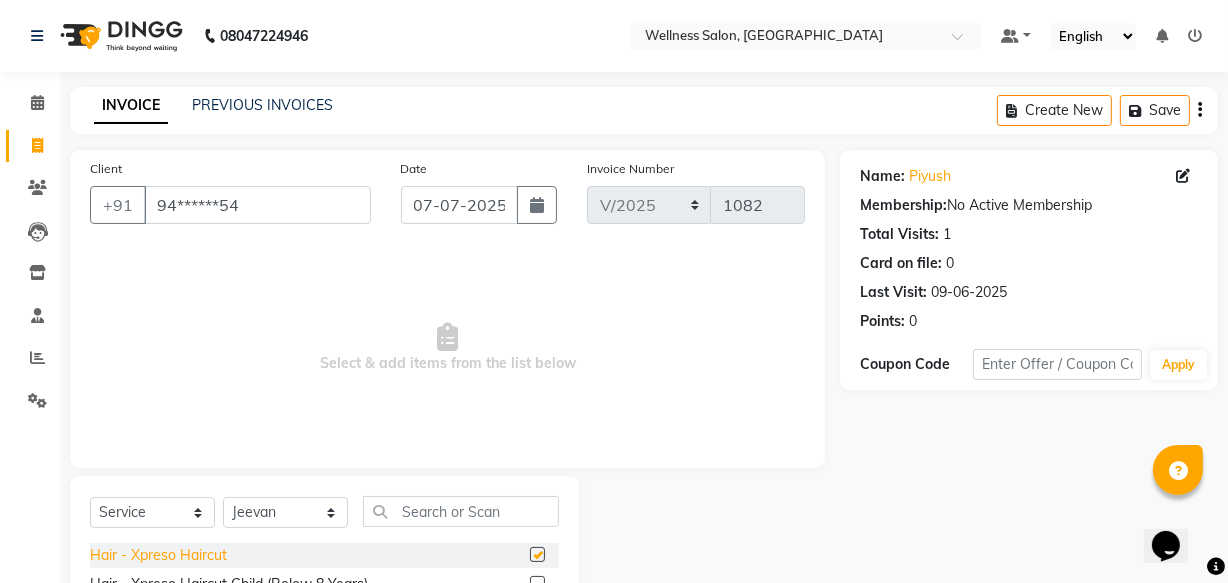 checkbox on "false" 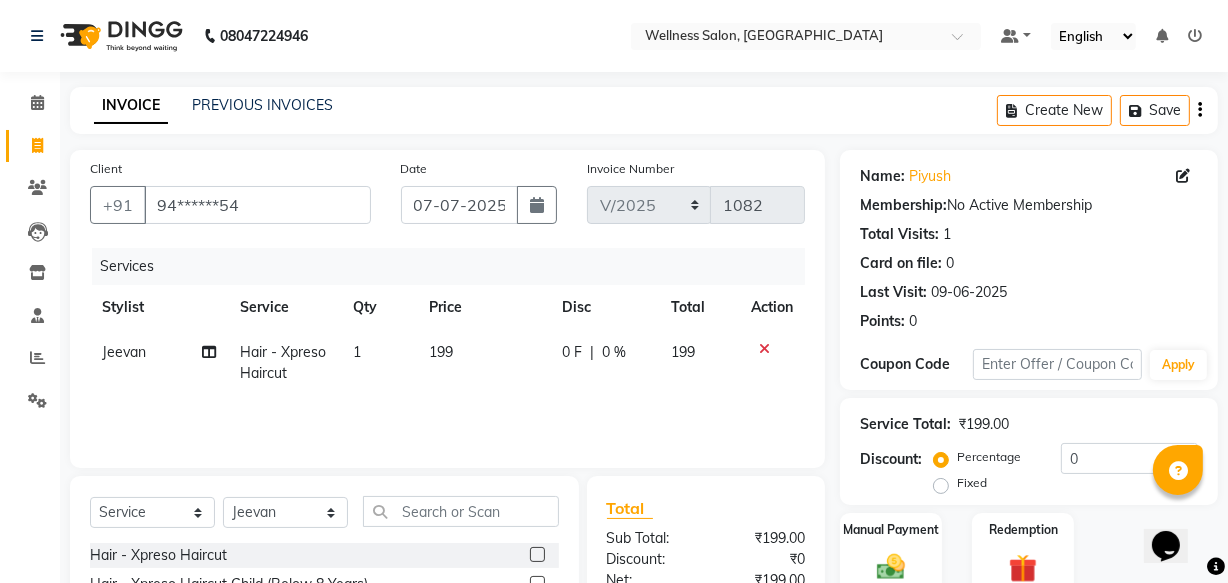 scroll, scrollTop: 219, scrollLeft: 0, axis: vertical 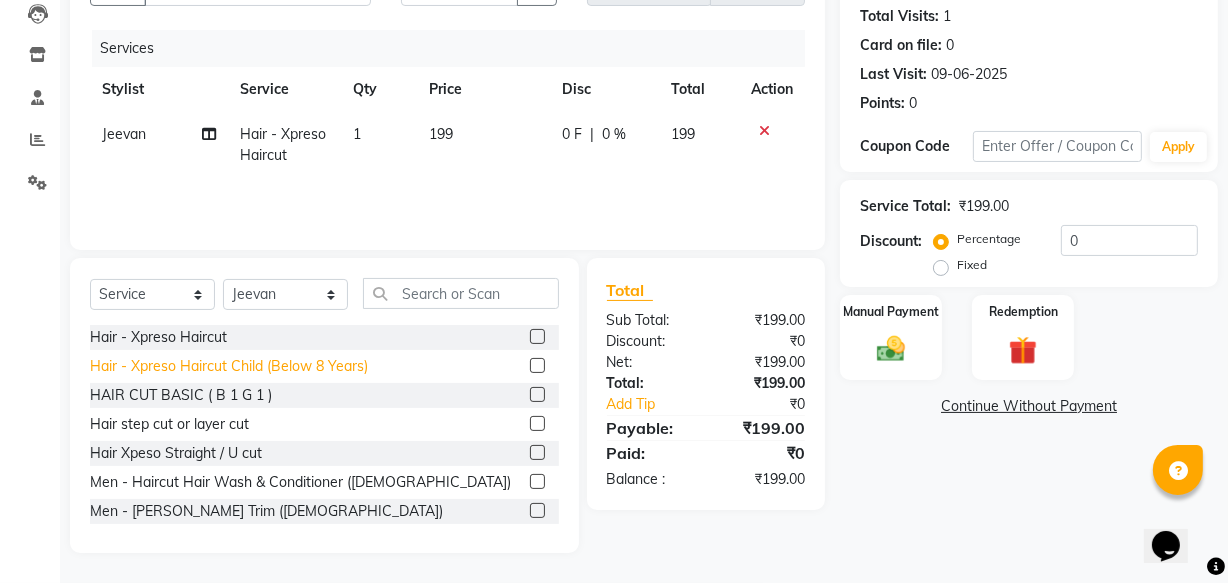 click on "Hair - Xpreso Haircut Child (Below 8 Years)" 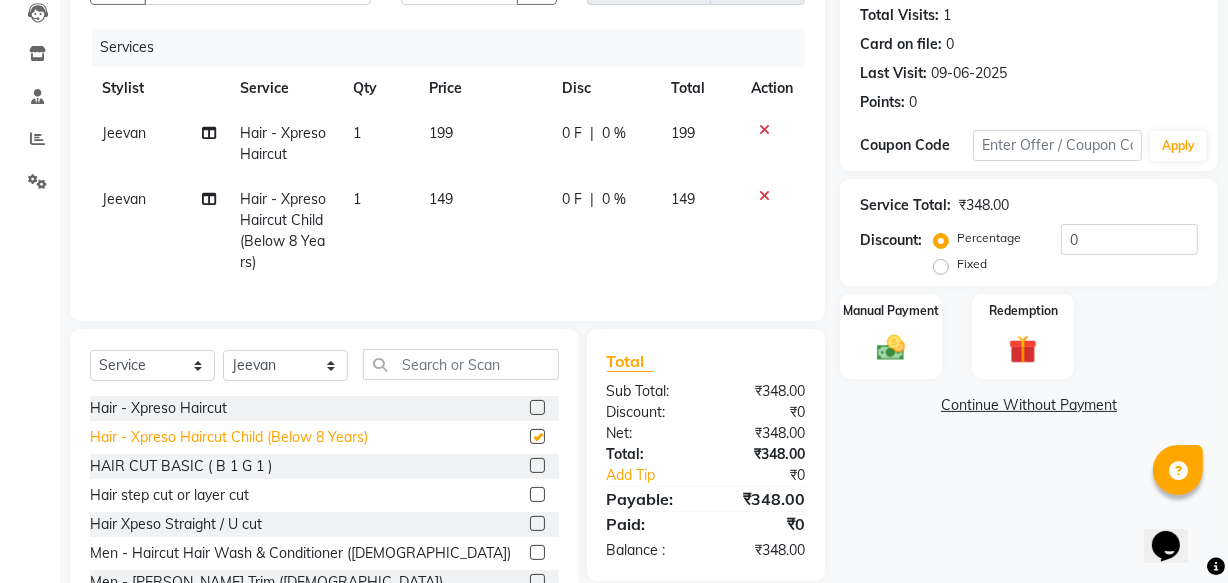 checkbox on "false" 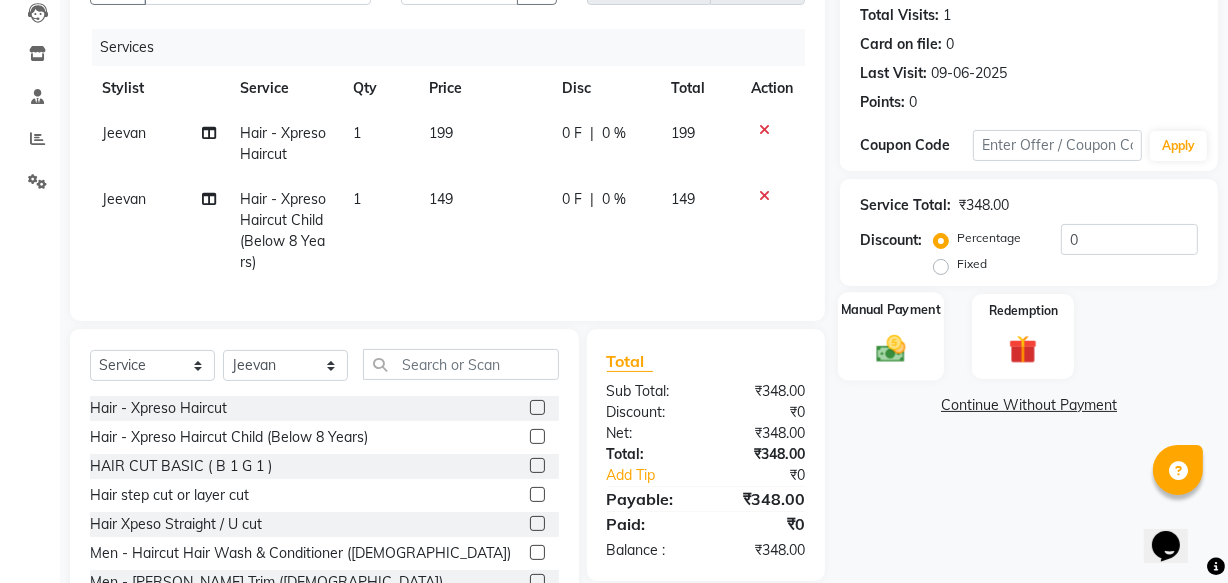 click 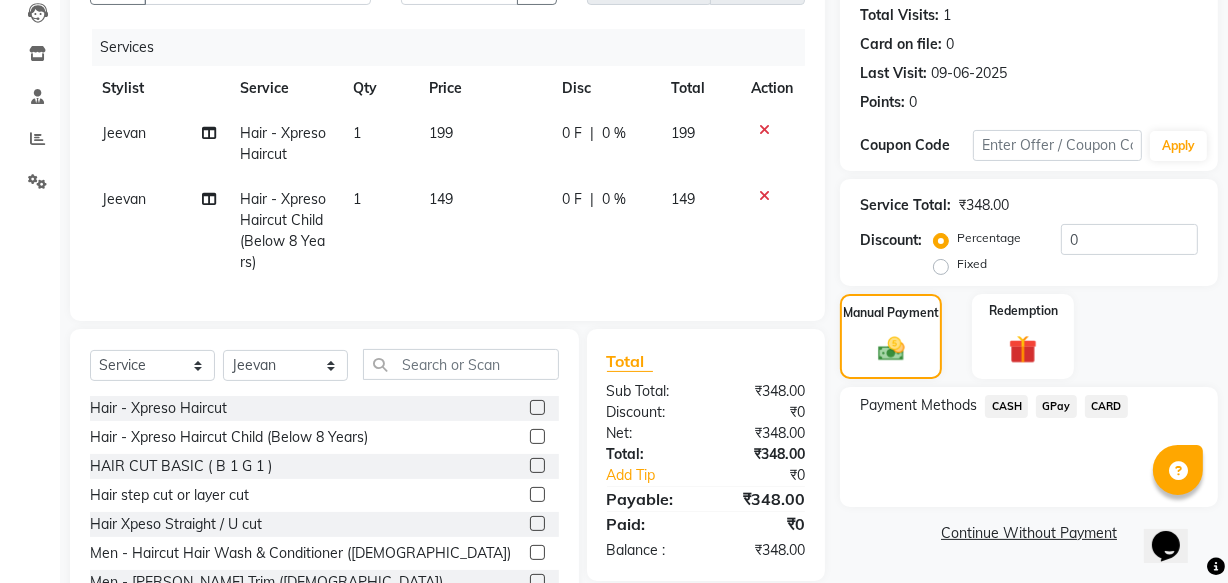 click on "GPay" 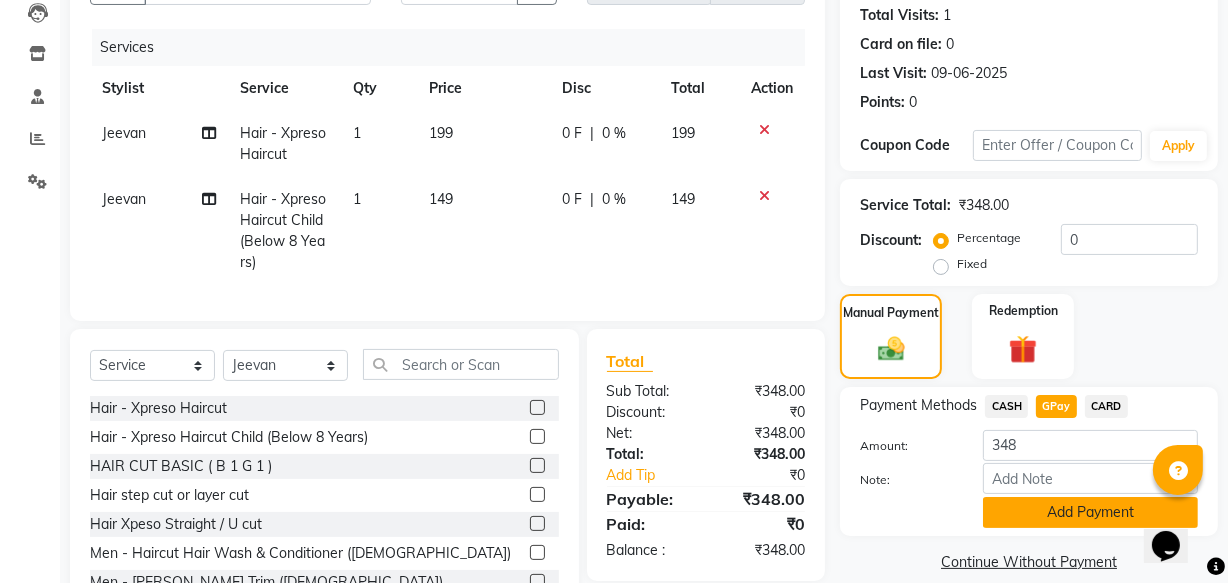 click on "Add Payment" 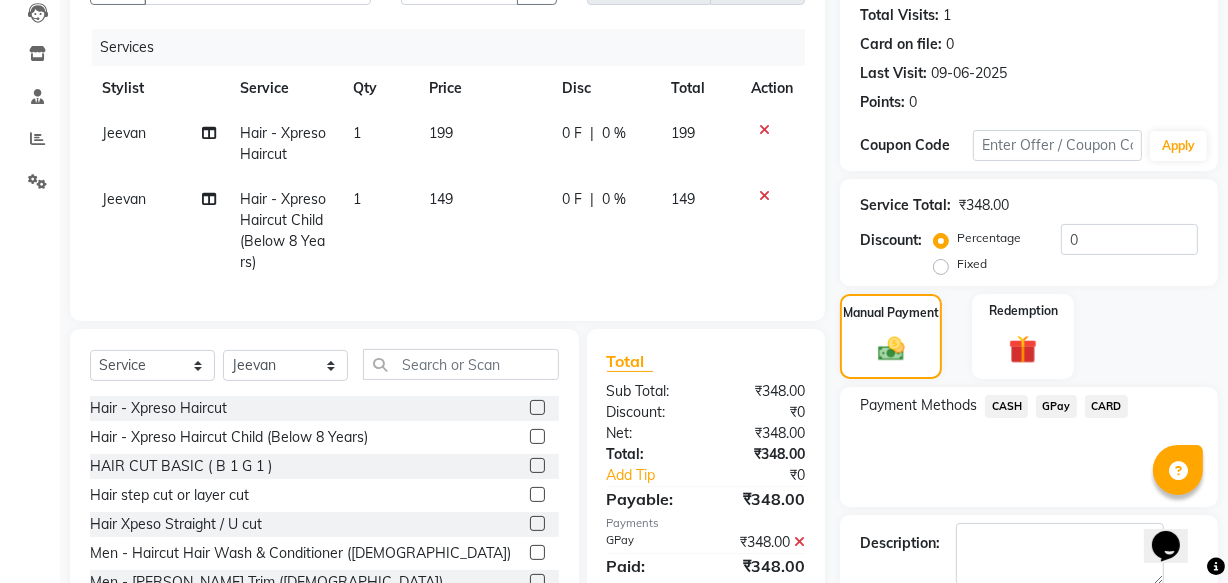 scroll, scrollTop: 326, scrollLeft: 0, axis: vertical 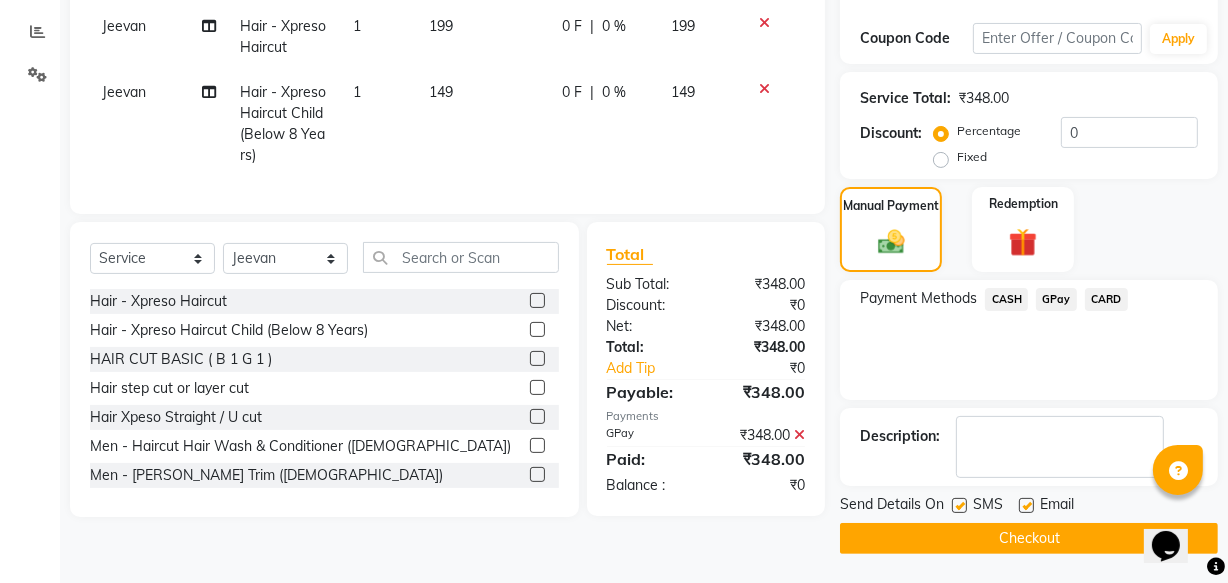 click on "Checkout" 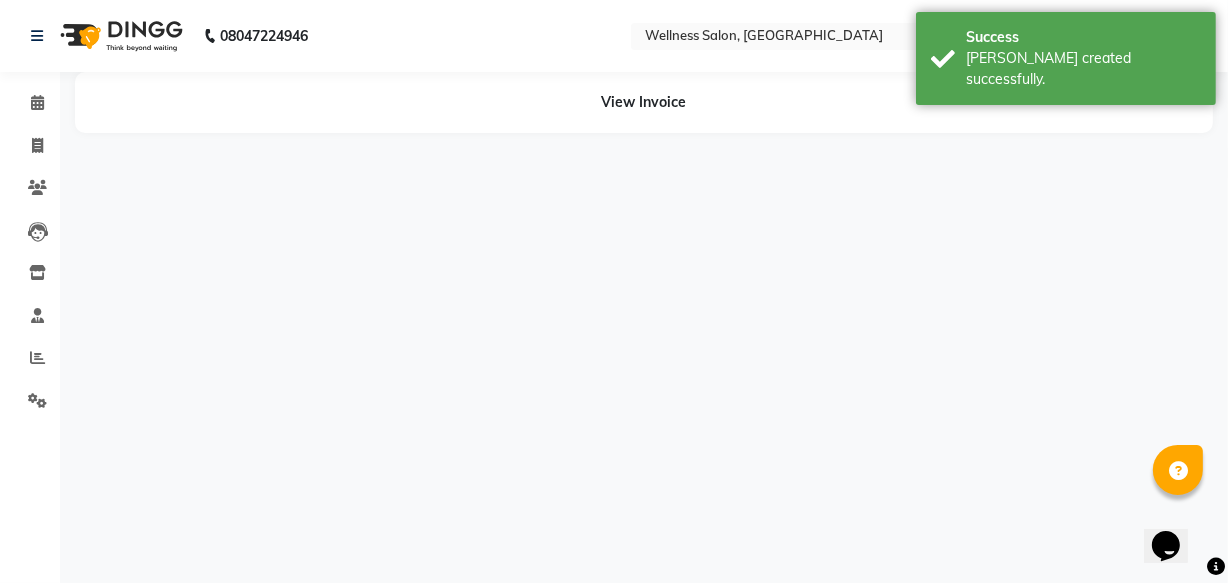 scroll, scrollTop: 0, scrollLeft: 0, axis: both 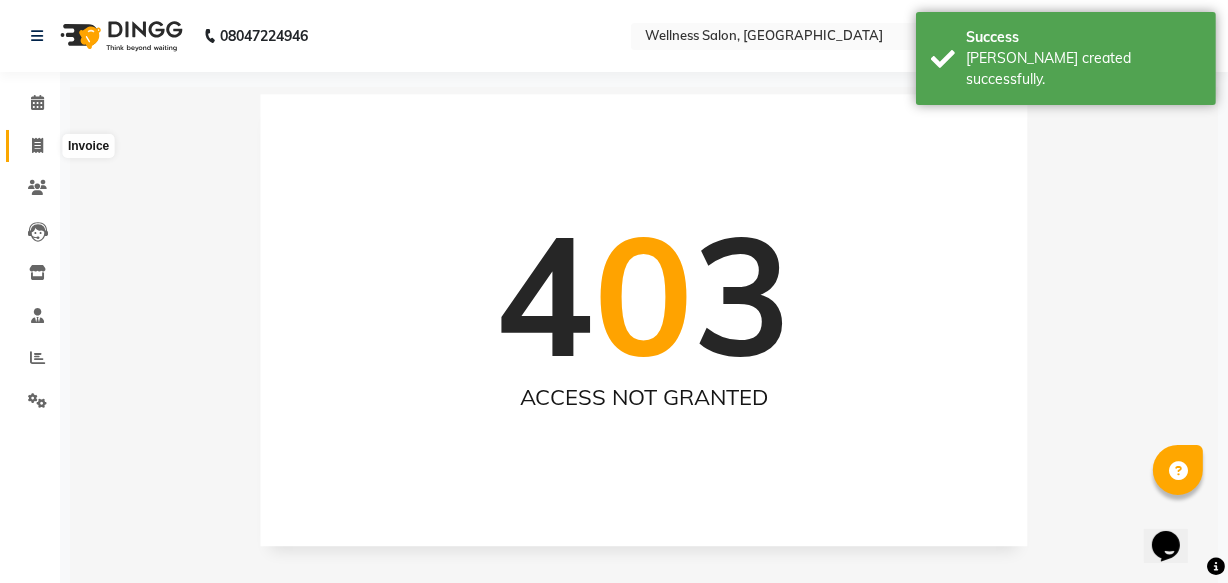 click 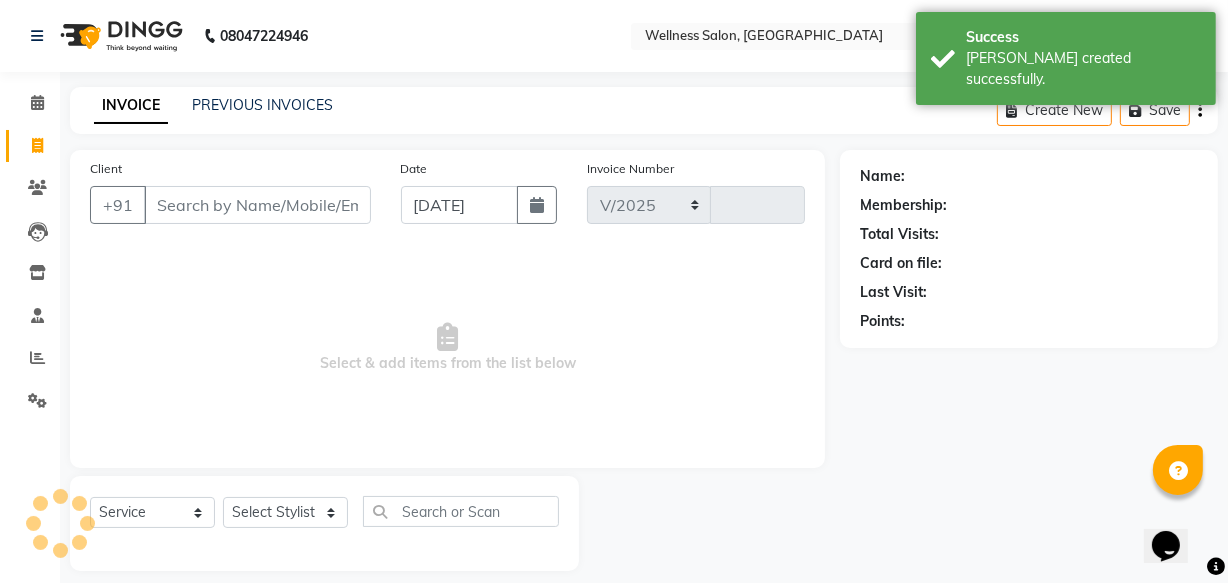 select on "4872" 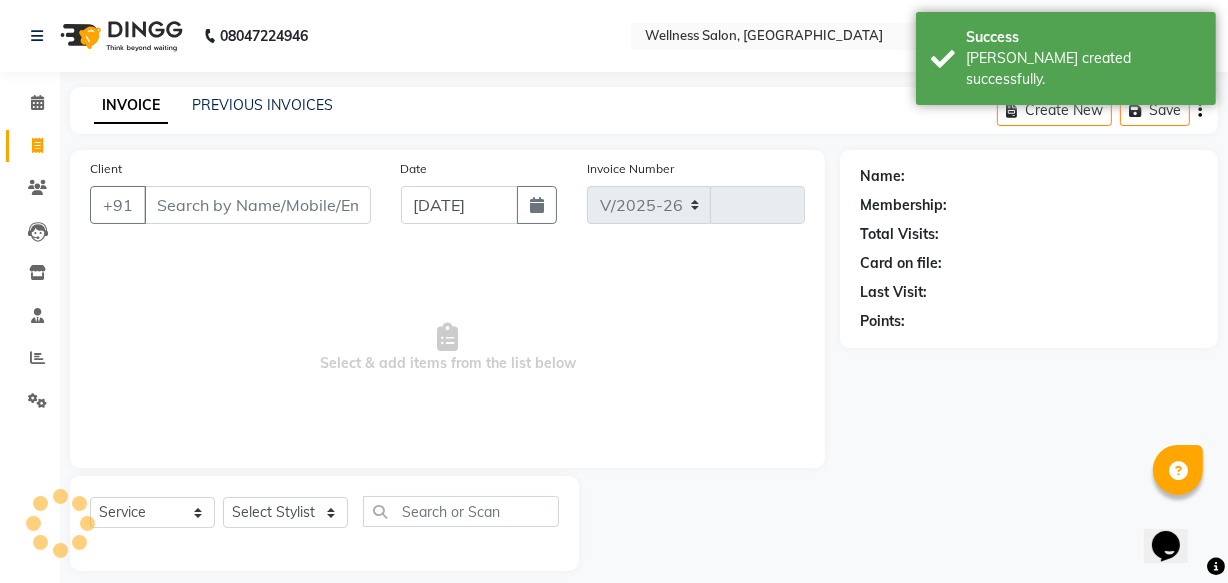 type on "1083" 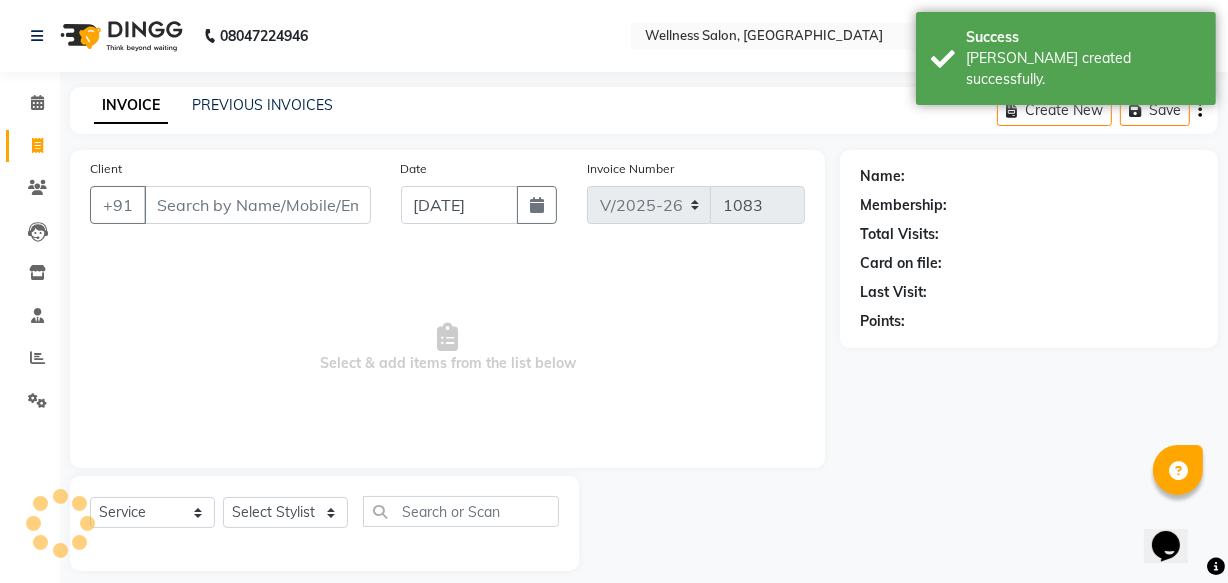 scroll, scrollTop: 19, scrollLeft: 0, axis: vertical 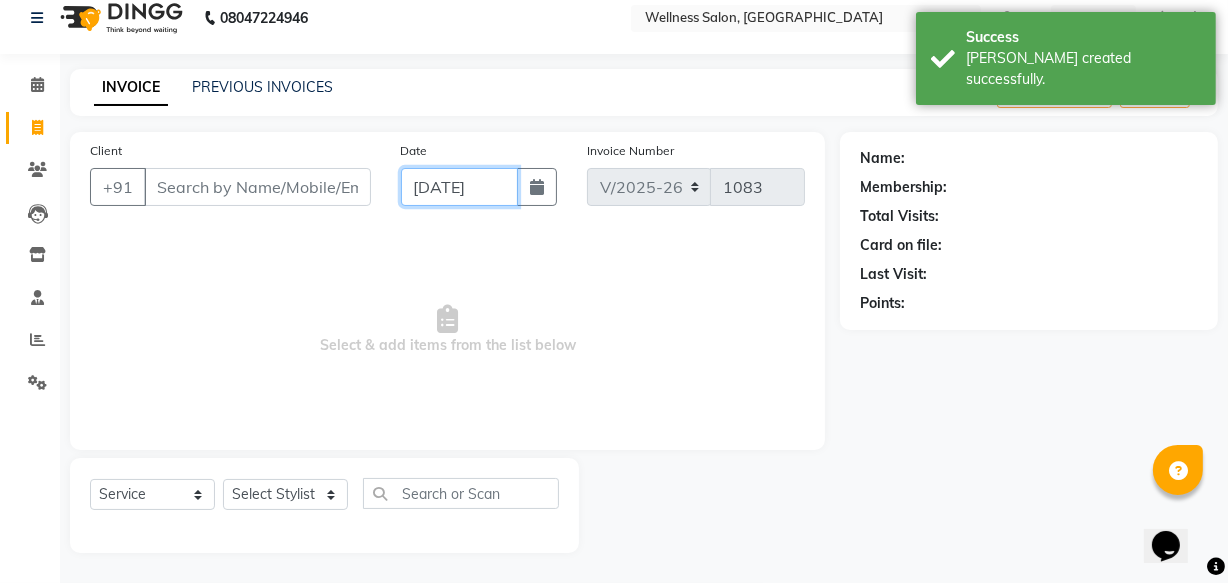 click on "[DATE]" 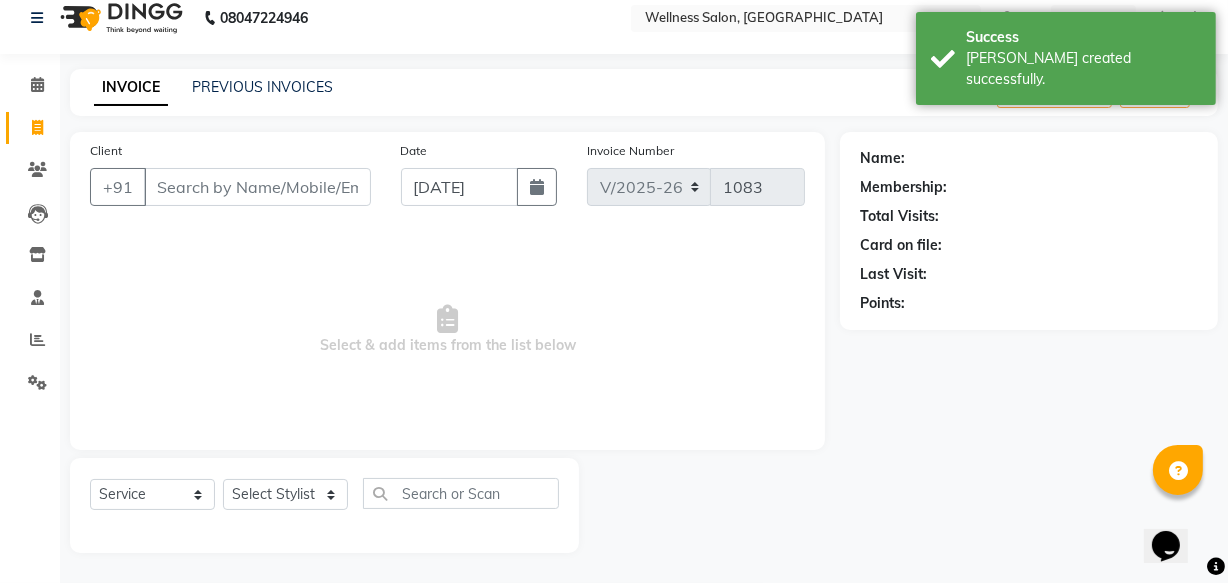 select on "7" 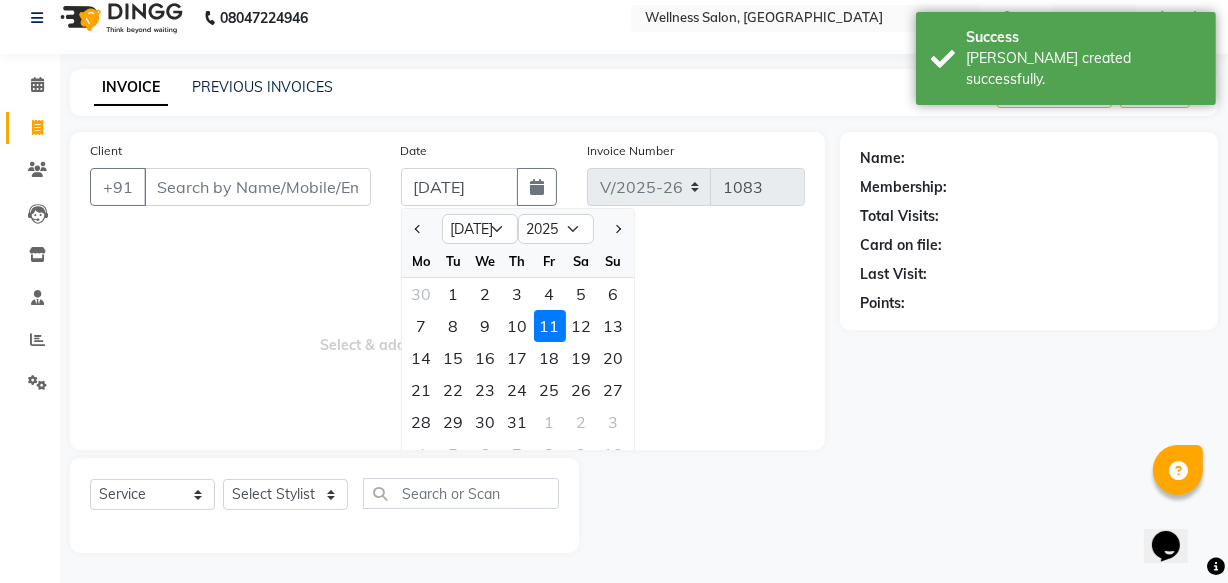 drag, startPoint x: 427, startPoint y: 324, endPoint x: 410, endPoint y: 325, distance: 17.029387 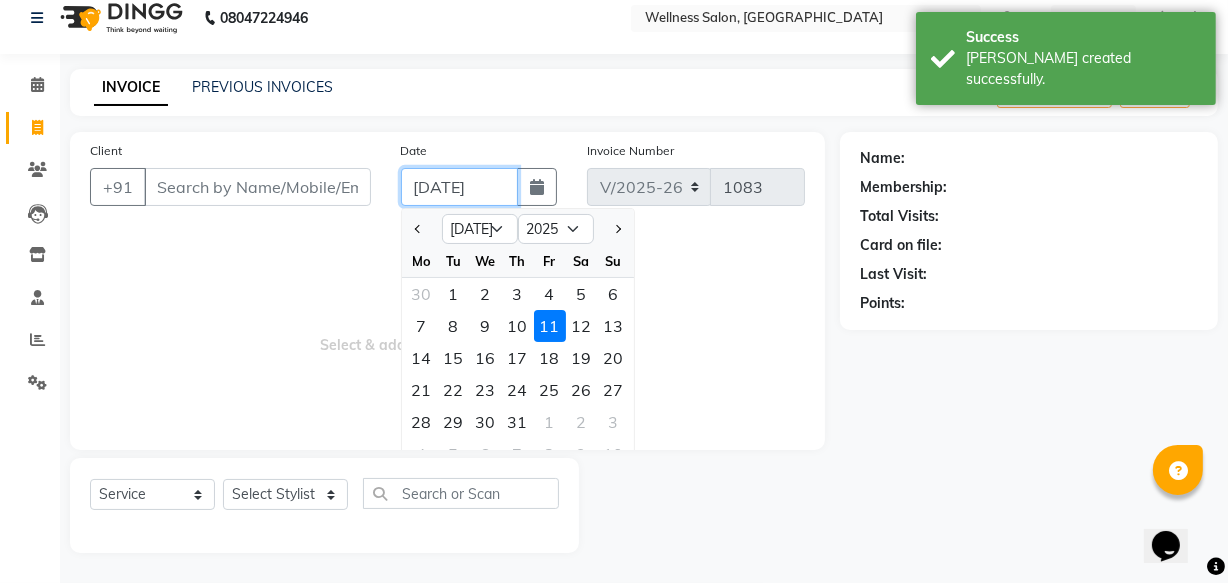 type on "07-07-2025" 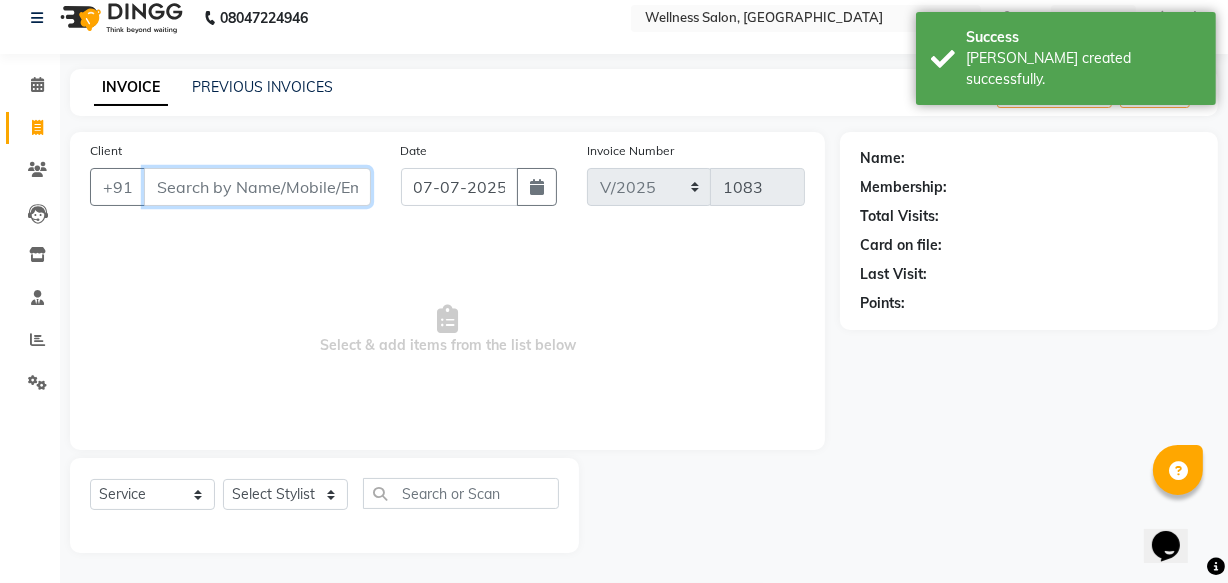 click on "Client" at bounding box center [257, 187] 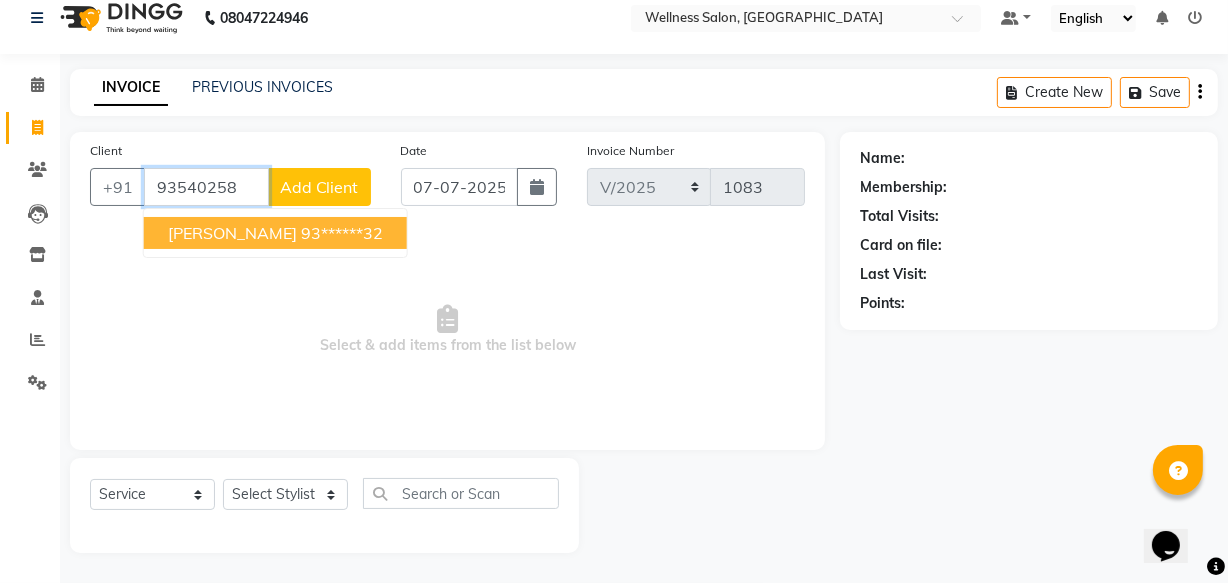 click on "[PERSON_NAME]" at bounding box center (232, 233) 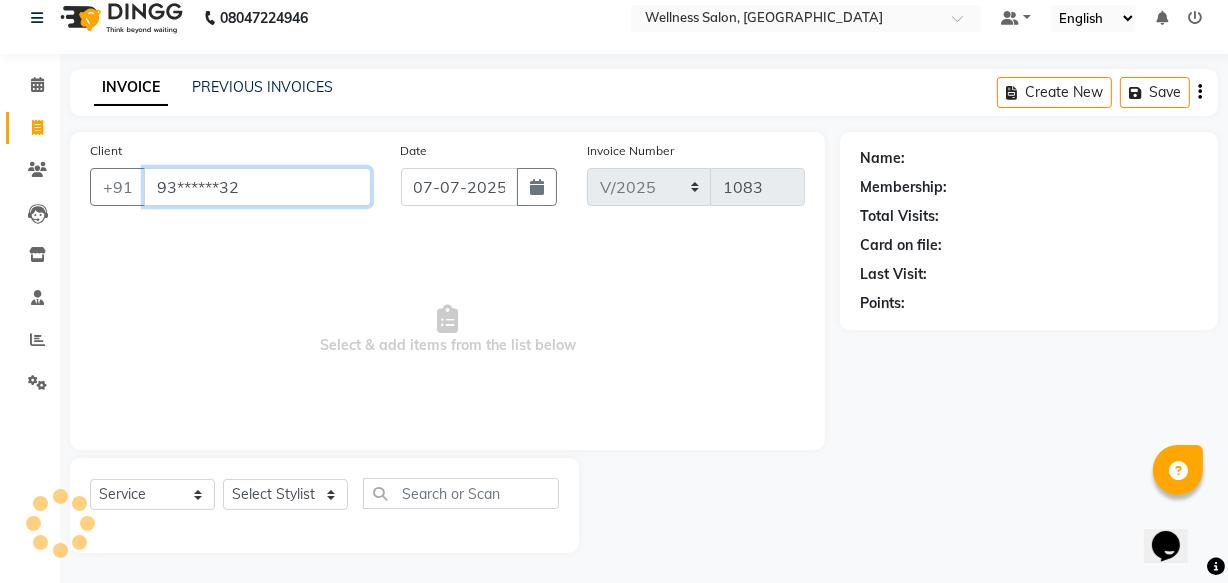 type on "93******32" 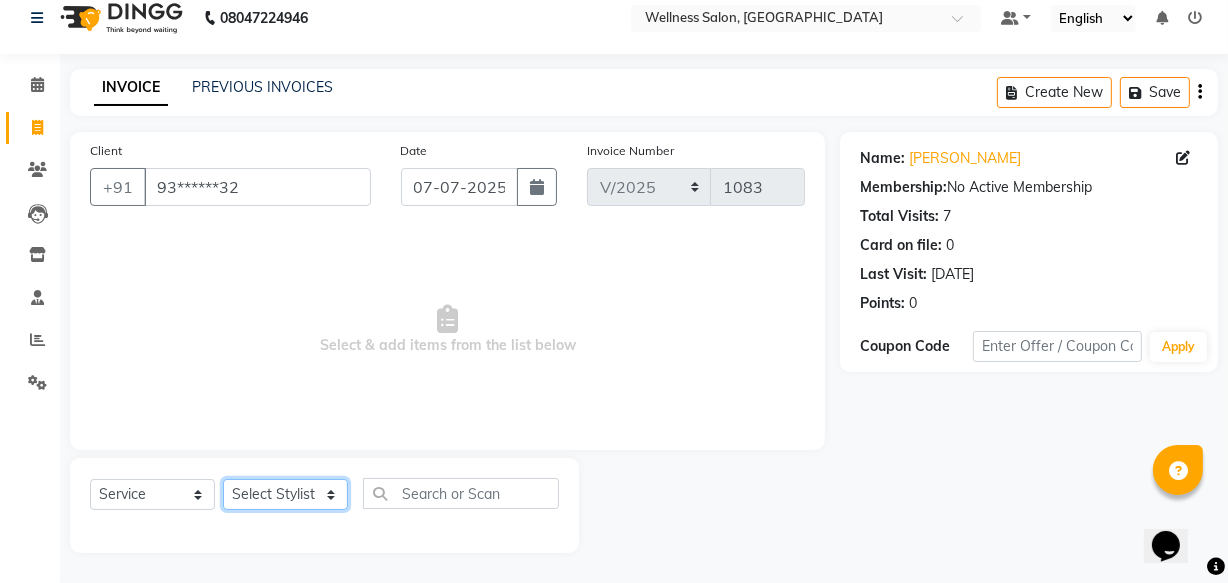 click on "Select Stylist Academy Babita [PERSON_NAME] Manager [PERSON_NAME]" 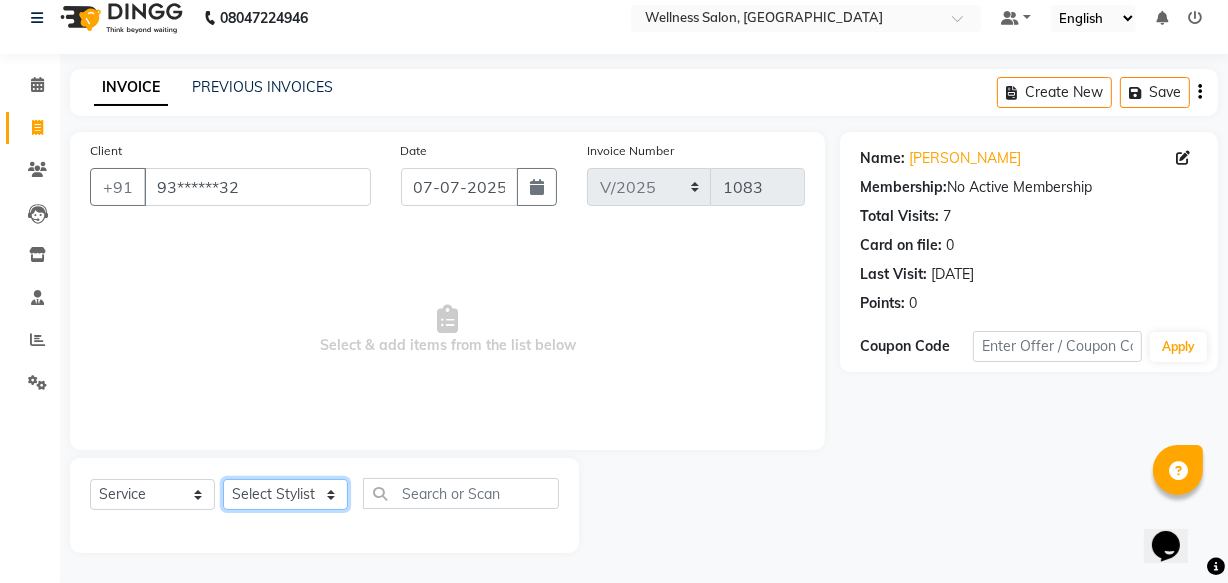 select on "61588" 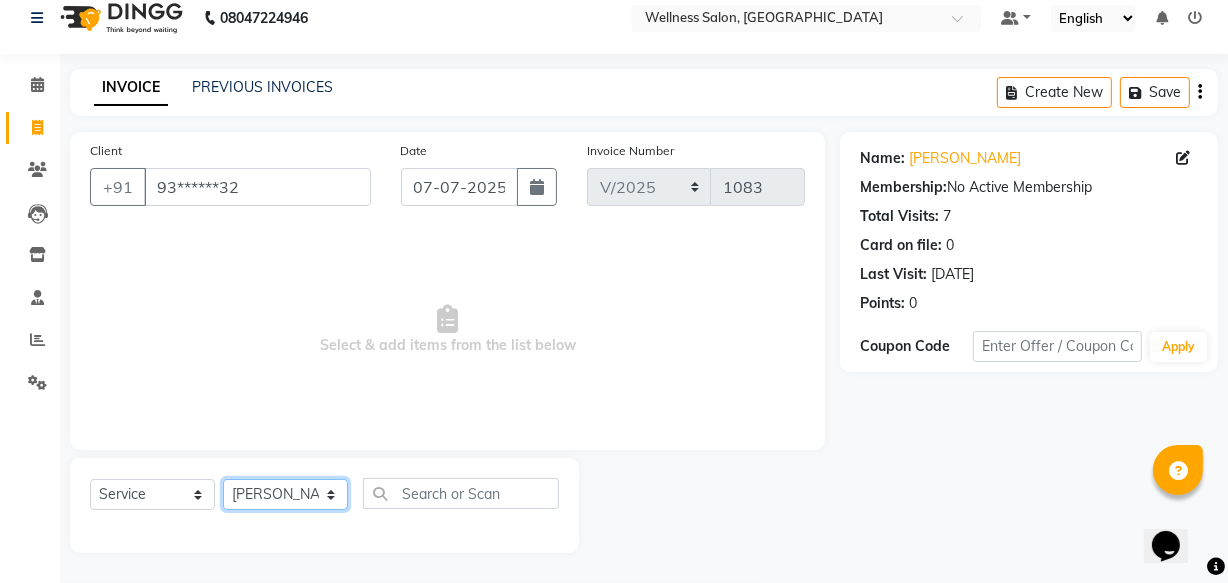 click on "Select Stylist Academy Babita [PERSON_NAME] Manager [PERSON_NAME]" 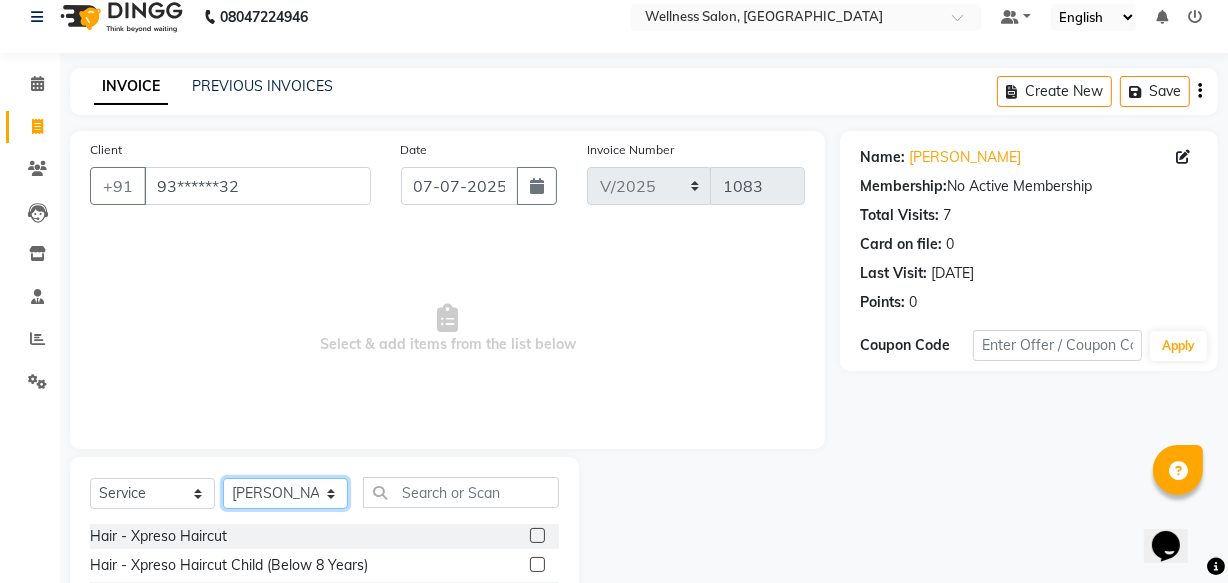 scroll, scrollTop: 219, scrollLeft: 0, axis: vertical 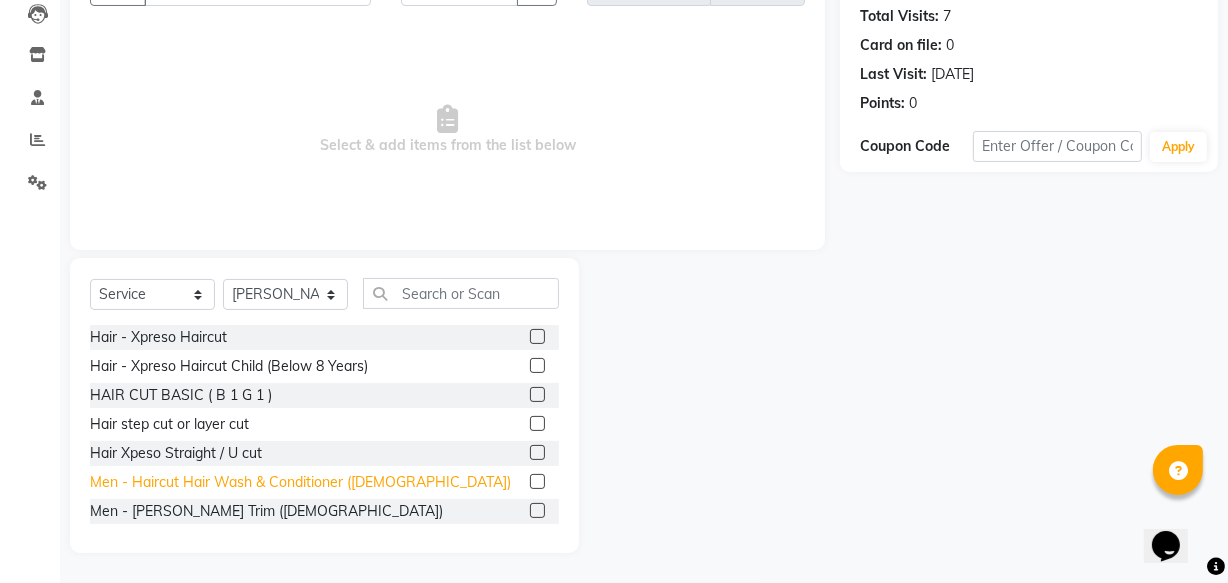 click on "Men - Haircut Hair Wash & Conditioner ([DEMOGRAPHIC_DATA])" 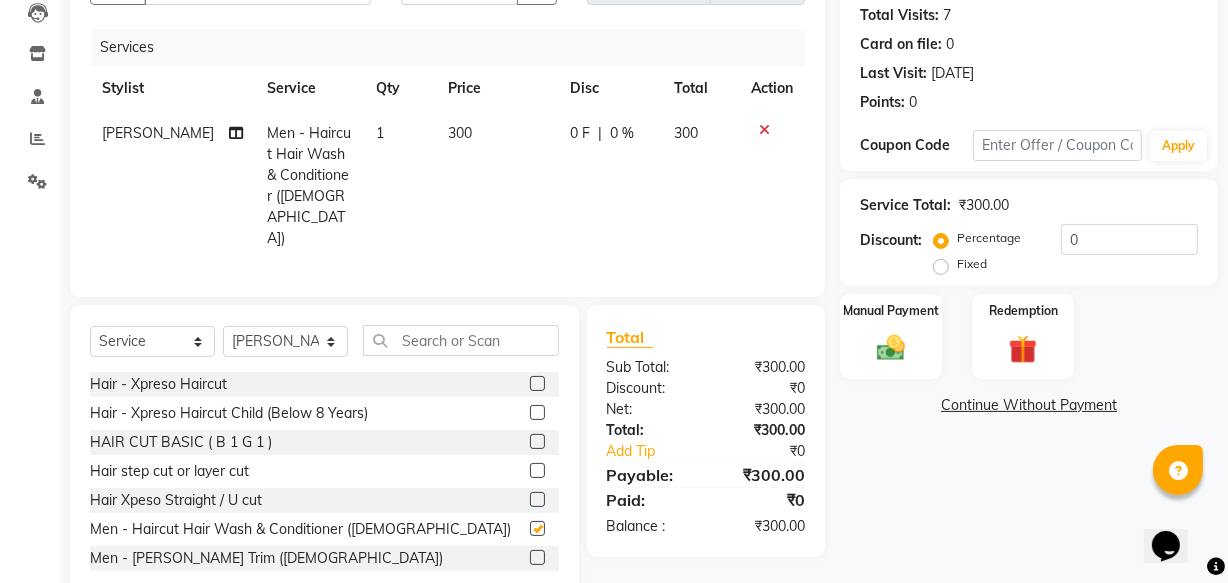 checkbox on "false" 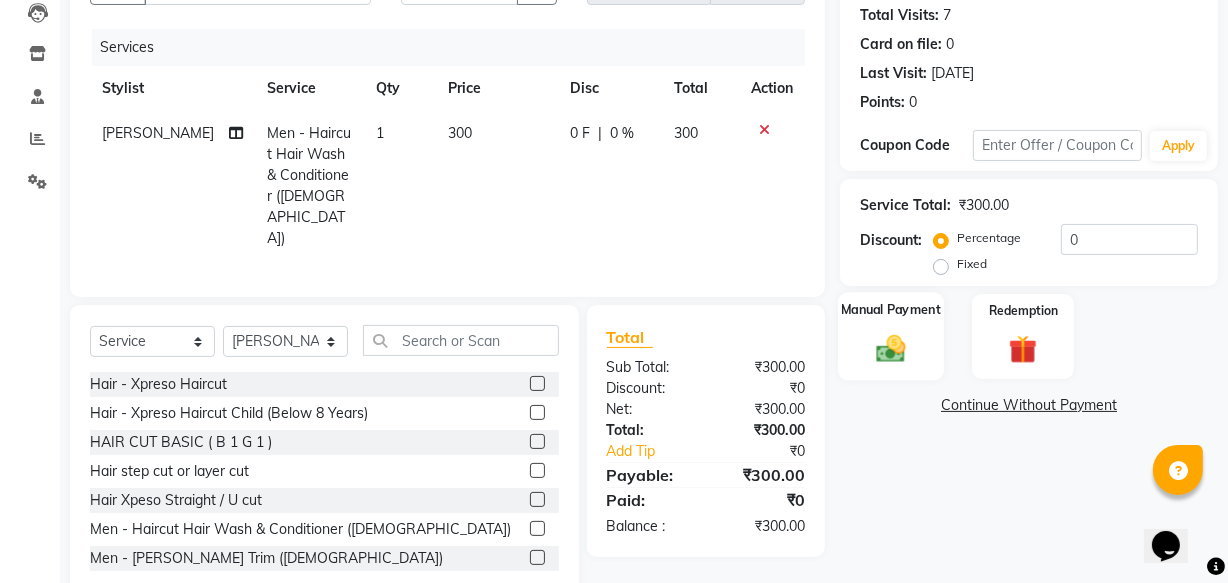 click 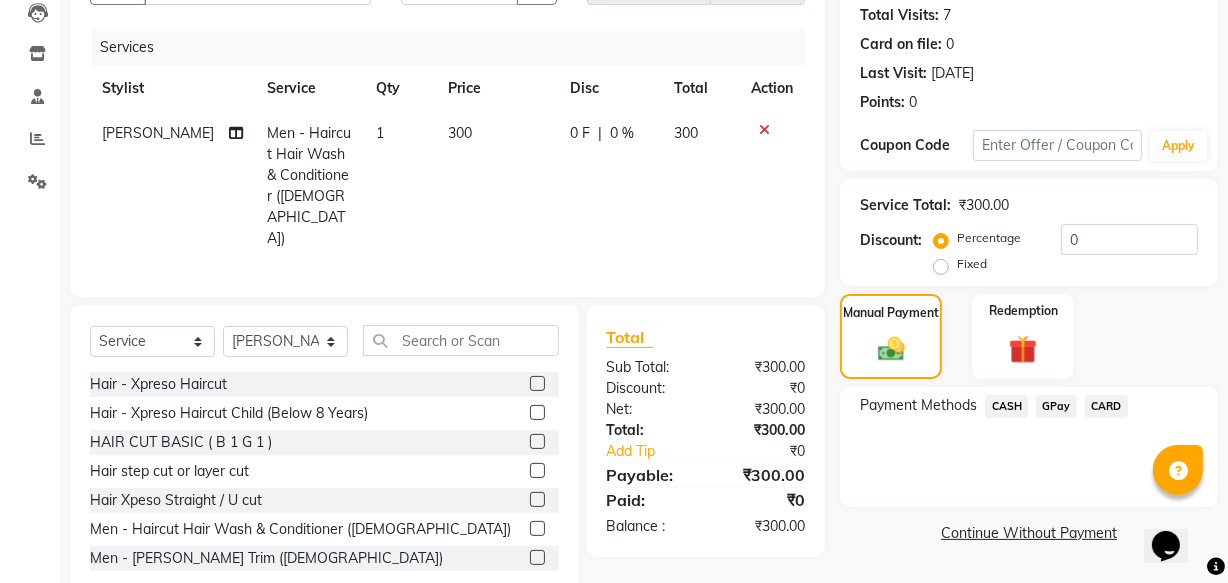 click on "GPay" 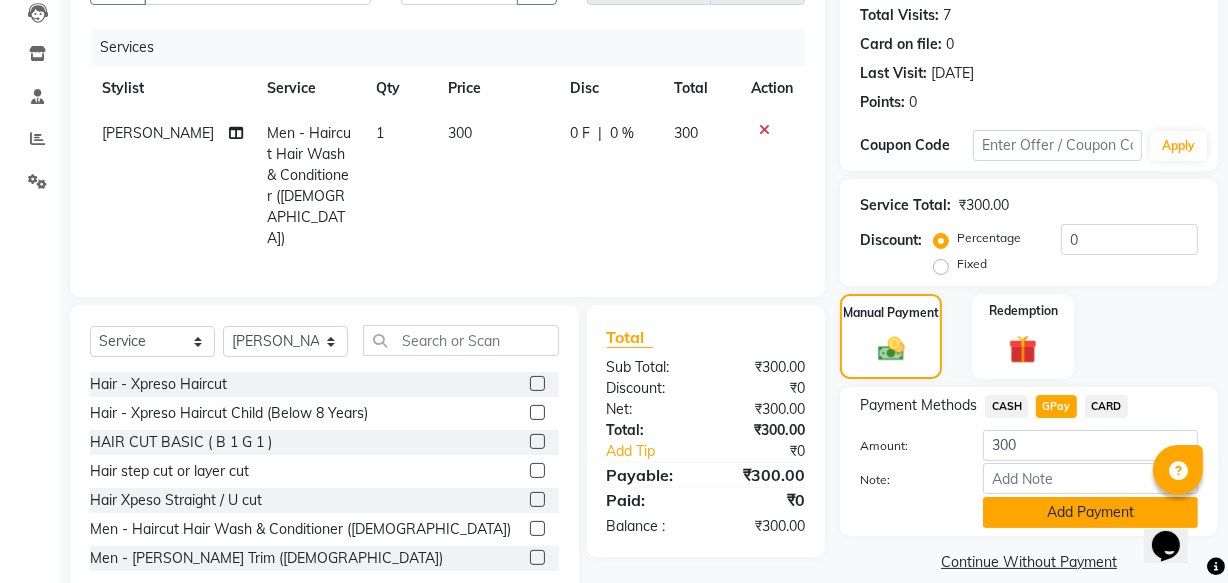 click on "Add Payment" 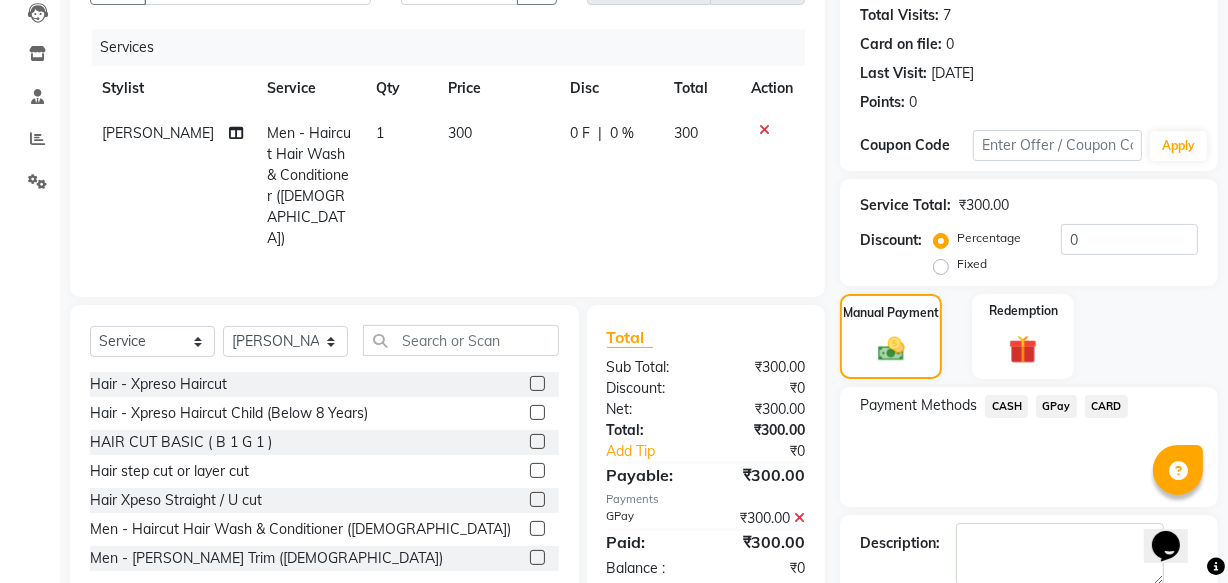 scroll, scrollTop: 326, scrollLeft: 0, axis: vertical 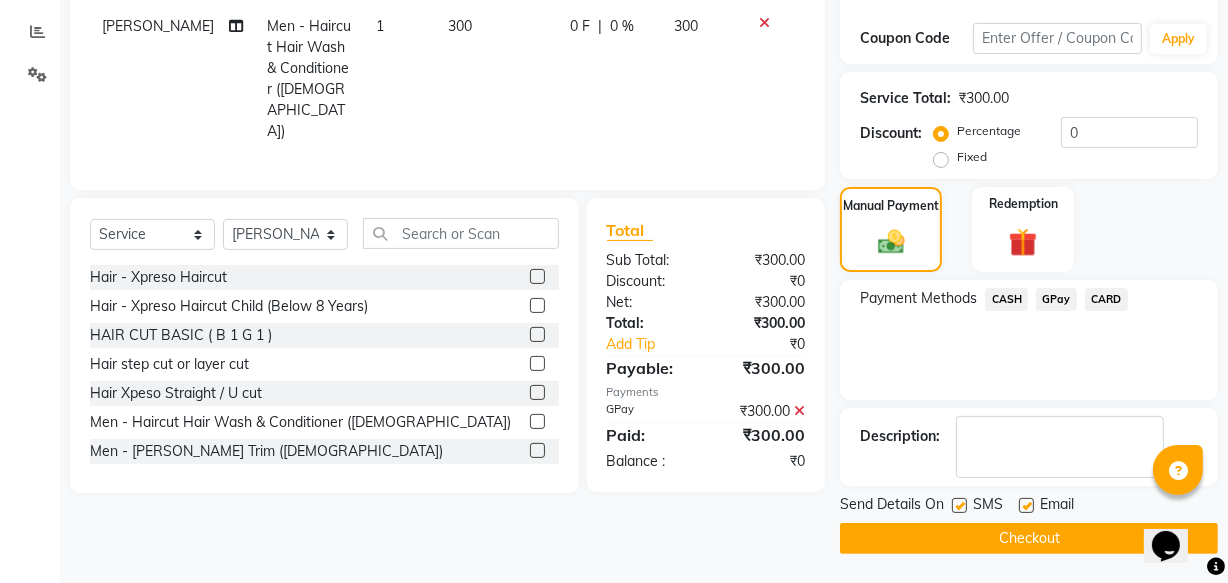 click on "Checkout" 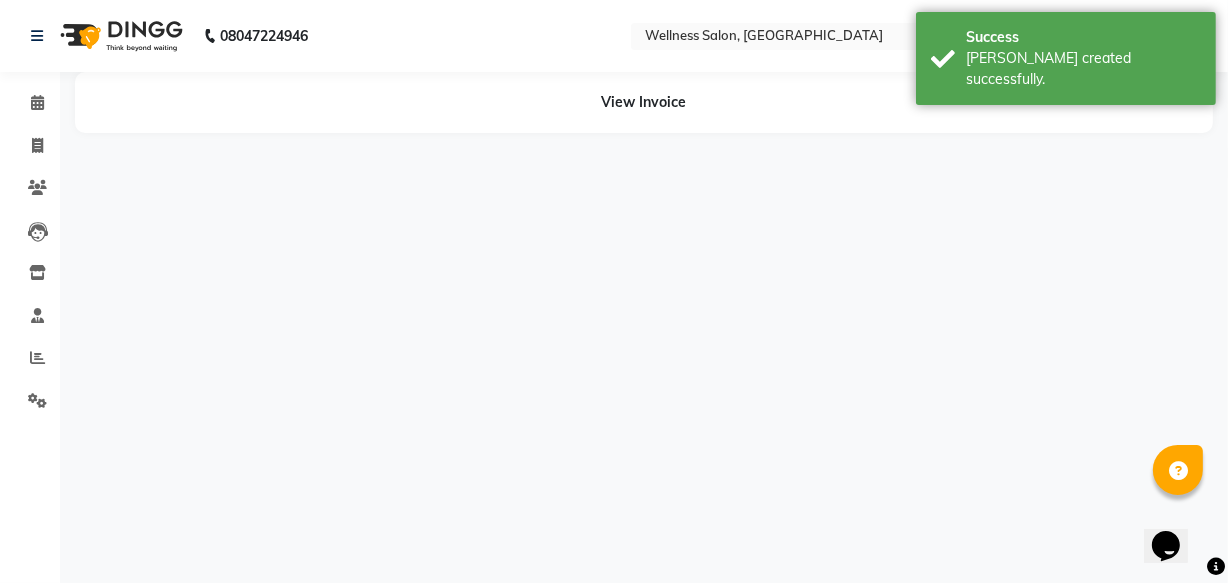 scroll, scrollTop: 0, scrollLeft: 0, axis: both 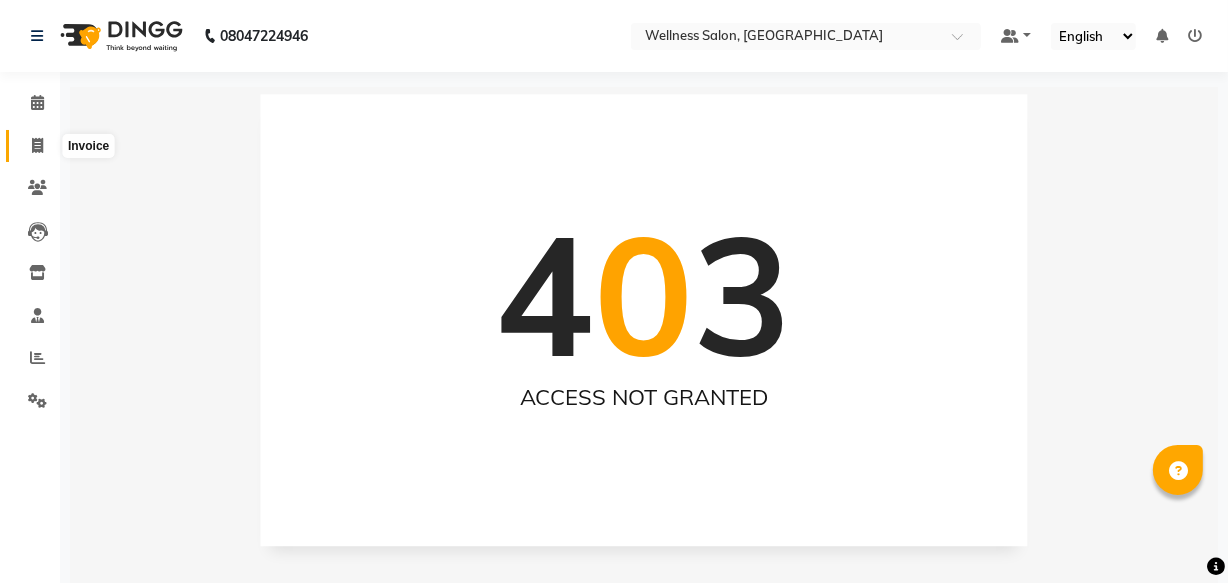 click 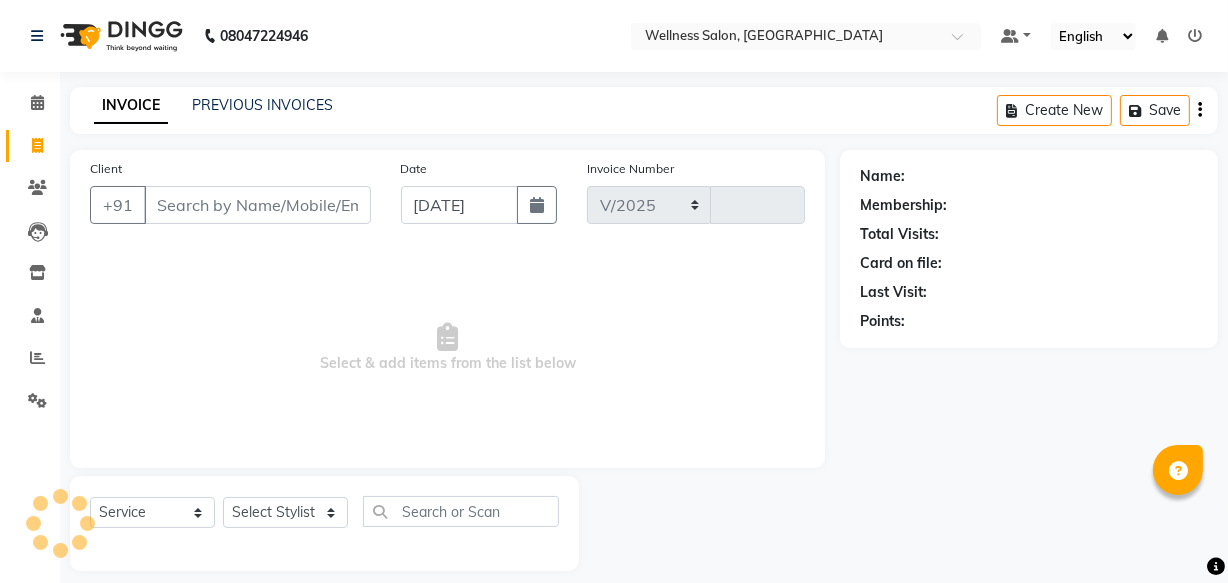 select on "4872" 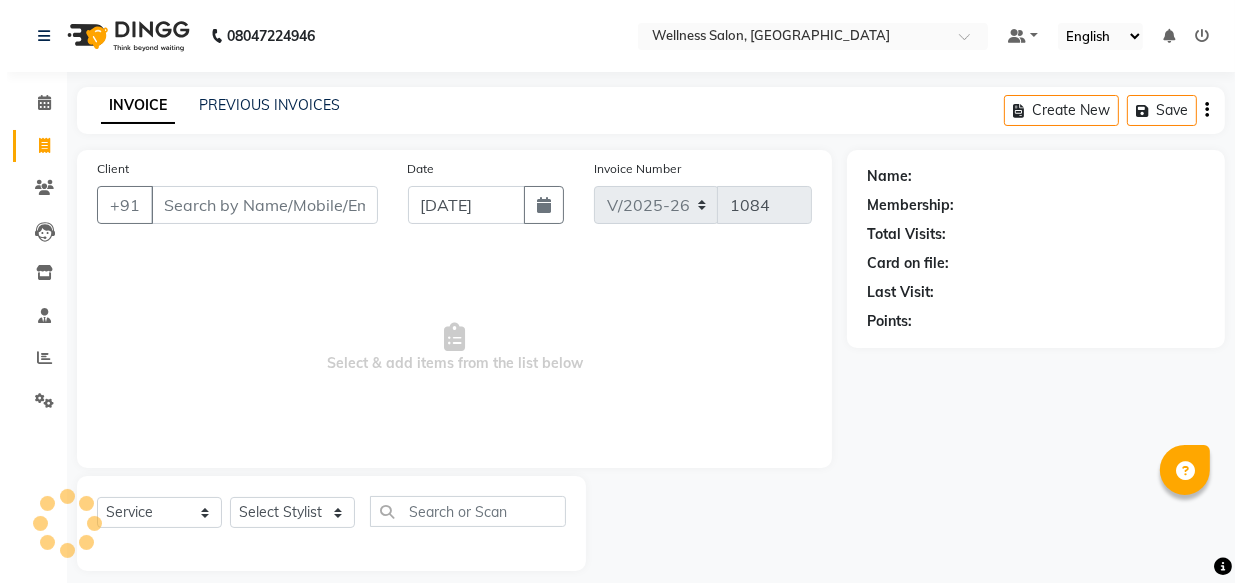 scroll, scrollTop: 19, scrollLeft: 0, axis: vertical 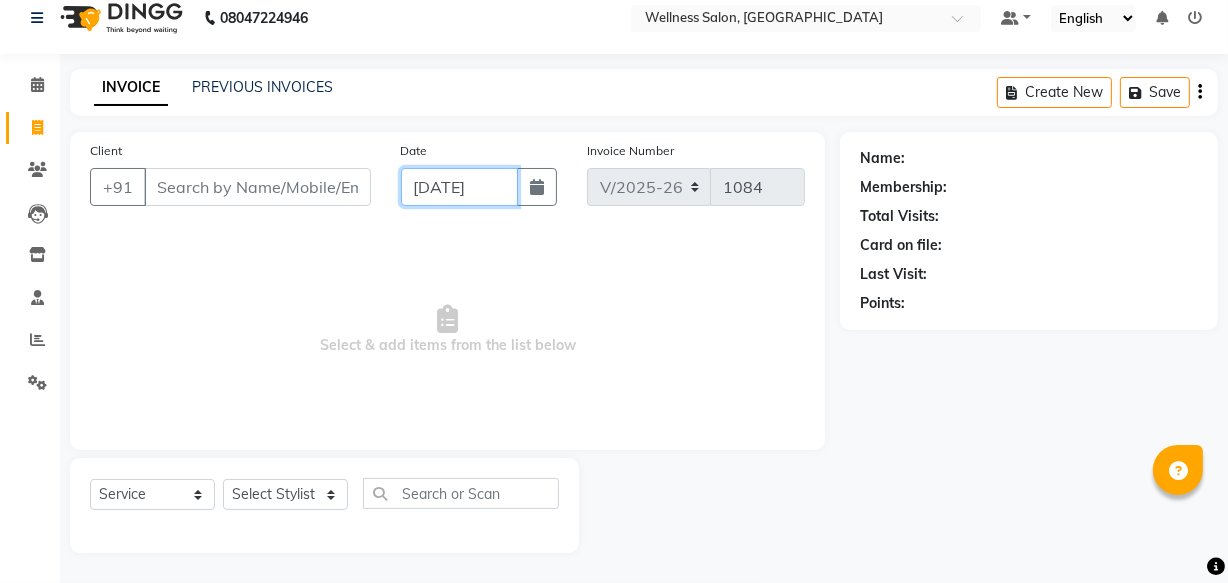 click on "[DATE]" 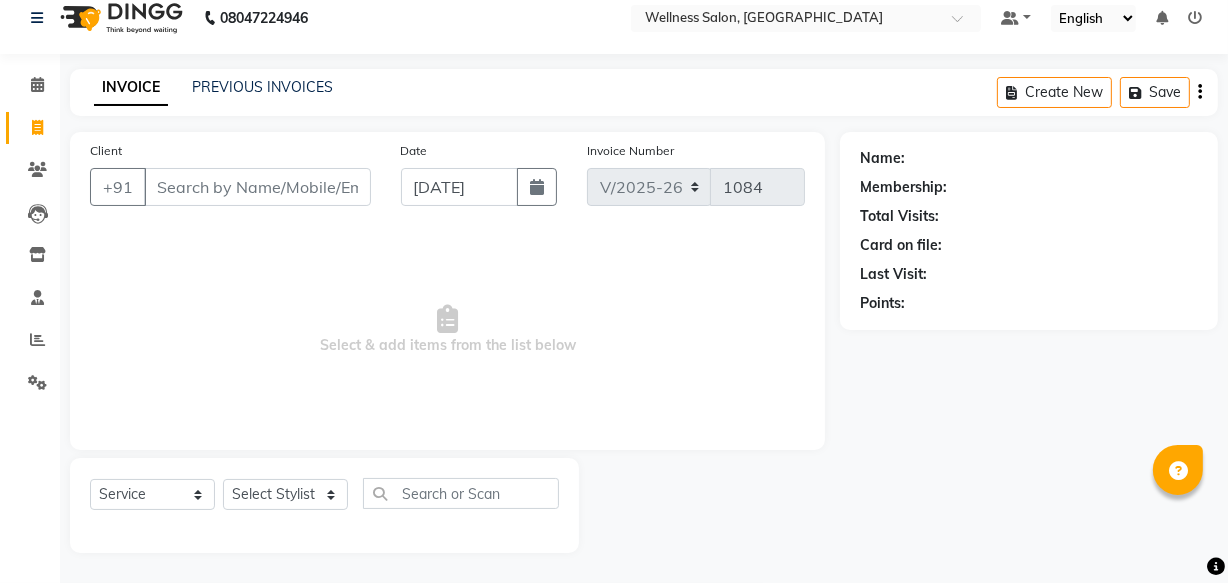 select on "7" 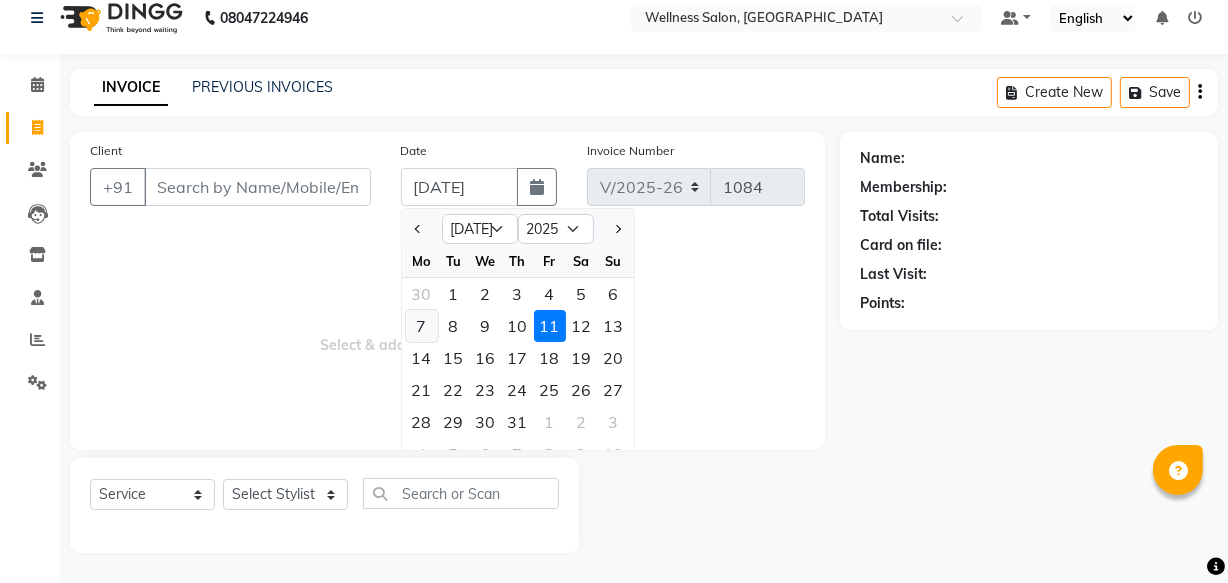 click on "7" 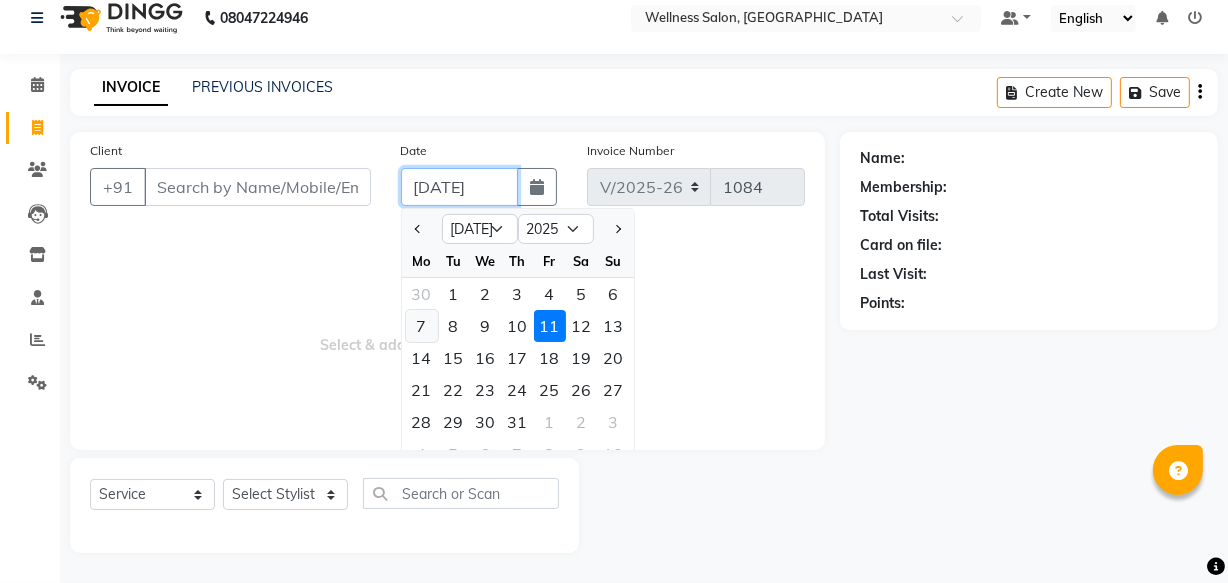 type on "07-07-2025" 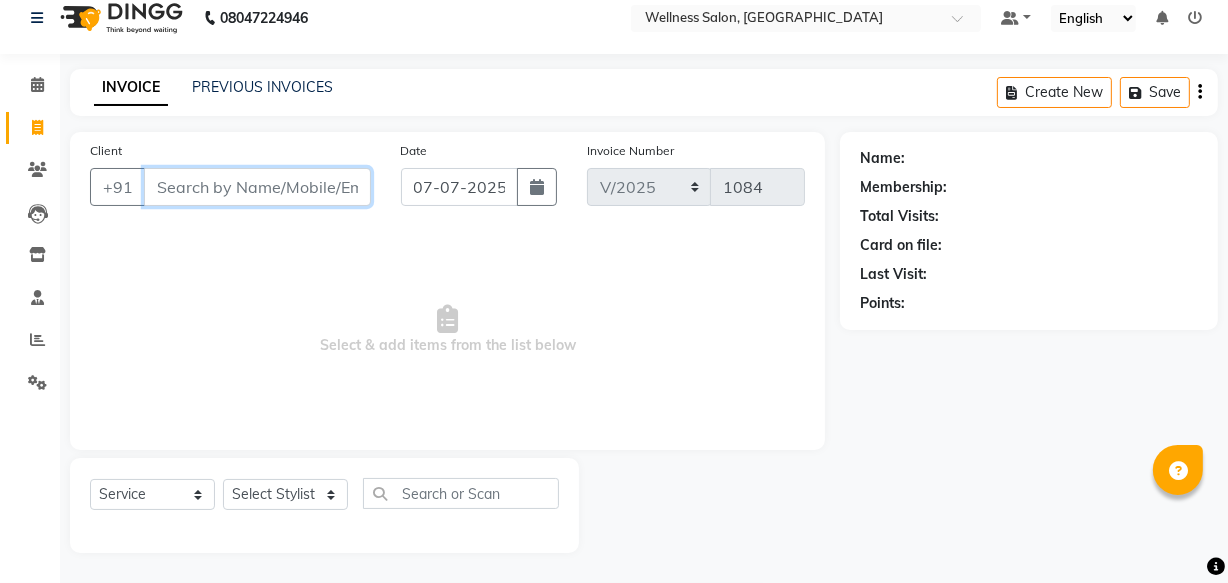 click on "Client" at bounding box center [257, 187] 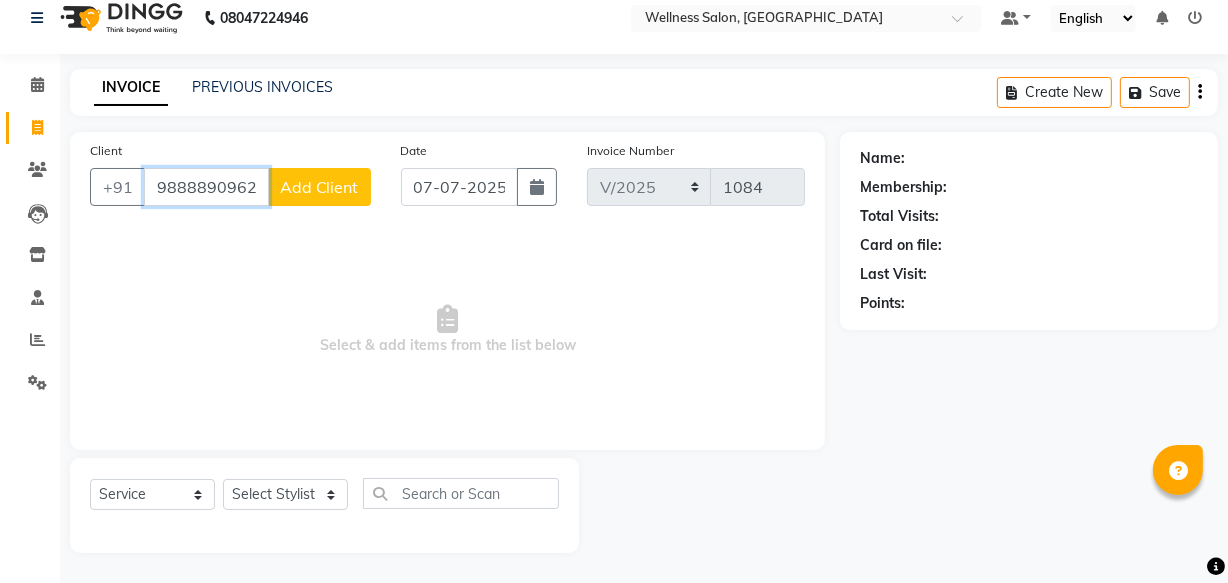 type on "9888890962" 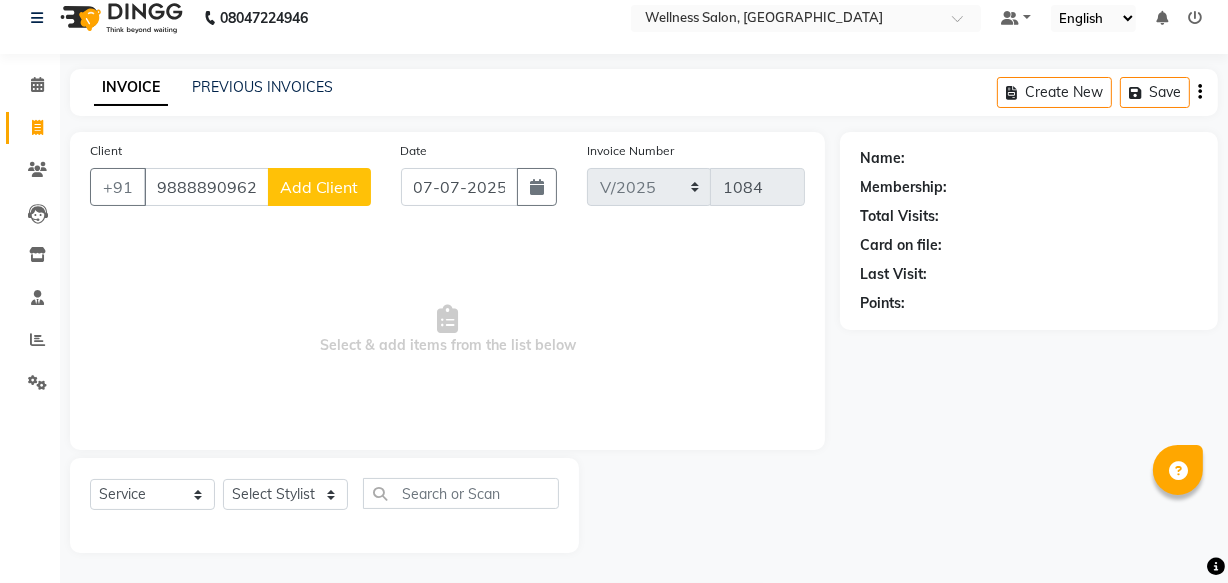 click on "Add Client" 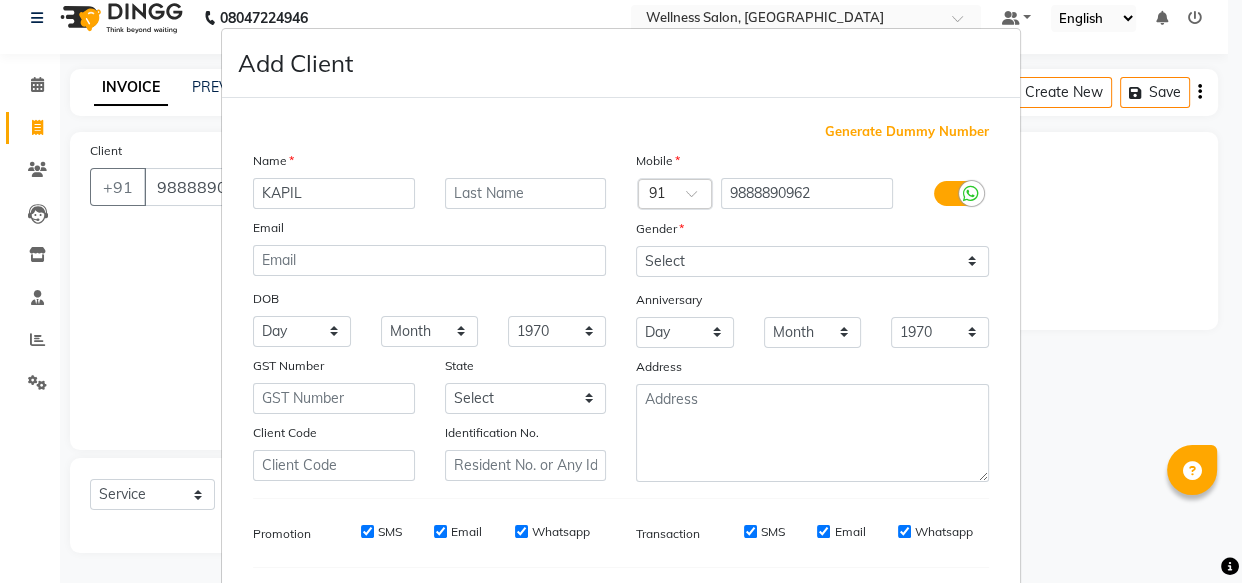 type on "KAPIL" 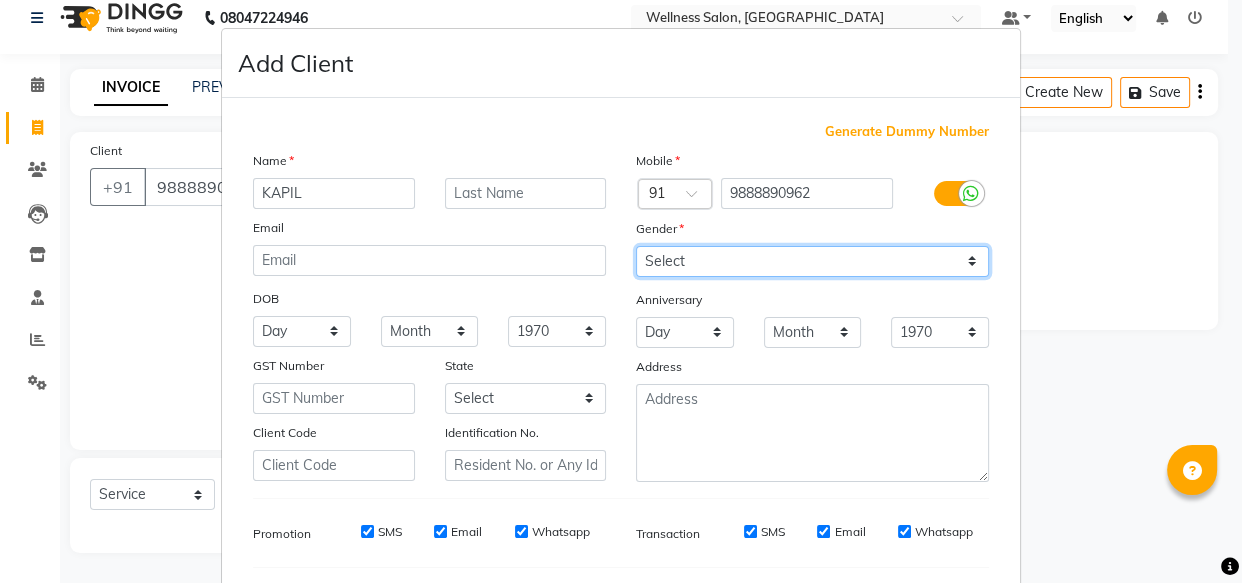 click on "Select [DEMOGRAPHIC_DATA] [DEMOGRAPHIC_DATA] Other Prefer Not To Say" at bounding box center [812, 261] 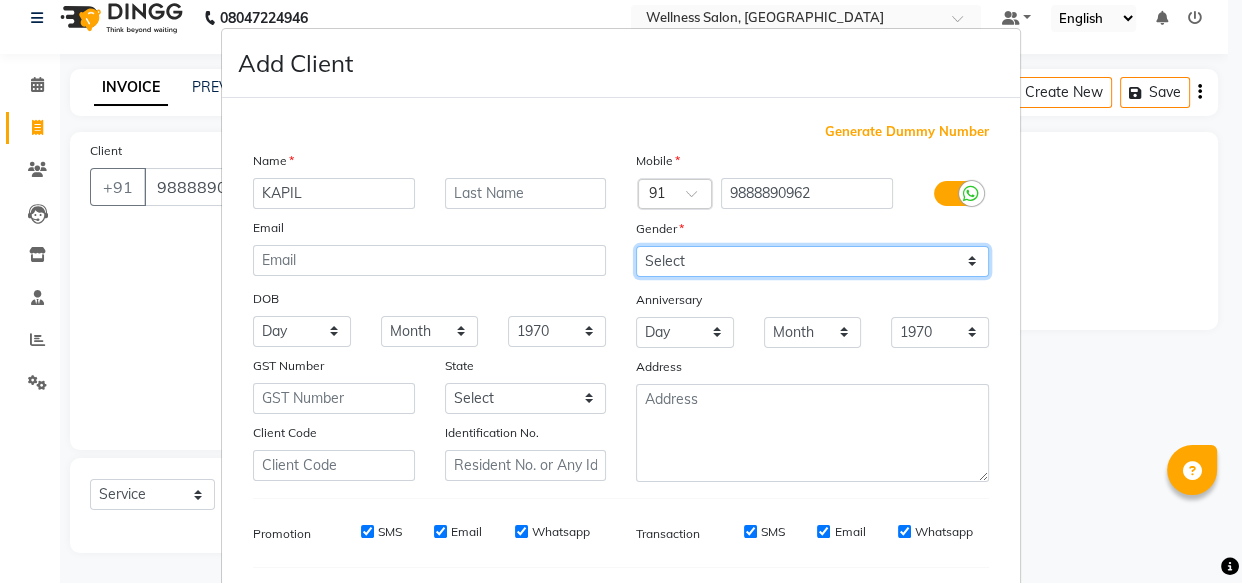 select on "[DEMOGRAPHIC_DATA]" 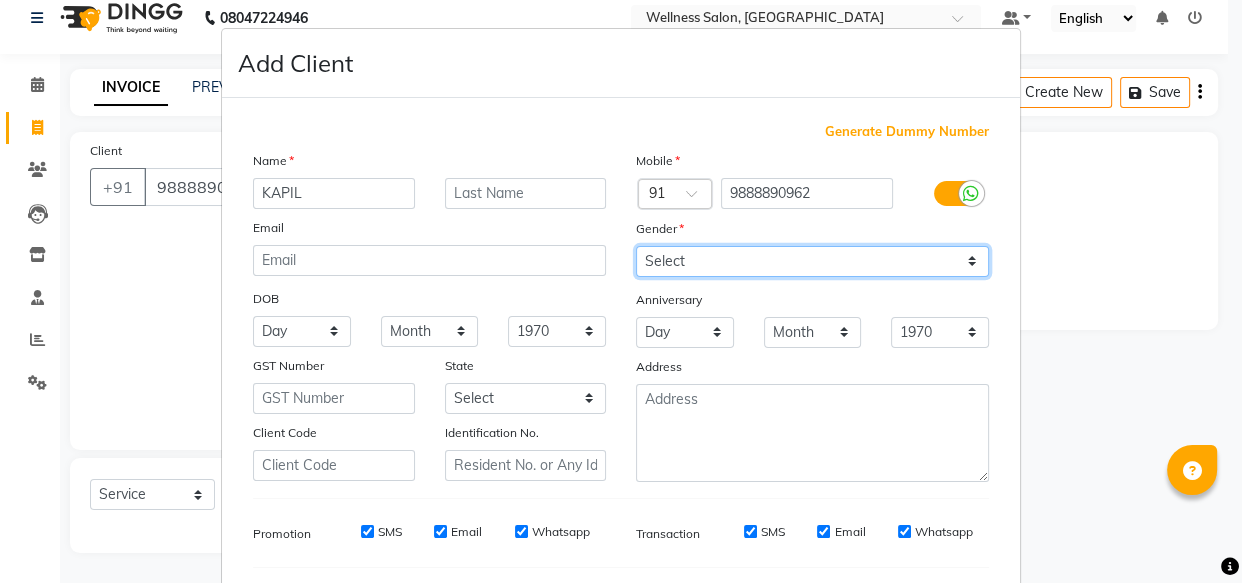 click on "Select [DEMOGRAPHIC_DATA] [DEMOGRAPHIC_DATA] Other Prefer Not To Say" at bounding box center (812, 261) 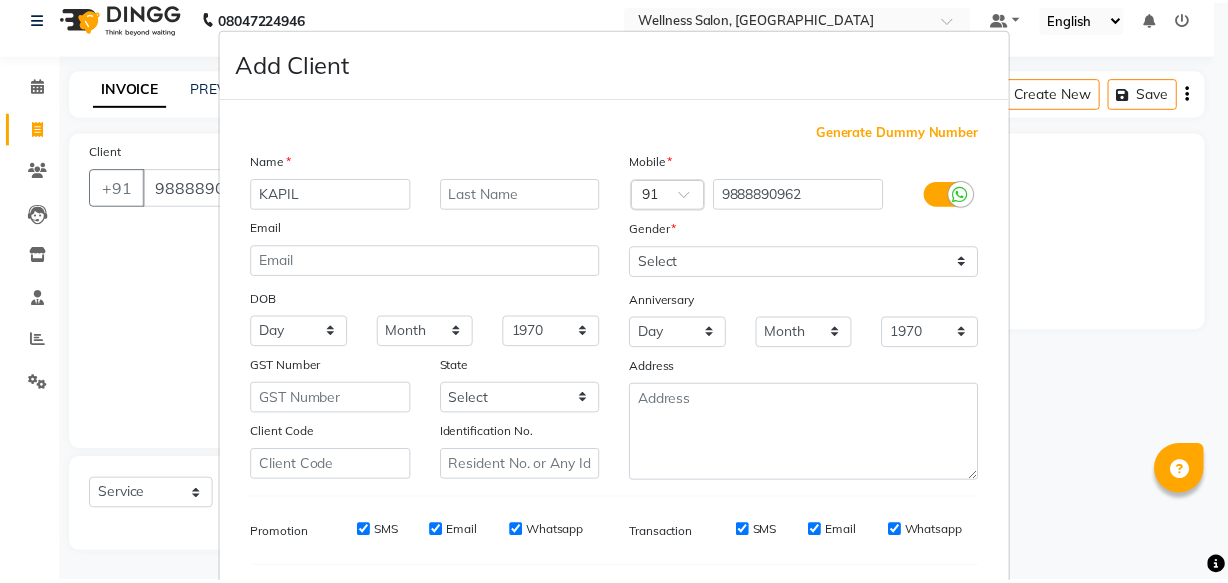 scroll, scrollTop: 270, scrollLeft: 0, axis: vertical 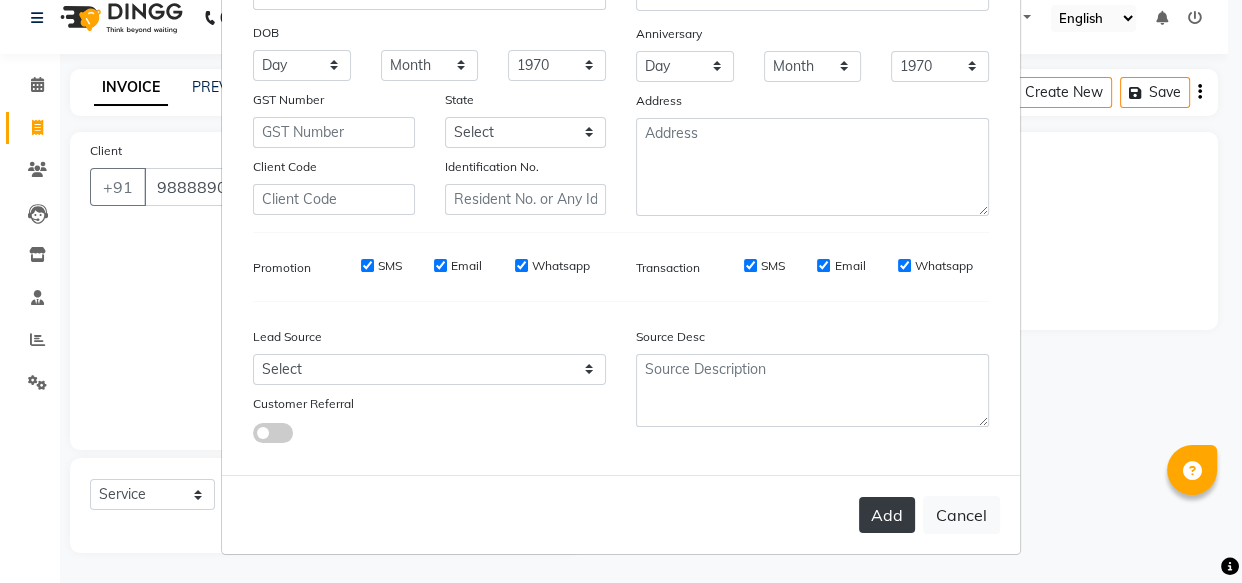 click on "Add" at bounding box center (887, 515) 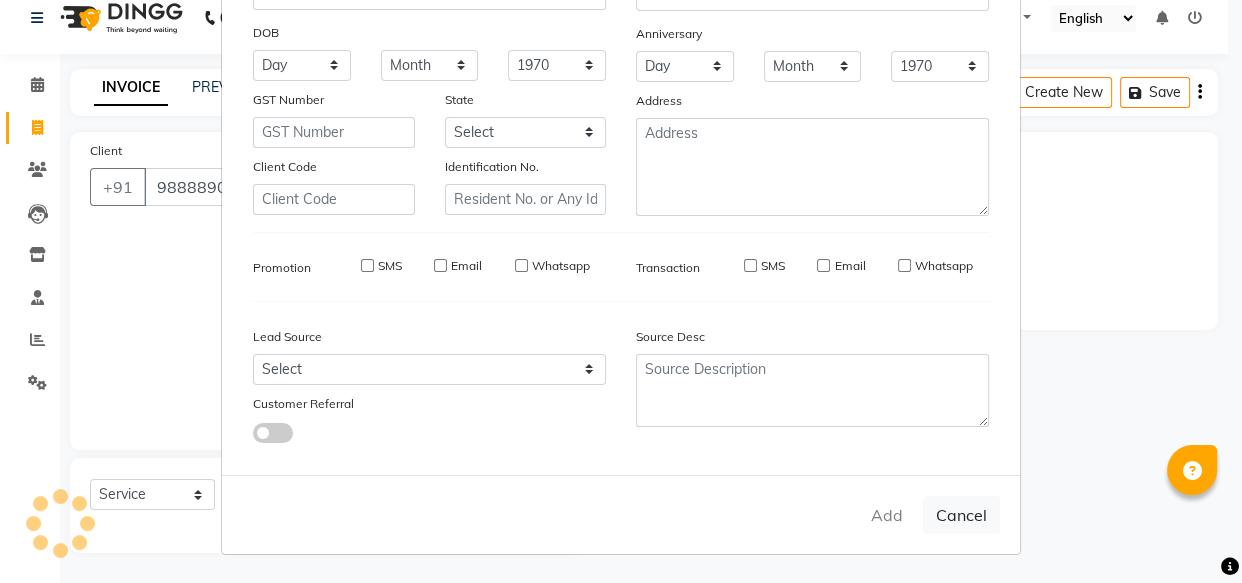 type on "98******62" 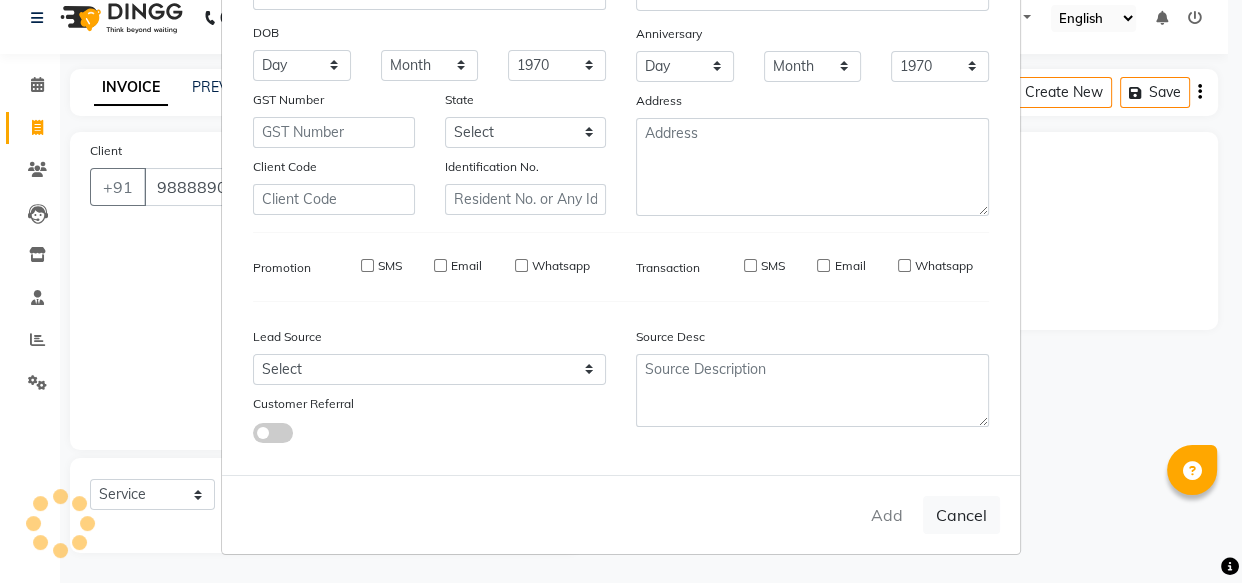type 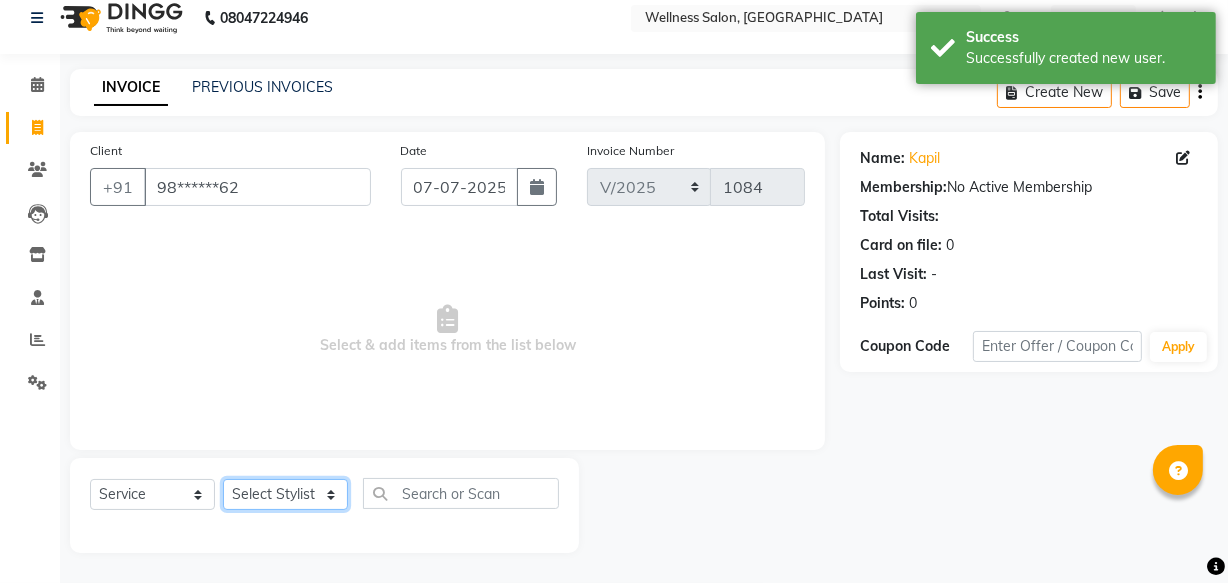 click on "Select Stylist Academy Babita [PERSON_NAME] Manager [PERSON_NAME]" 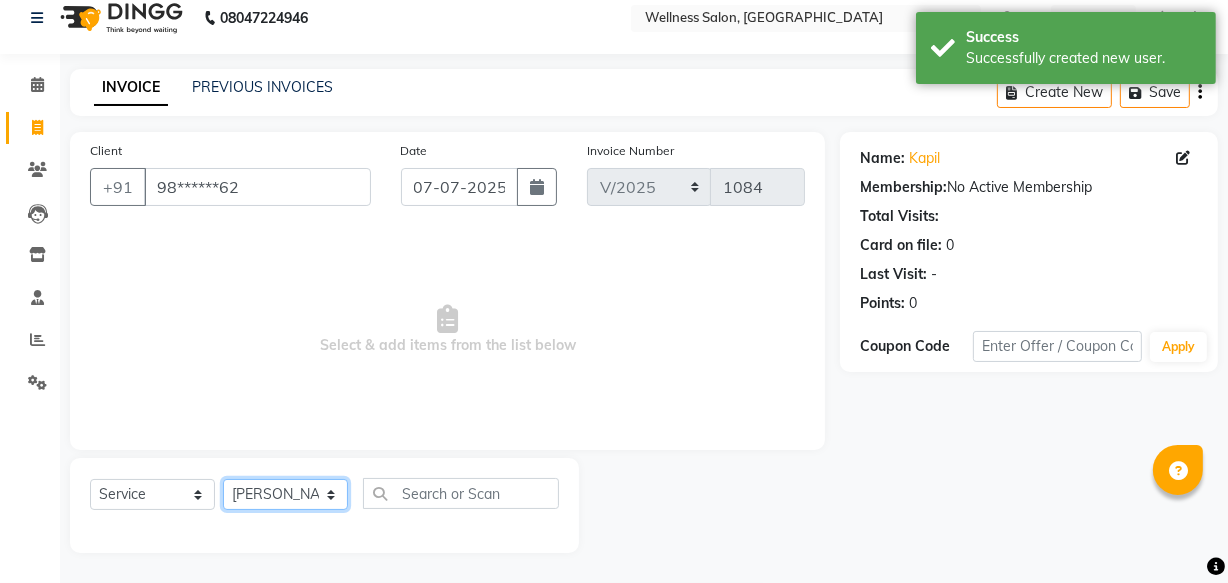 click on "Select Stylist Academy Babita [PERSON_NAME] Manager [PERSON_NAME]" 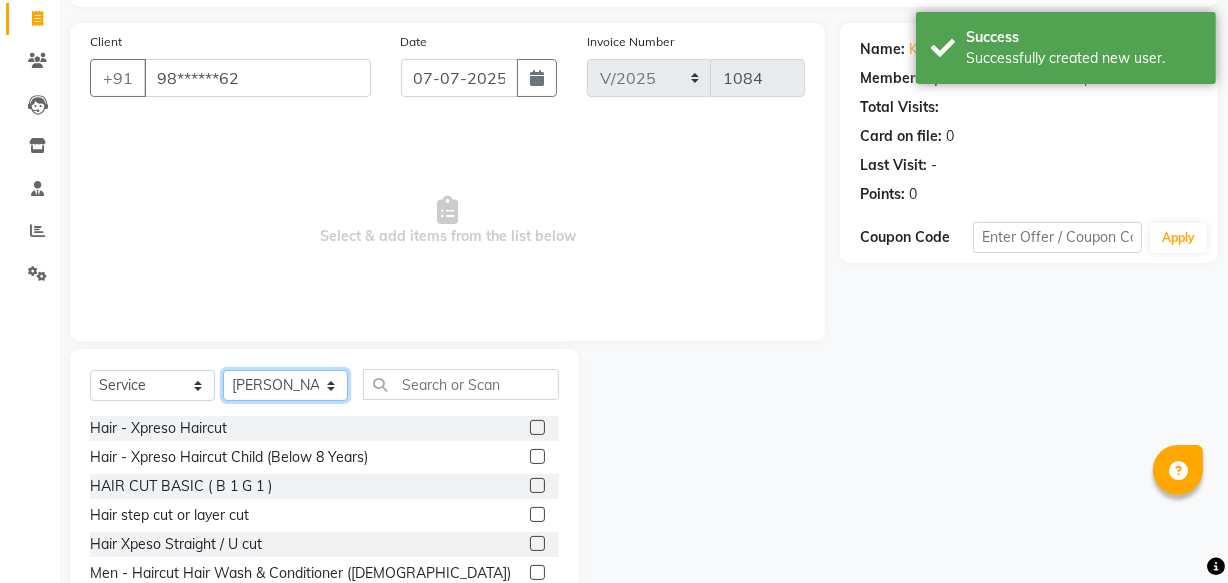 scroll, scrollTop: 219, scrollLeft: 0, axis: vertical 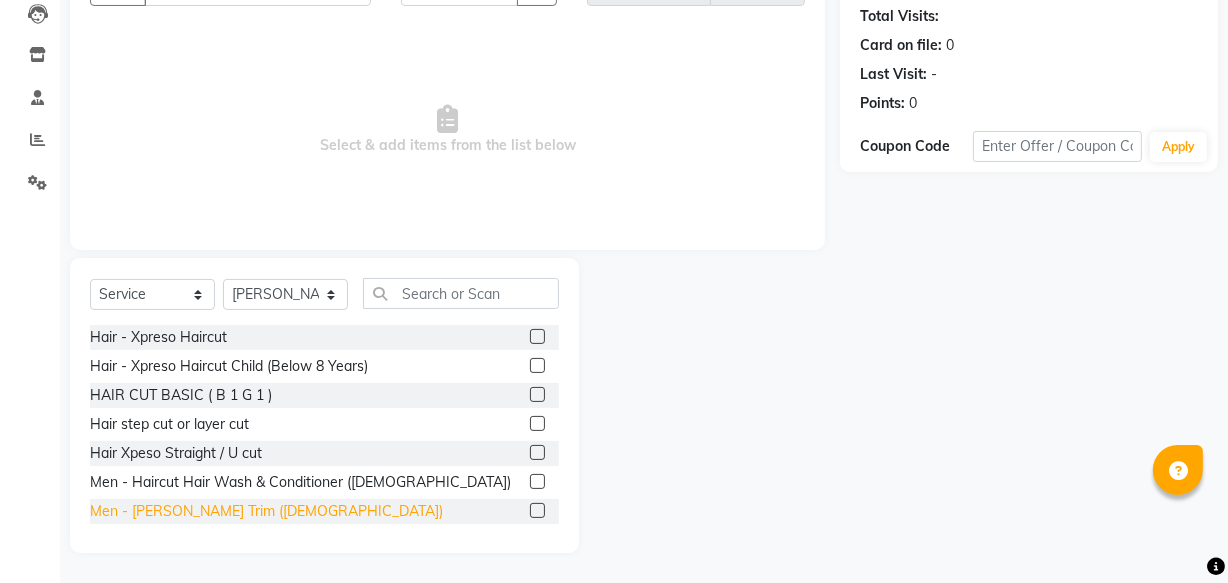 click on "Men - [PERSON_NAME] Trim ([DEMOGRAPHIC_DATA])" 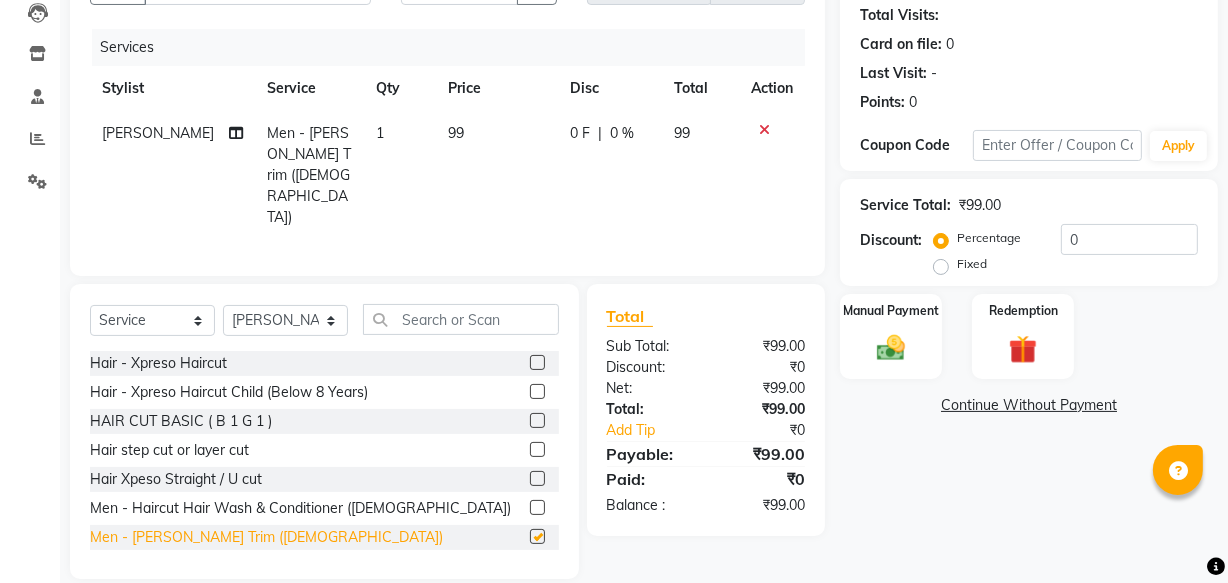 checkbox on "false" 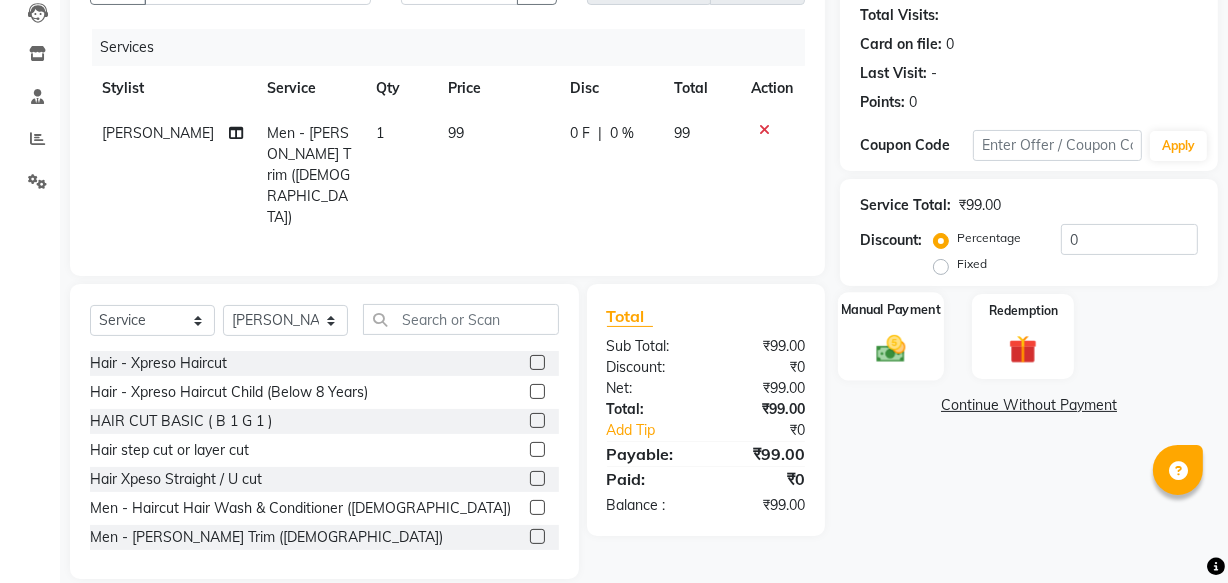 click 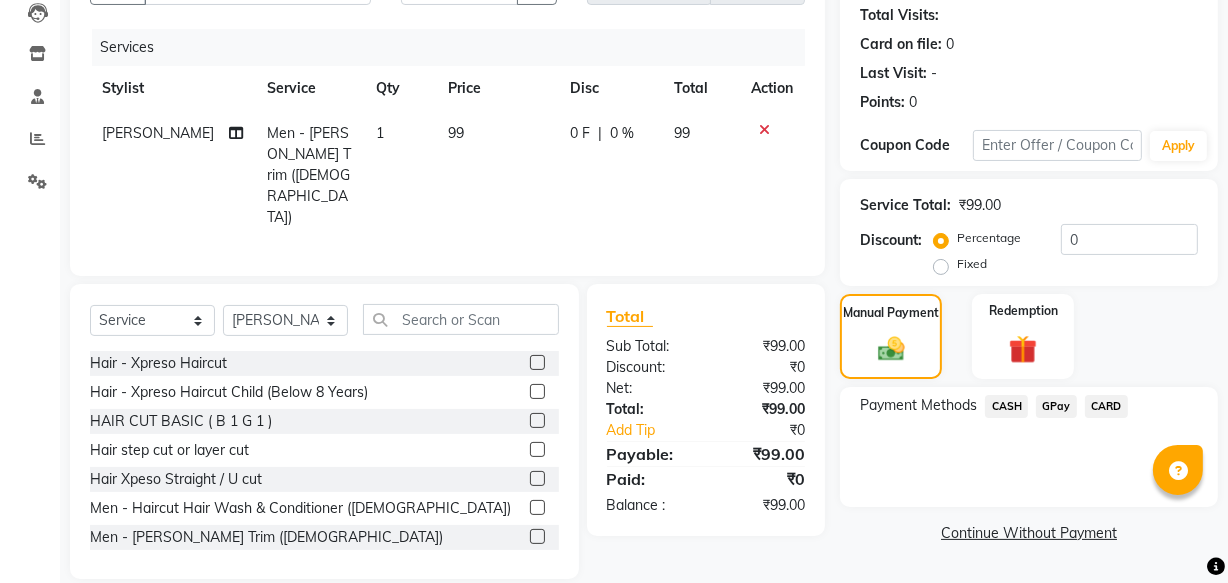 click on "GPay" 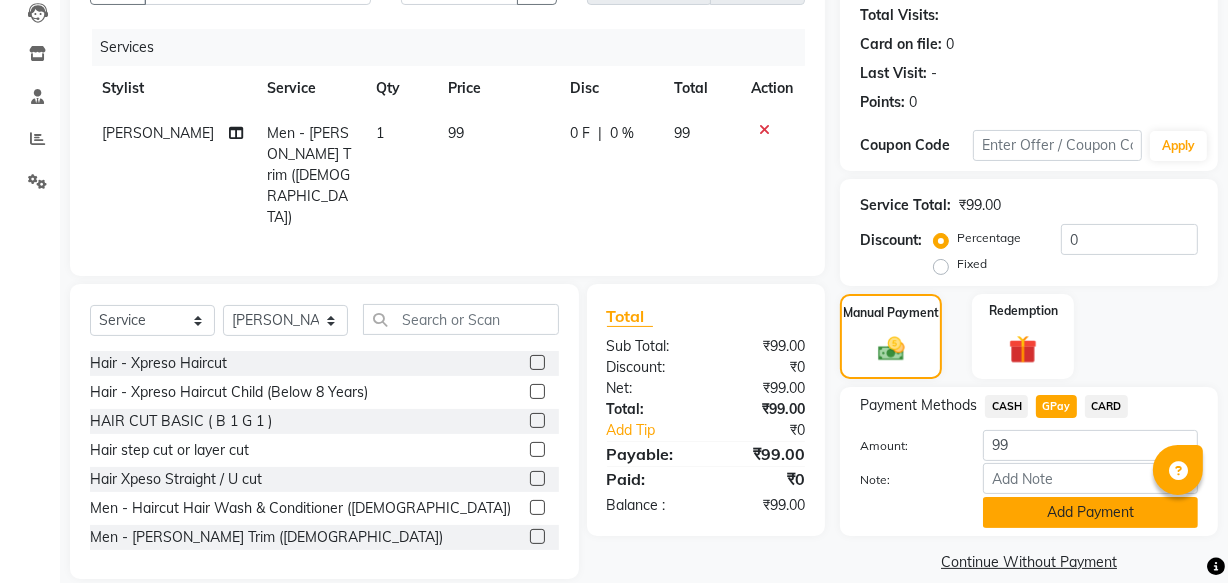 click on "Add Payment" 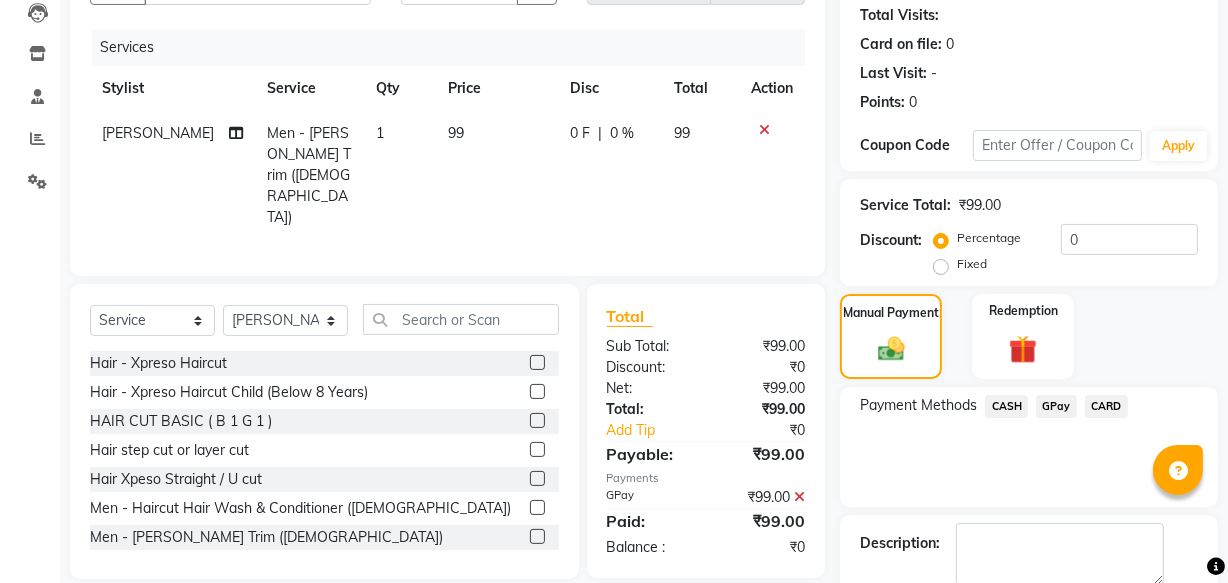 scroll, scrollTop: 326, scrollLeft: 0, axis: vertical 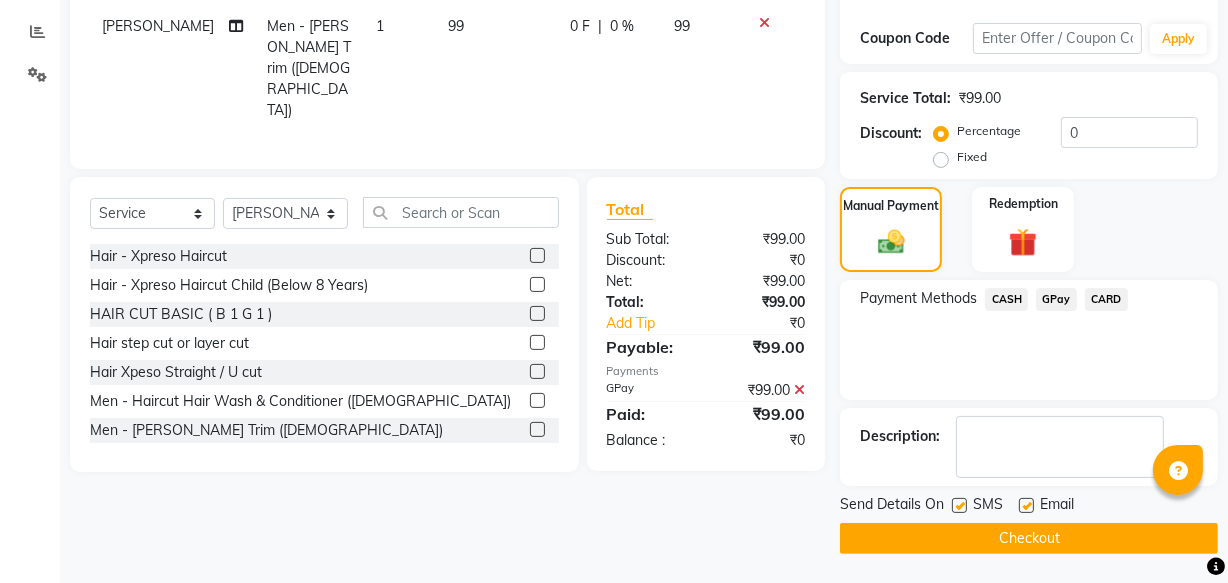 click on "Checkout" 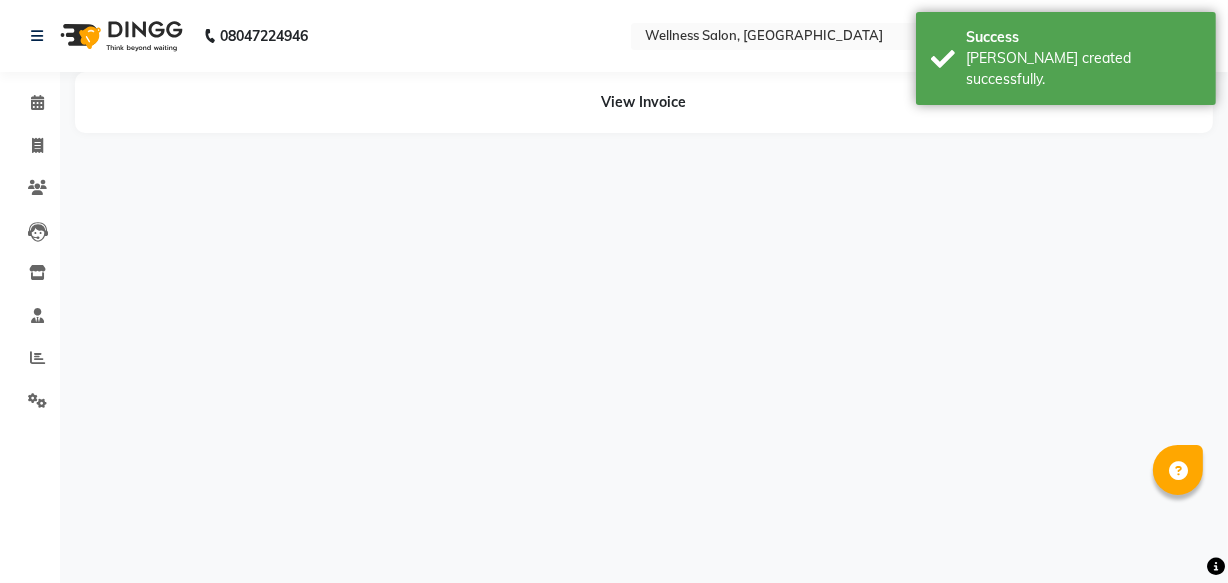 scroll, scrollTop: 0, scrollLeft: 0, axis: both 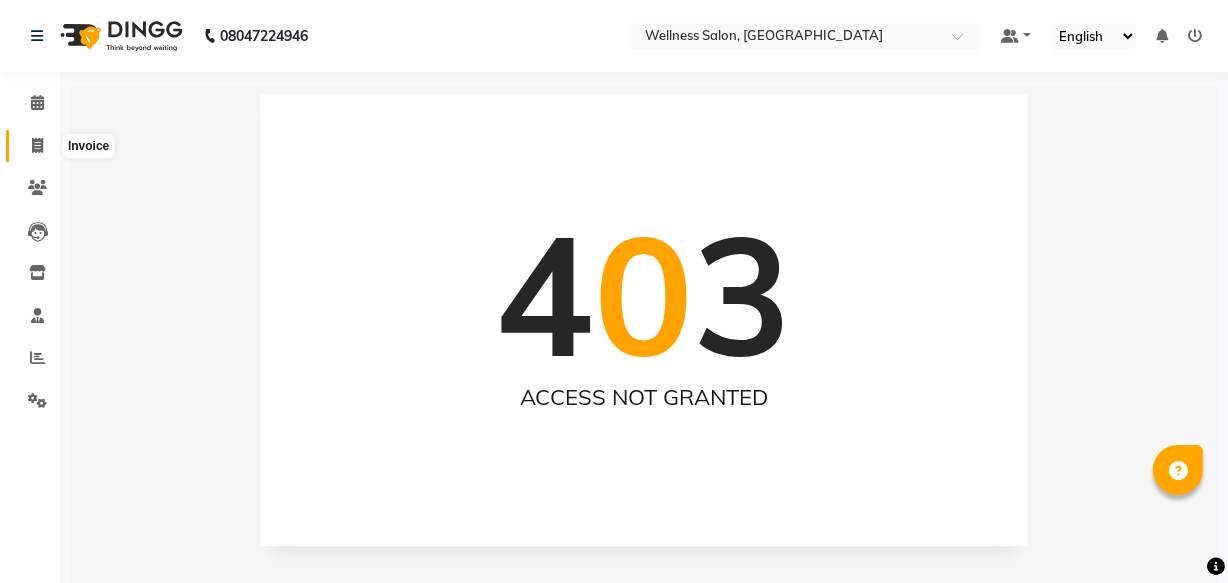 click 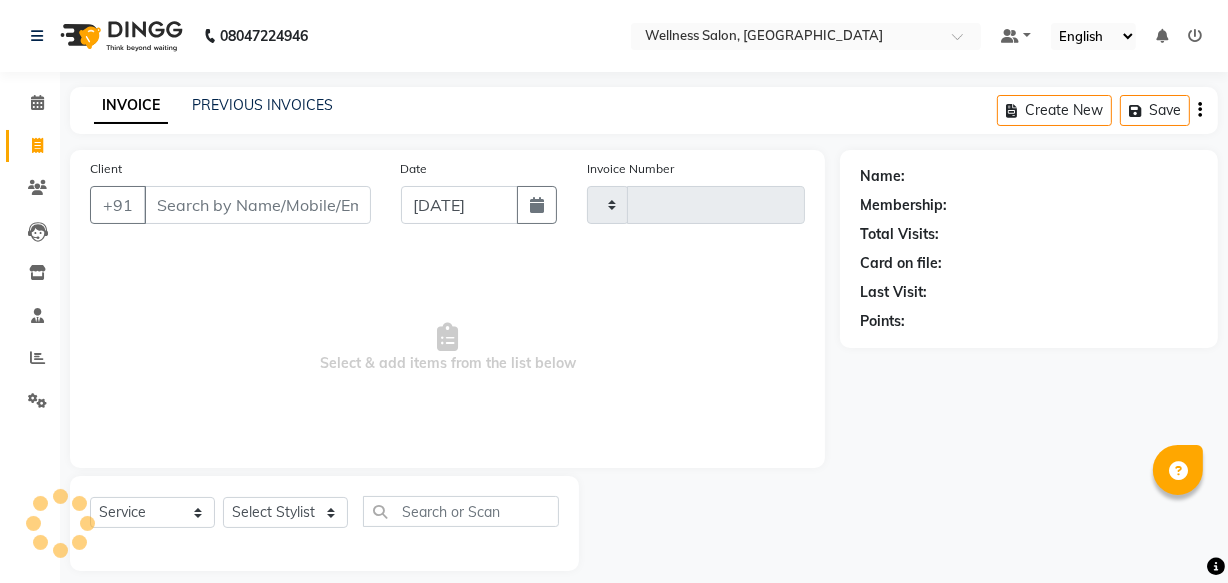 scroll, scrollTop: 19, scrollLeft: 0, axis: vertical 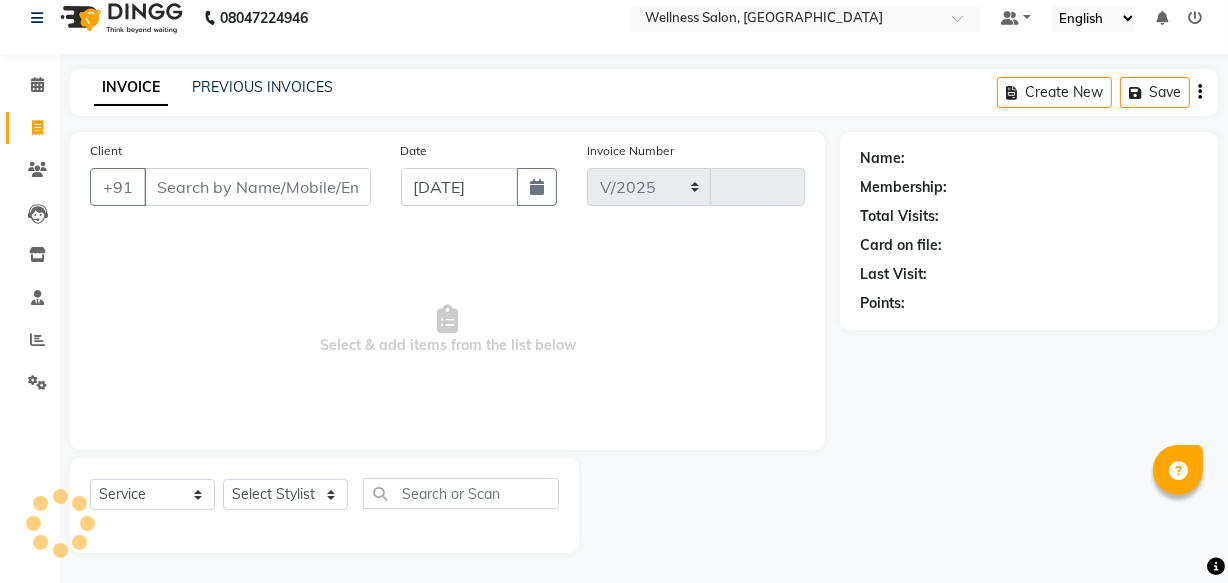 select on "4872" 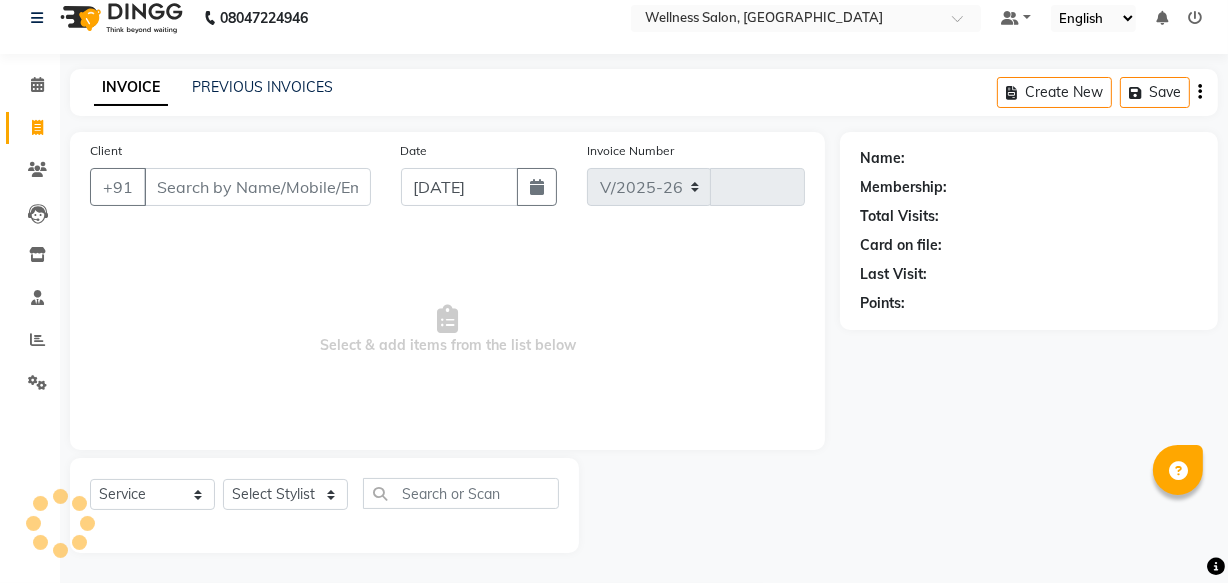type on "1085" 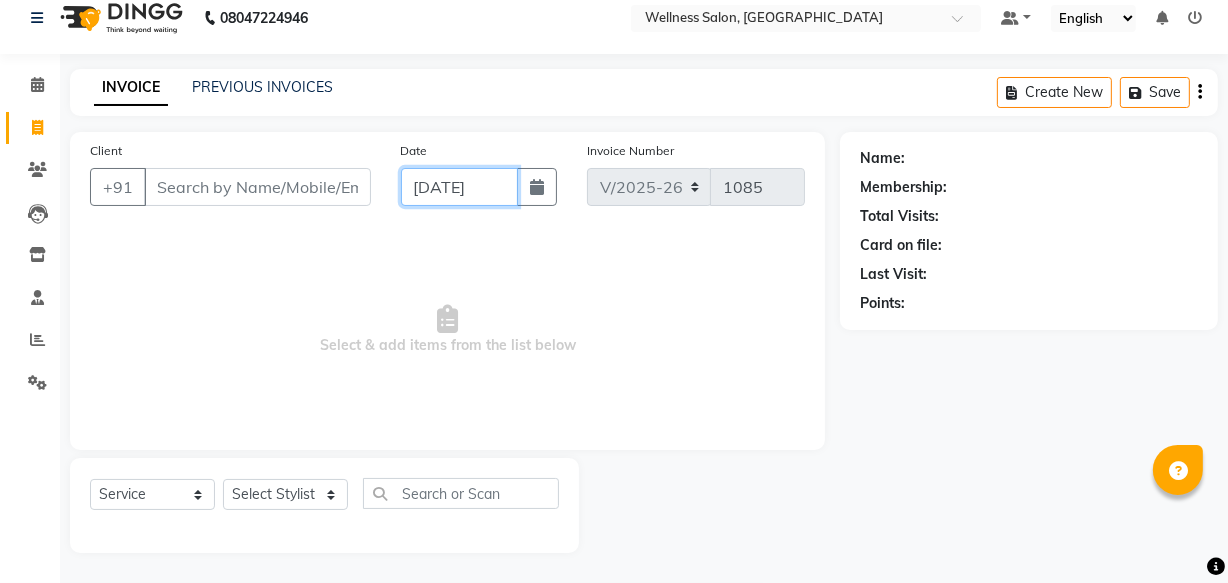 click on "[DATE]" 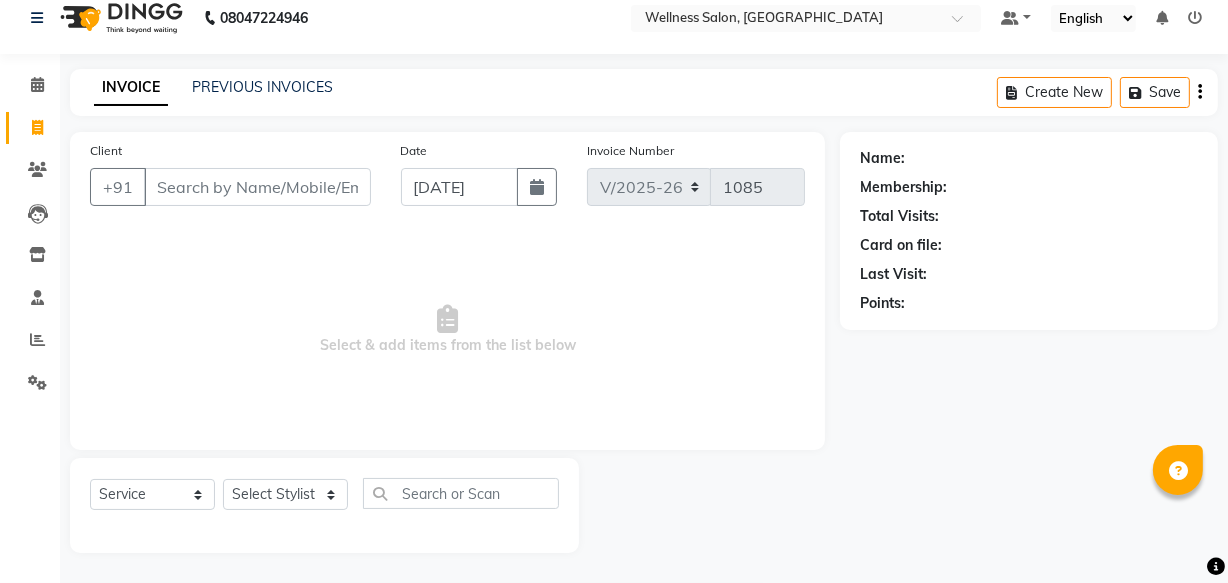 select on "7" 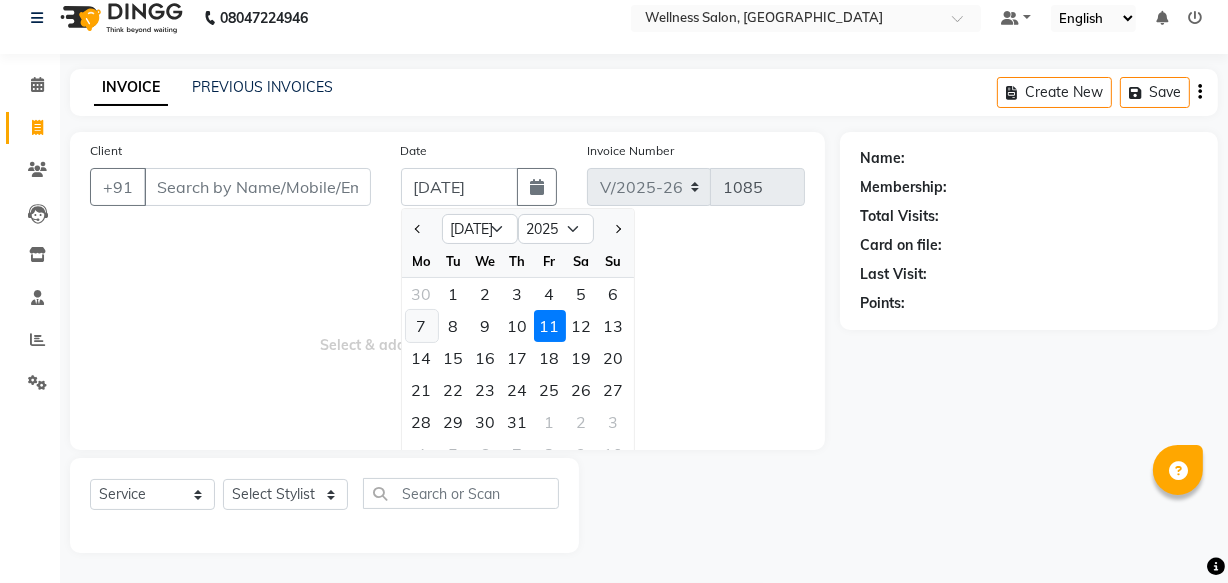 click on "7" 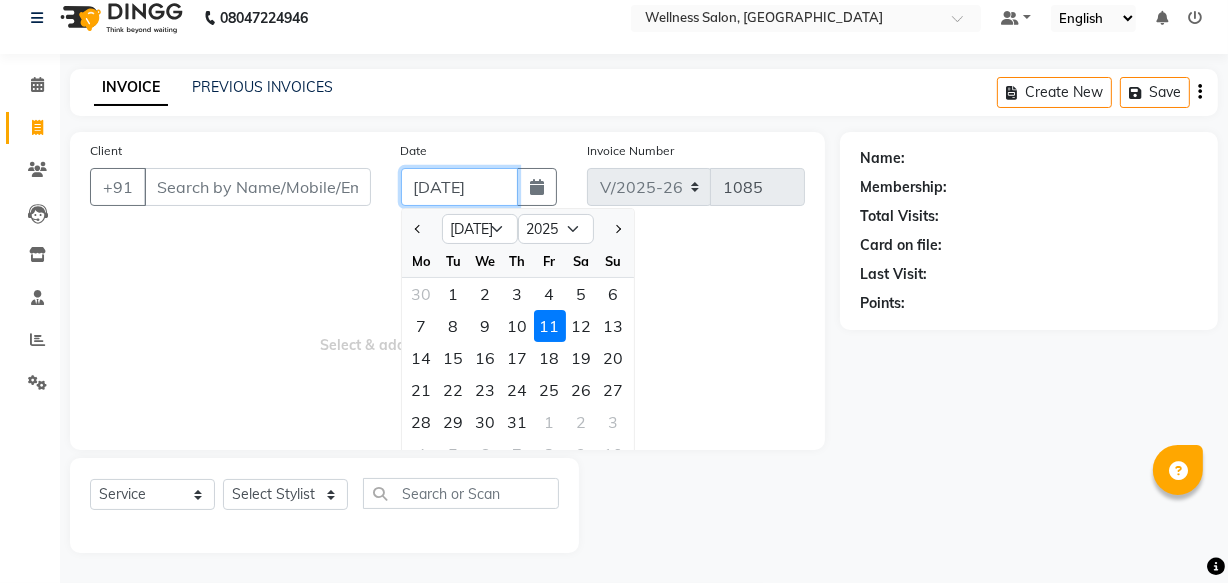 type on "07-07-2025" 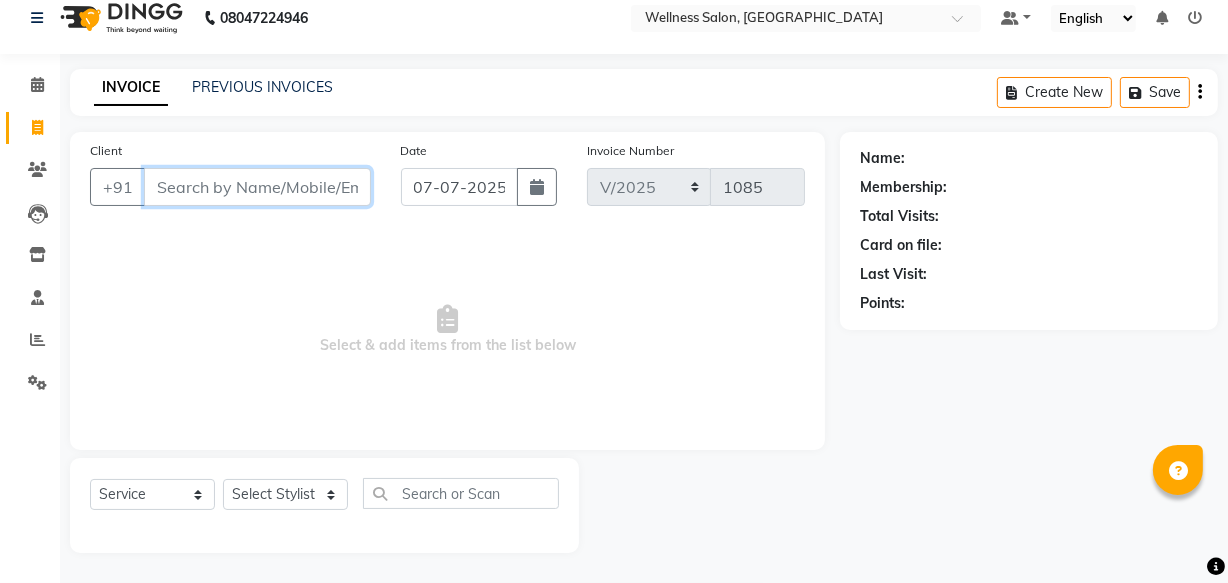 click on "Client" at bounding box center (257, 187) 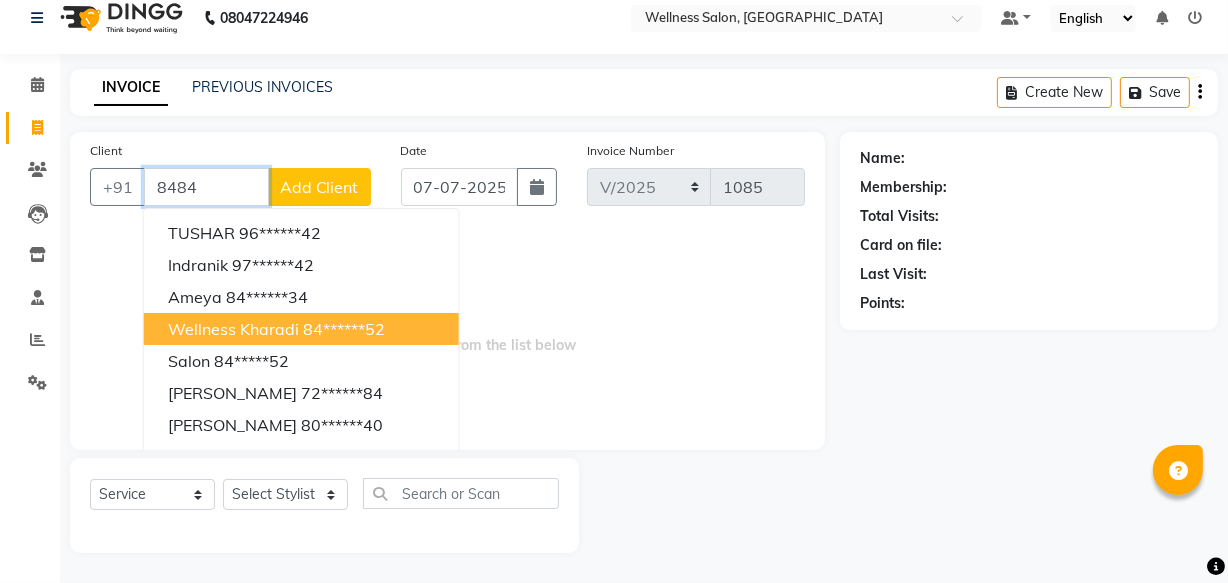click on "wellness kharadi" at bounding box center [233, 329] 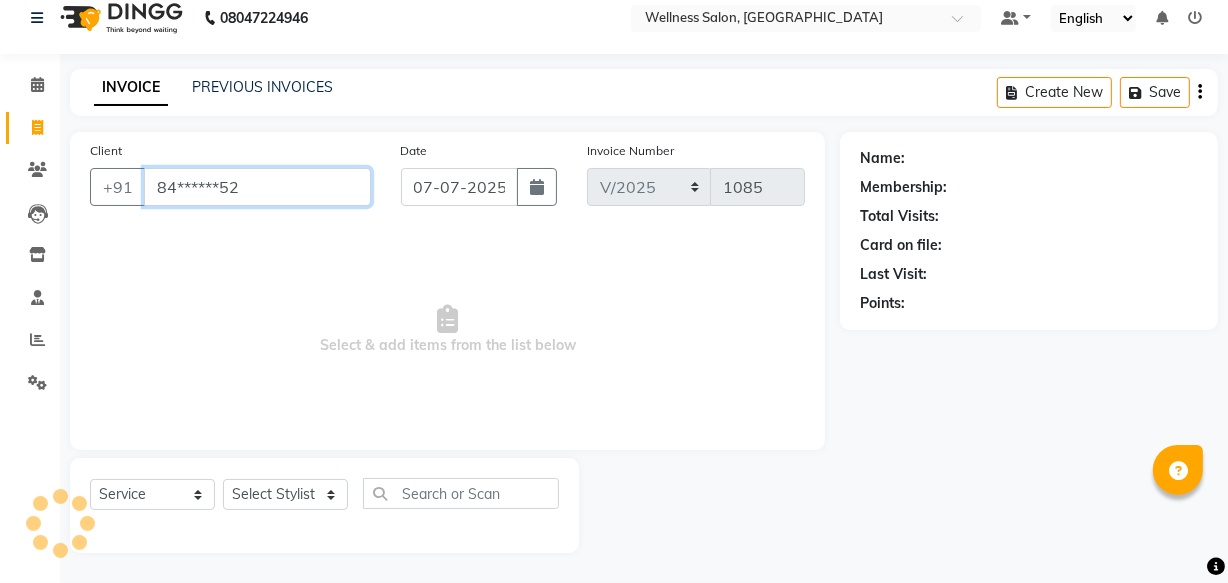 type on "84******52" 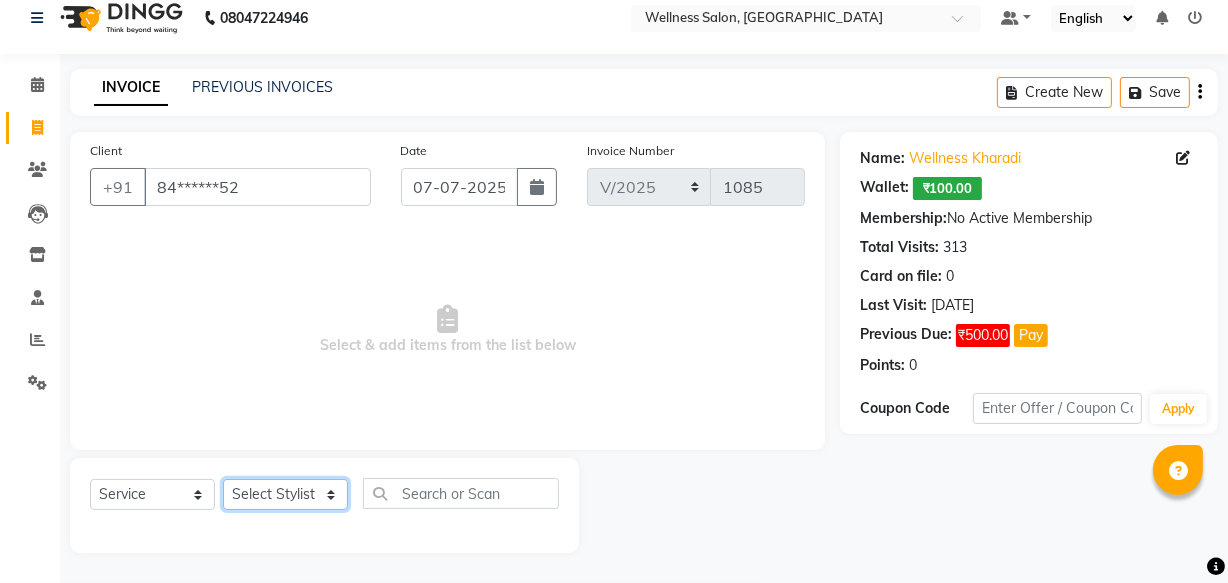 click on "Select Stylist Academy Babita [PERSON_NAME] Manager [PERSON_NAME]" 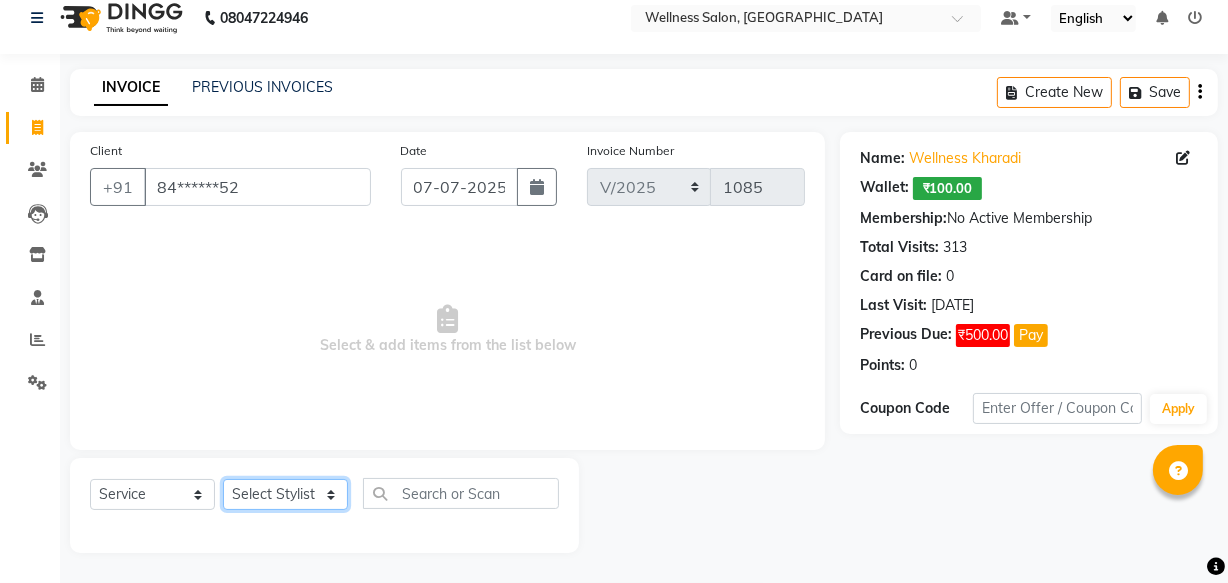 select on "30854" 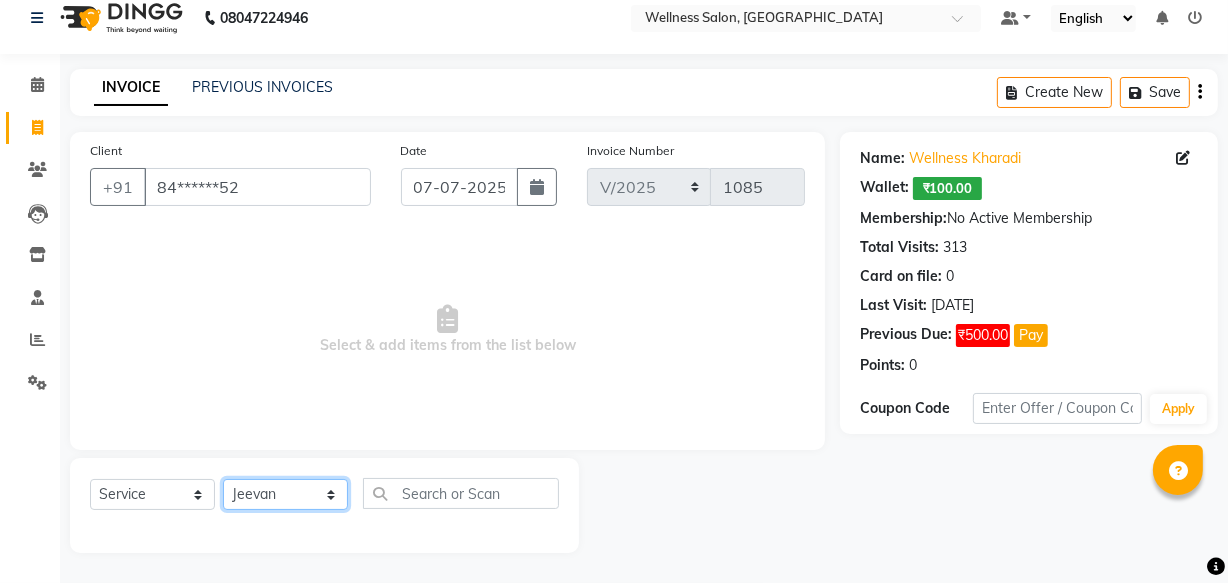 click on "Select Stylist Academy Babita [PERSON_NAME] Manager [PERSON_NAME]" 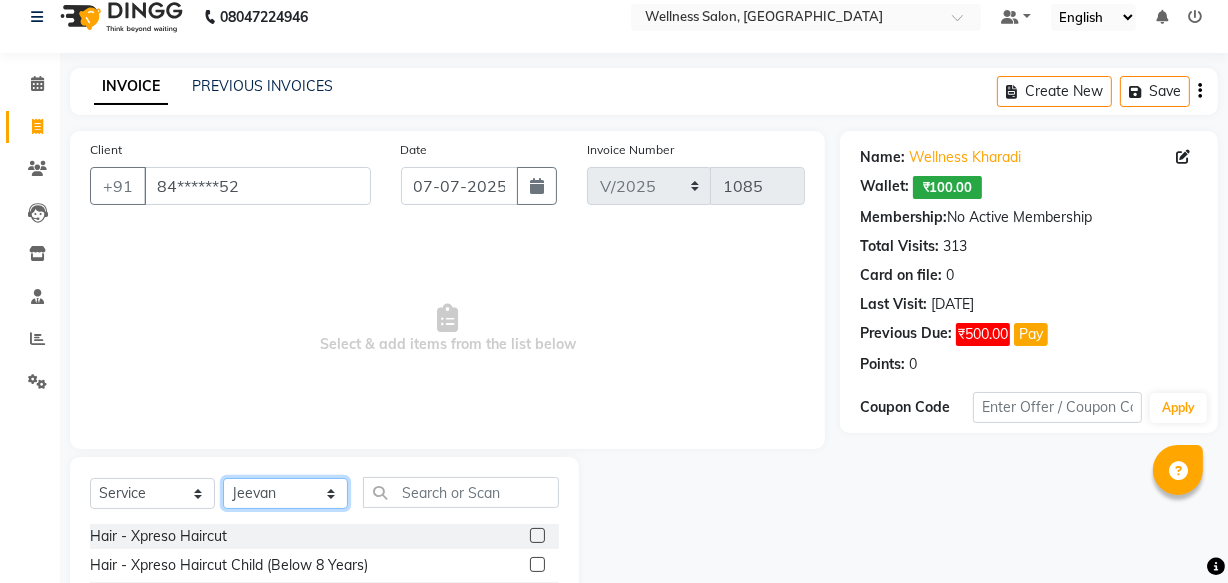 scroll, scrollTop: 219, scrollLeft: 0, axis: vertical 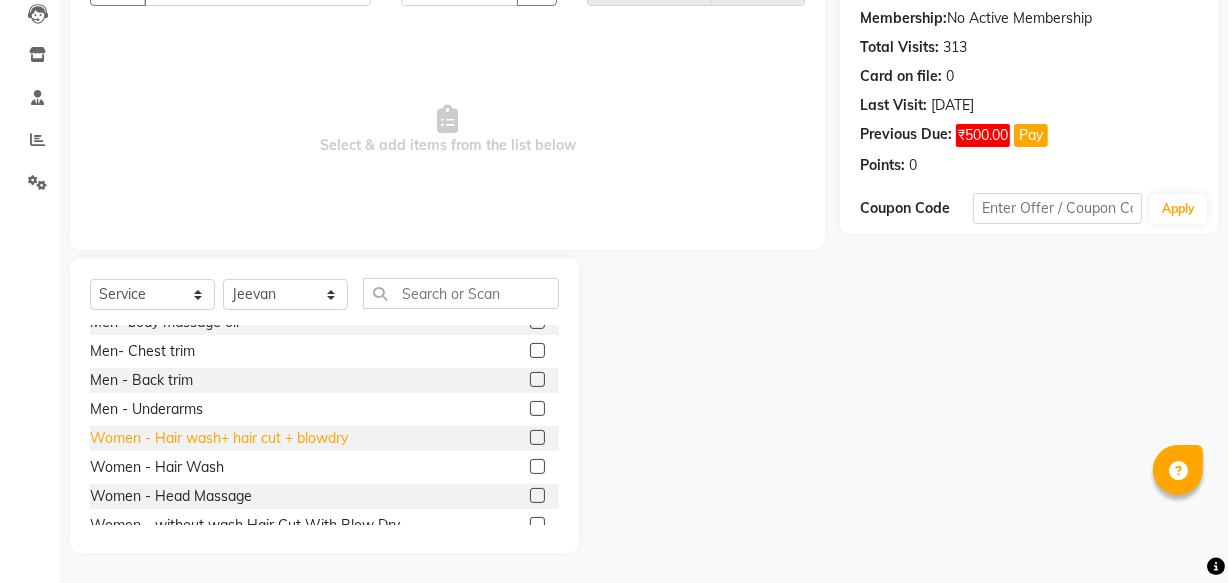 click on "Women - Hair wash+ hair cut + blowdry" 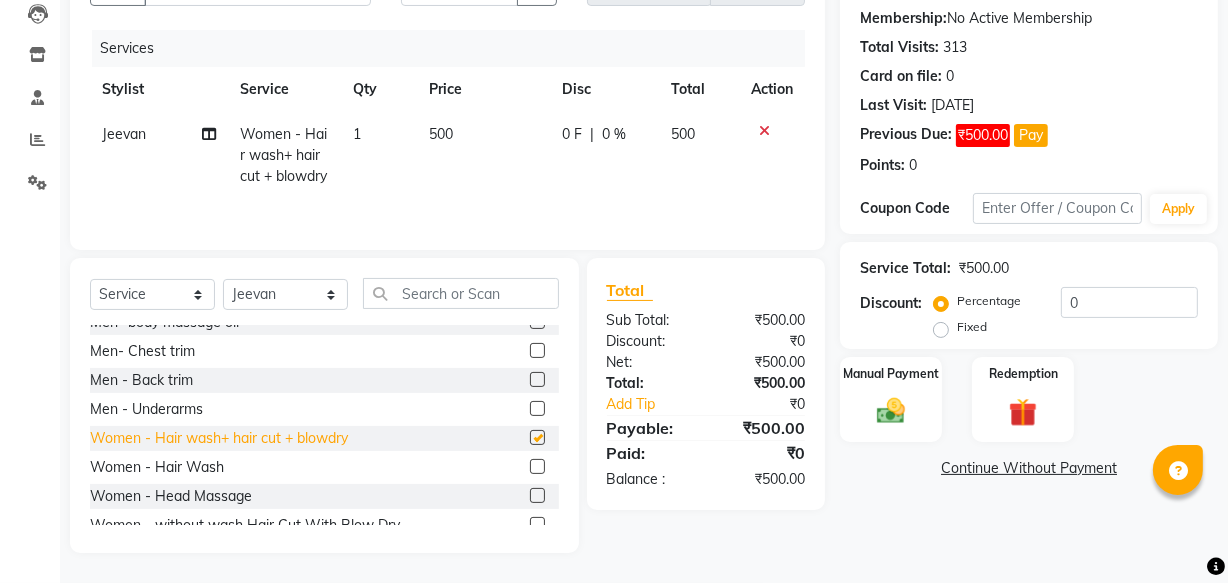 checkbox on "false" 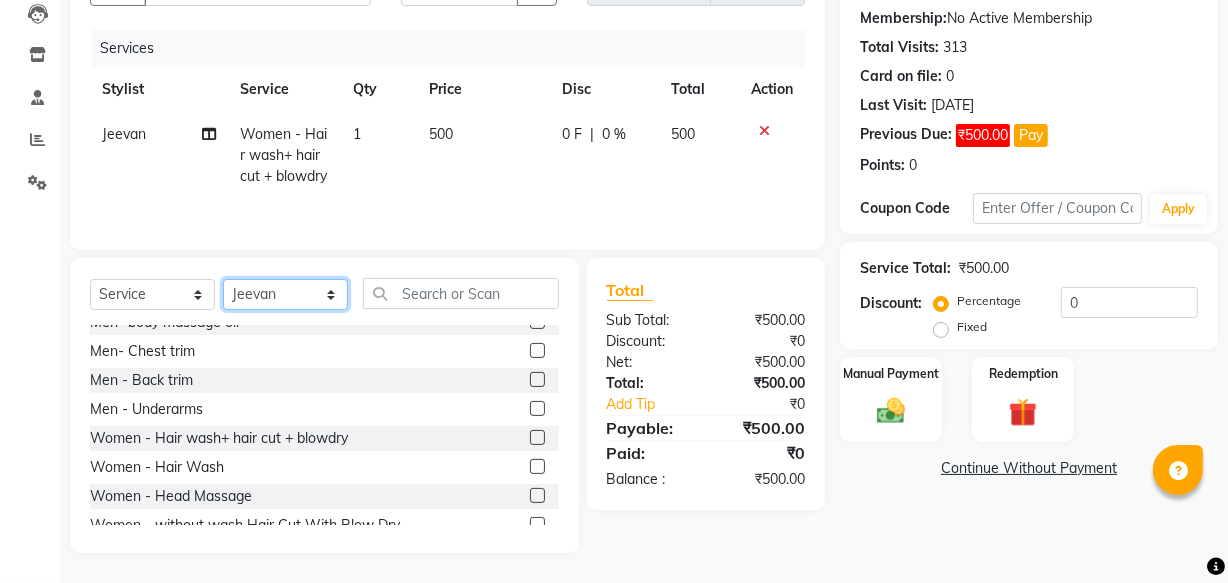click on "Select Stylist Academy Babita [PERSON_NAME] Manager [PERSON_NAME]" 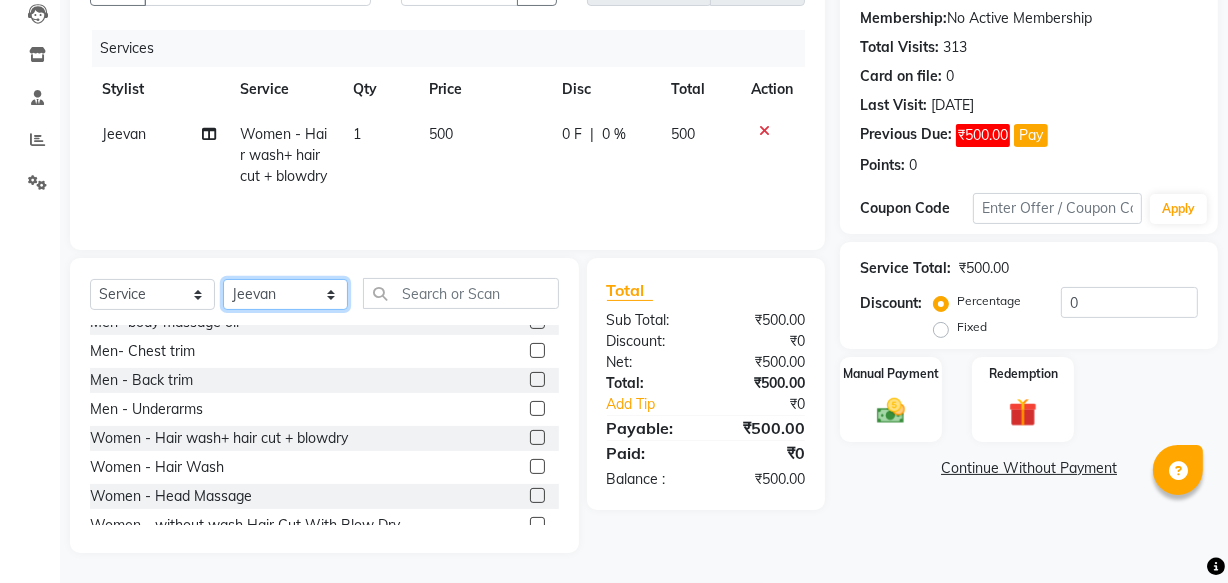 select on "30219" 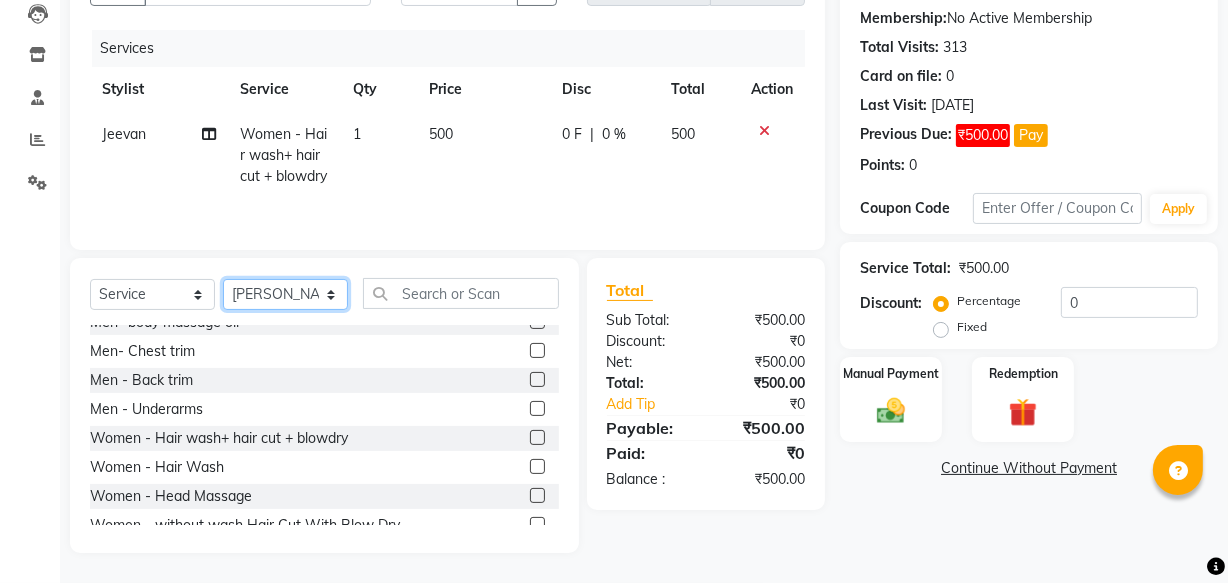 click on "Select Stylist Academy Babita [PERSON_NAME] Manager [PERSON_NAME]" 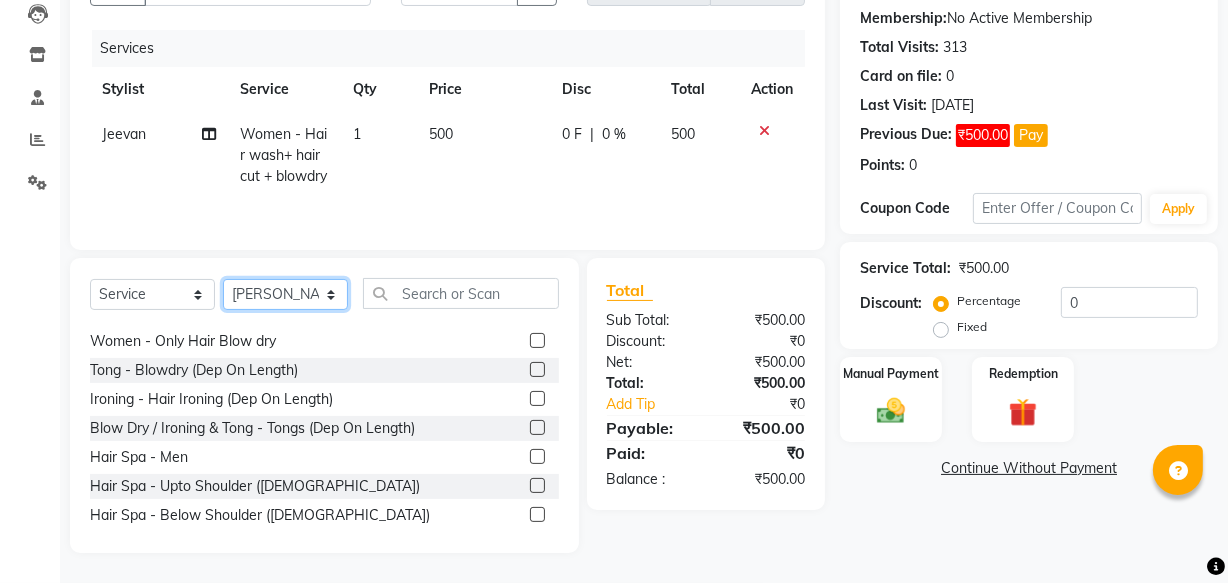 scroll, scrollTop: 618, scrollLeft: 0, axis: vertical 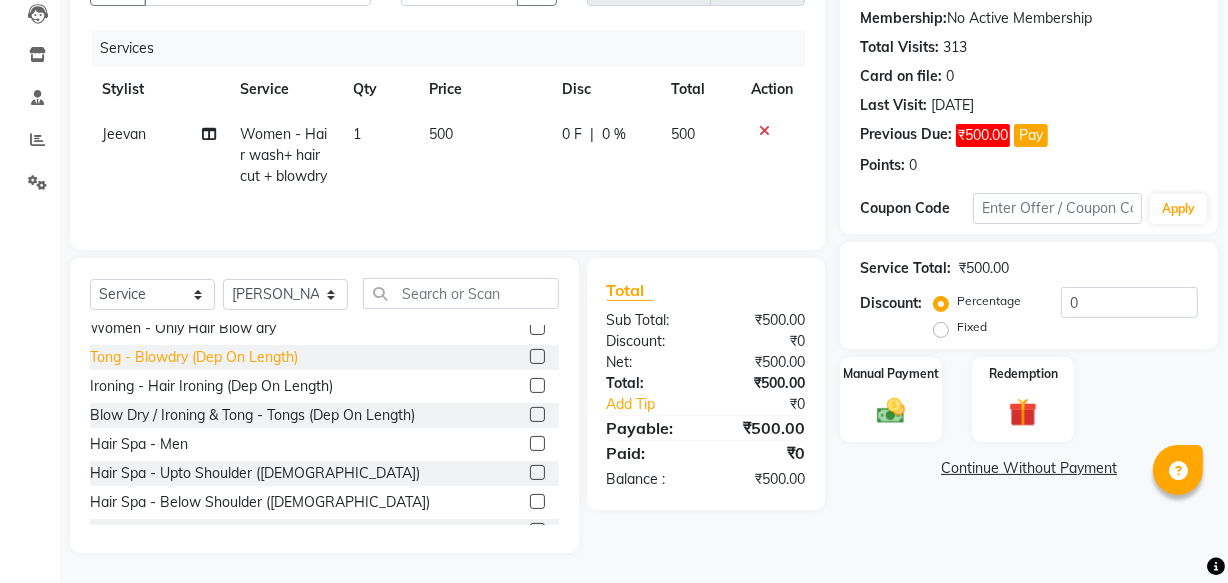 click on "Hair Spa - Men" 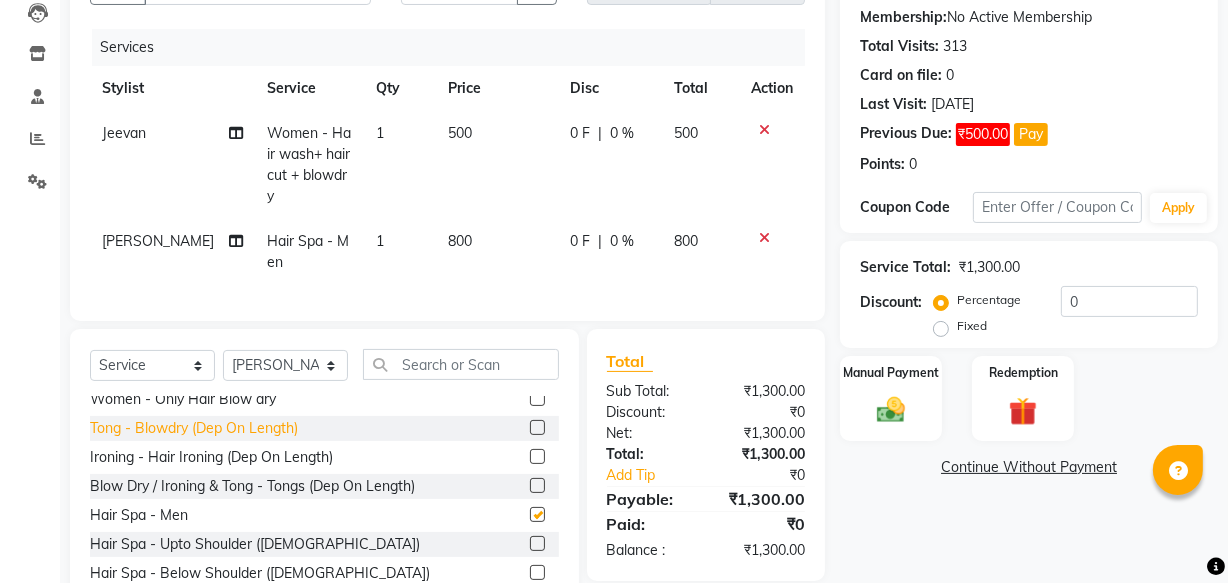 checkbox on "false" 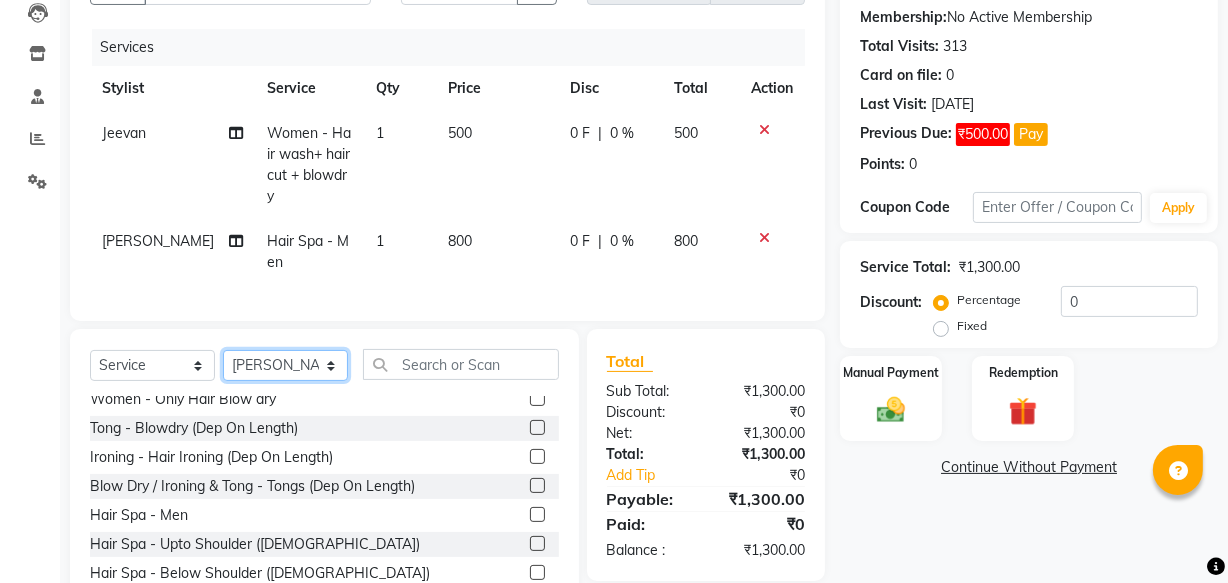 click on "Select Stylist Academy Babita [PERSON_NAME] Manager [PERSON_NAME]" 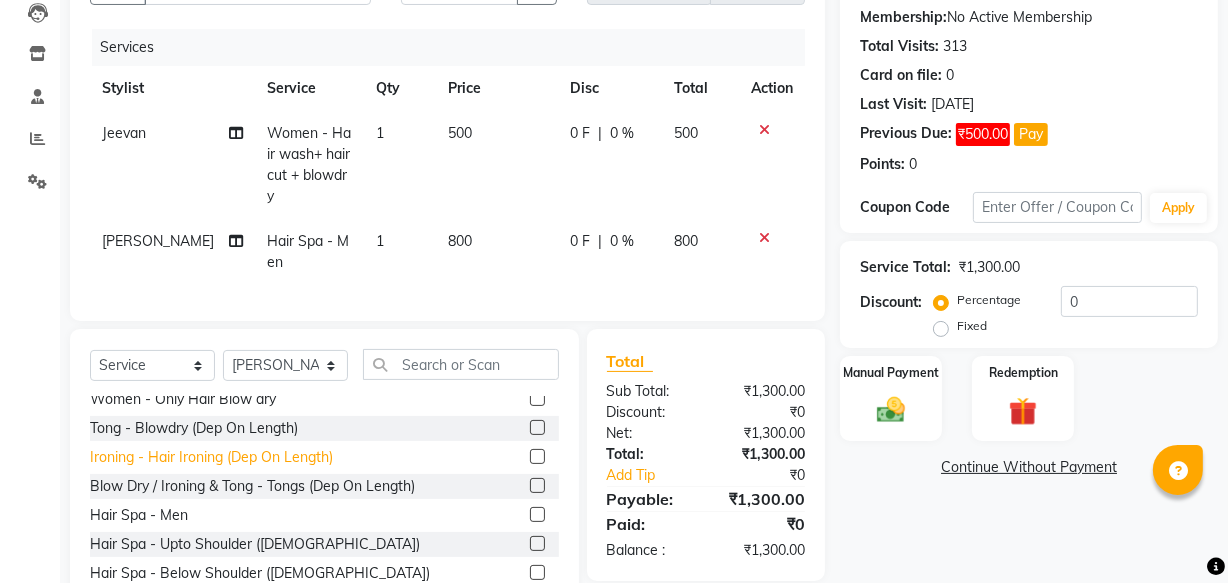 click on "Hair Spa - Upto Shoulder ([DEMOGRAPHIC_DATA])" 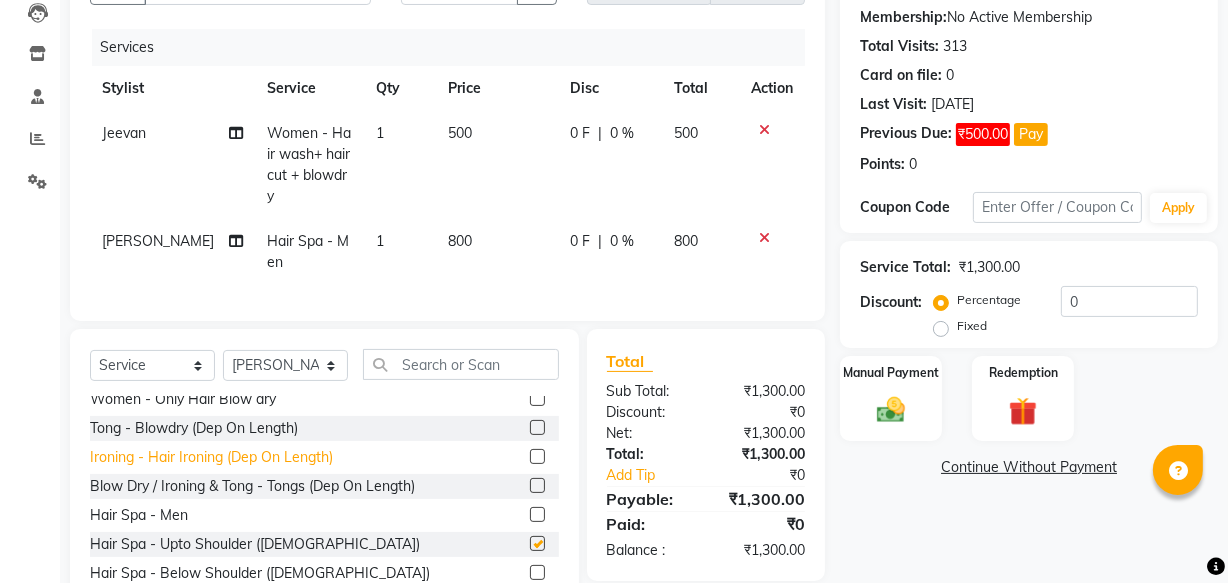 checkbox on "false" 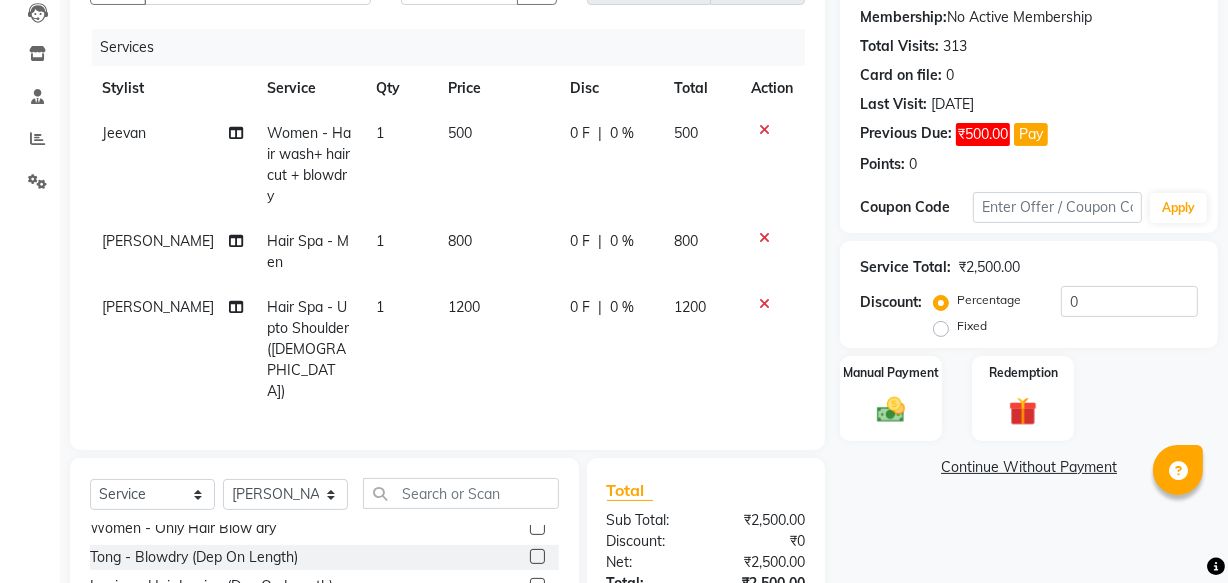 click on "0 F" 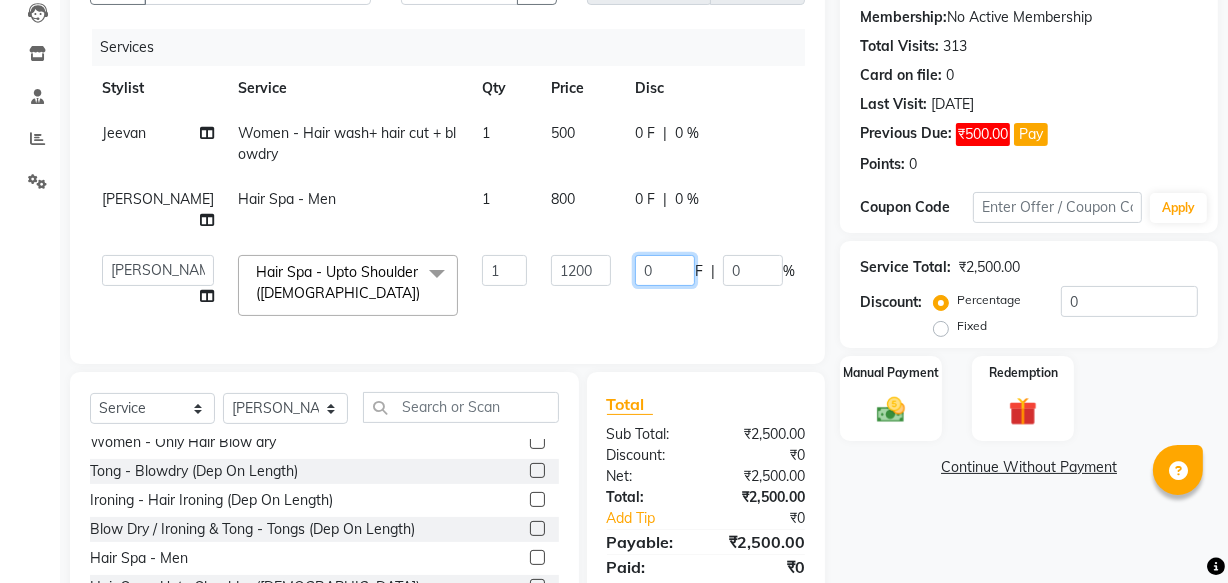 click on "0" 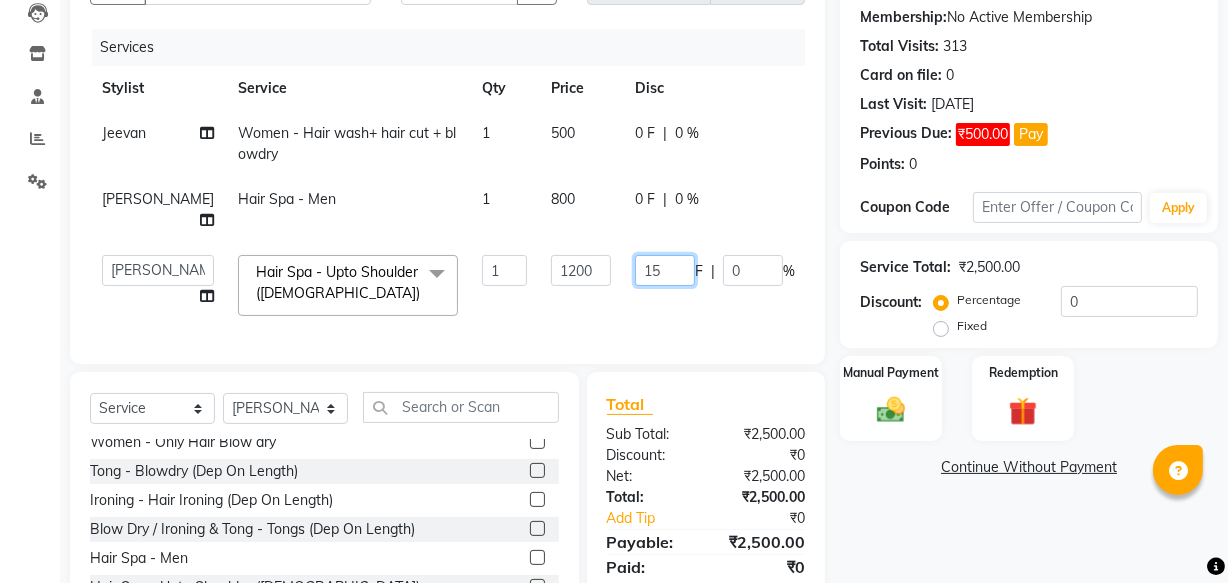 type on "150" 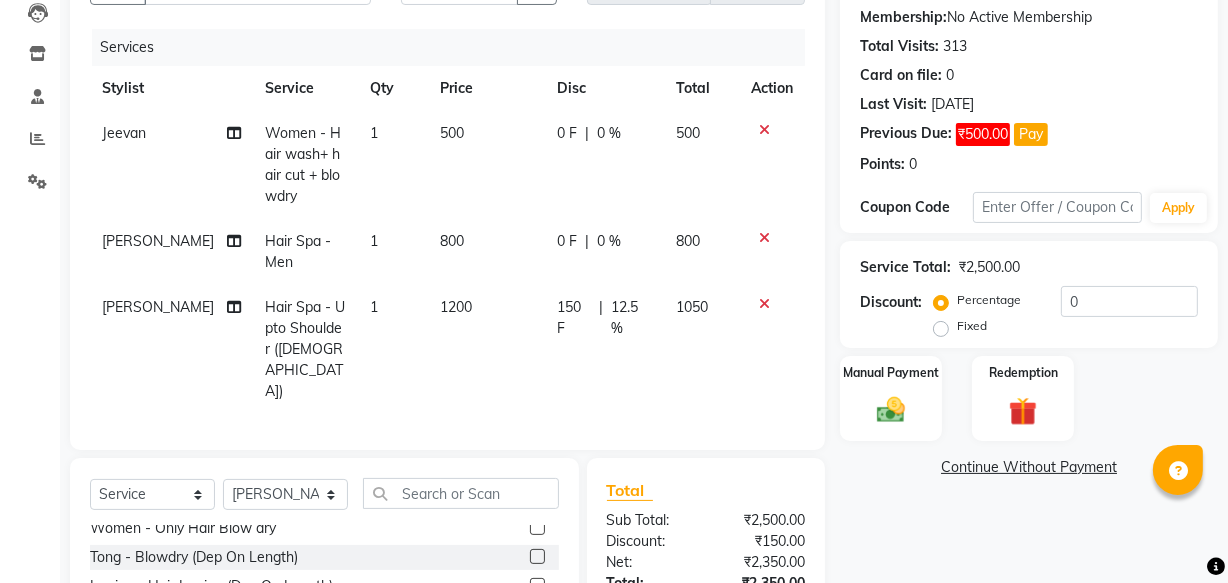 click on "[PERSON_NAME]  Hair Spa - Upto Shoulder ([DEMOGRAPHIC_DATA]) 1 1200 150 F | 12.5 % 1050" 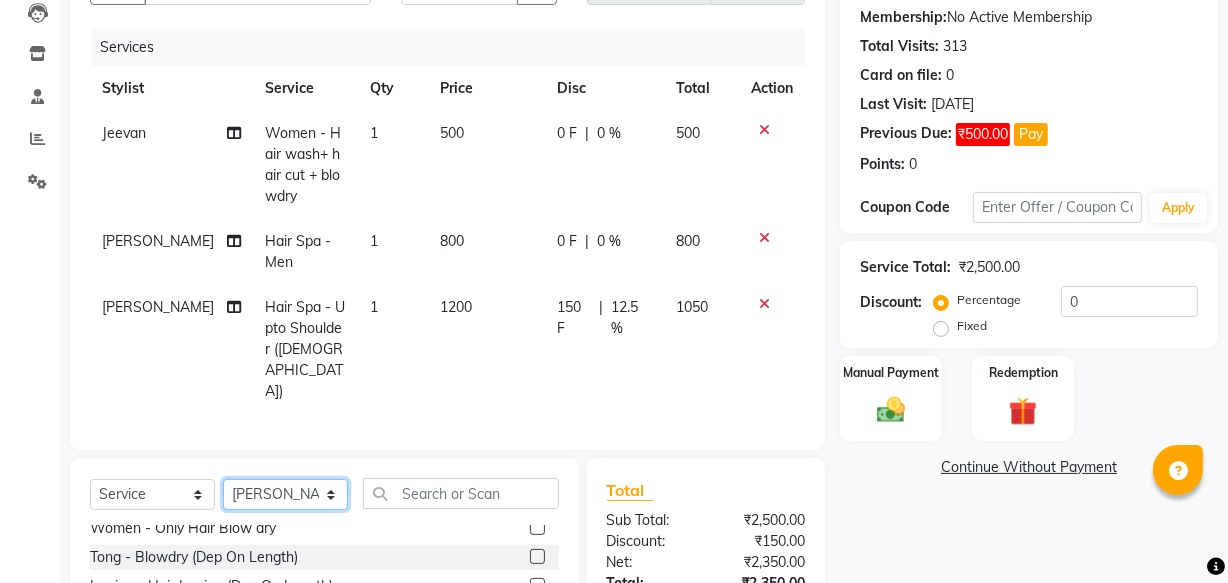 click on "Select Stylist Academy Babita [PERSON_NAME] Manager [PERSON_NAME]" 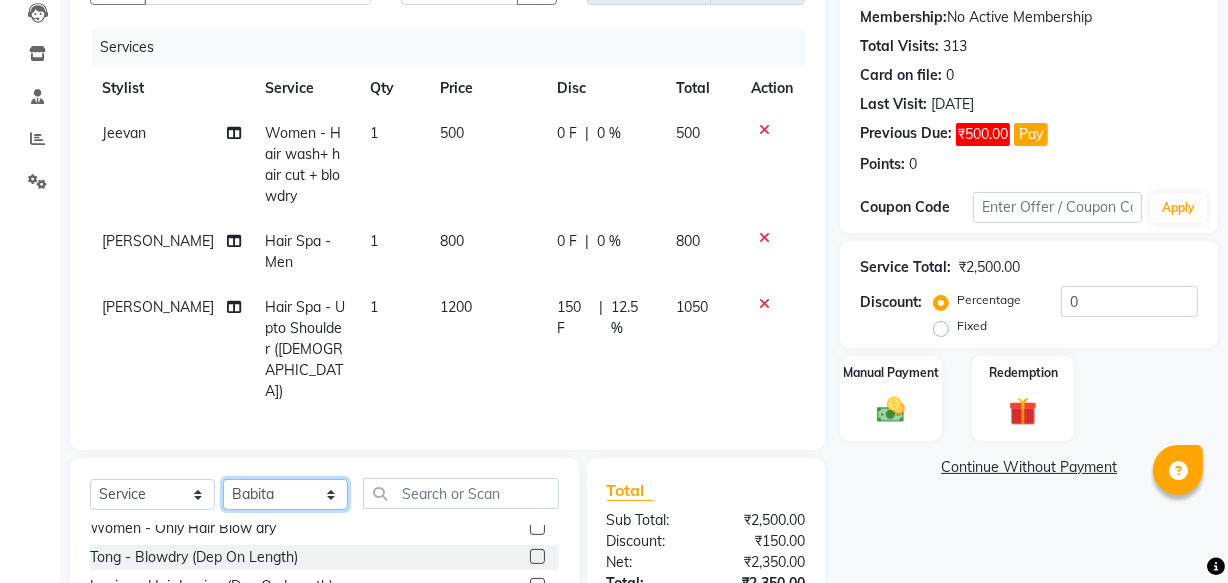 click on "Select Stylist Academy Babita [PERSON_NAME] Manager [PERSON_NAME]" 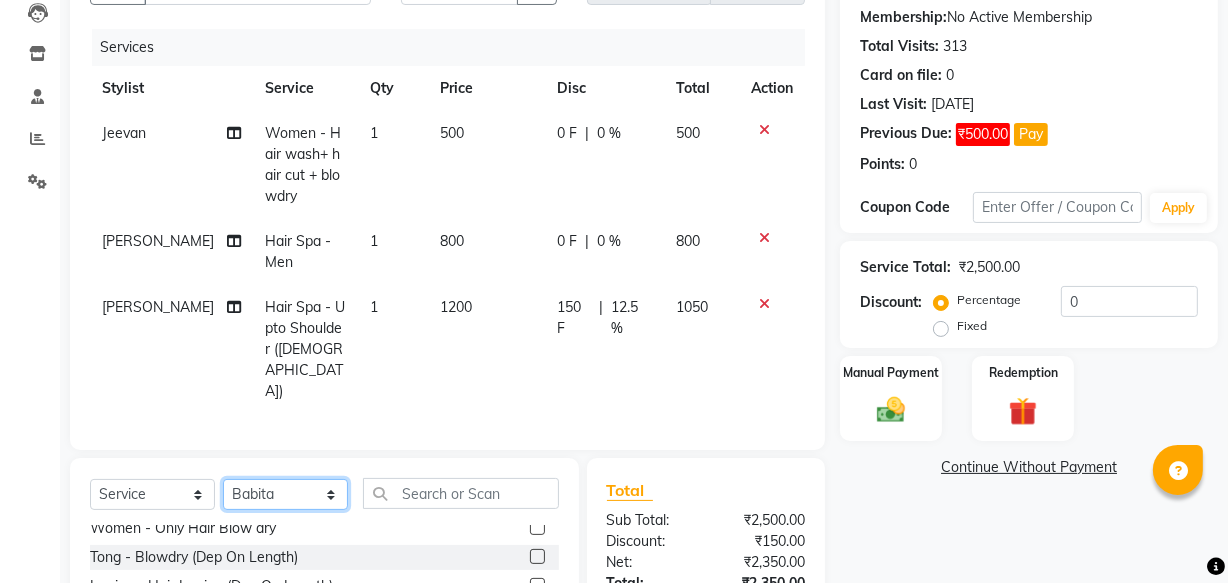 scroll, scrollTop: 391, scrollLeft: 0, axis: vertical 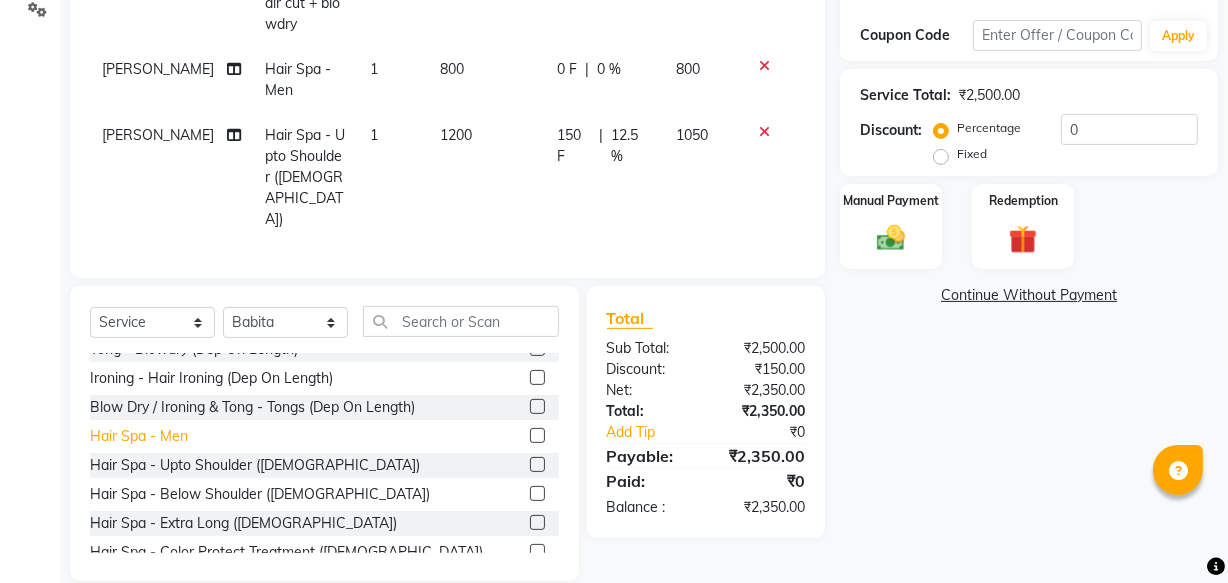 click on "Hair Spa - Extra Long ([DEMOGRAPHIC_DATA])" 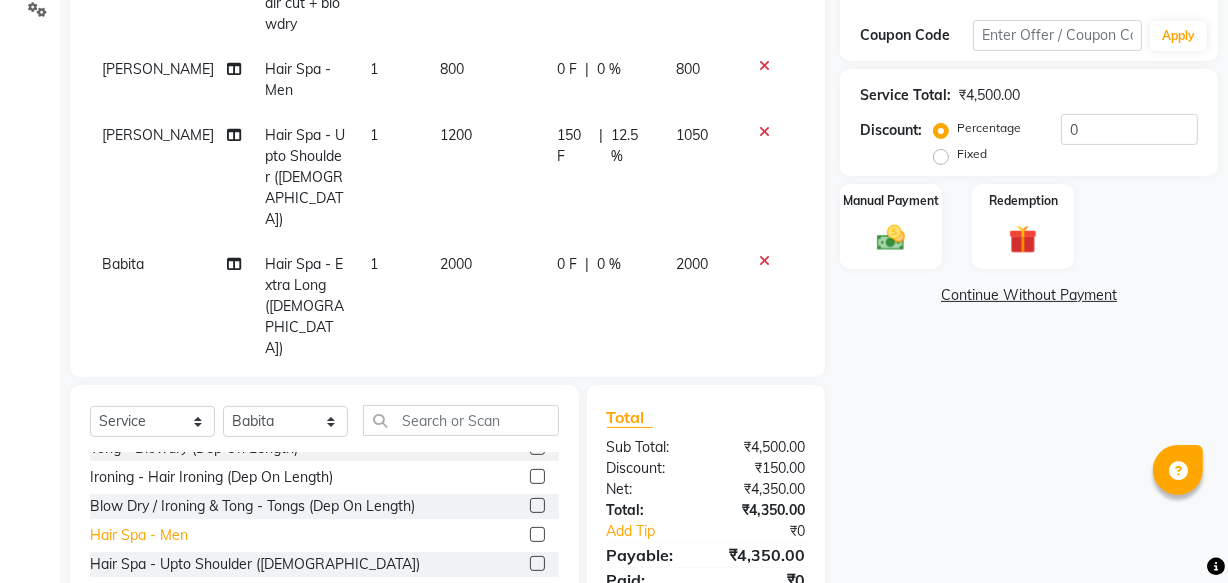 checkbox on "false" 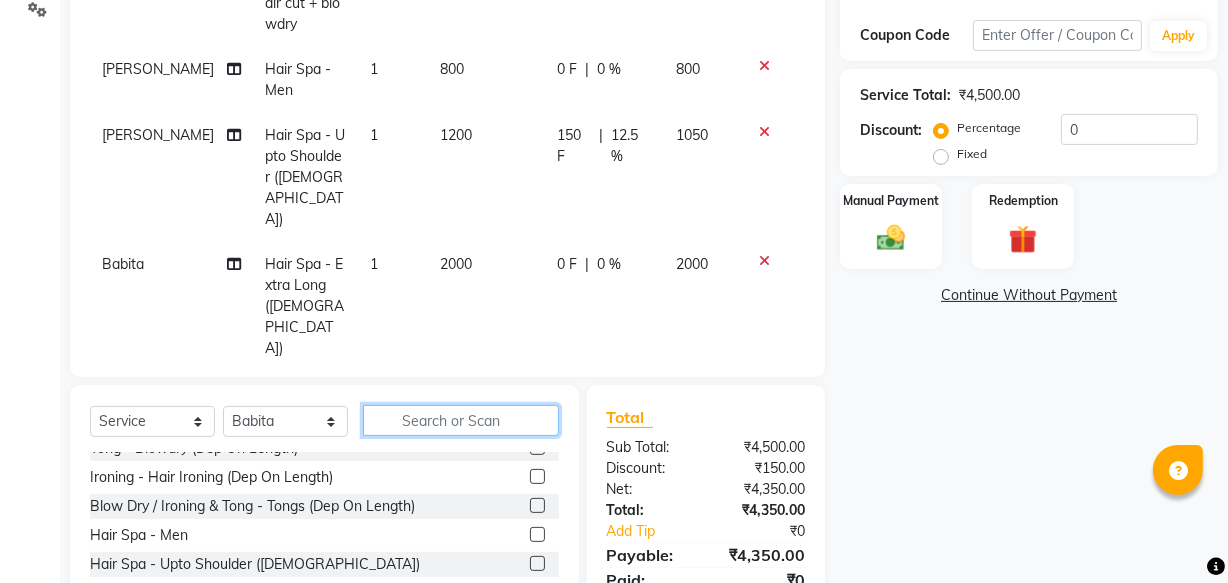 click 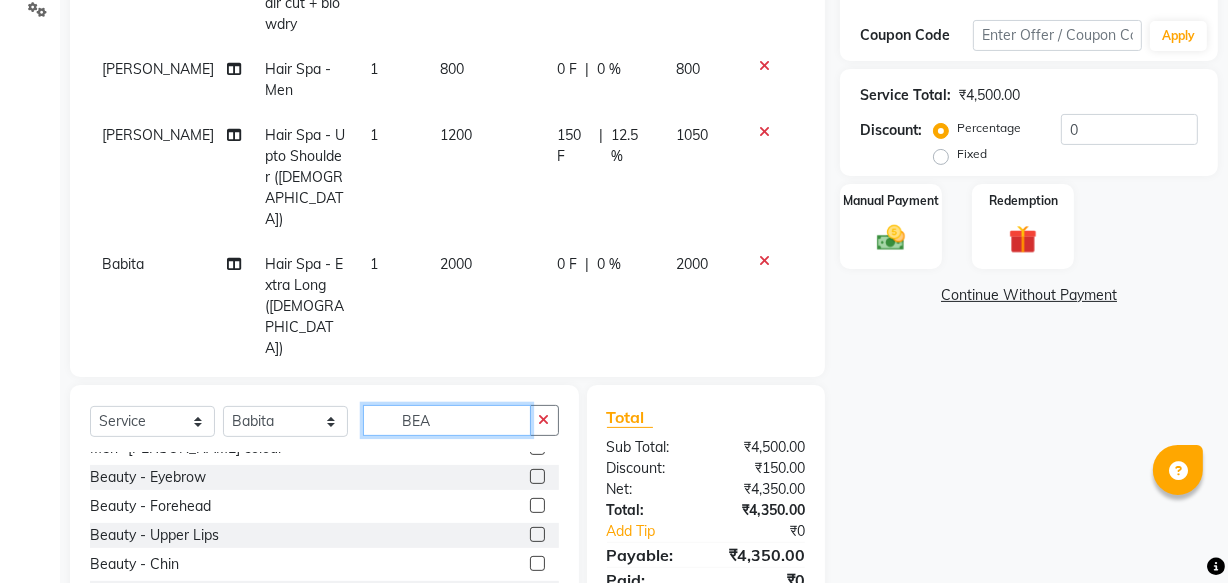 scroll, scrollTop: 16, scrollLeft: 0, axis: vertical 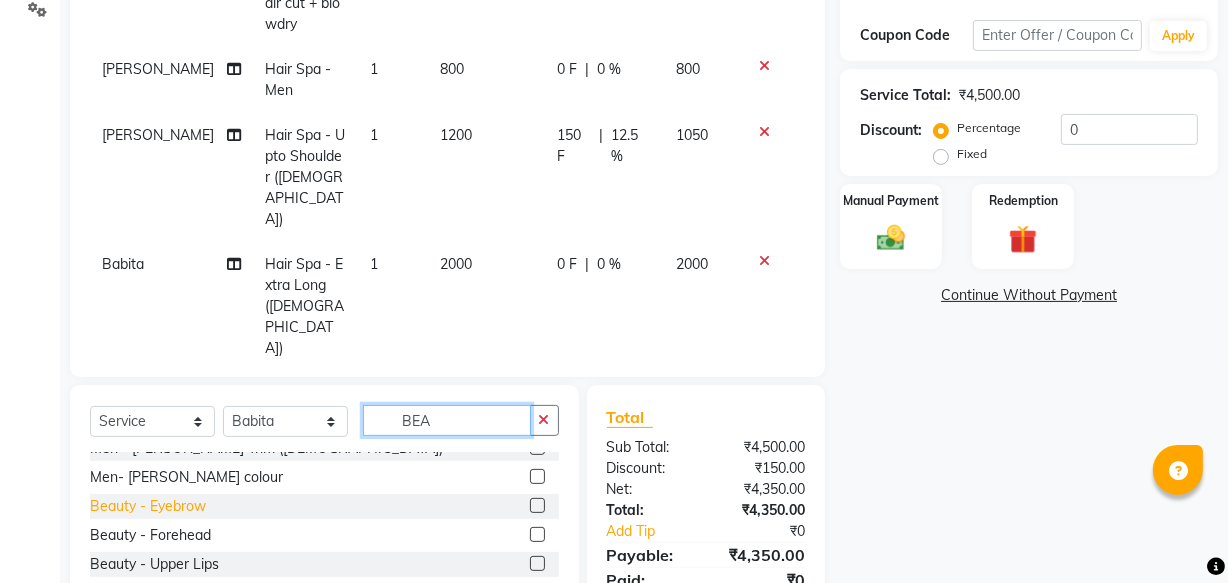 type on "BEA" 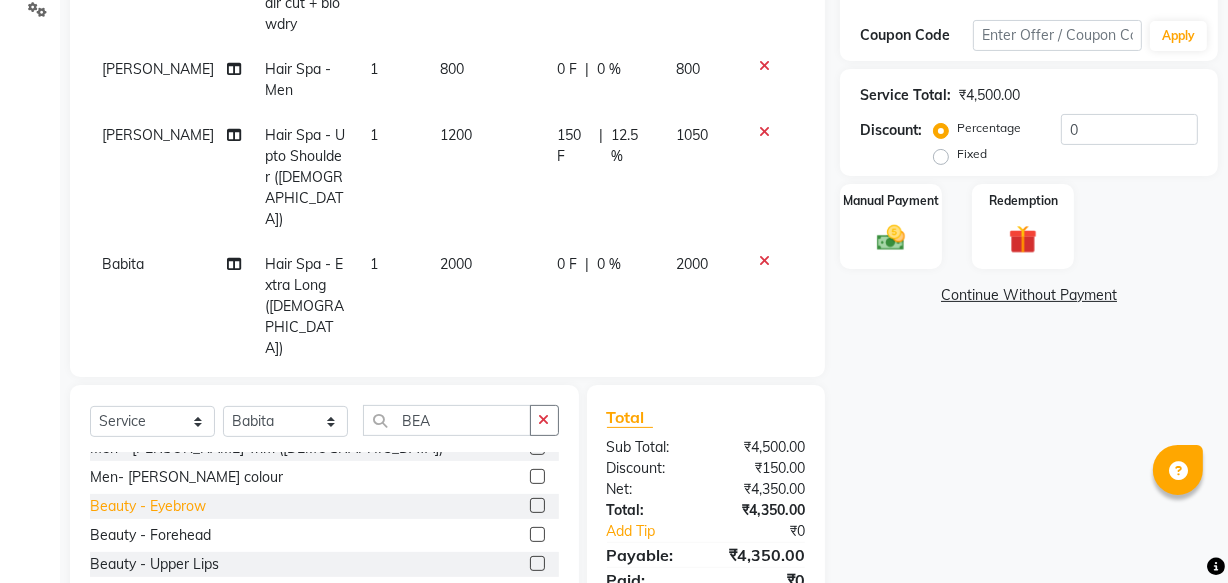 click on "Beauty - Eyebrow" 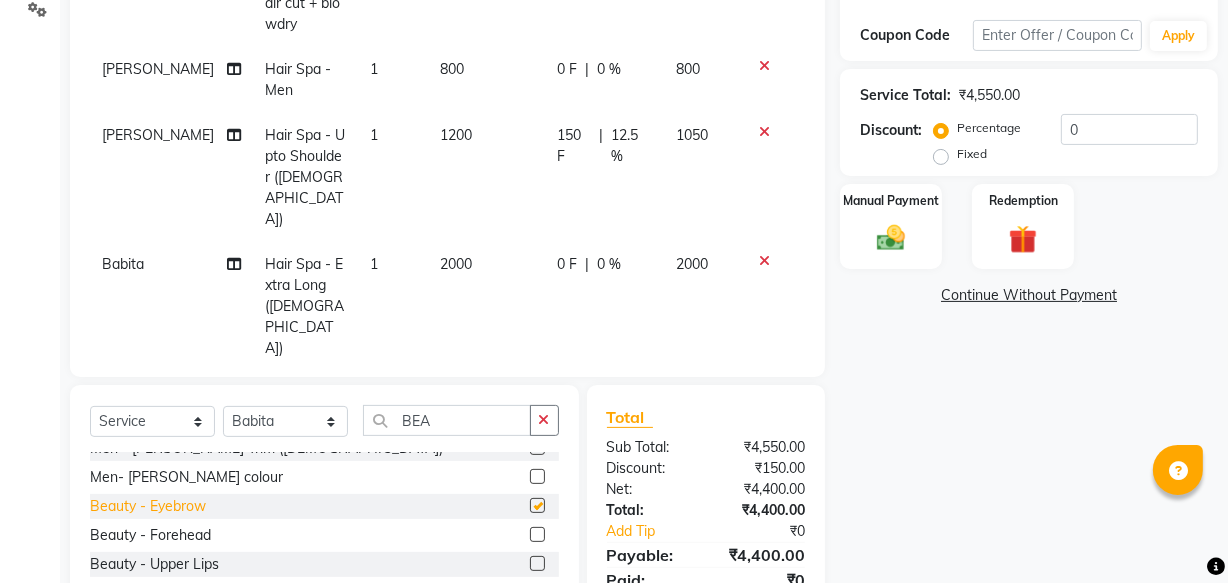 checkbox on "false" 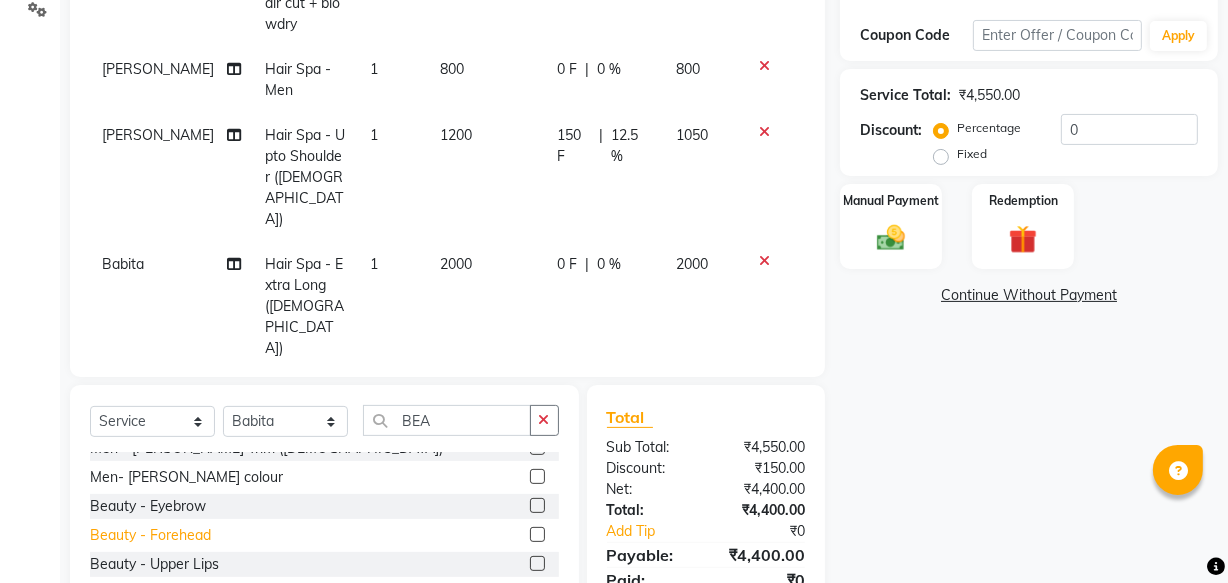 click on "Beauty - Forehead" 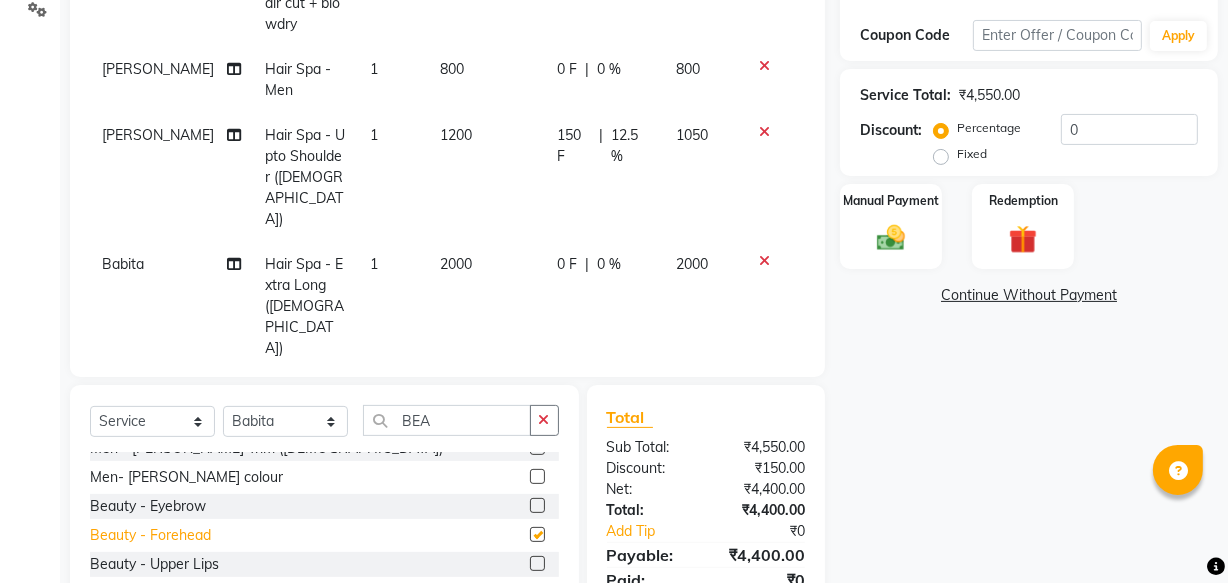 checkbox on "false" 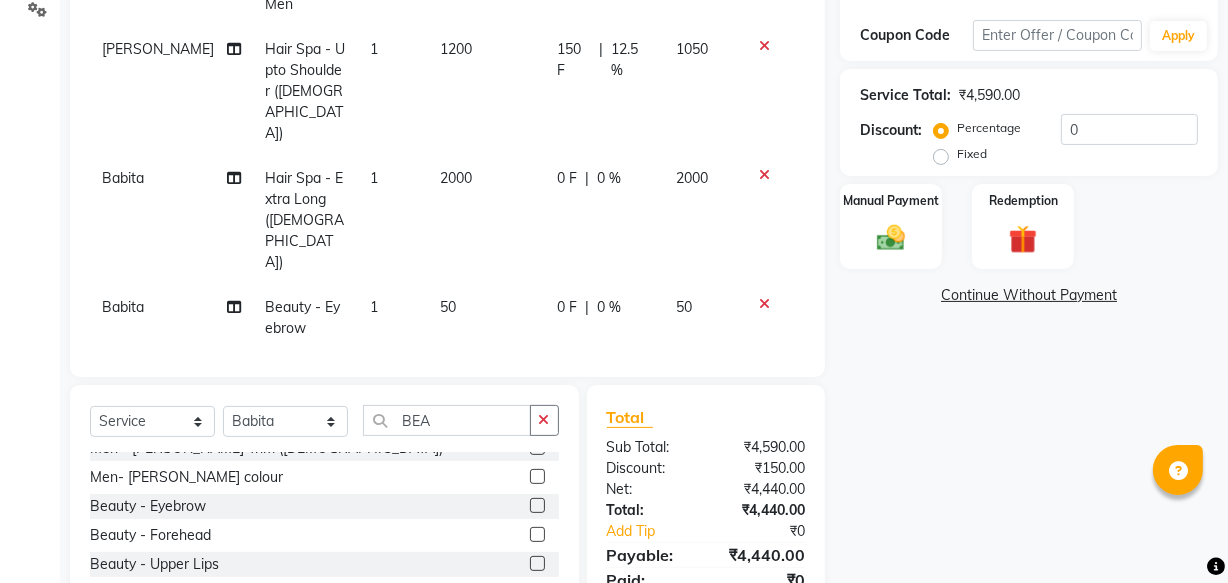 scroll, scrollTop: 91, scrollLeft: 0, axis: vertical 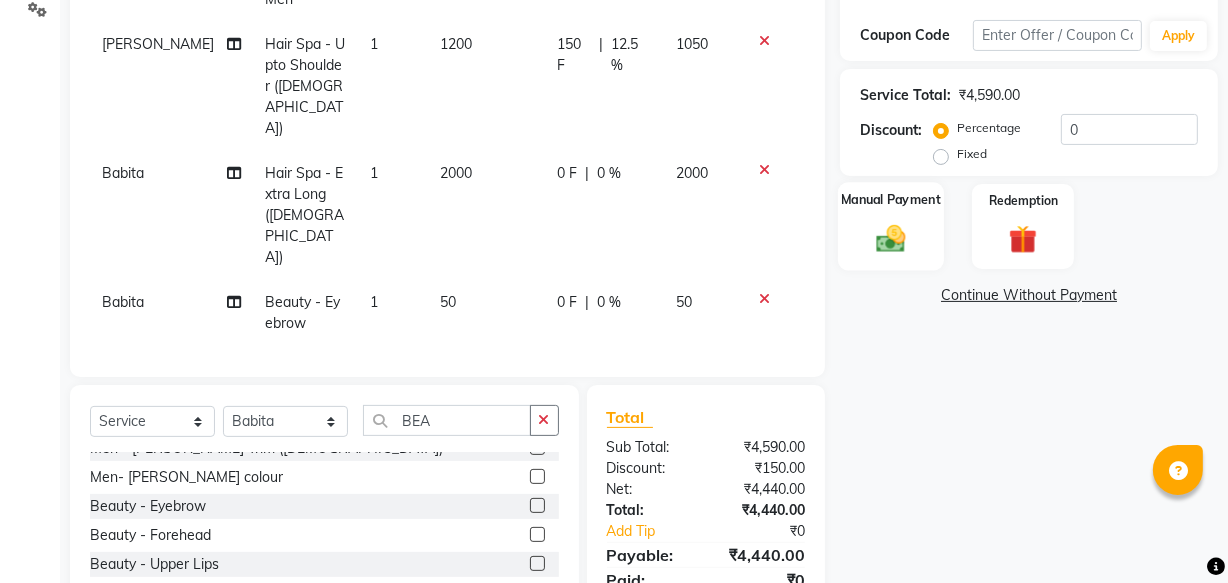 click 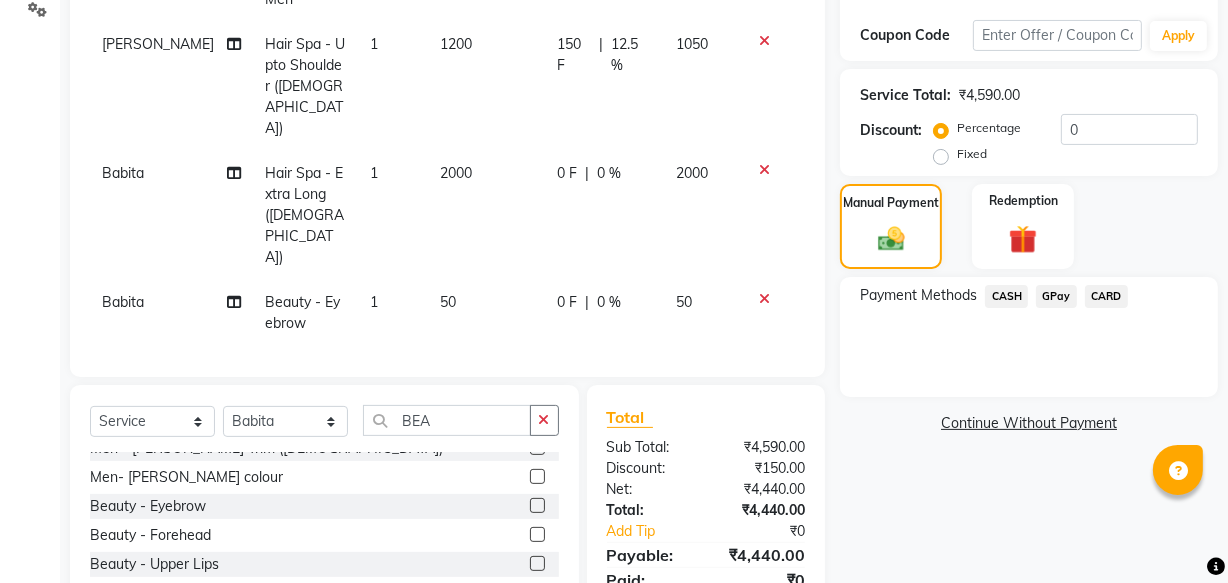 click on "GPay" 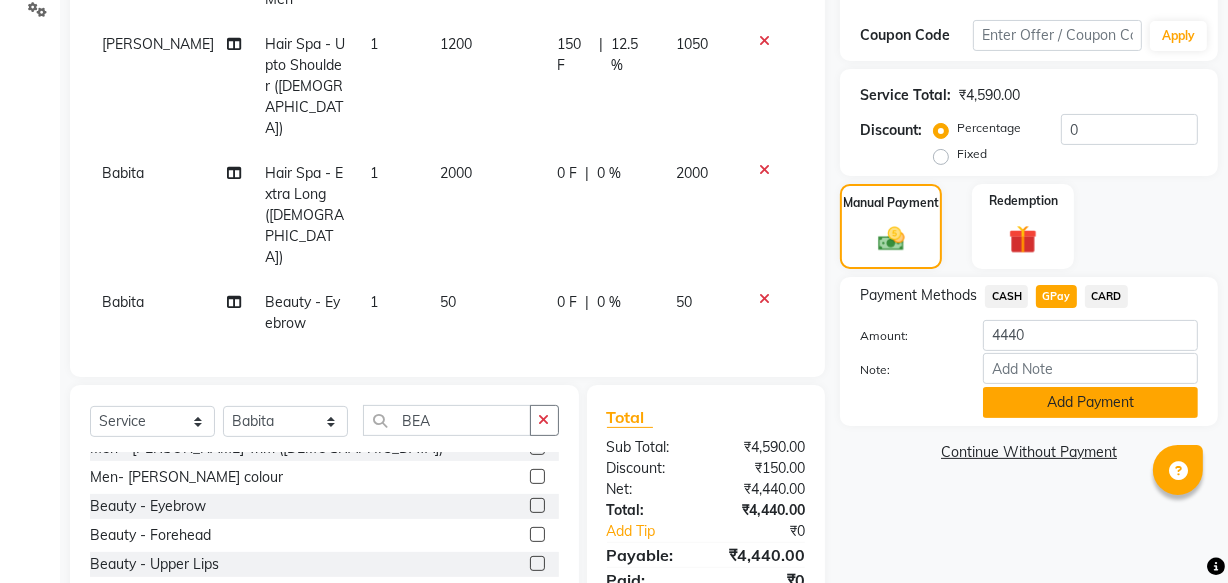 click on "Add Payment" 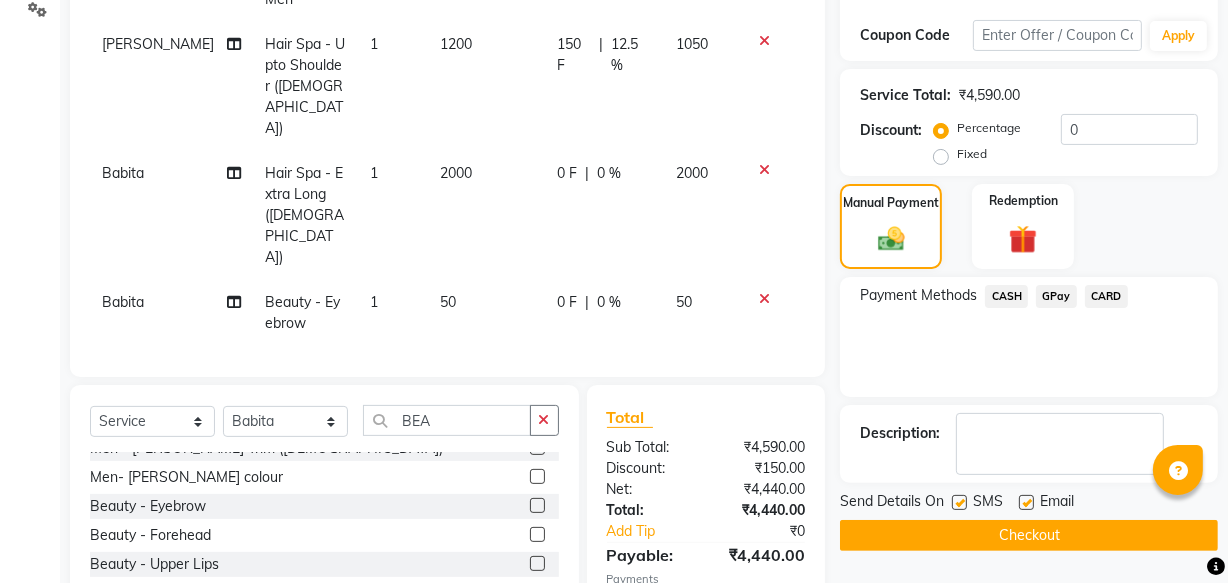 click on "Checkout" 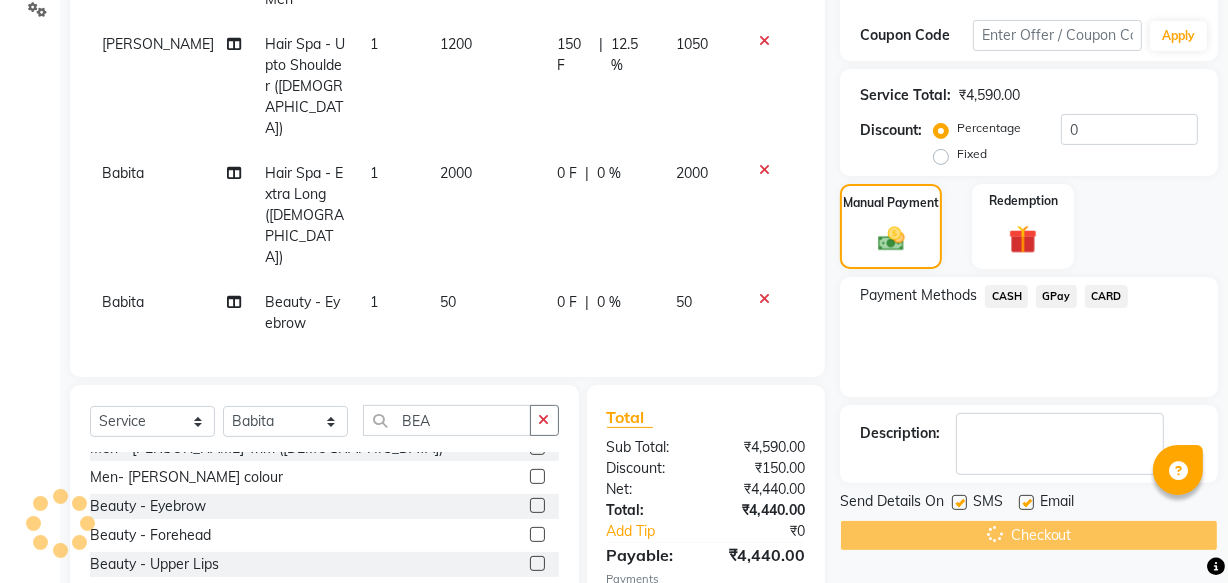 scroll, scrollTop: 519, scrollLeft: 0, axis: vertical 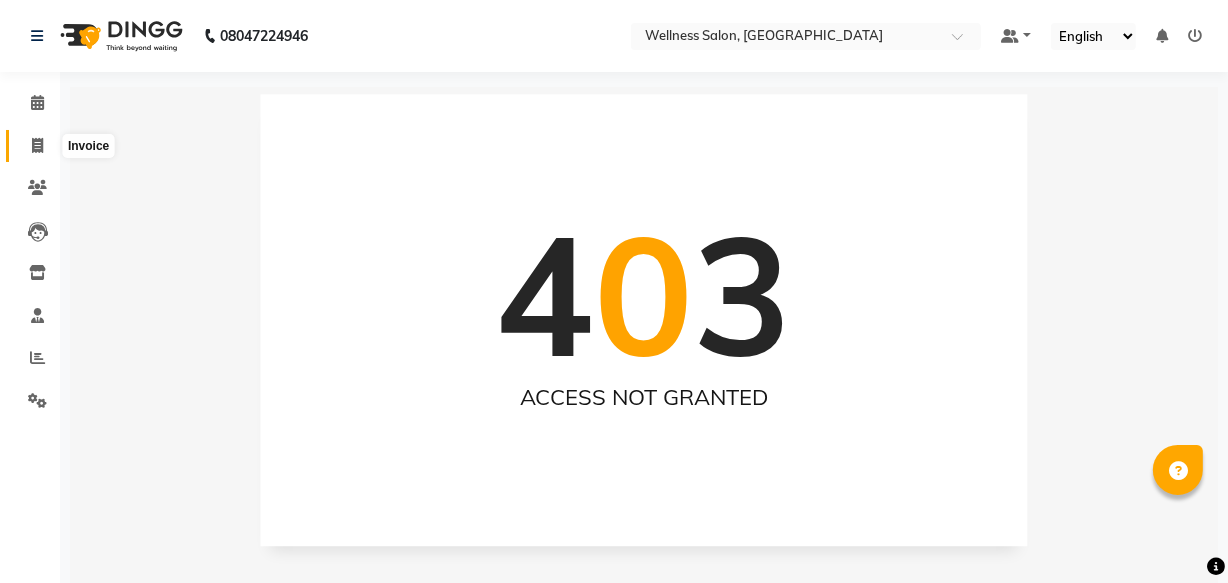 click 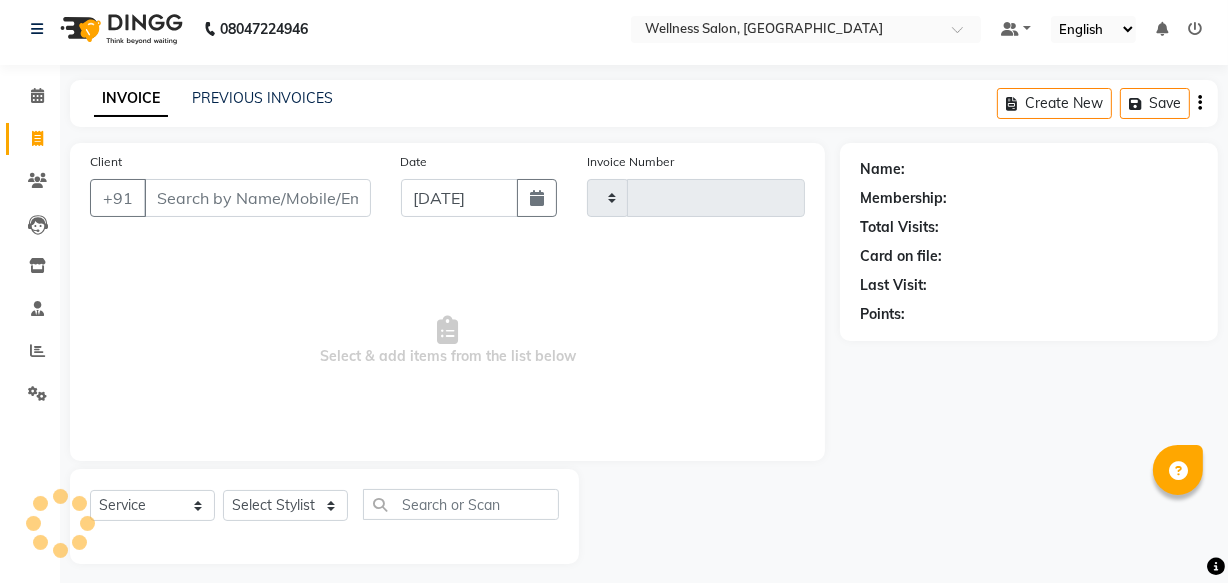 type on "1086" 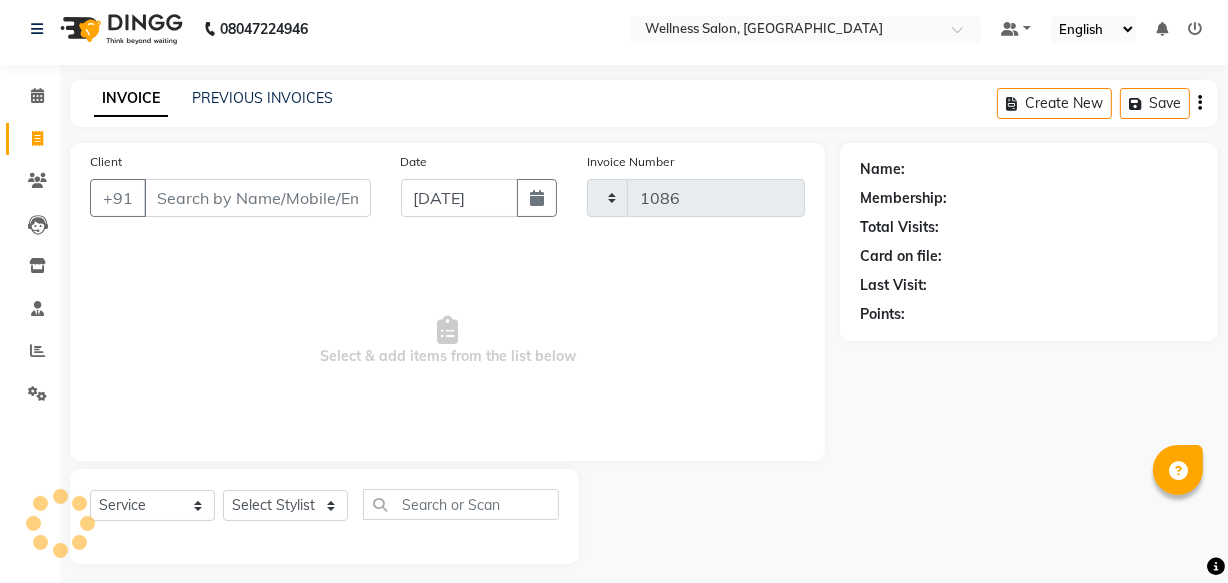 select on "4872" 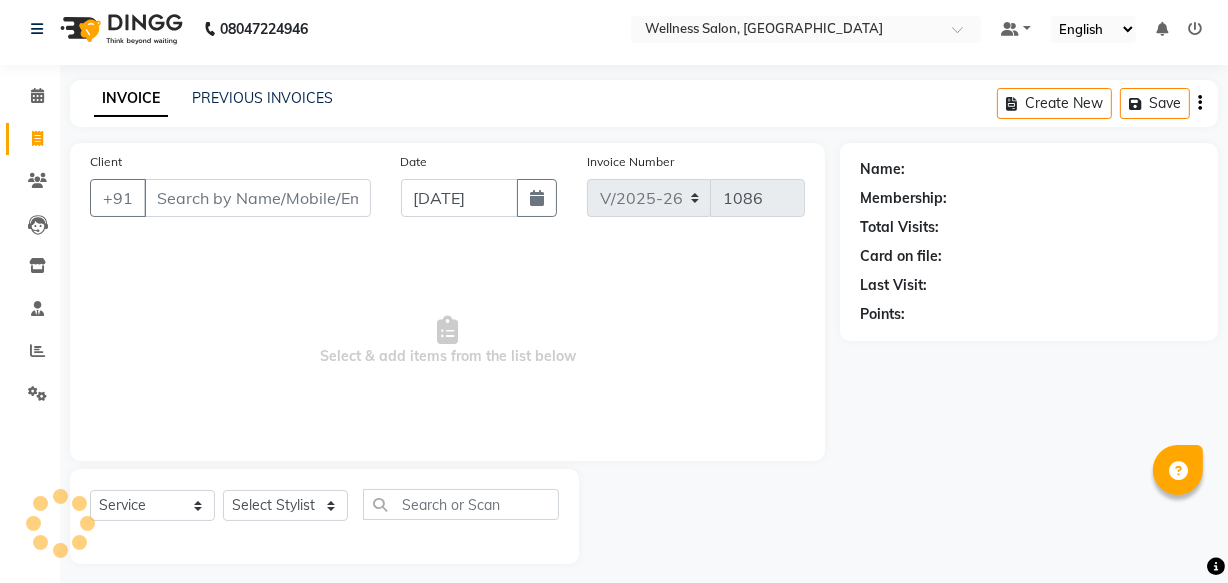 scroll, scrollTop: 19, scrollLeft: 0, axis: vertical 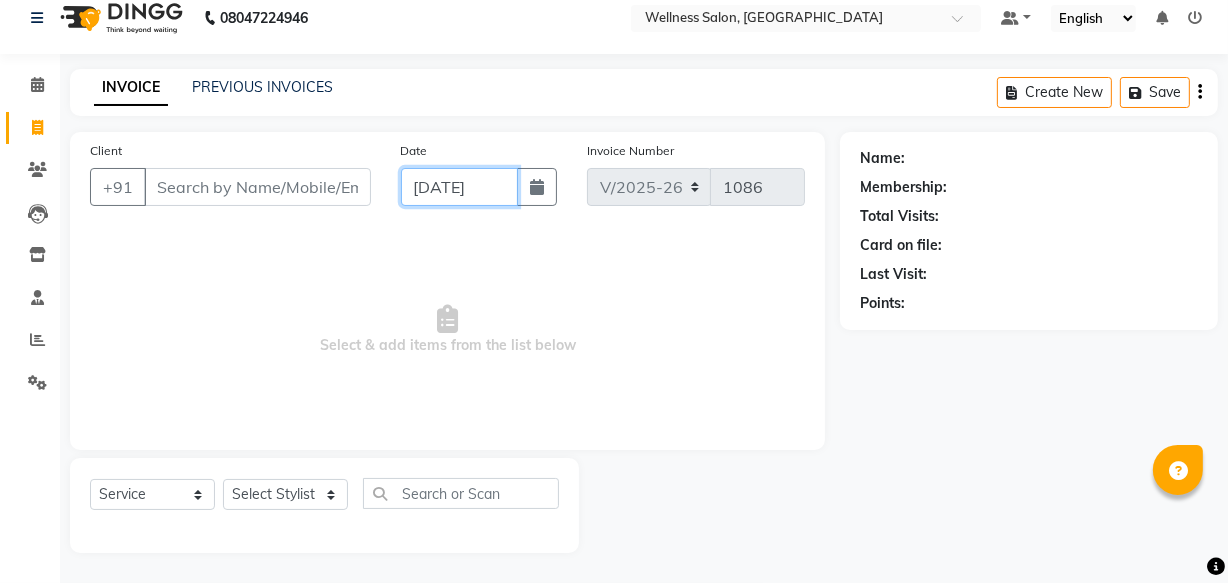 click on "[DATE]" 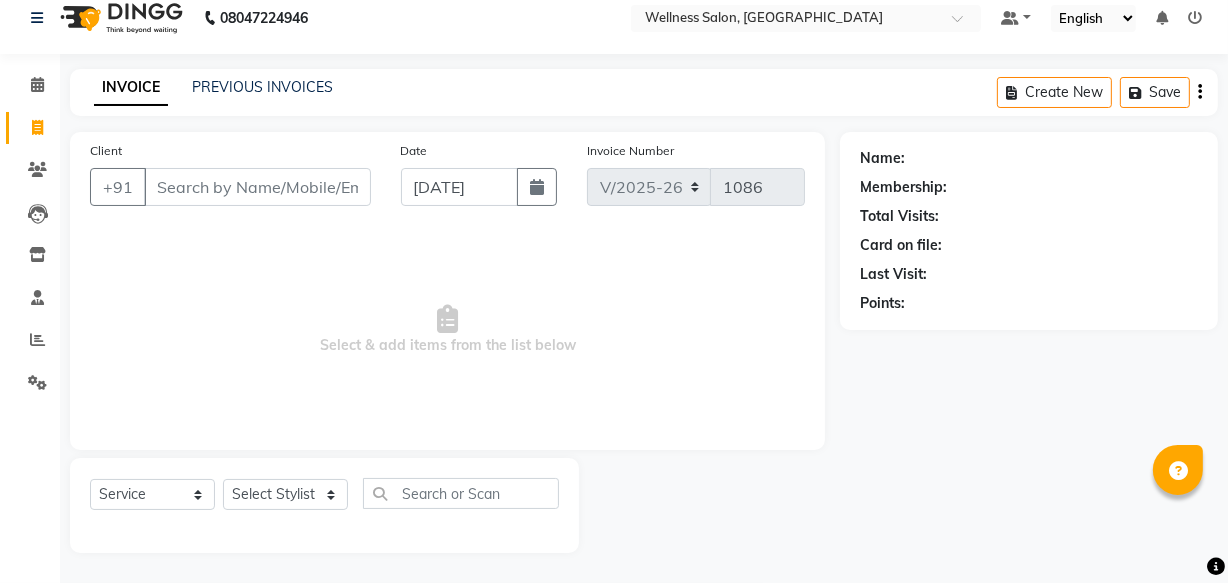 select on "7" 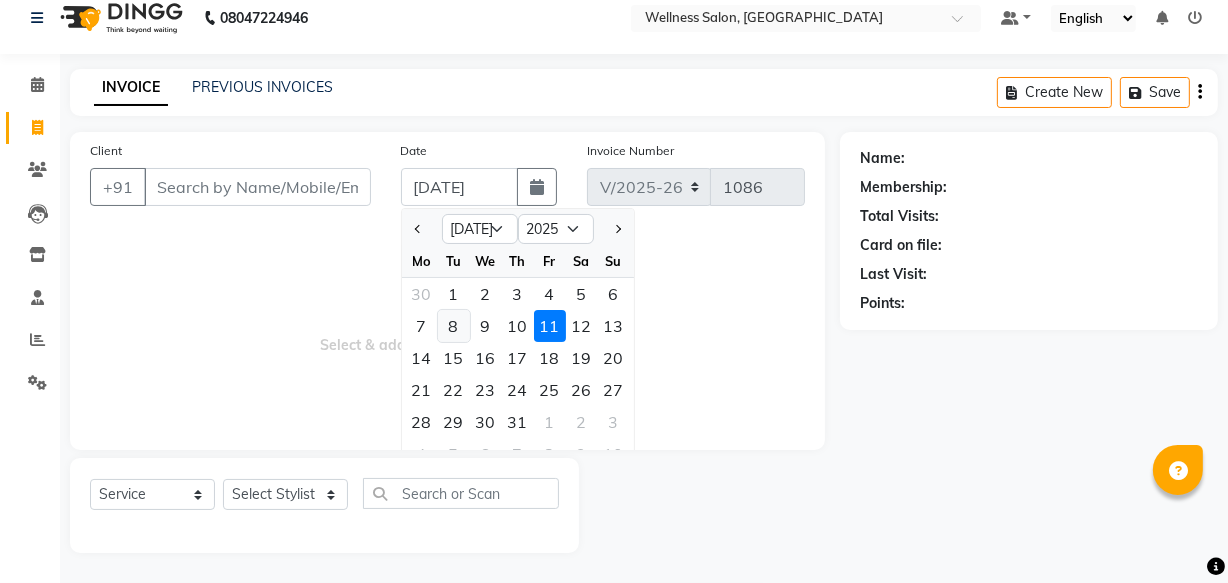 click on "8" 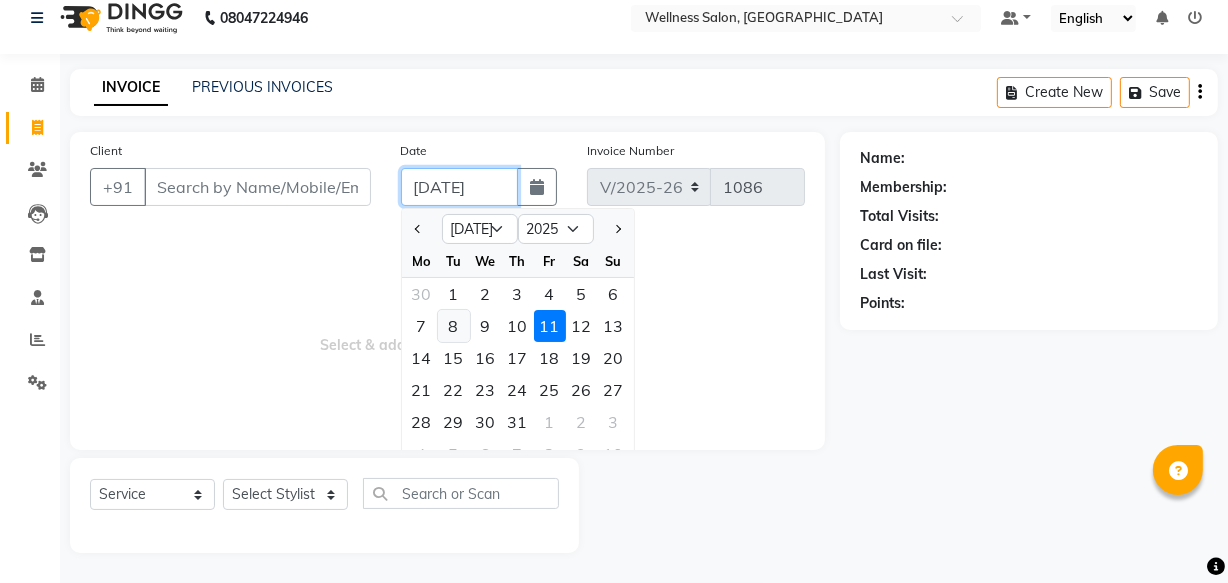 type on "[DATE]" 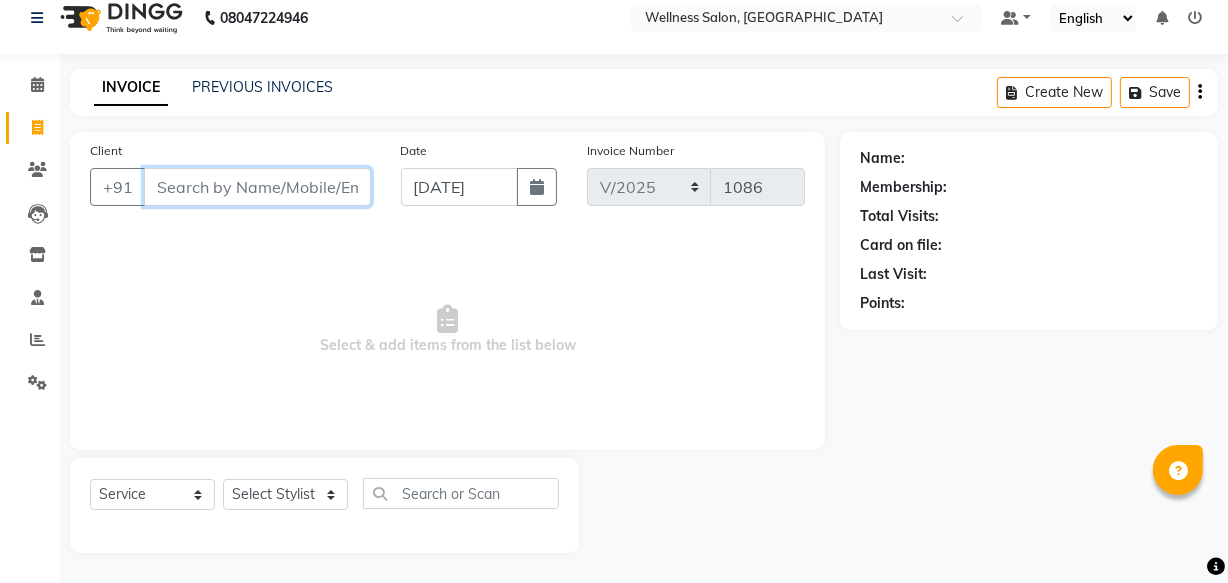 click on "Client" at bounding box center [257, 187] 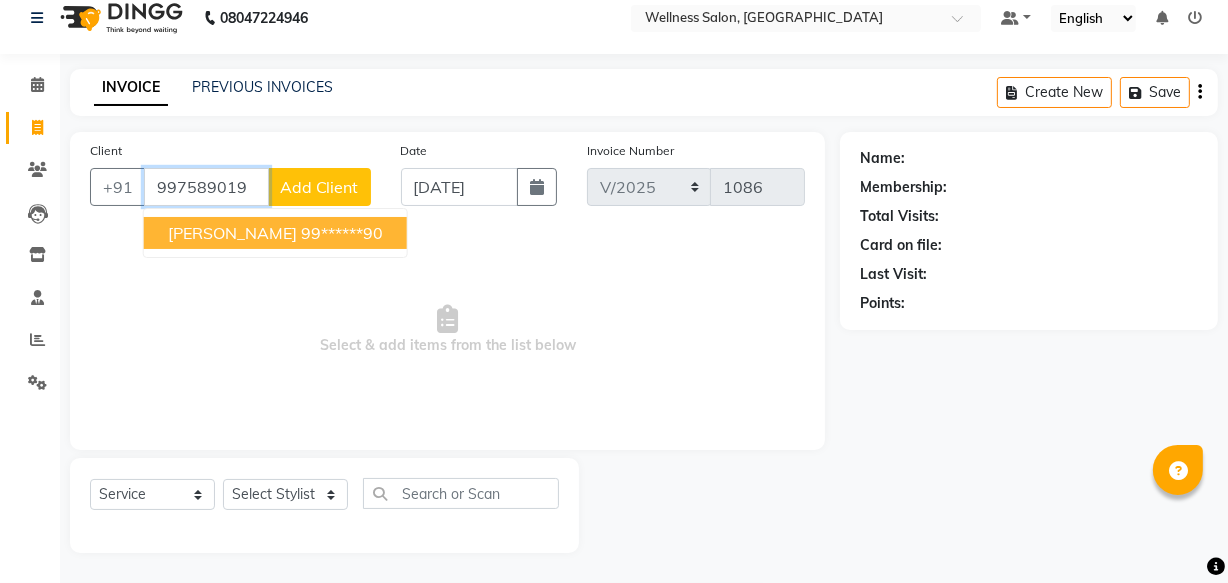 click on "99******90" at bounding box center [342, 233] 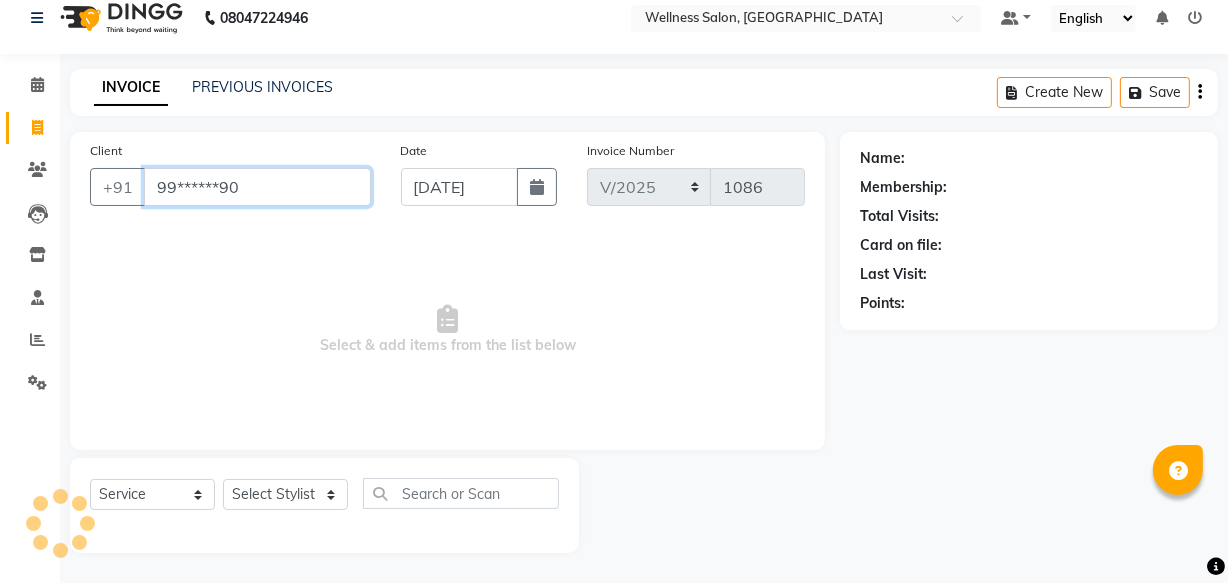 type on "99******90" 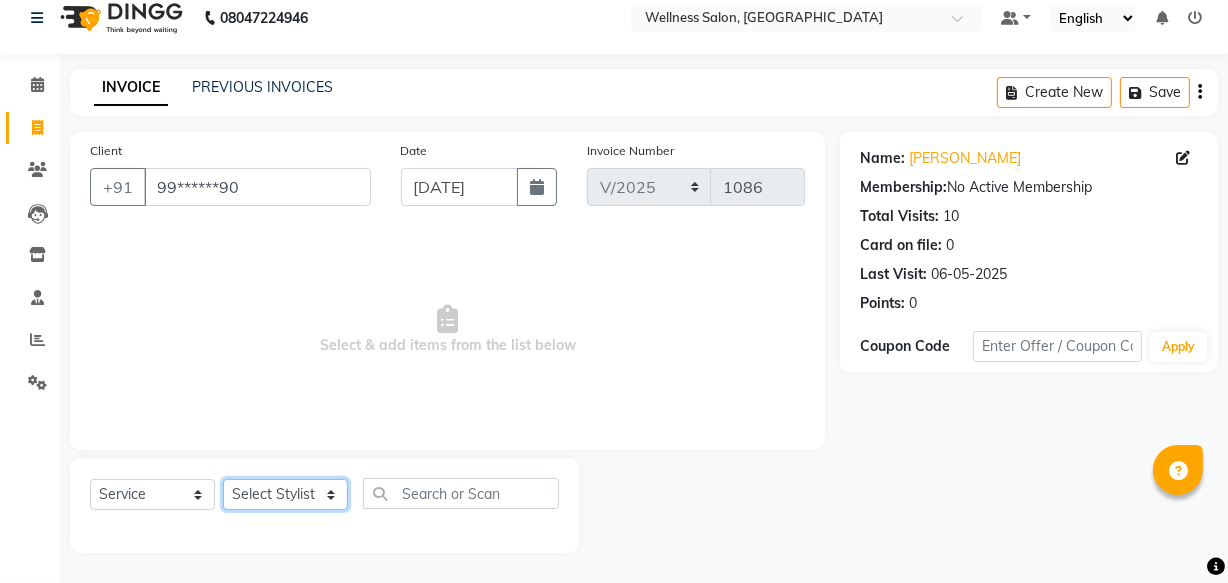 click on "Select Stylist Academy Babita [PERSON_NAME] Manager [PERSON_NAME]" 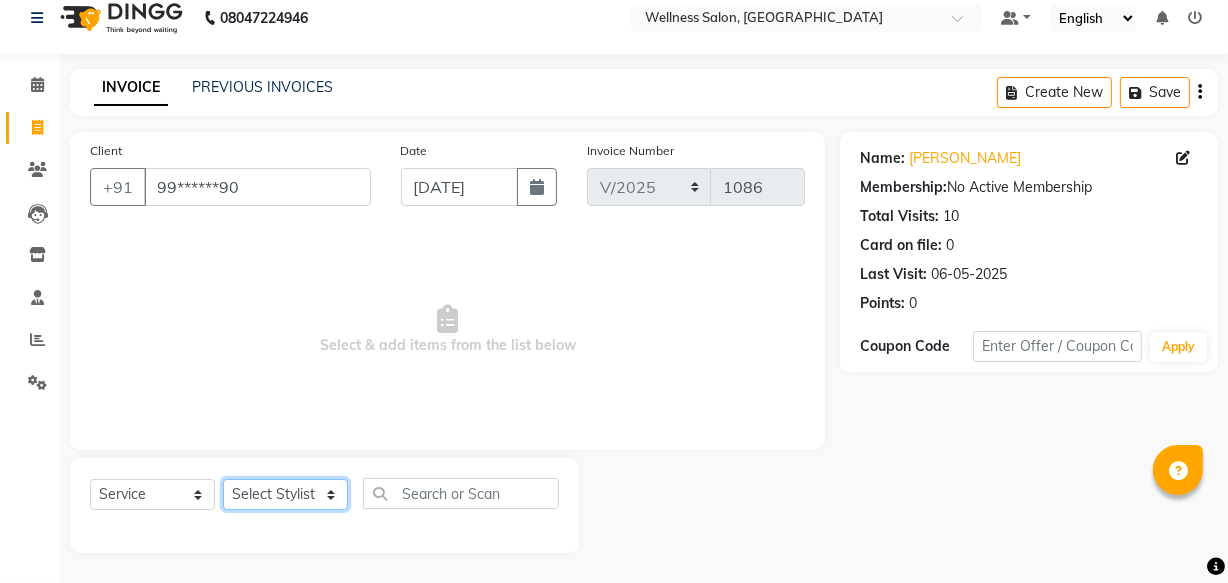 select on "30219" 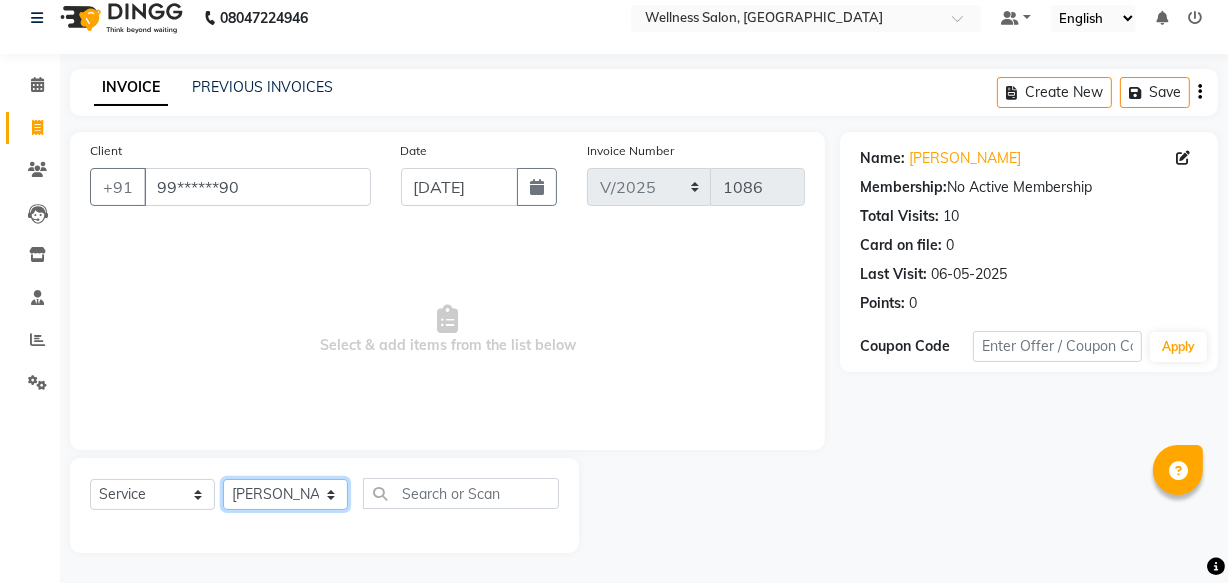 click on "Select Stylist Academy Babita [PERSON_NAME] Manager [PERSON_NAME]" 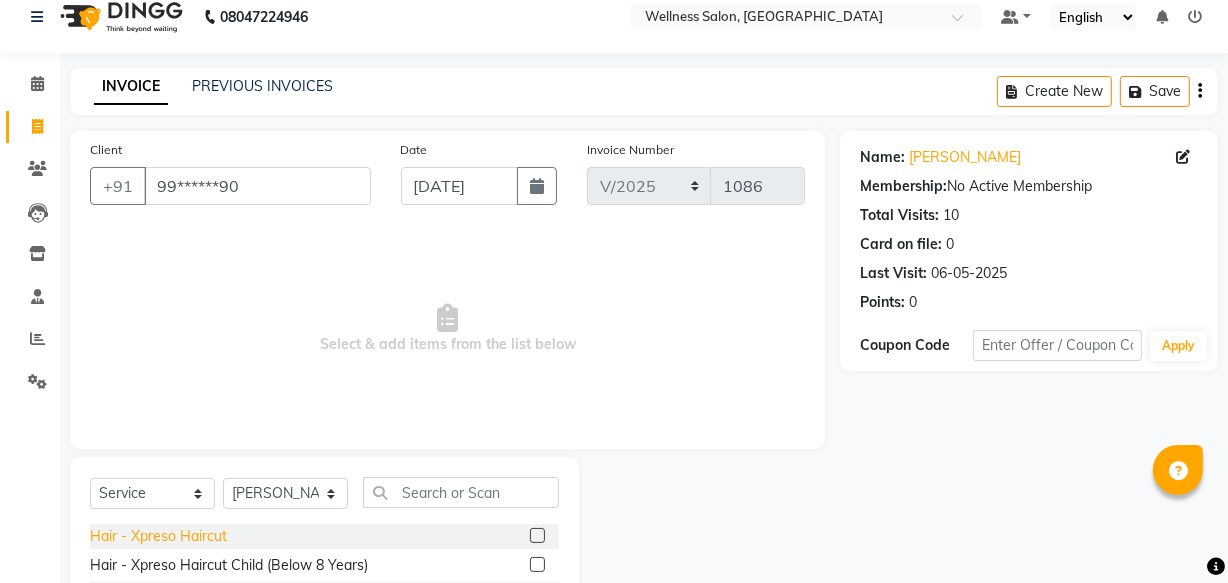 click on "Hair - Xpreso Haircut" 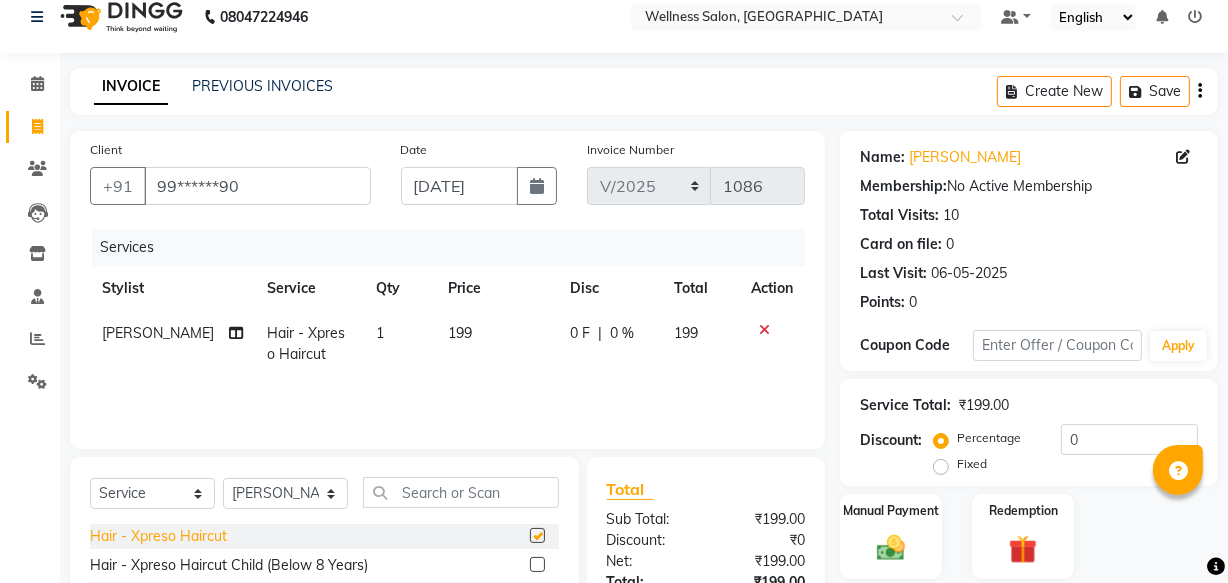 checkbox on "false" 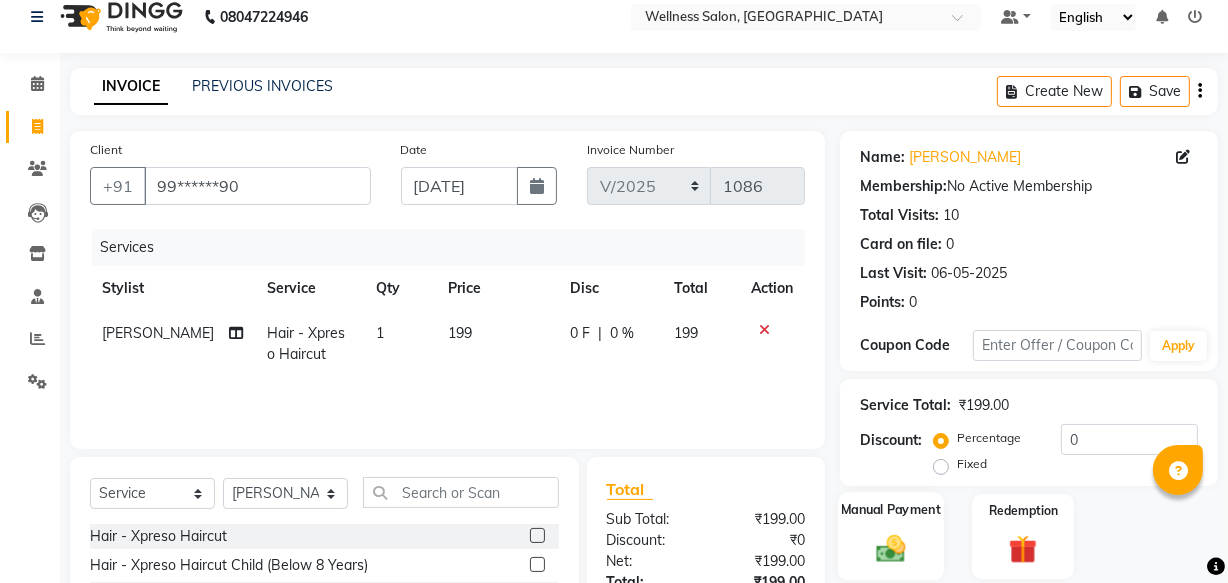 click 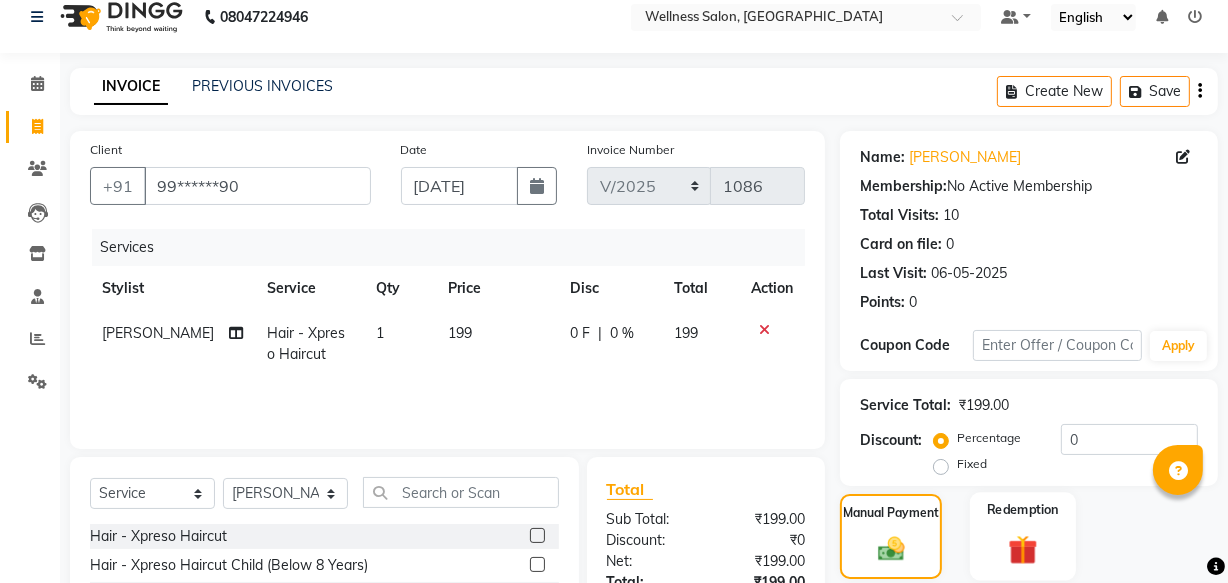 scroll, scrollTop: 219, scrollLeft: 0, axis: vertical 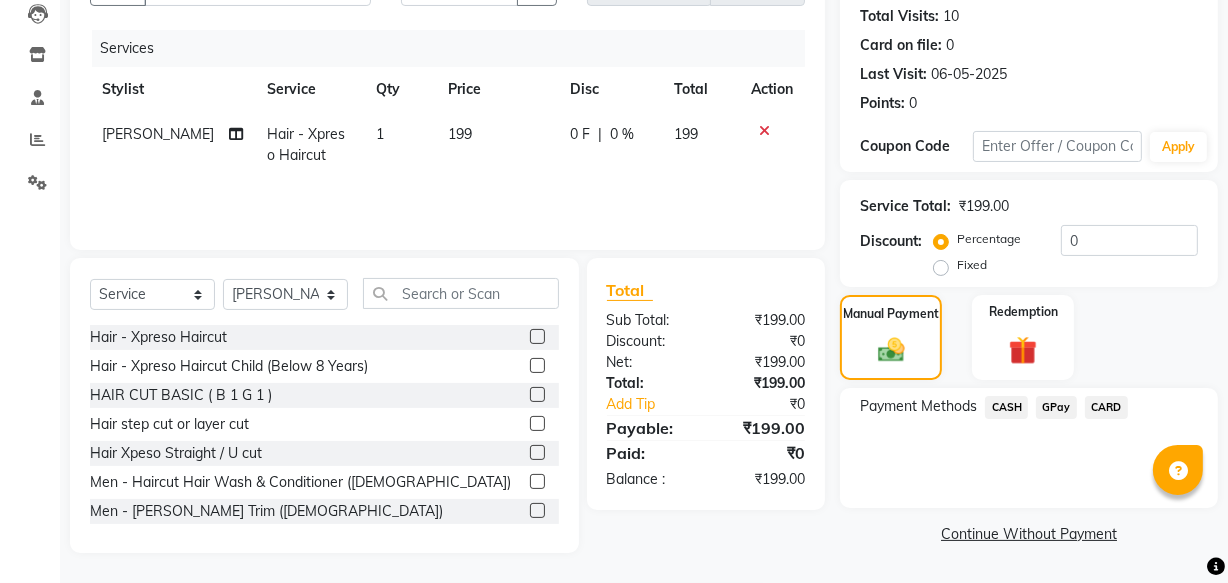 click on "GPay" 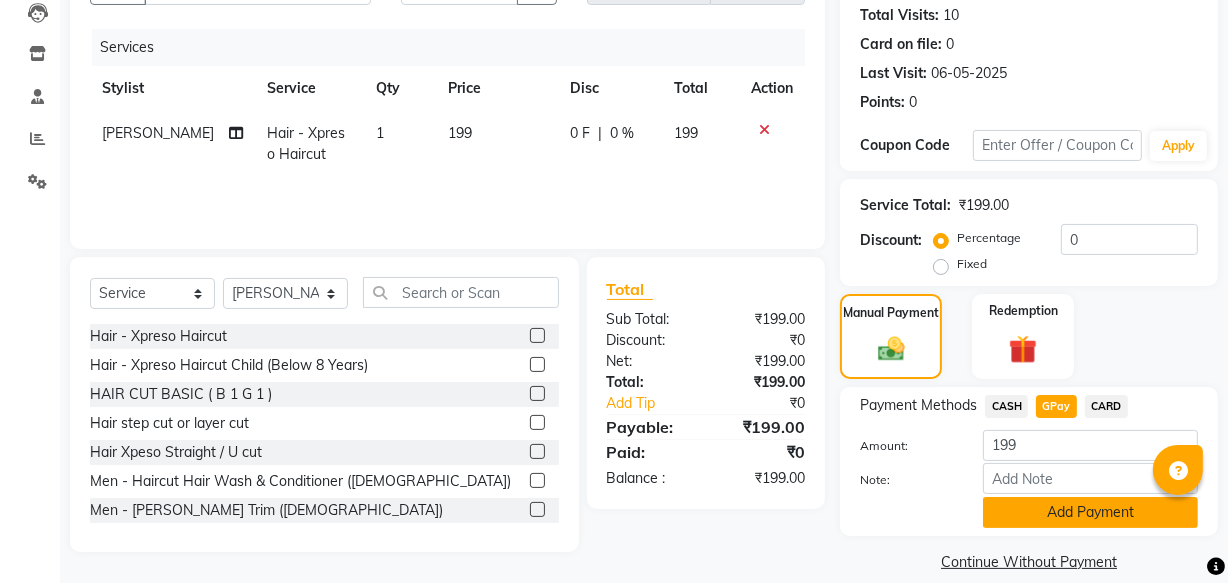 click on "Add Payment" 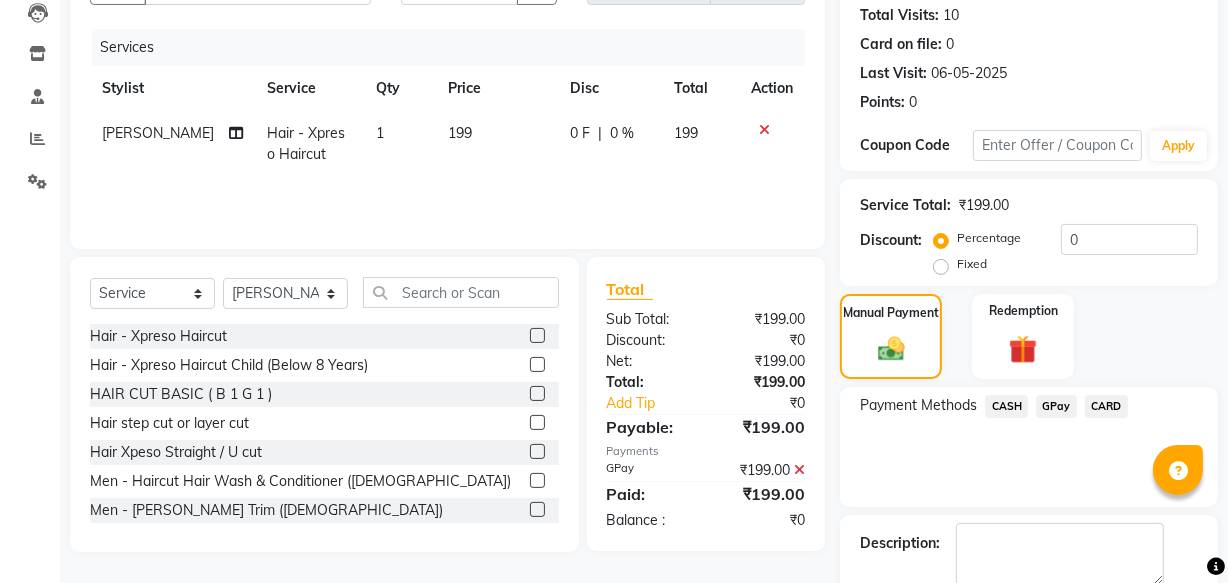 scroll, scrollTop: 326, scrollLeft: 0, axis: vertical 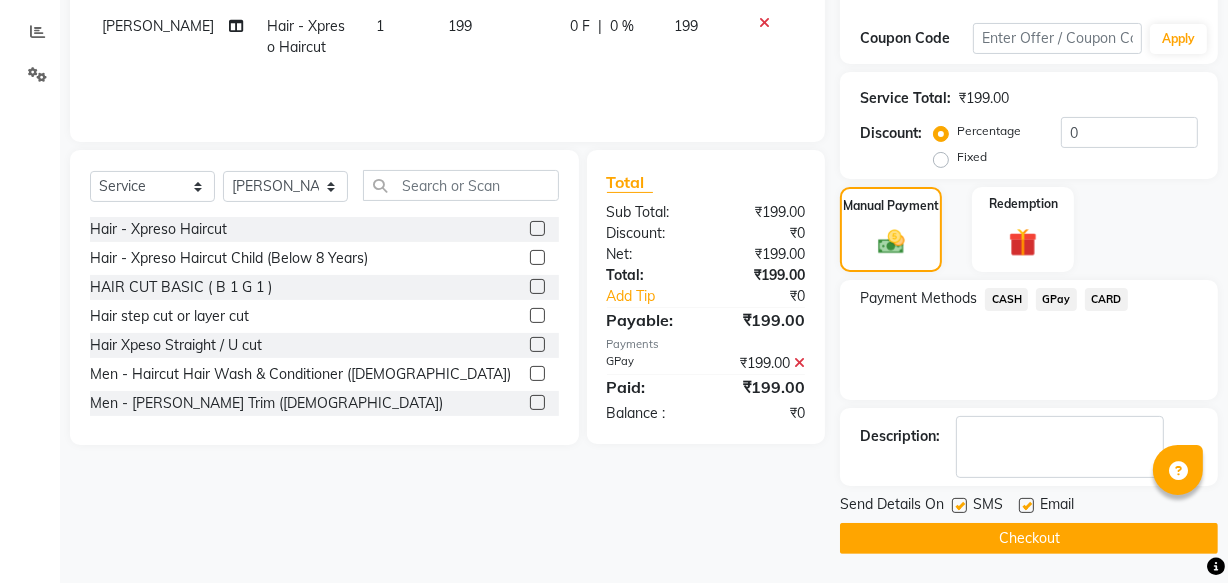 click on "Checkout" 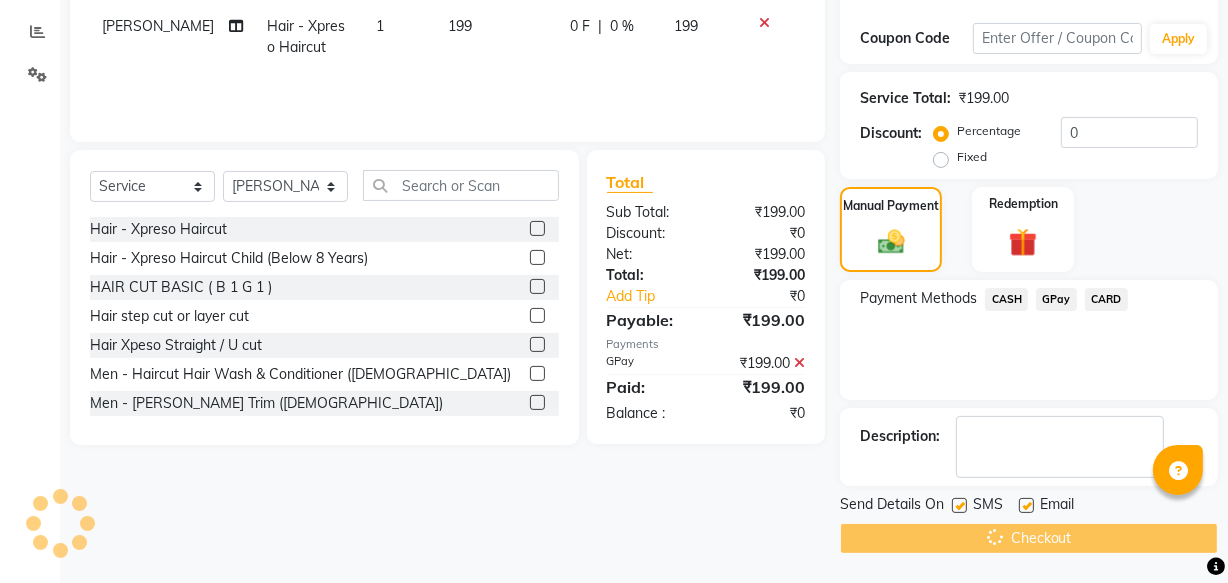 scroll, scrollTop: 0, scrollLeft: 0, axis: both 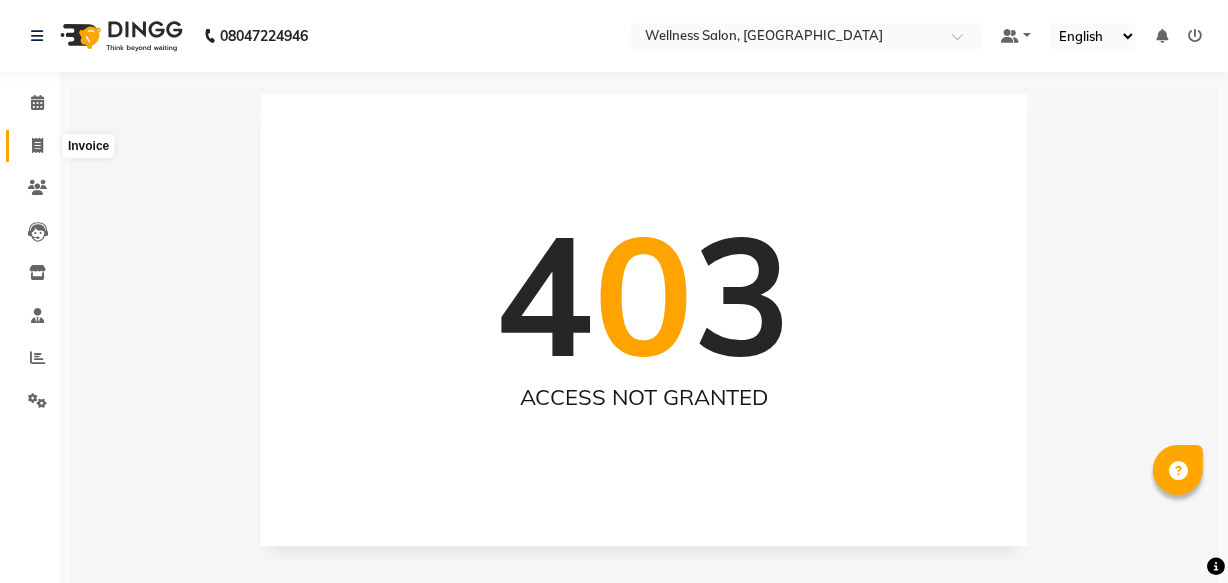 click 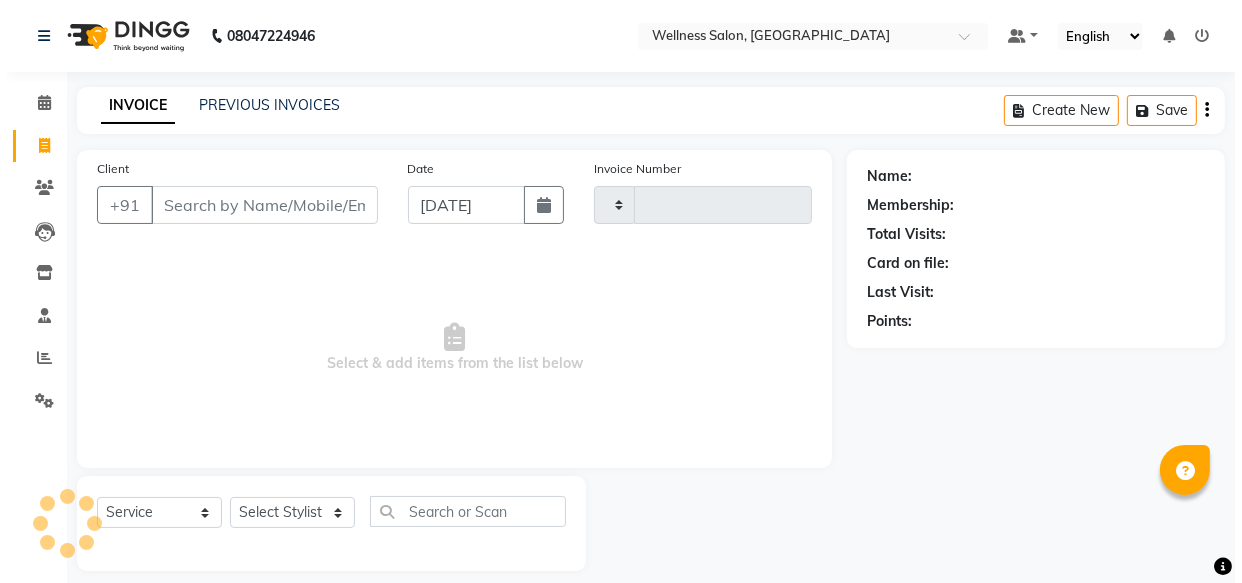 scroll, scrollTop: 19, scrollLeft: 0, axis: vertical 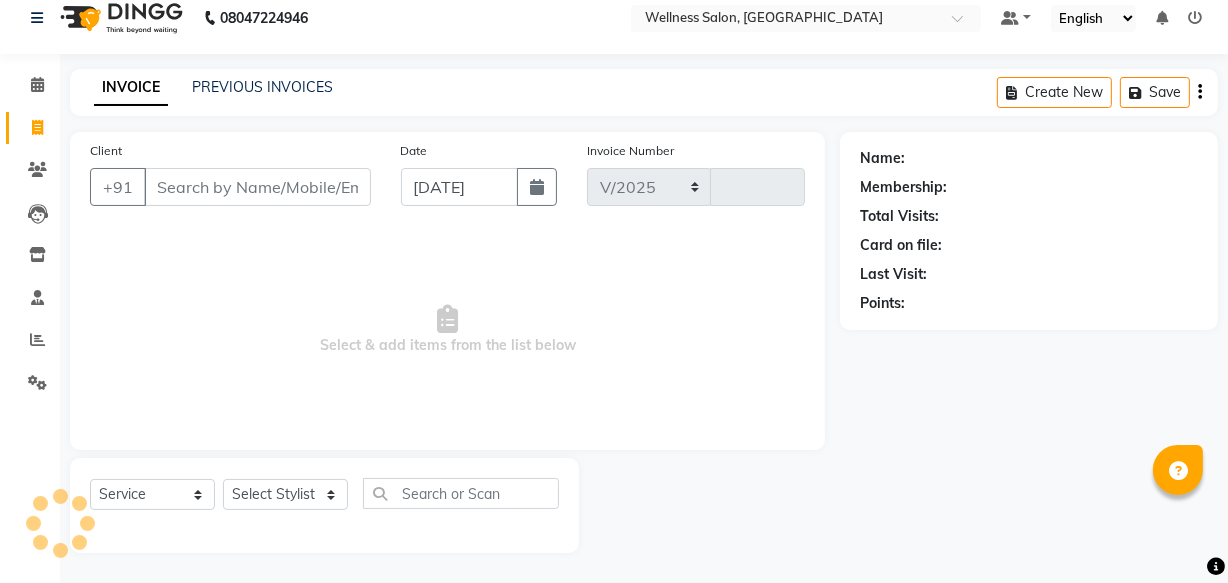 select on "4872" 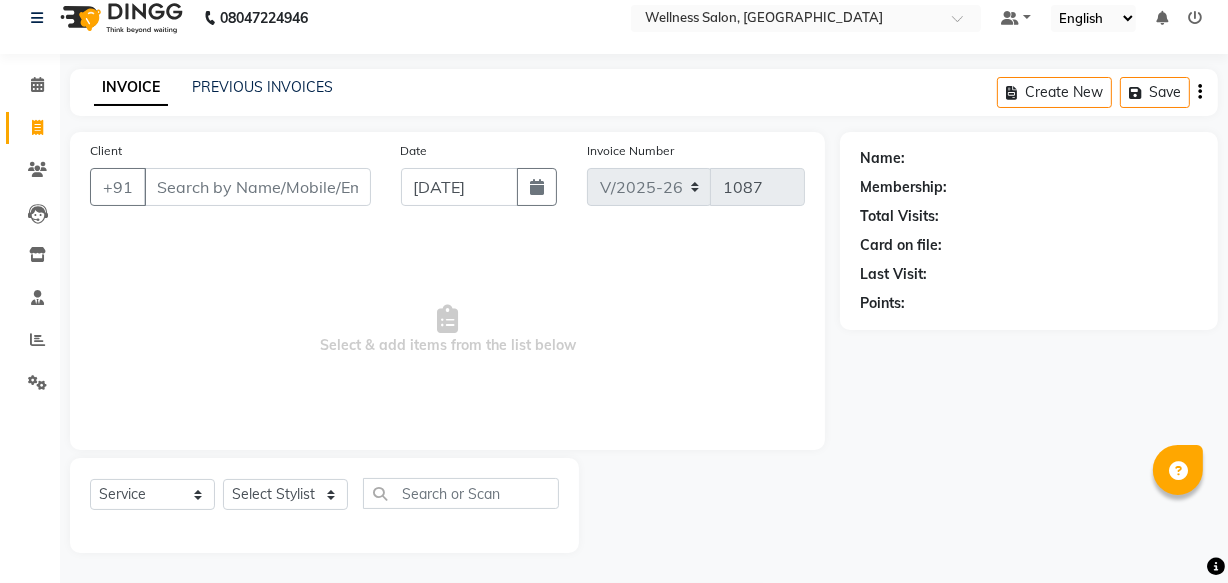 click on "Client" at bounding box center (257, 187) 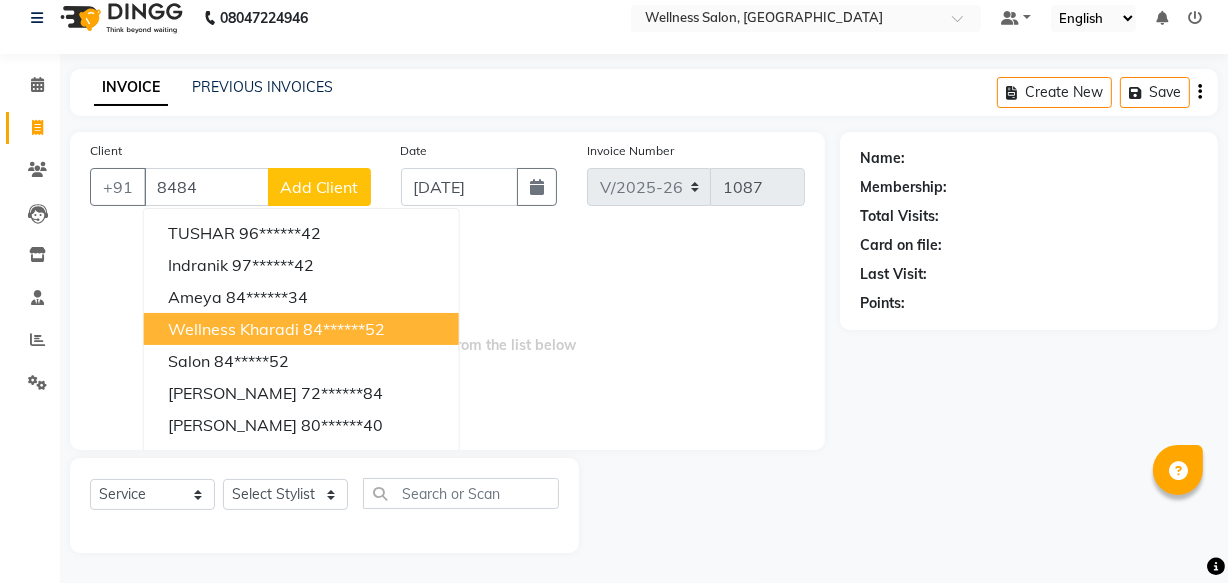 click on "wellness kharadi" at bounding box center [233, 329] 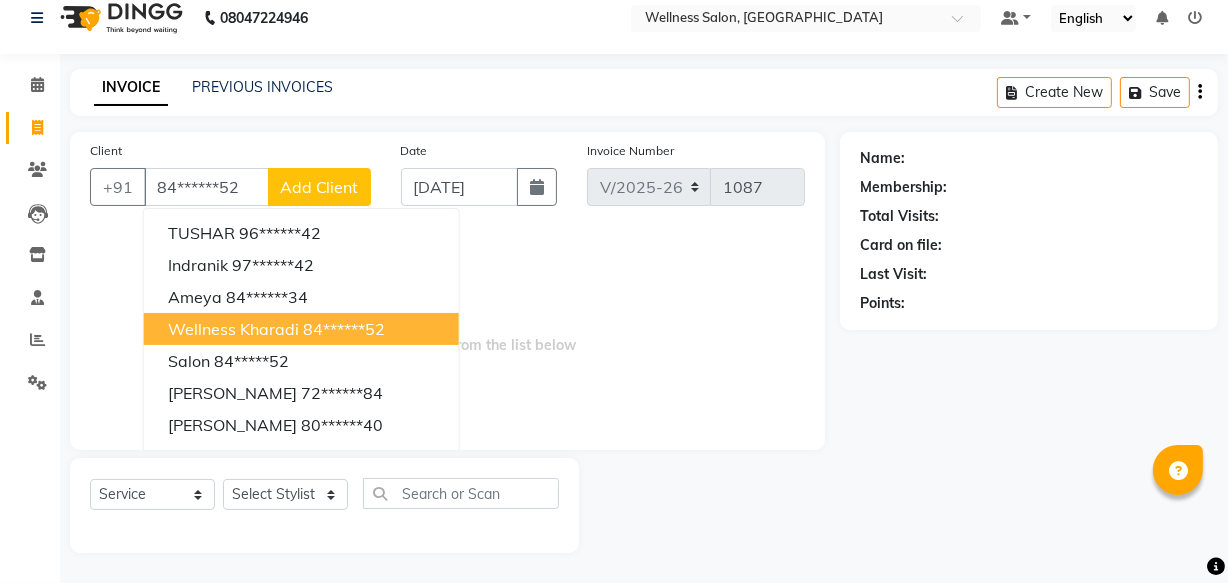 type on "84******52" 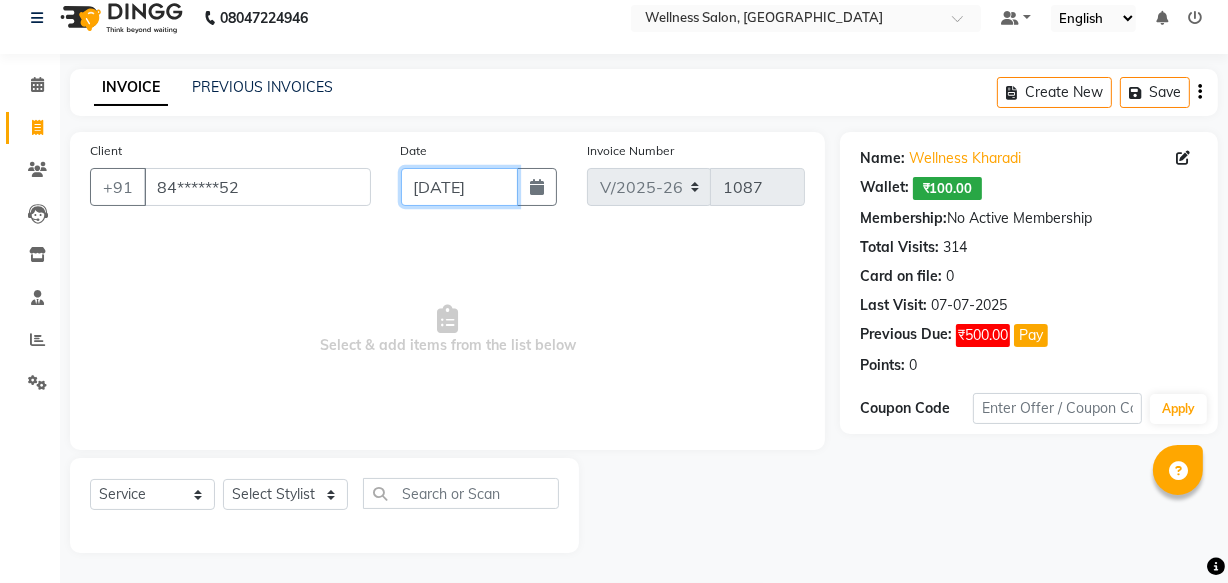 click on "[DATE]" 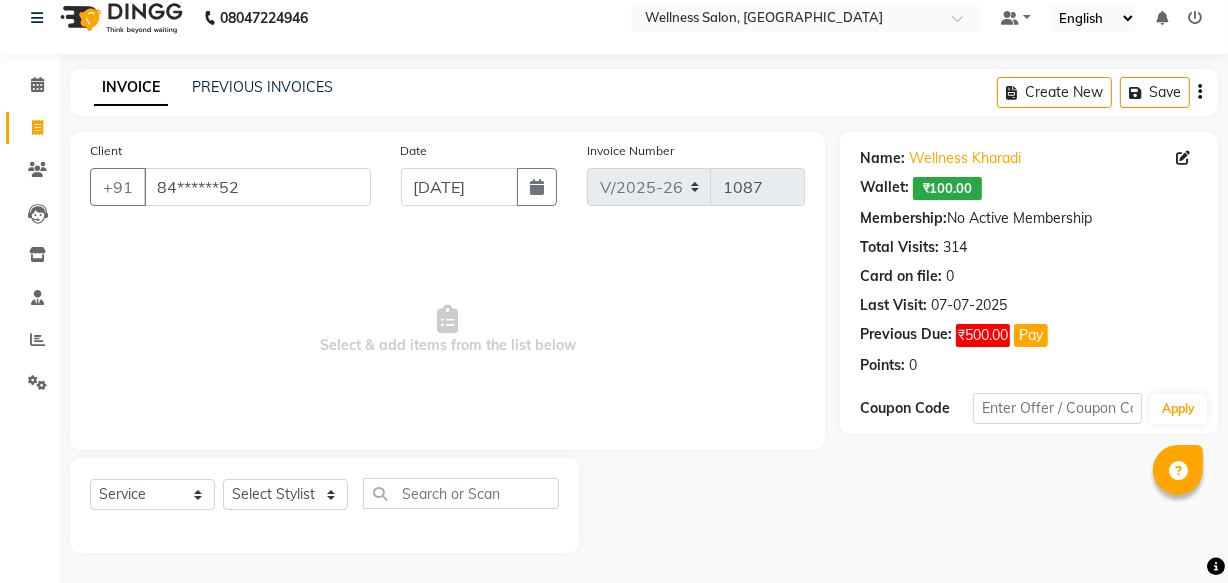 select on "7" 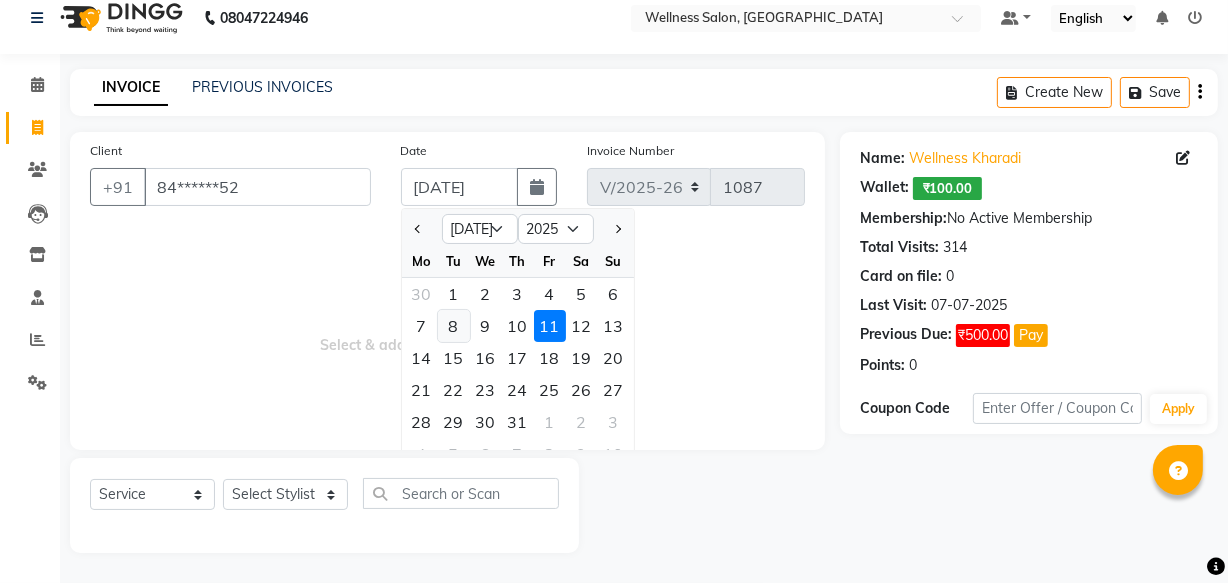click on "8" 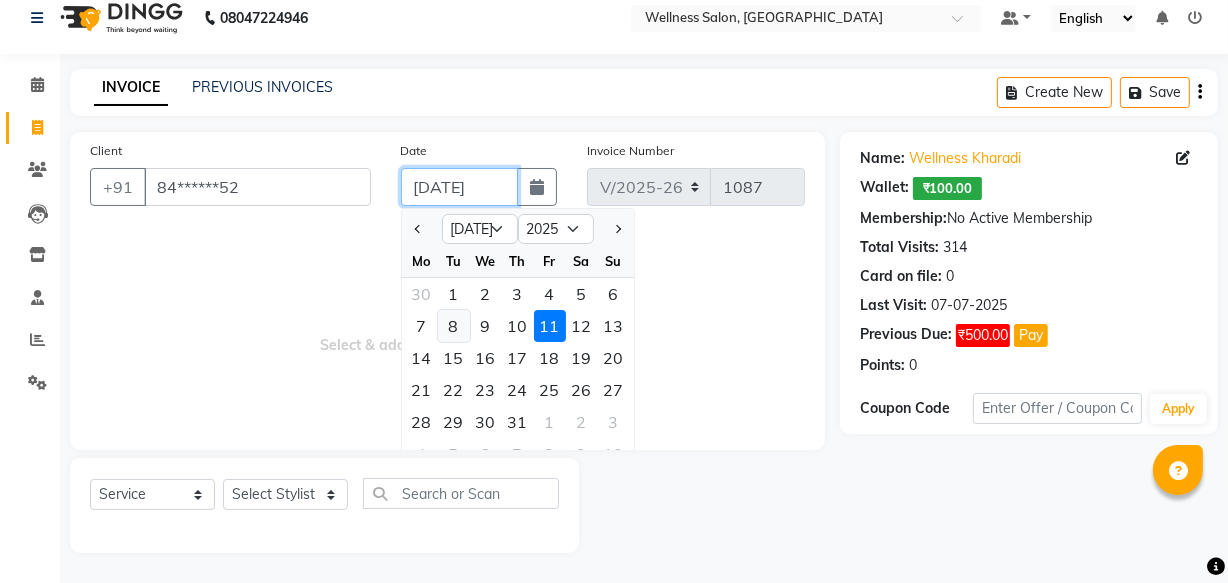 type on "[DATE]" 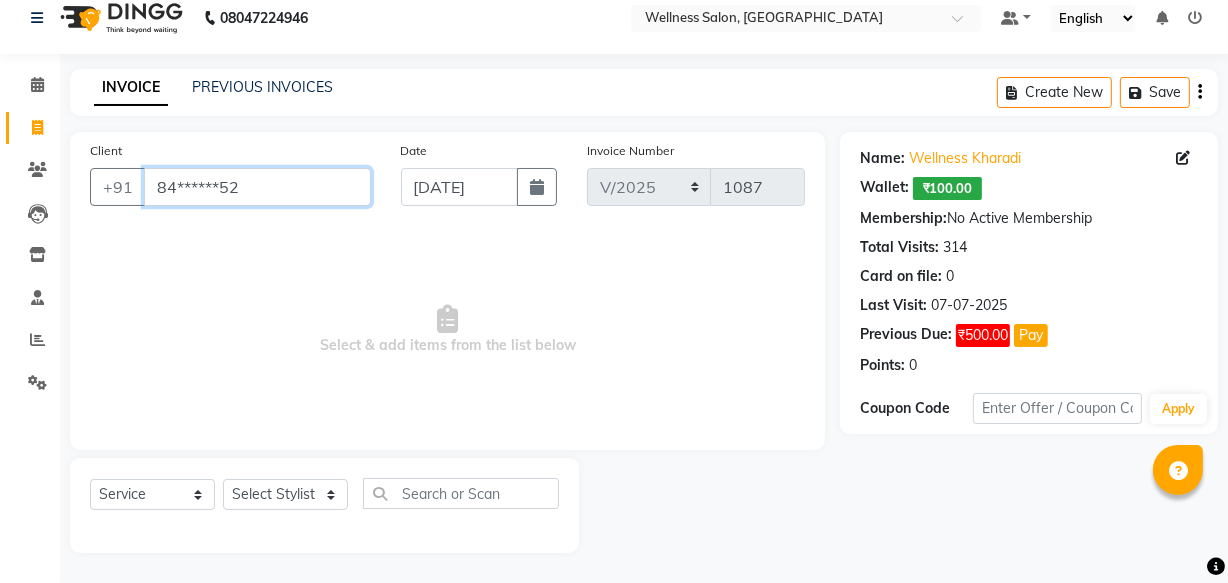 click on "84******52" at bounding box center (257, 187) 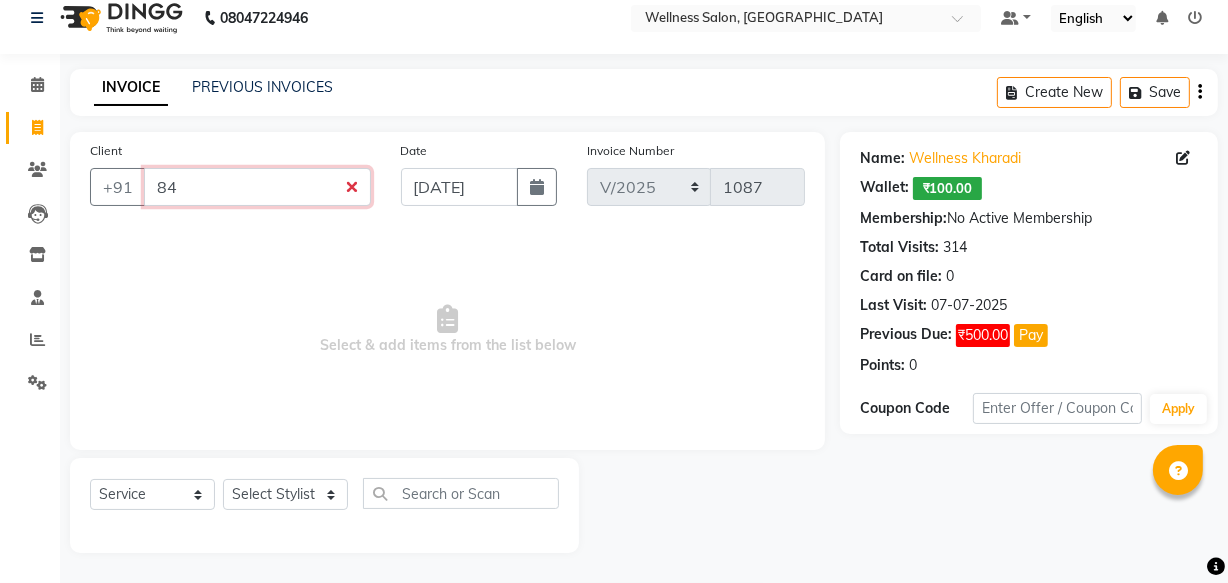 type on "8" 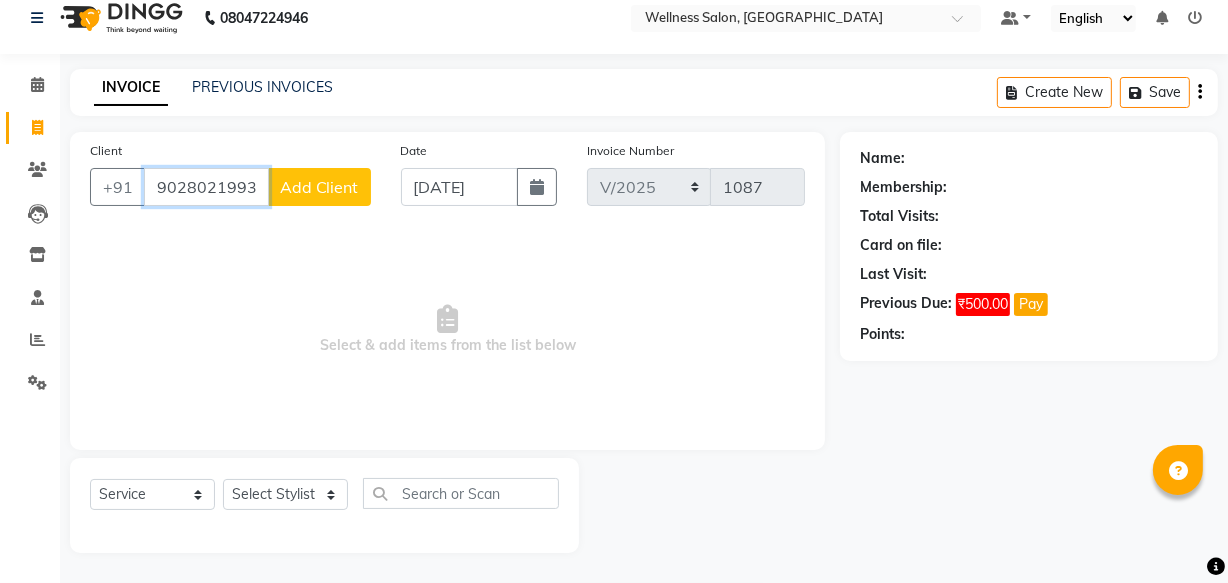 type on "9028021993" 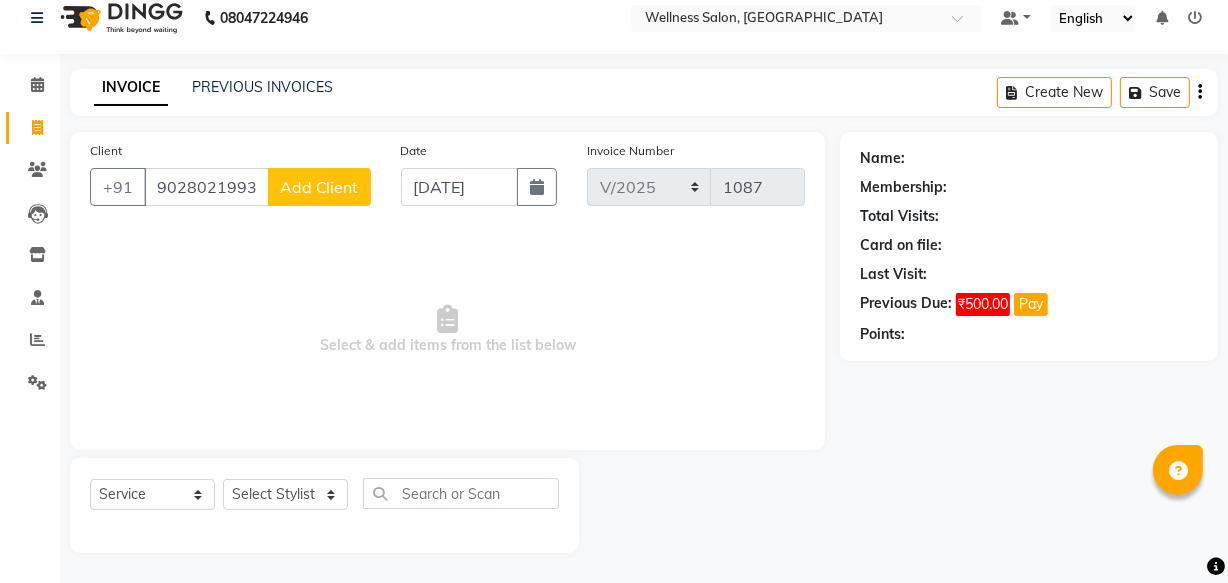 click on "Add Client" 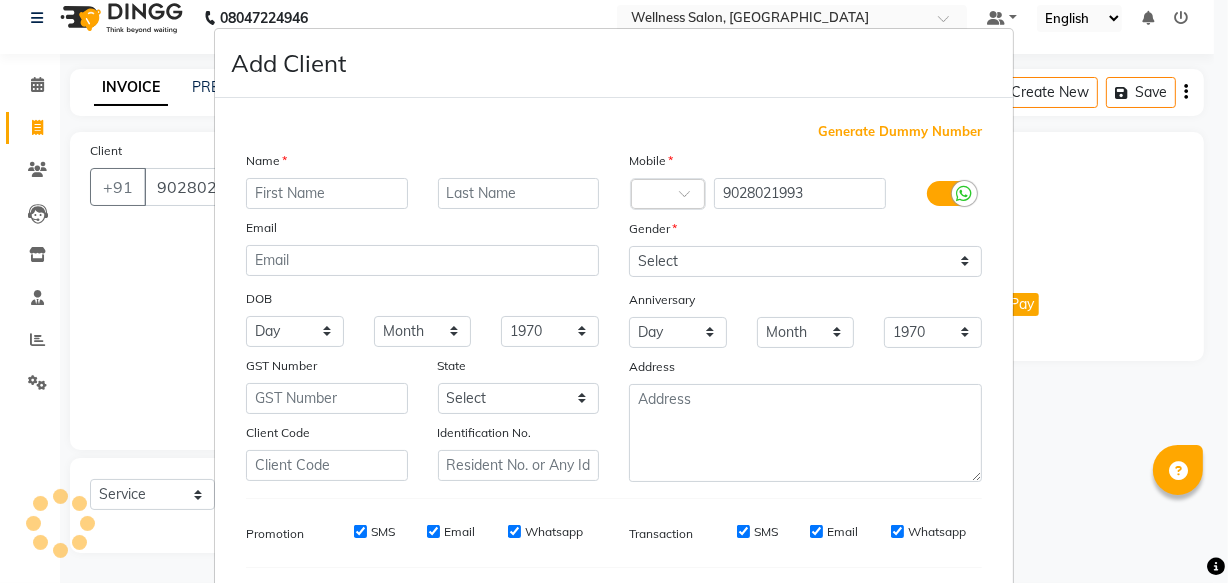 click on "Email" at bounding box center (422, 231) 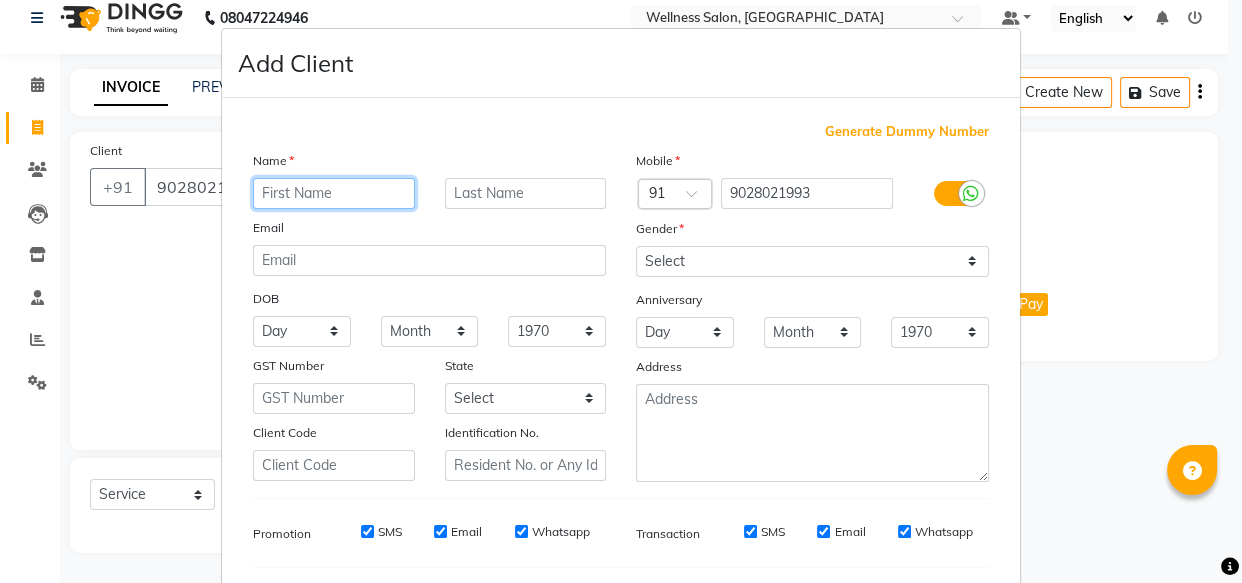 click at bounding box center (334, 193) 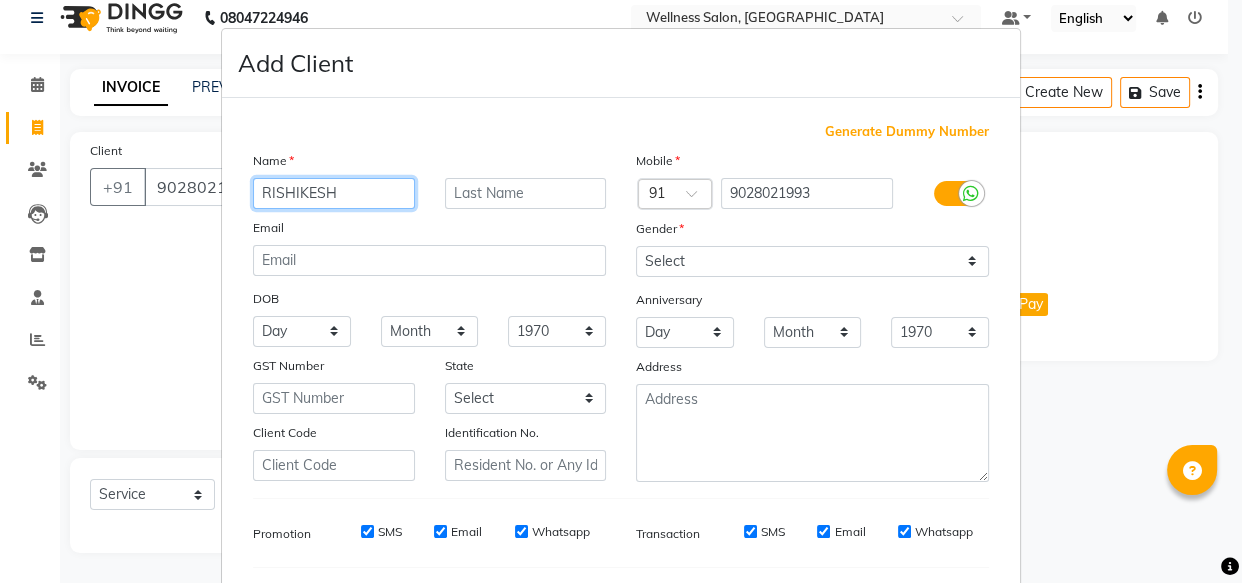 type on "RISHIKESH" 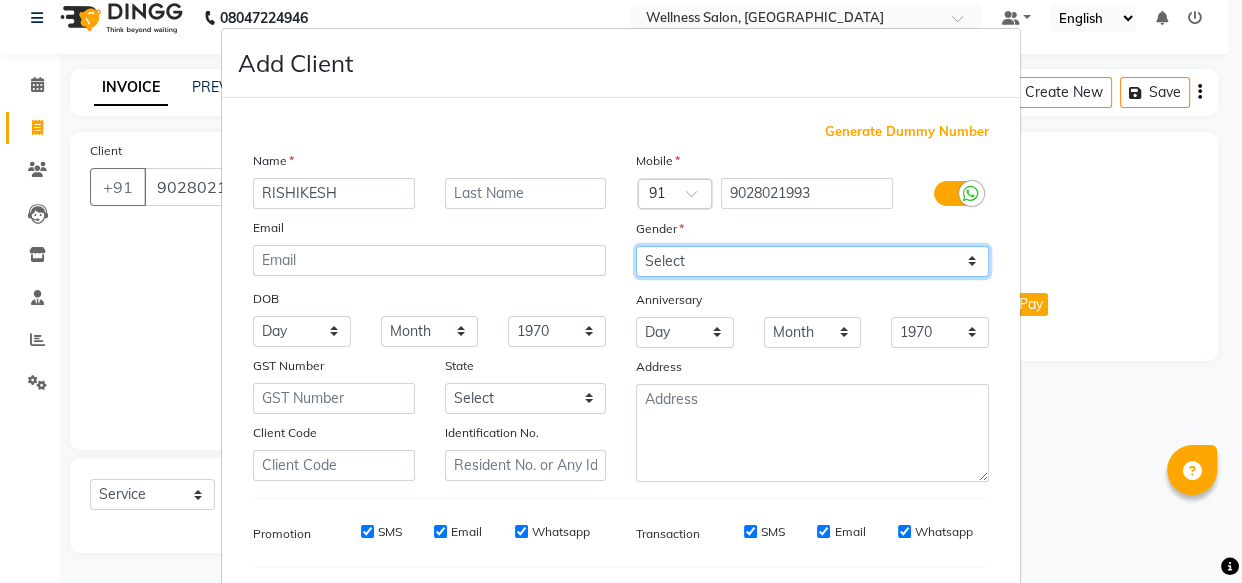 click on "Select [DEMOGRAPHIC_DATA] [DEMOGRAPHIC_DATA] Other Prefer Not To Say" at bounding box center [812, 261] 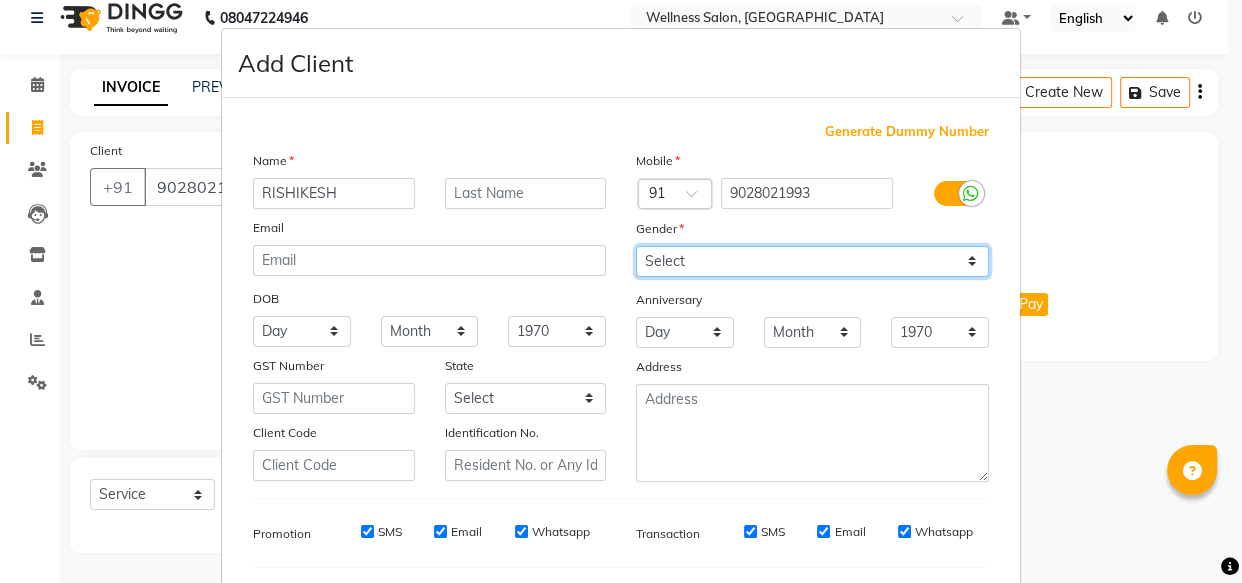 select on "[DEMOGRAPHIC_DATA]" 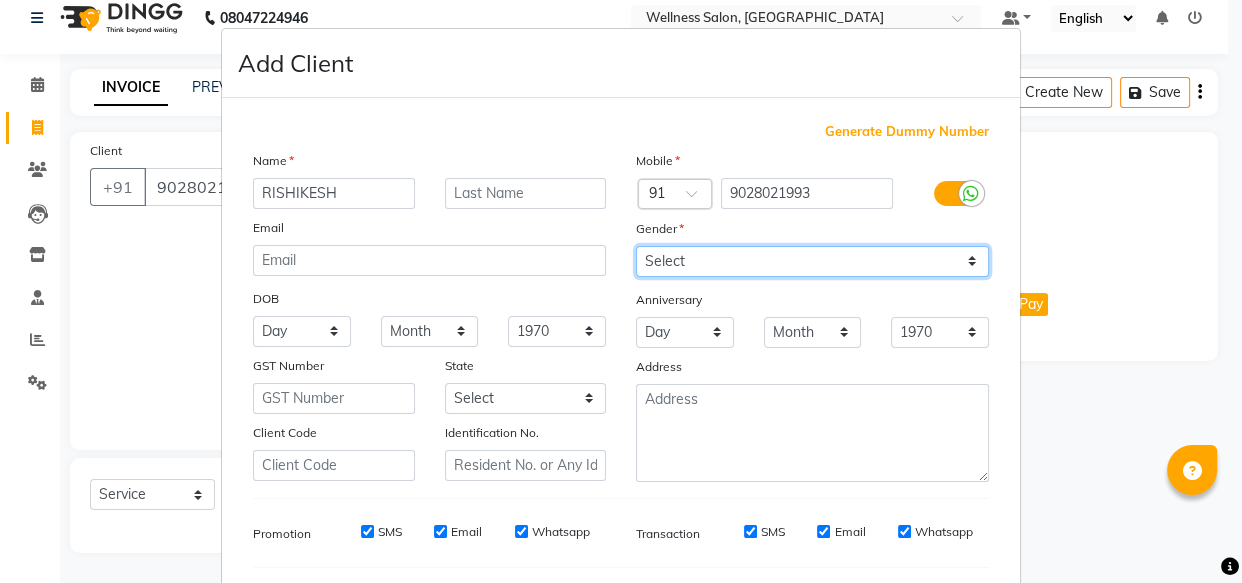 click on "Select [DEMOGRAPHIC_DATA] [DEMOGRAPHIC_DATA] Other Prefer Not To Say" at bounding box center (812, 261) 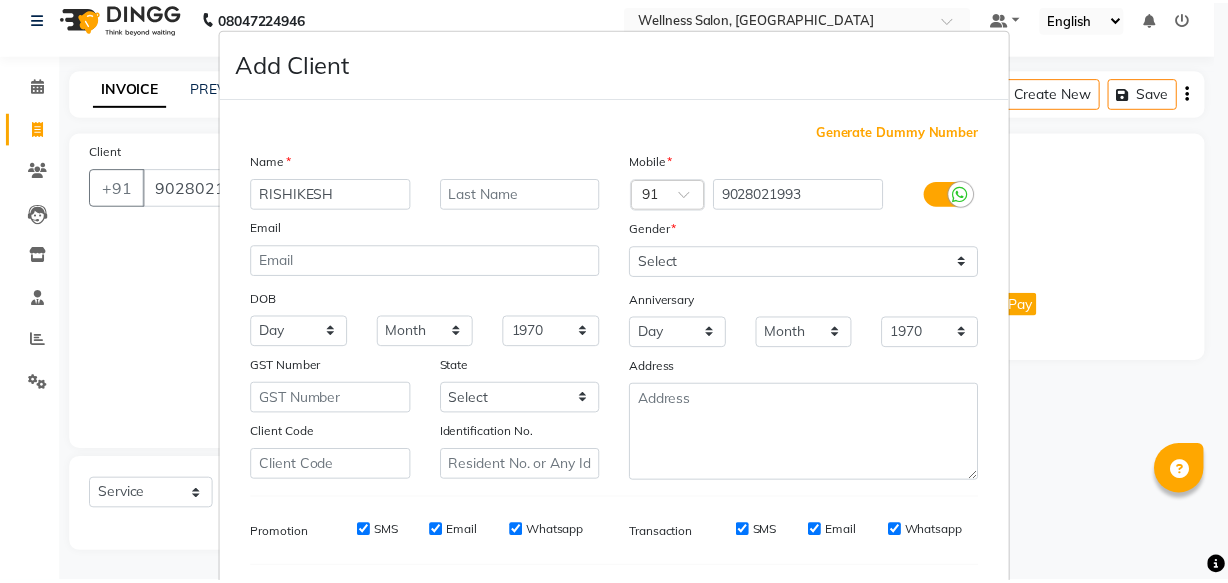 scroll, scrollTop: 270, scrollLeft: 0, axis: vertical 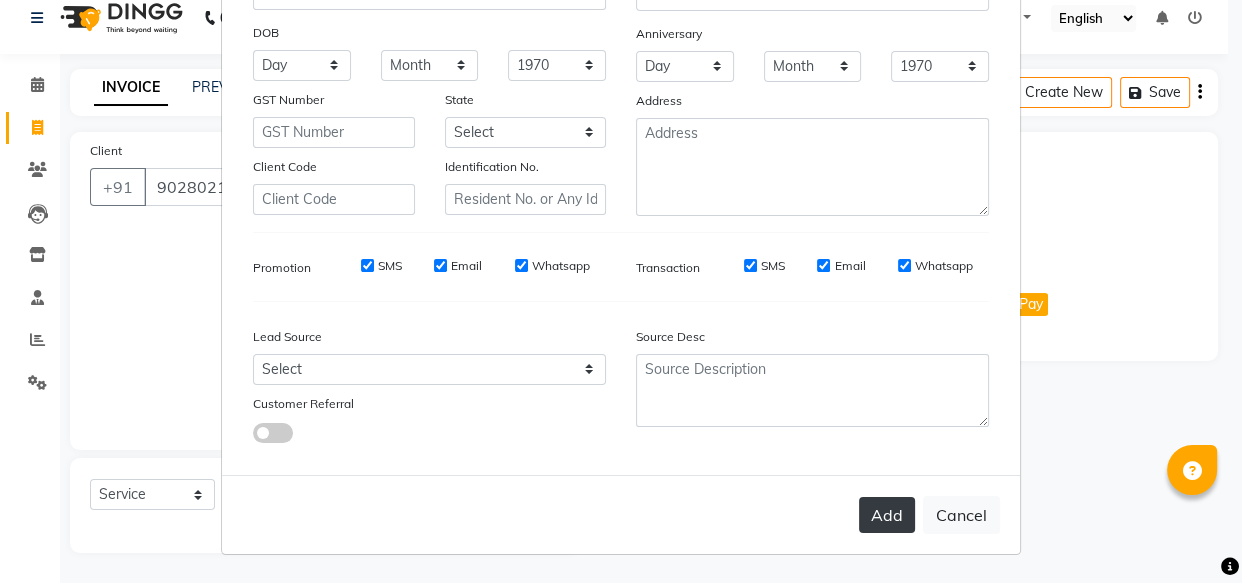 click on "Add" at bounding box center [887, 515] 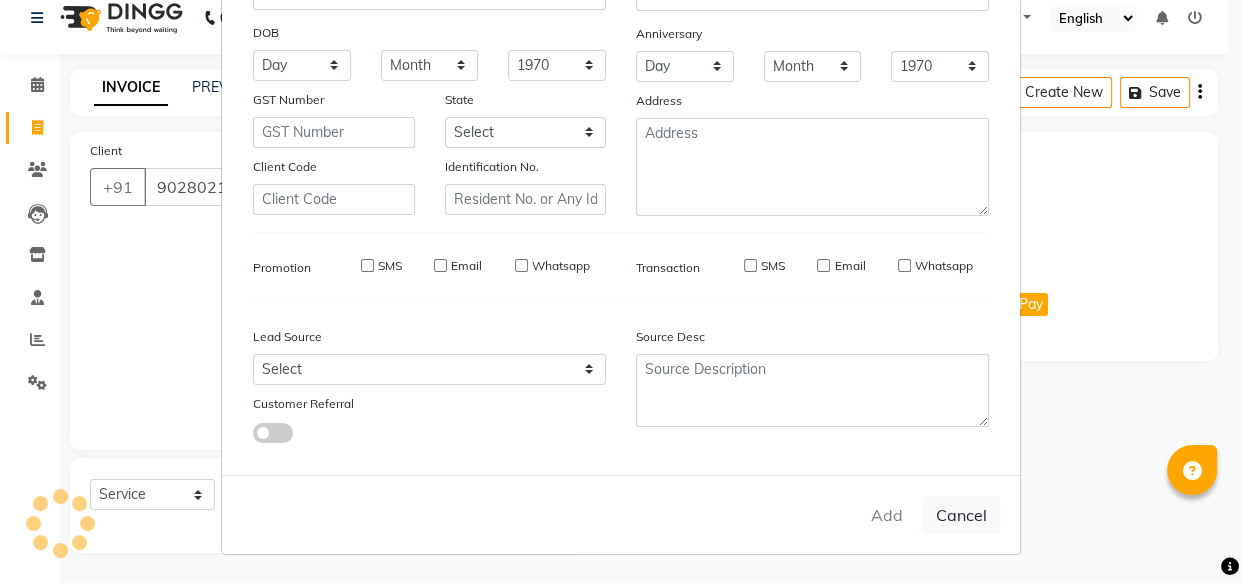 type on "90******93" 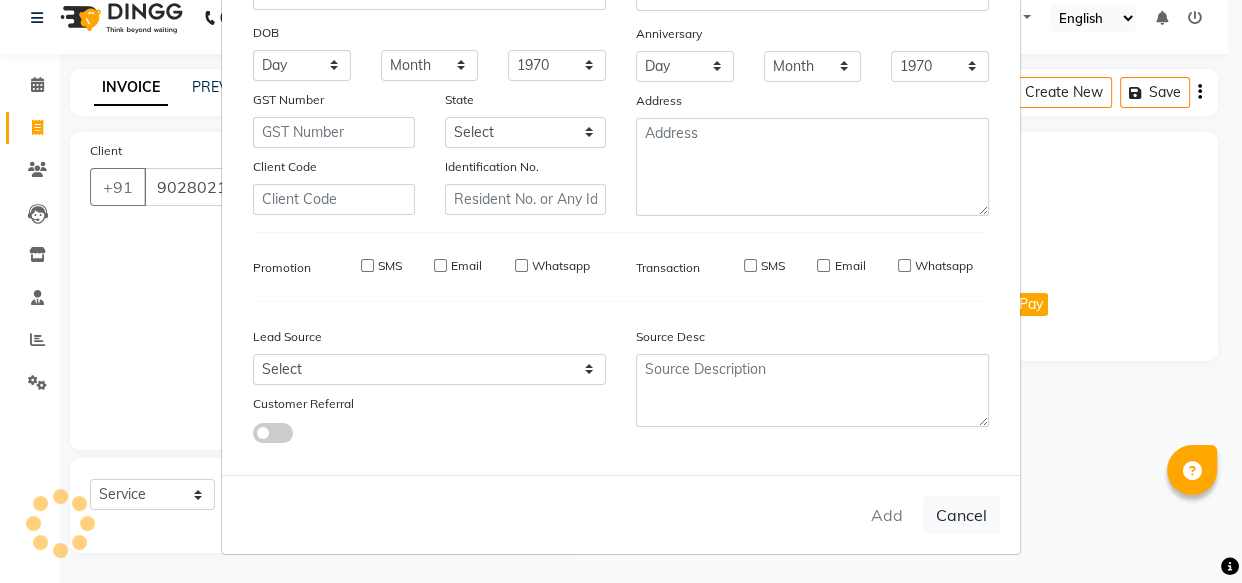 type 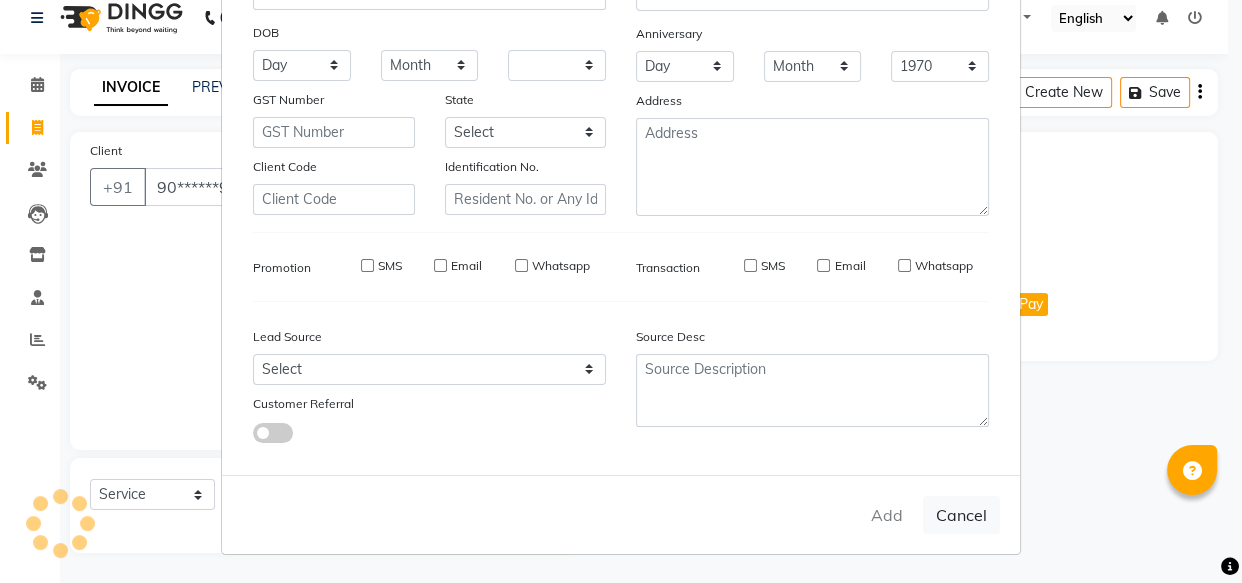 select 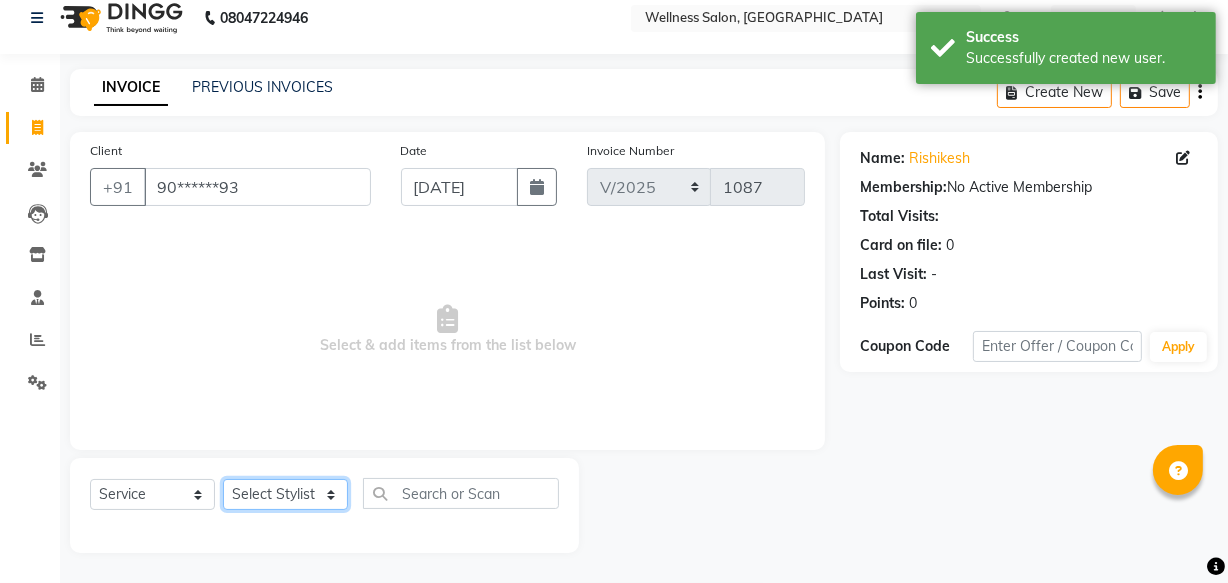 click on "Select Stylist Academy Babita [PERSON_NAME] Manager [PERSON_NAME]" 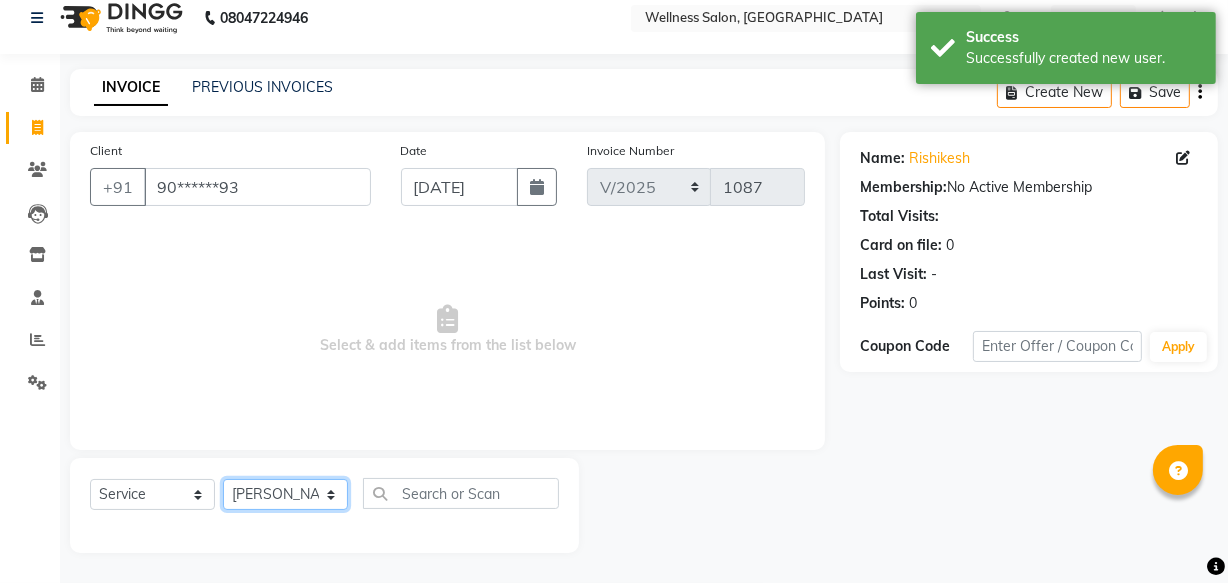 click on "Select Stylist Academy Babita [PERSON_NAME] Manager [PERSON_NAME]" 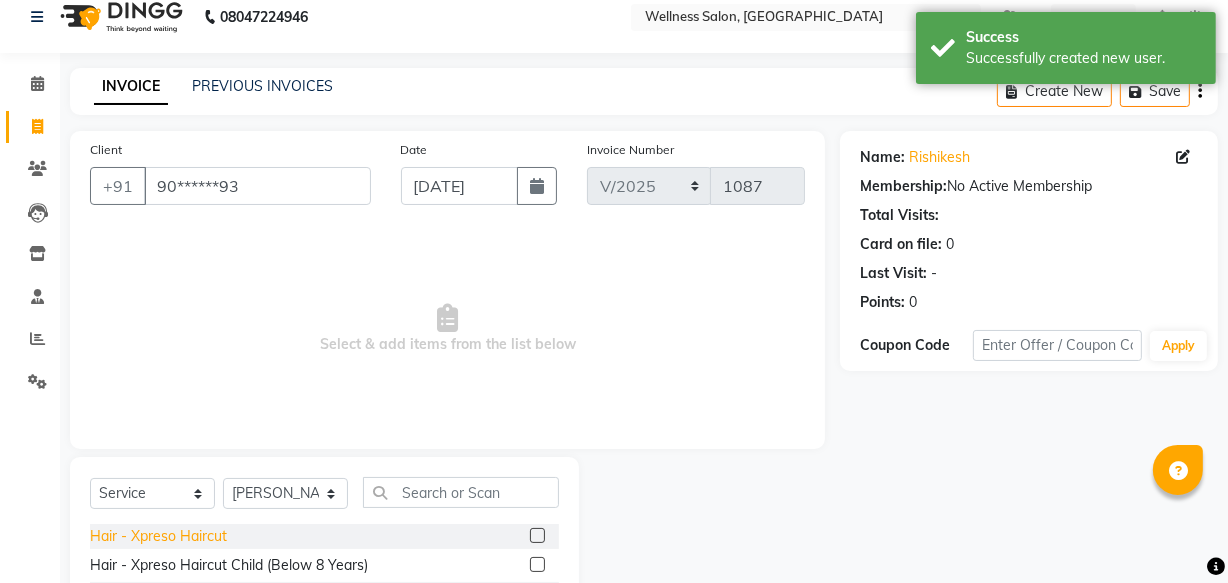 click on "Hair - Xpreso Haircut" 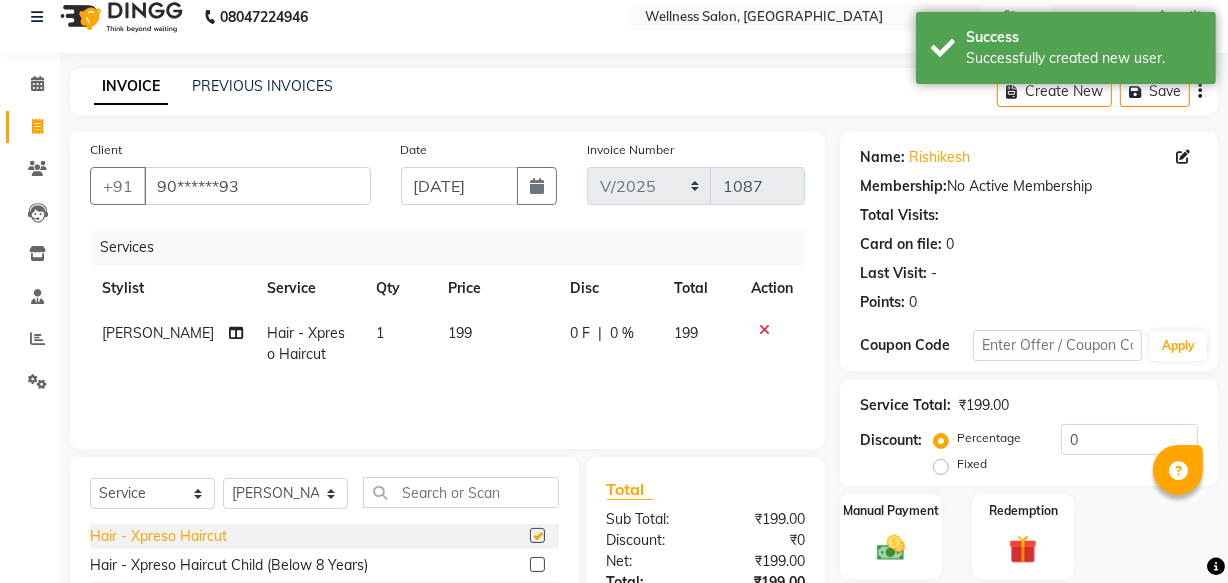checkbox on "false" 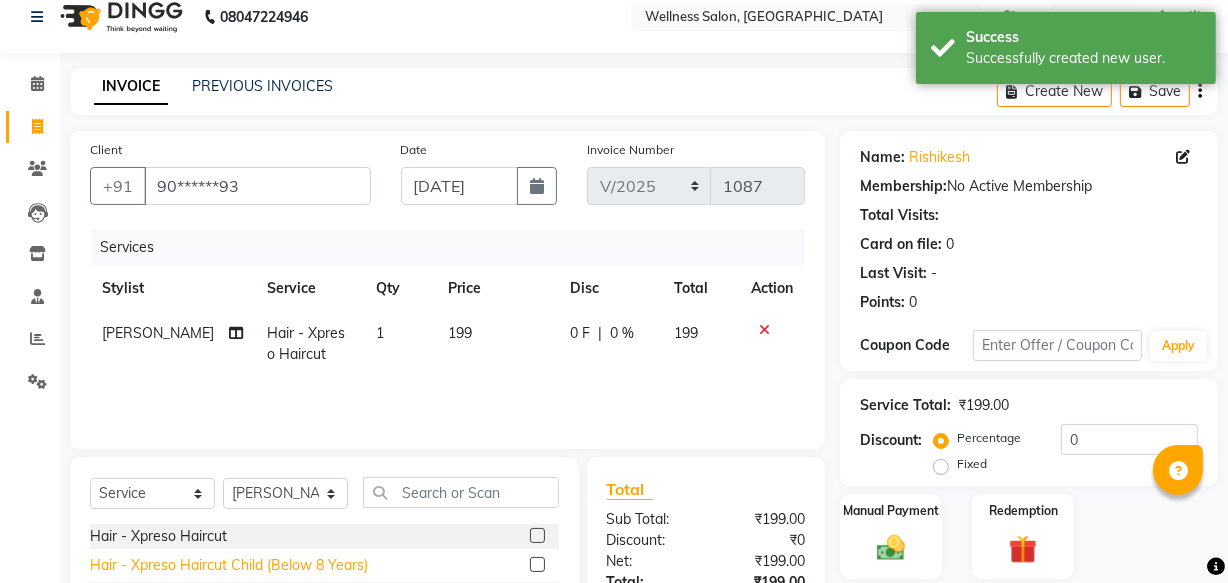 click on "Hair - Xpreso Haircut Child (Below 8 Years)" 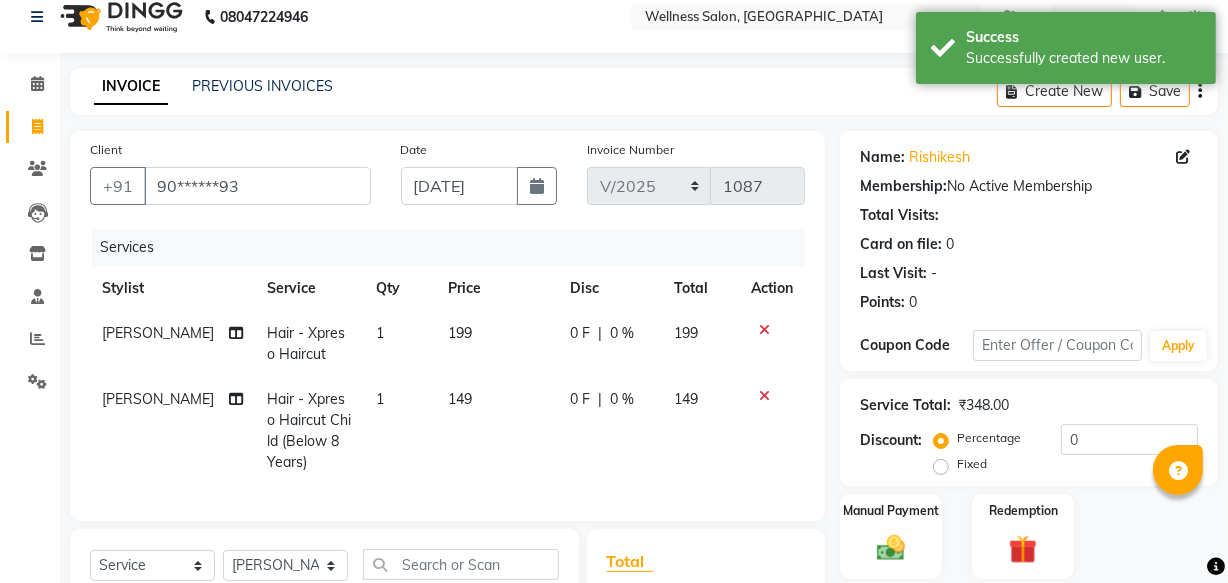 checkbox on "false" 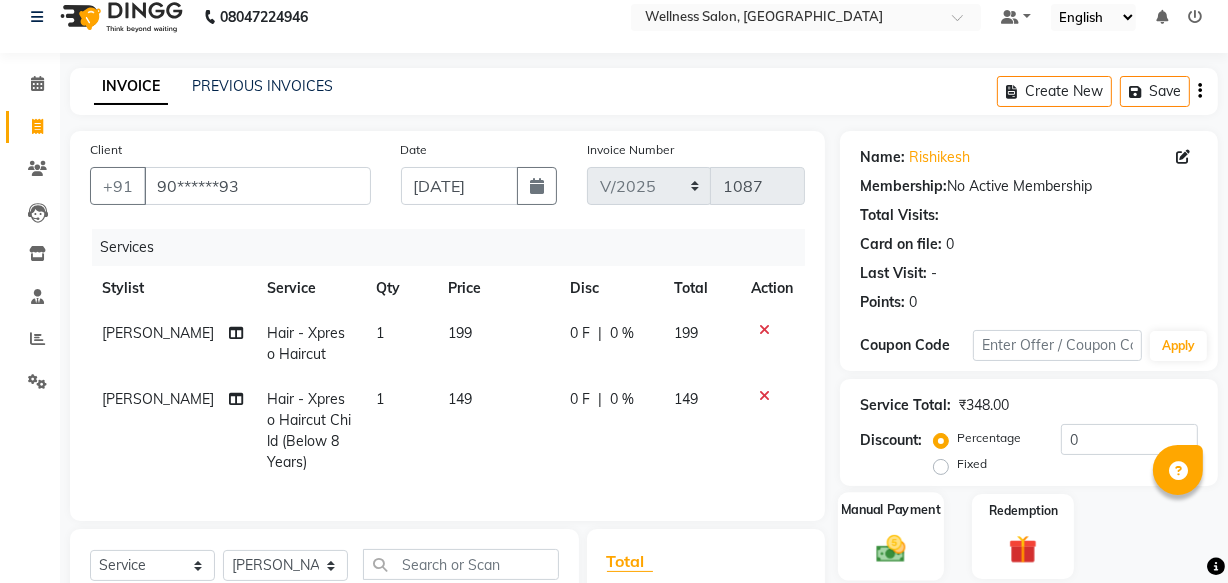 click 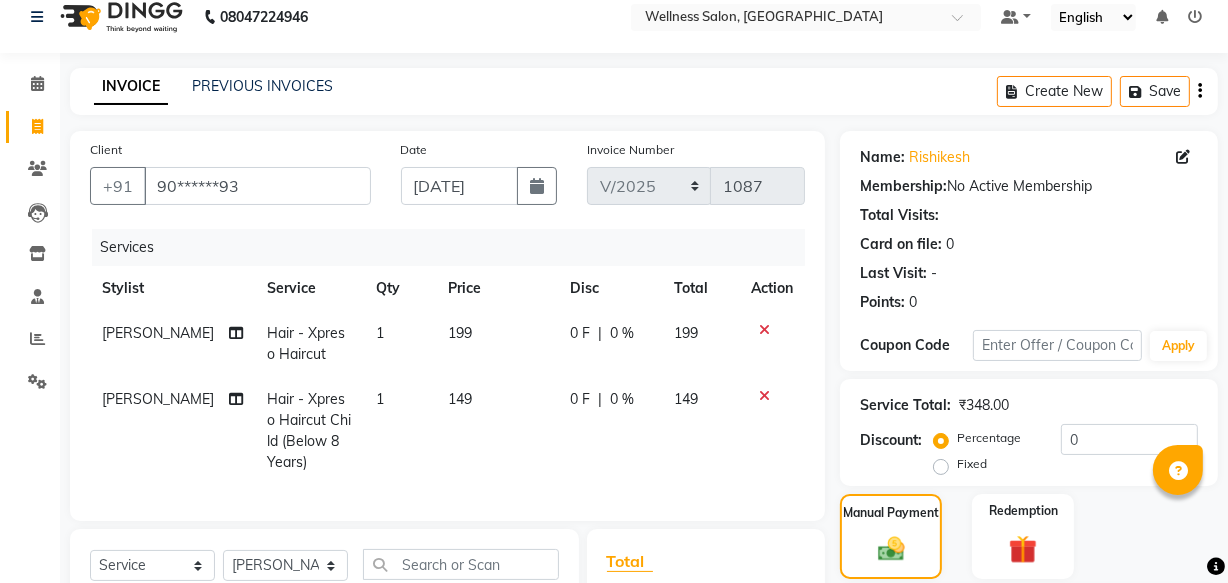 scroll, scrollTop: 304, scrollLeft: 0, axis: vertical 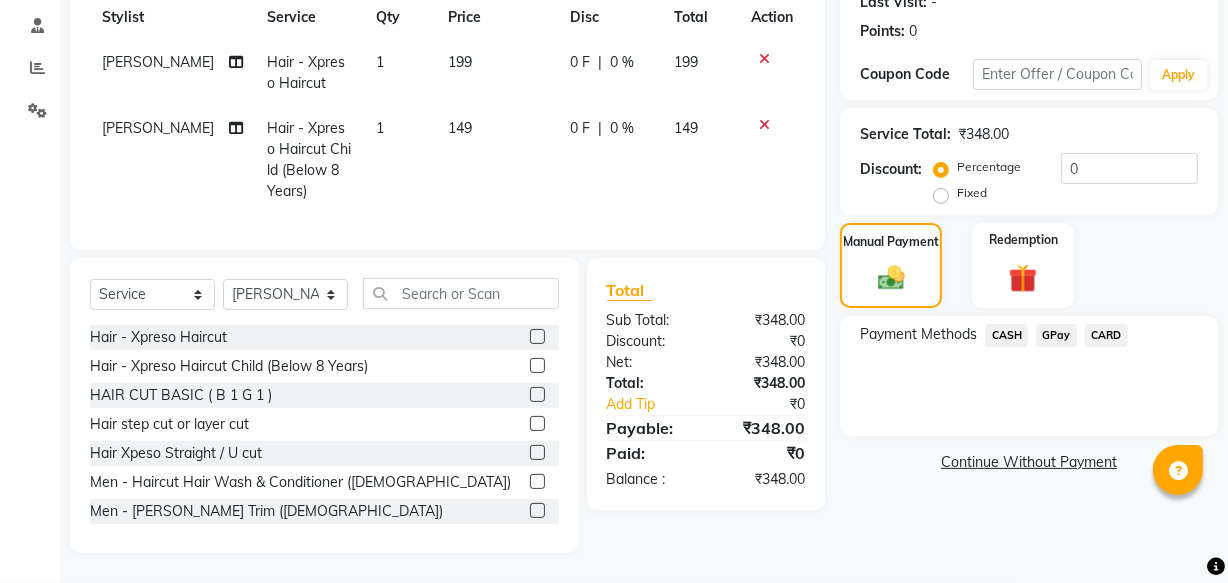 click on "GPay" 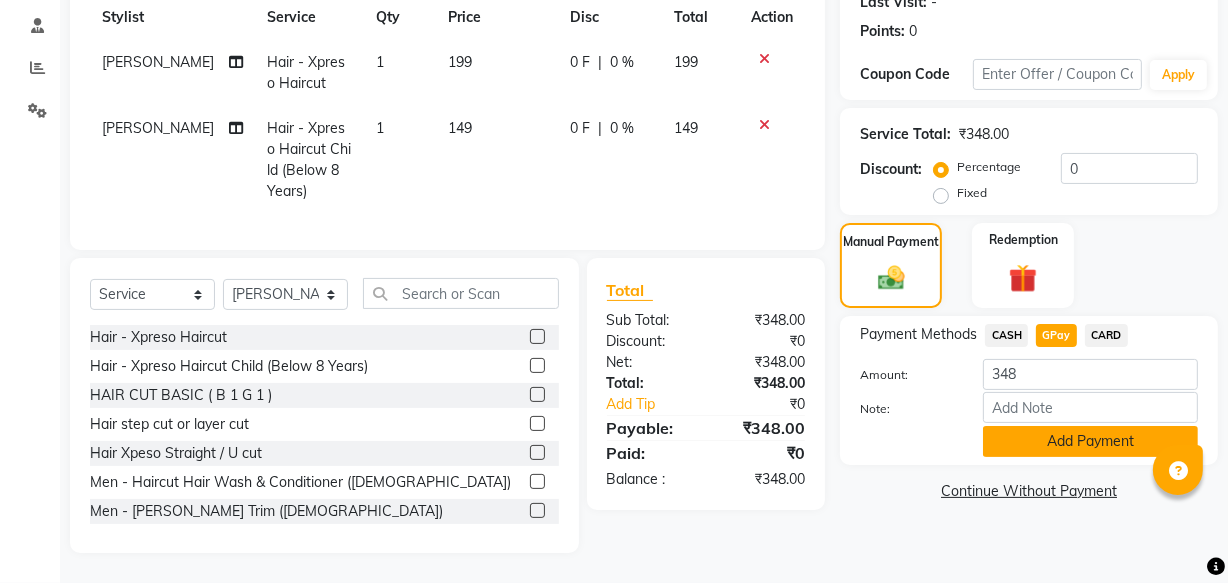 click on "Add Payment" 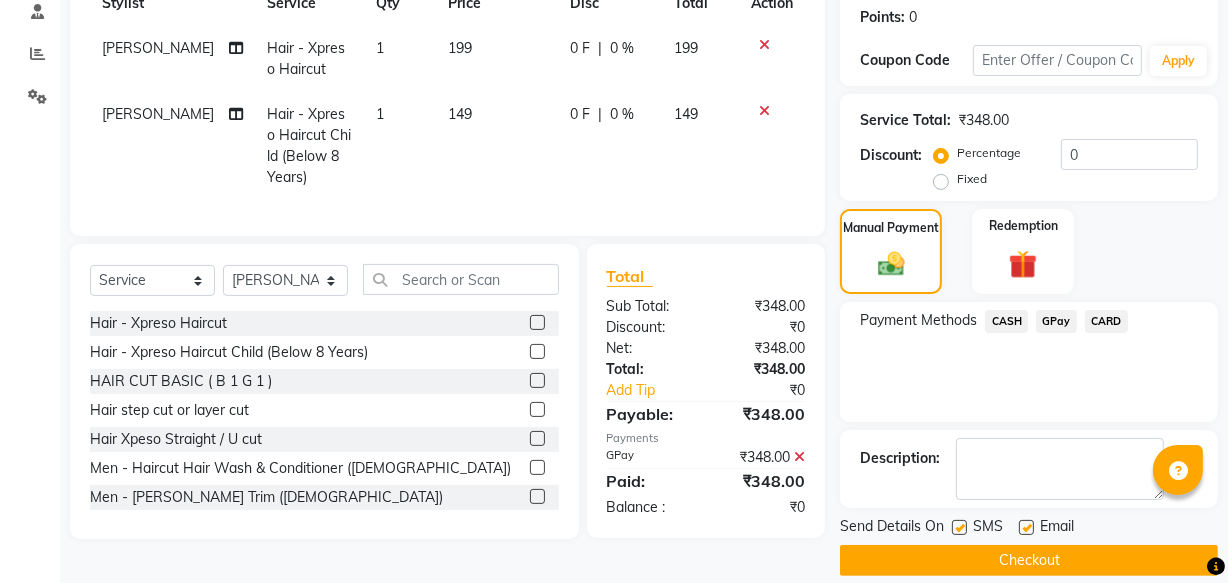 click on "Checkout" 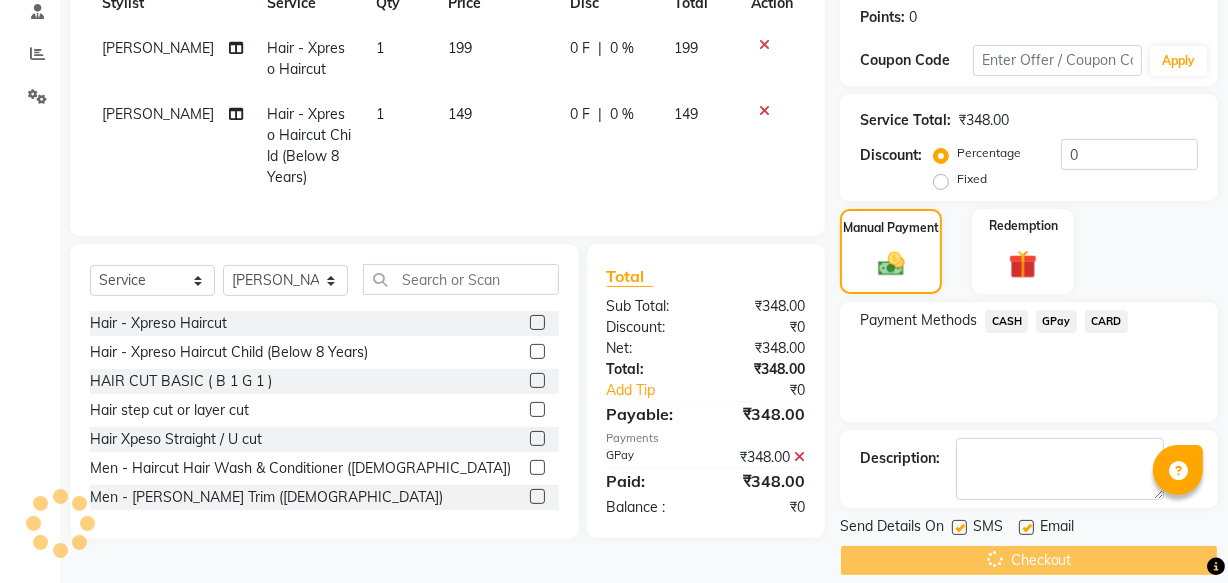 scroll, scrollTop: 0, scrollLeft: 0, axis: both 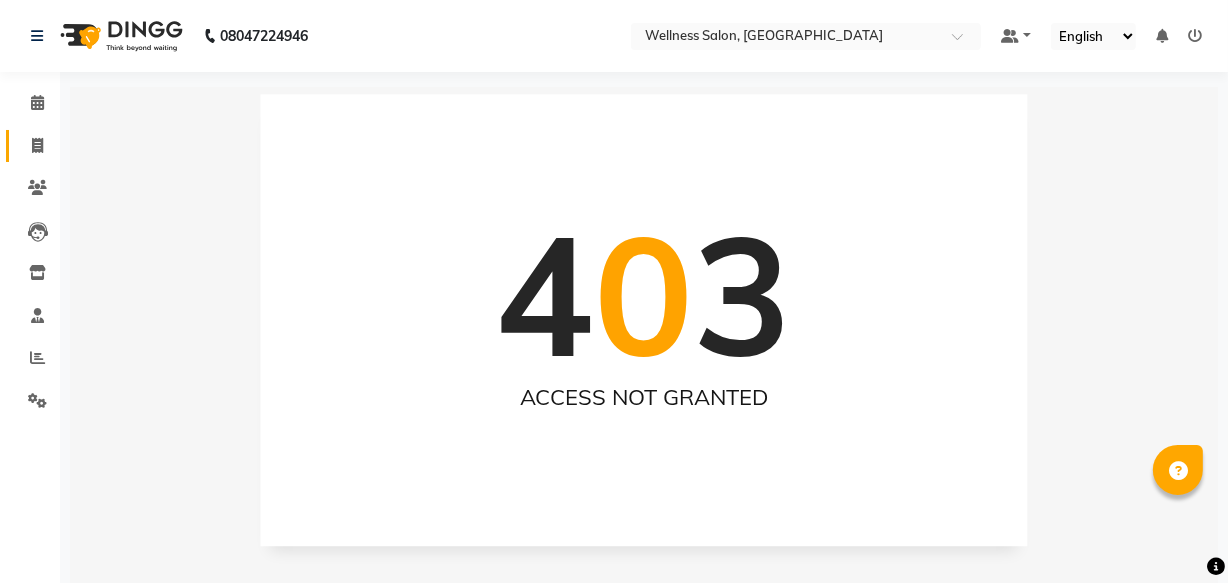 click 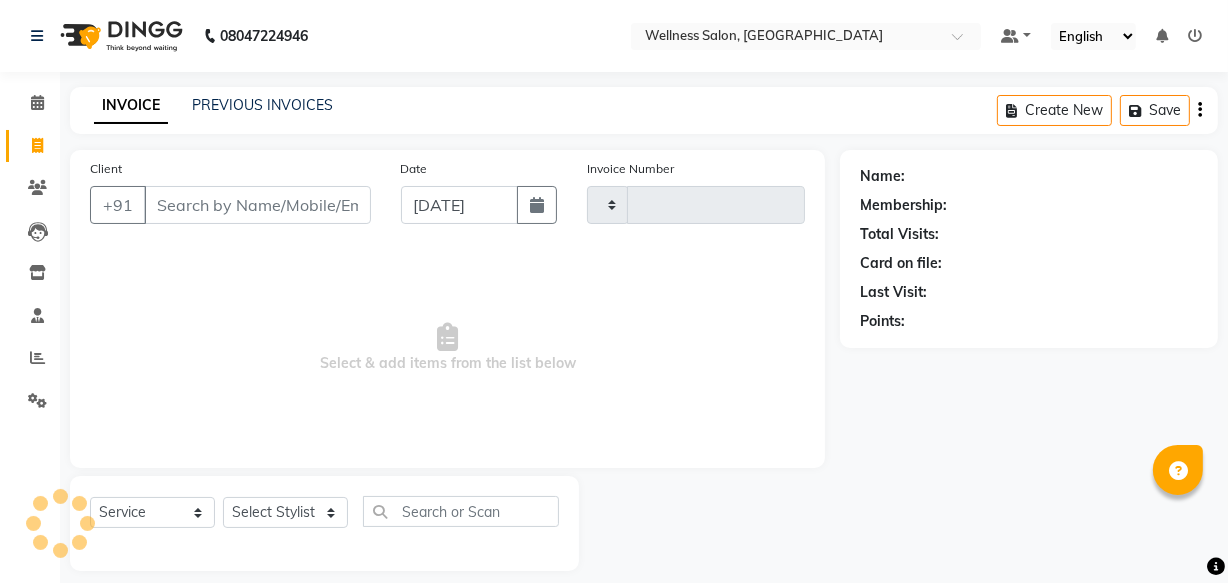 type on "1088" 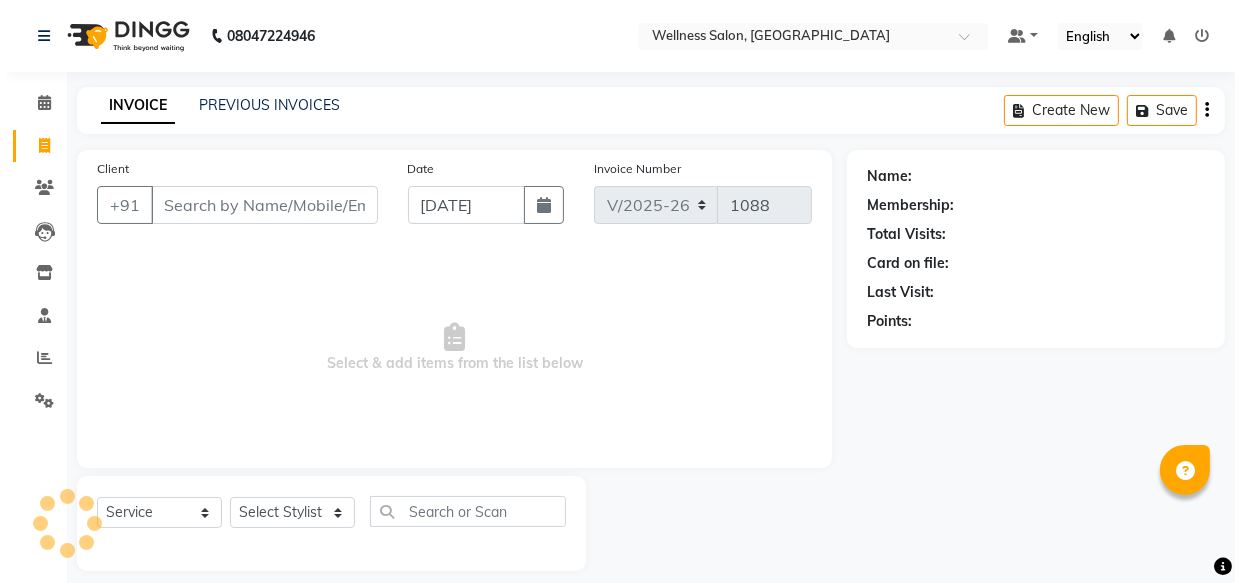 scroll, scrollTop: 19, scrollLeft: 0, axis: vertical 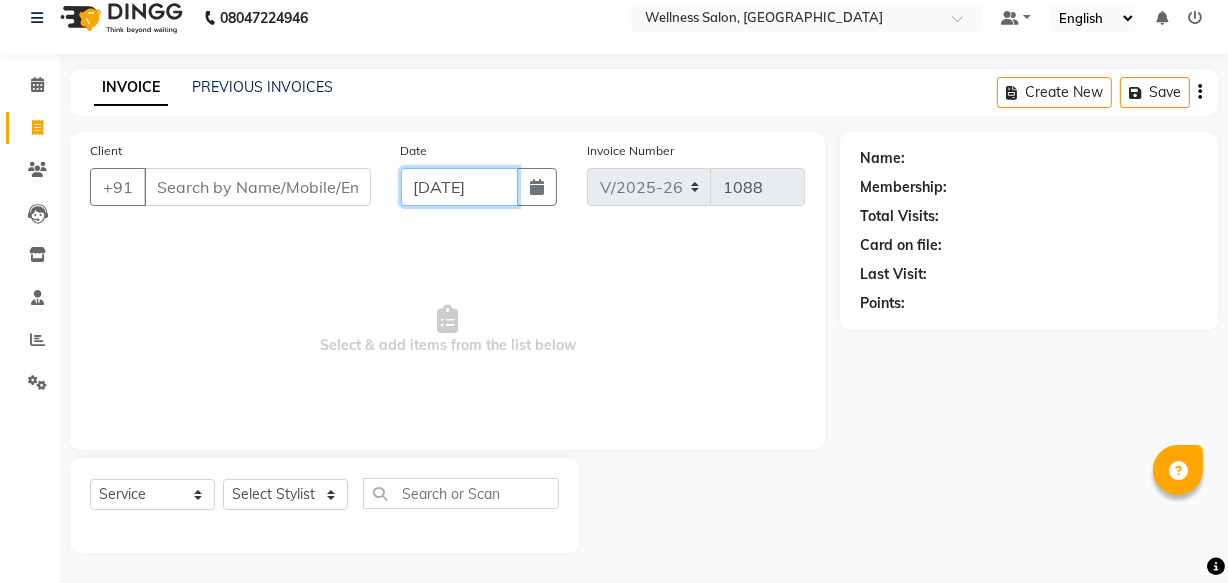 click on "[DATE]" 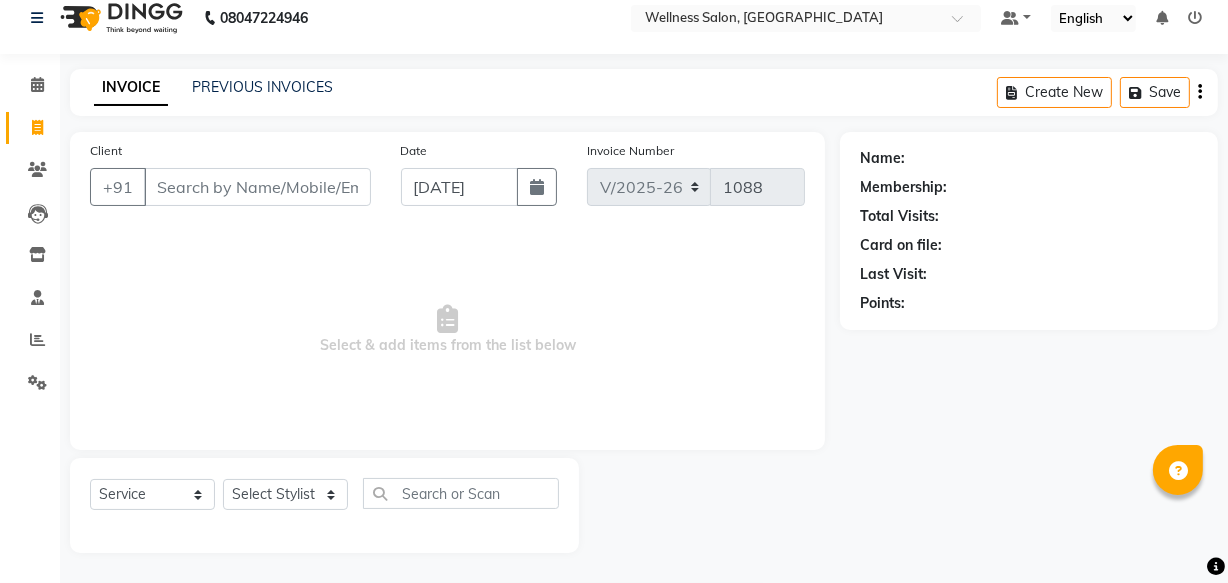 select on "7" 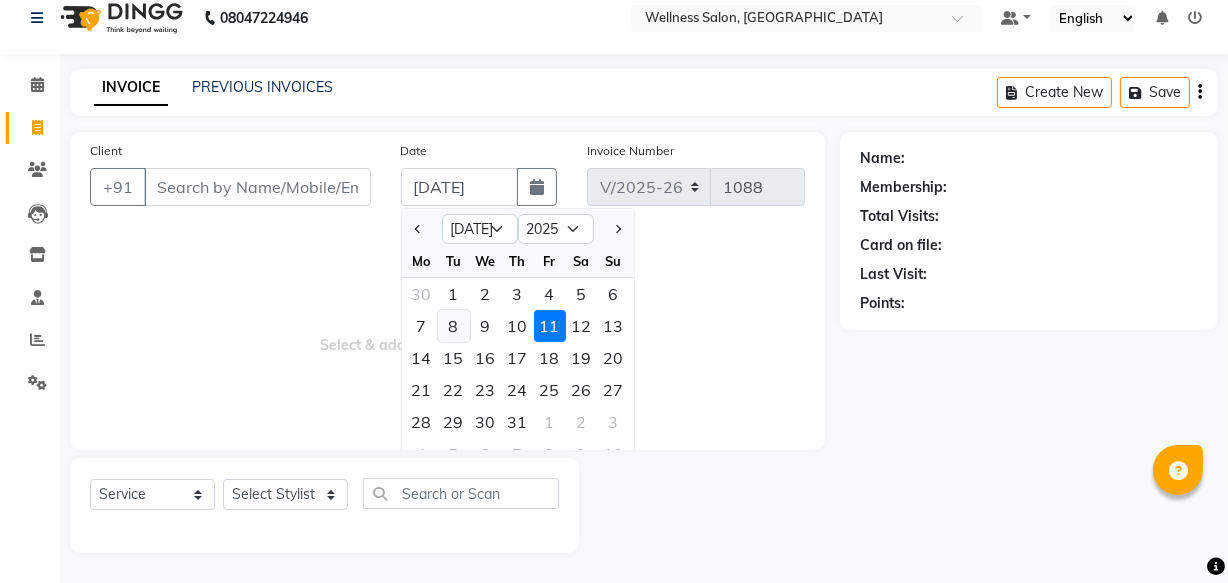 click on "8" 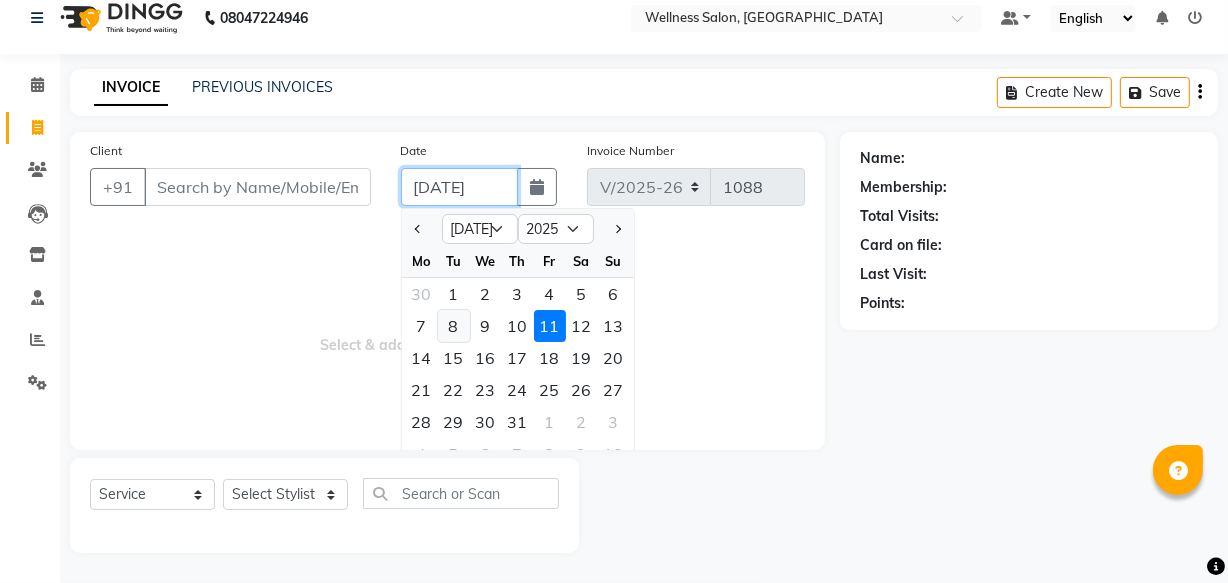 type on "[DATE]" 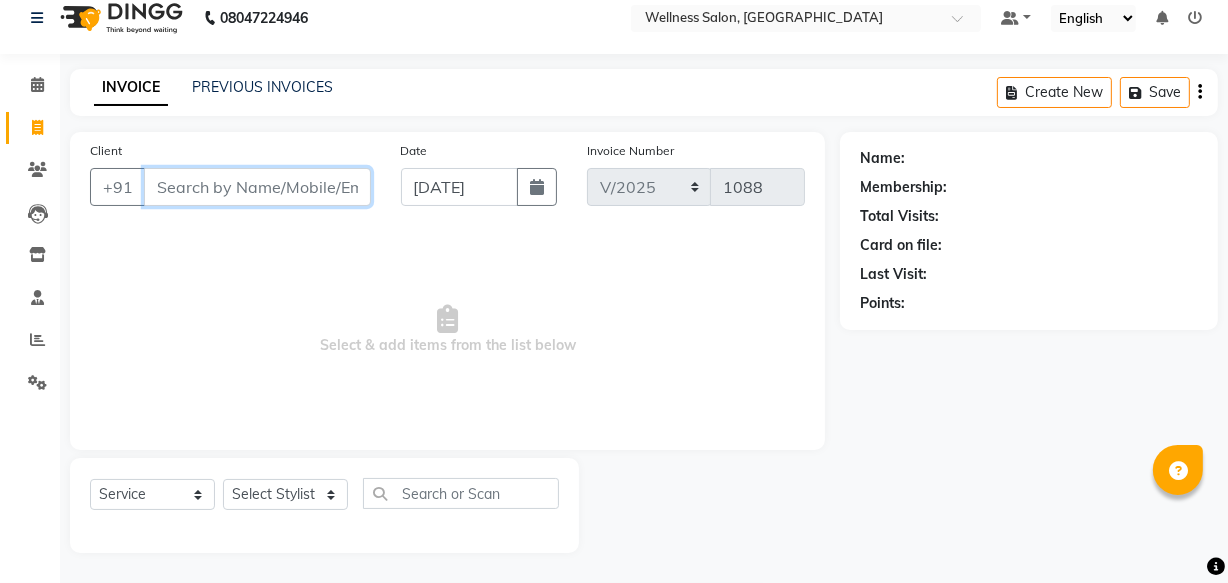 click on "Client" at bounding box center (257, 187) 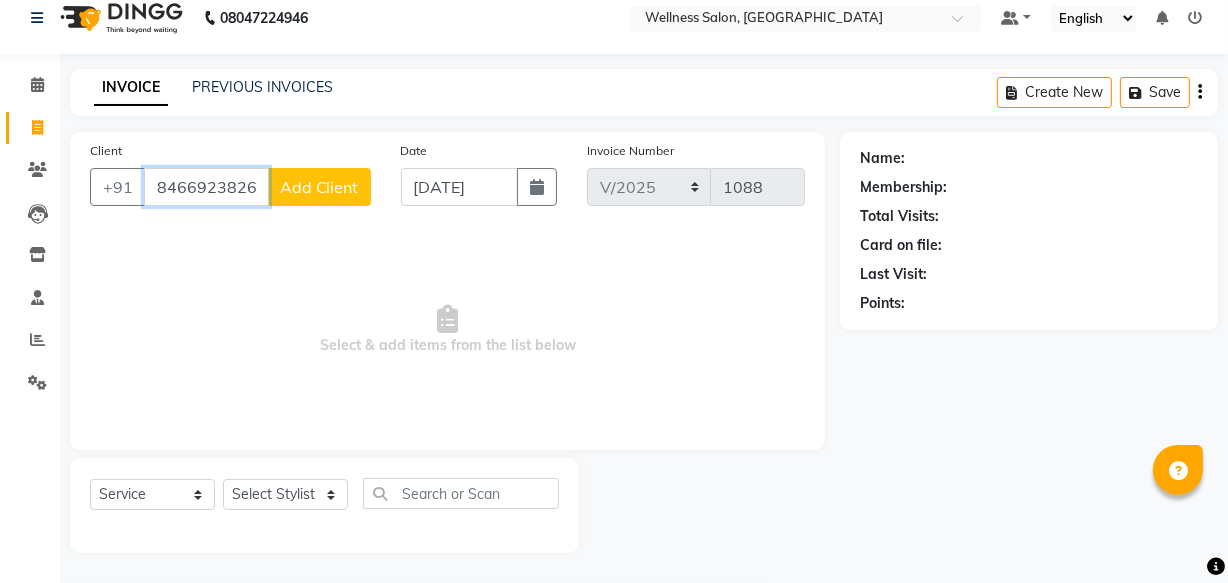 type on "8466923826" 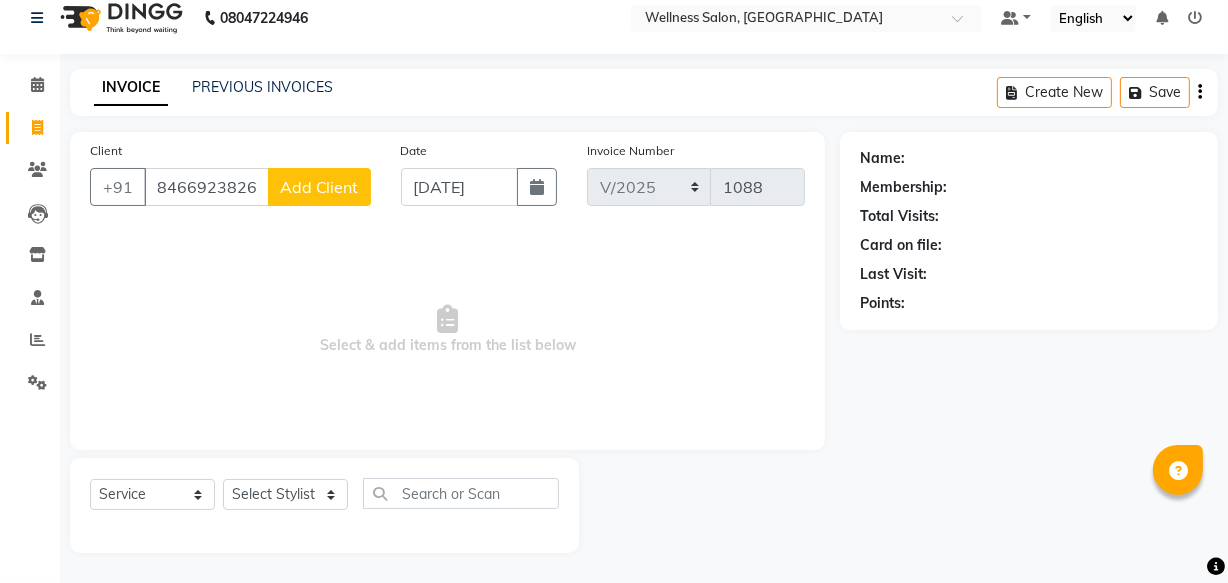 click on "Add Client" 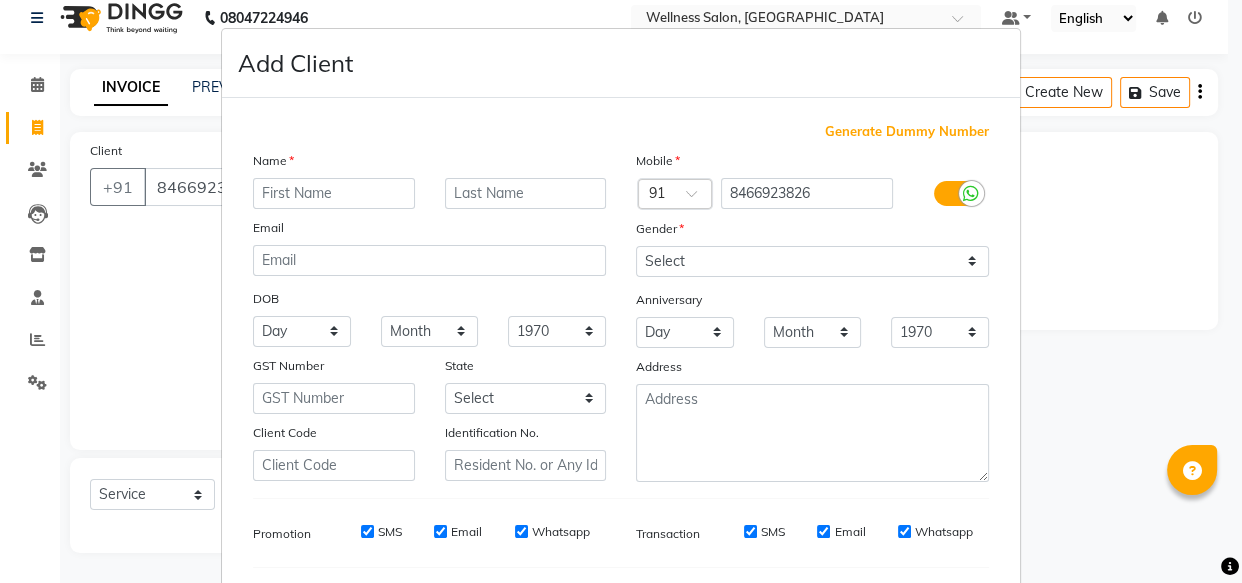 click at bounding box center (334, 193) 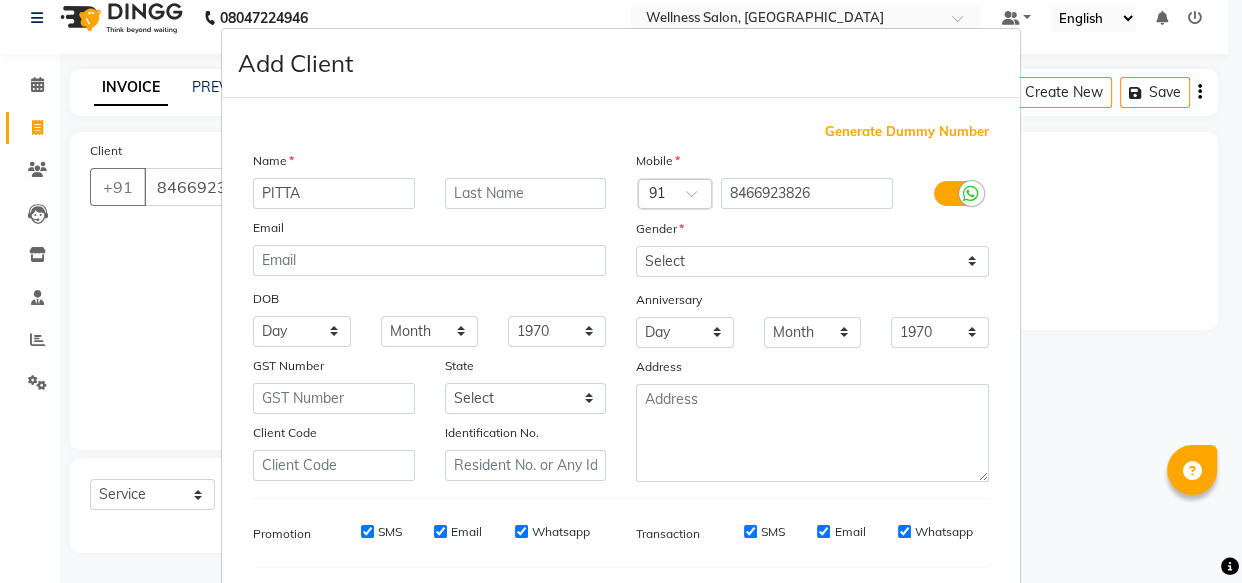 type on "PITTA" 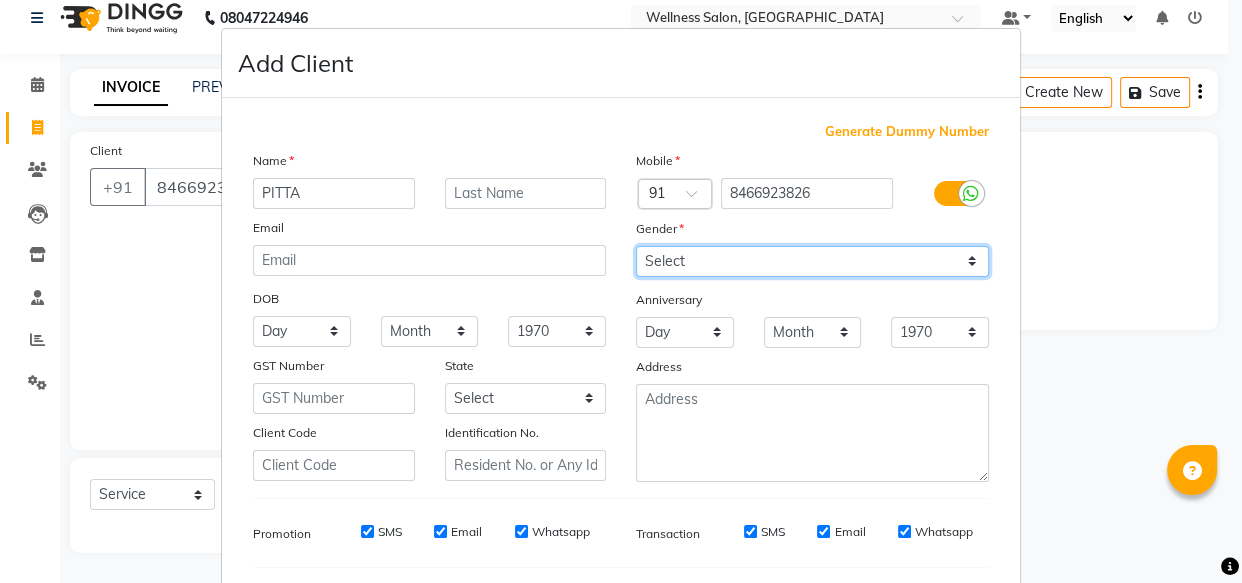 click on "Select [DEMOGRAPHIC_DATA] [DEMOGRAPHIC_DATA] Other Prefer Not To Say" at bounding box center (812, 261) 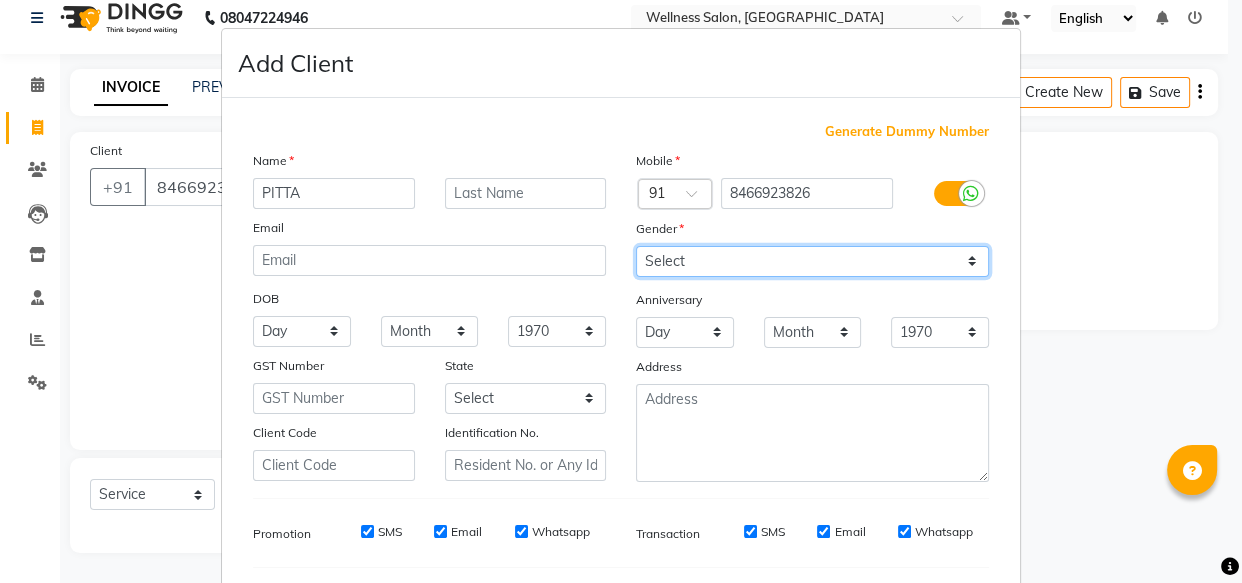 select on "[DEMOGRAPHIC_DATA]" 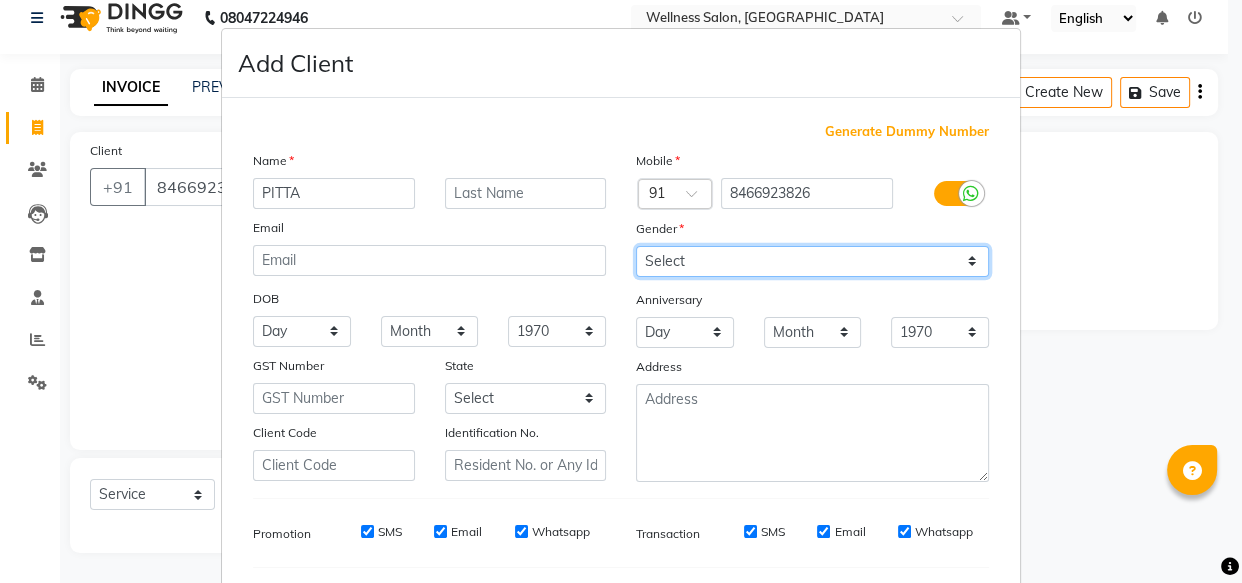 click on "Select [DEMOGRAPHIC_DATA] [DEMOGRAPHIC_DATA] Other Prefer Not To Say" at bounding box center (812, 261) 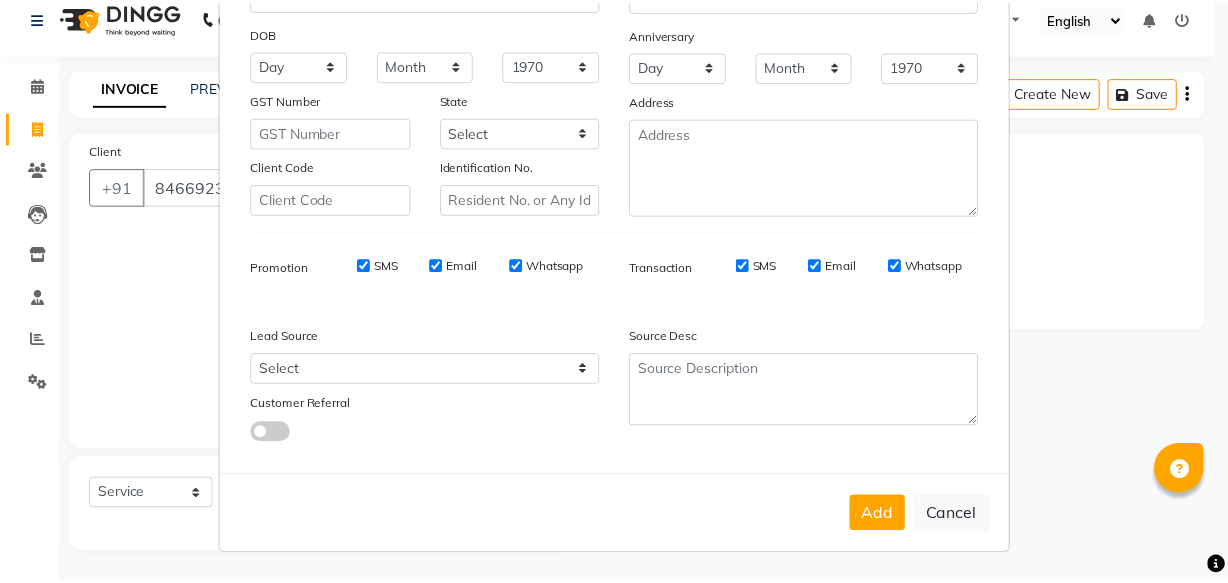 scroll, scrollTop: 270, scrollLeft: 0, axis: vertical 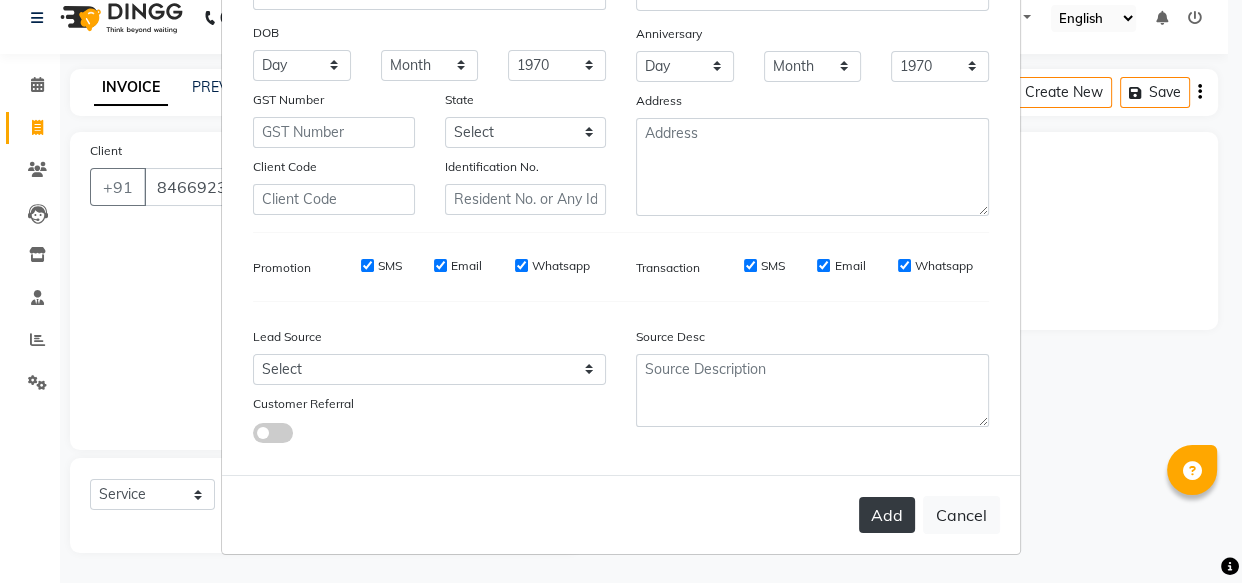 click on "Add" at bounding box center [887, 515] 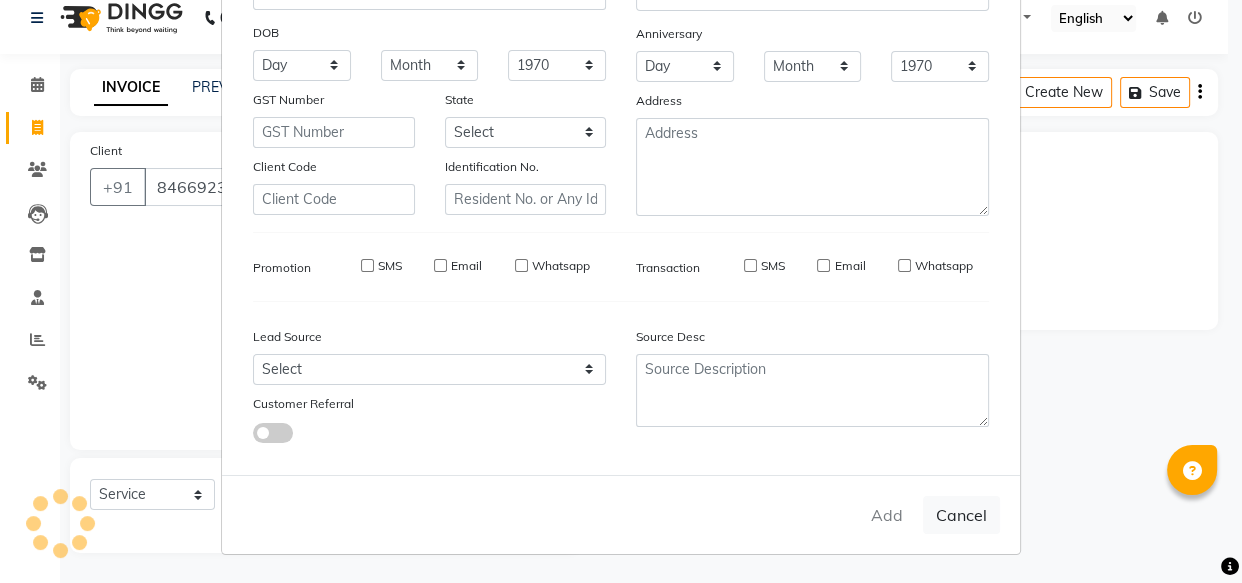 type on "84******26" 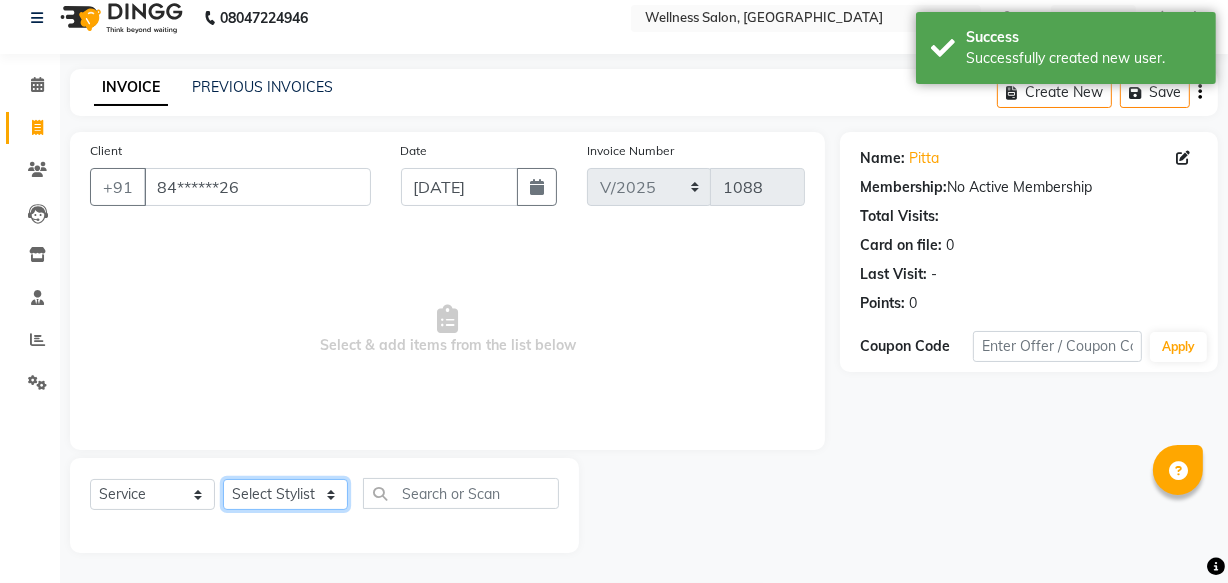 click on "Select Stylist Academy Babita [PERSON_NAME] Manager [PERSON_NAME]" 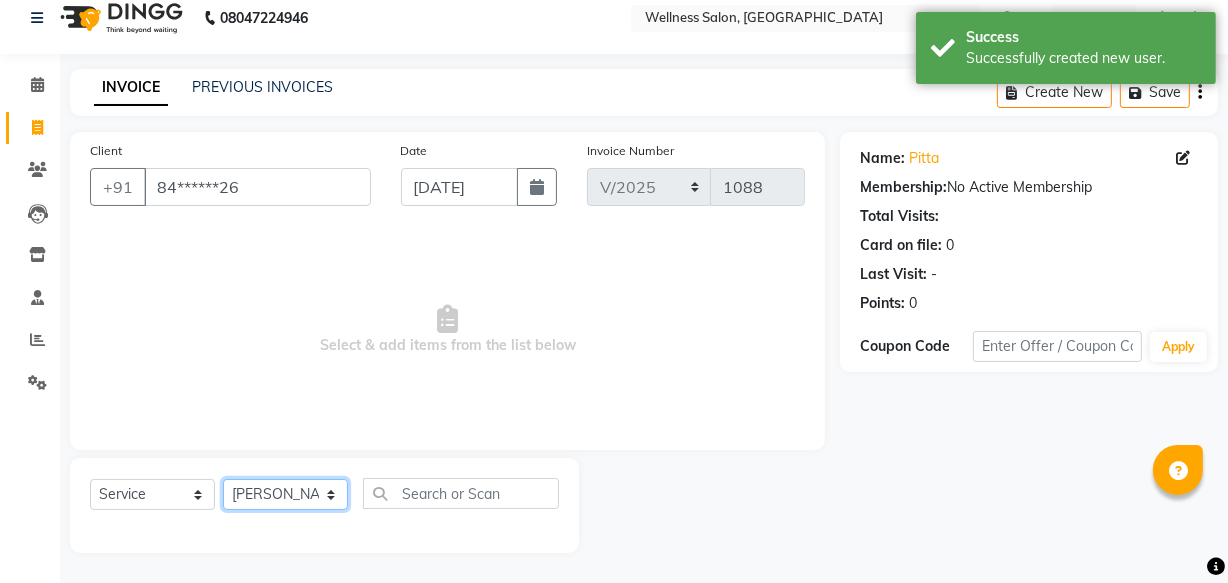 click on "Select Stylist Academy Babita [PERSON_NAME] Manager [PERSON_NAME]" 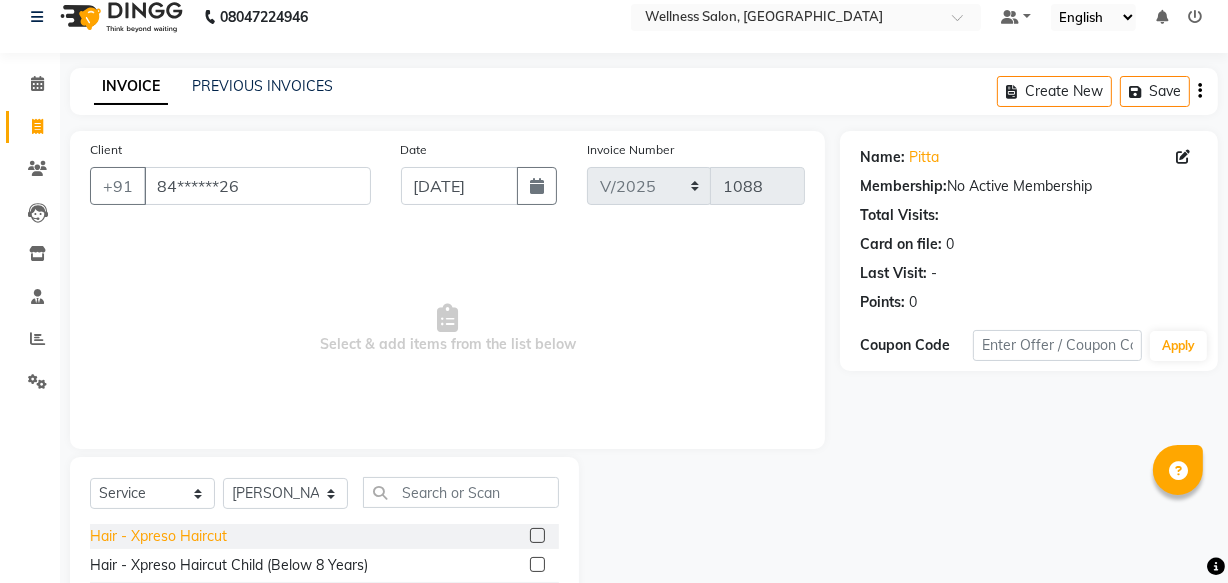 click on "Hair - Xpreso Haircut" 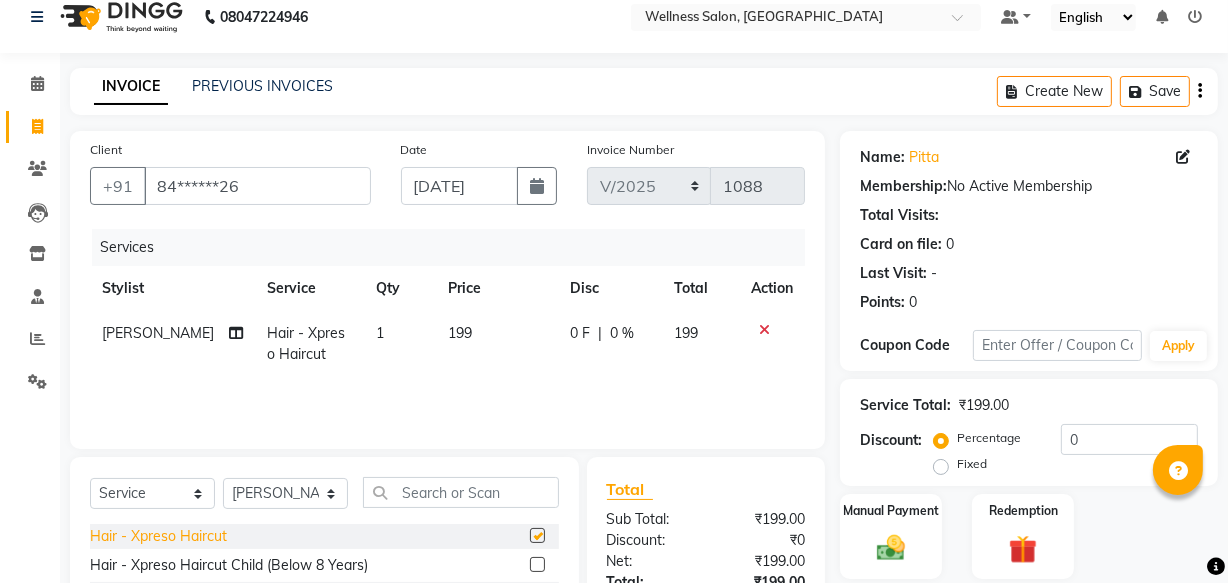 checkbox on "false" 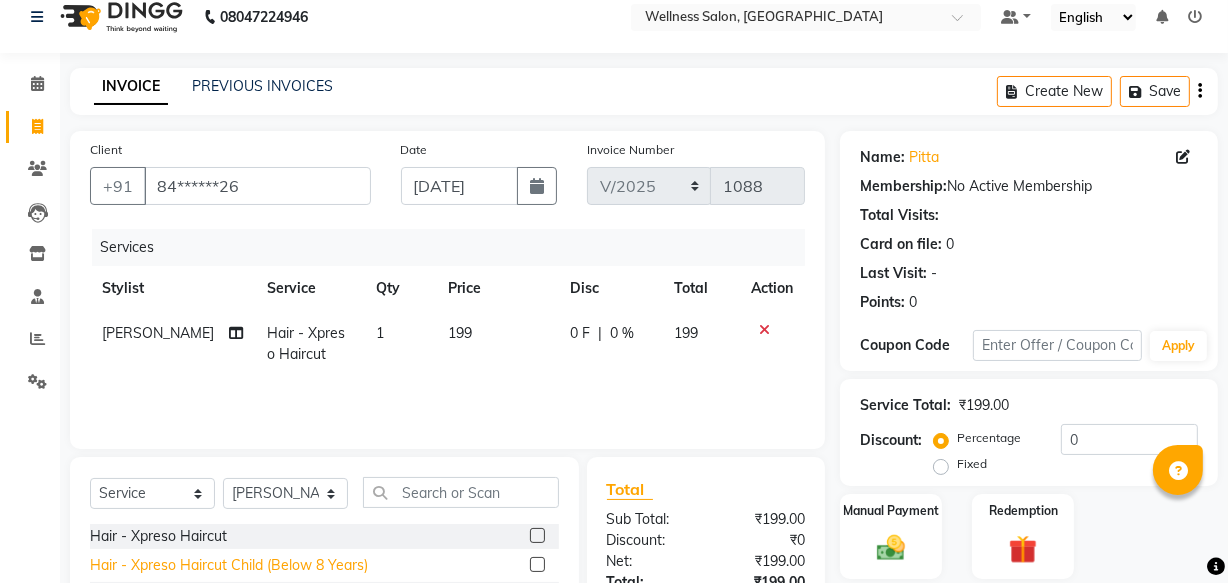 click on "Hair - Xpreso Haircut Child (Below 8 Years)" 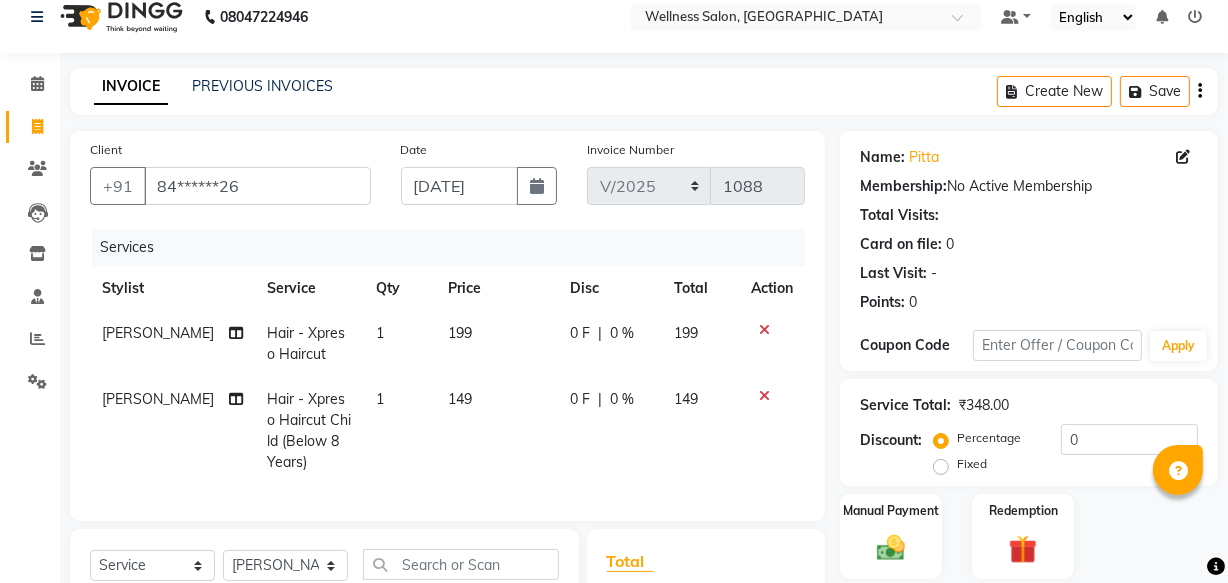checkbox on "false" 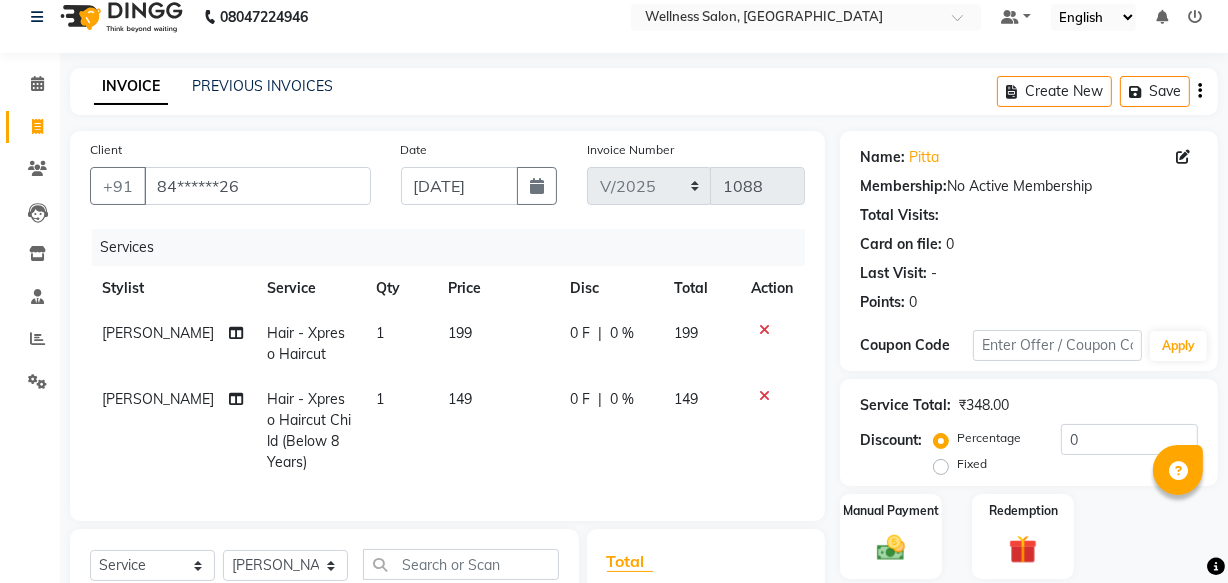 scroll, scrollTop: 304, scrollLeft: 0, axis: vertical 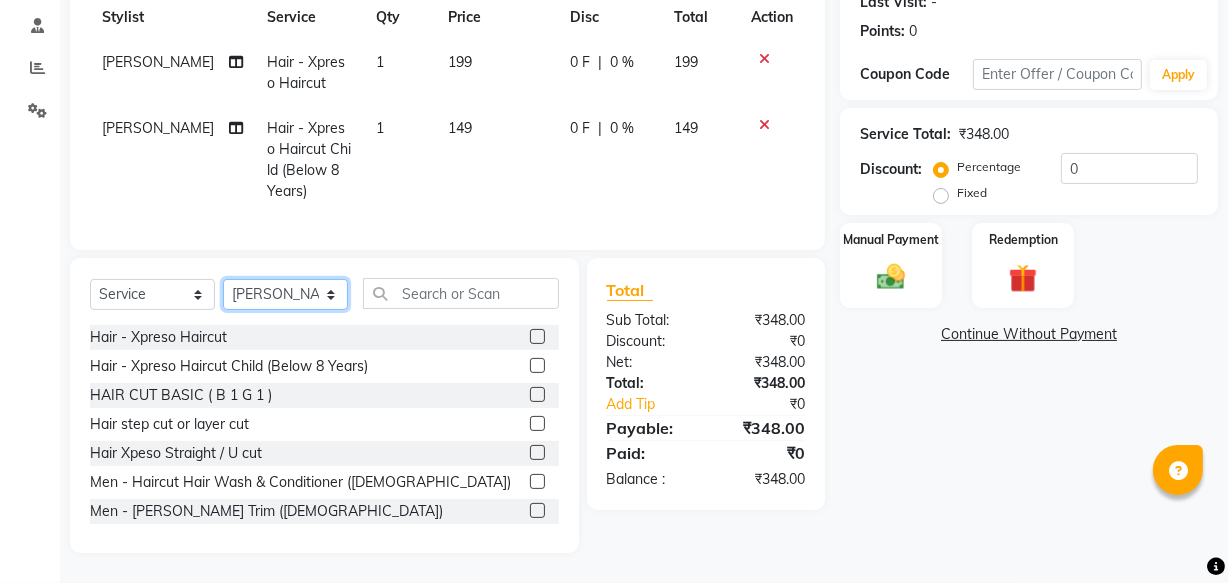 click on "Select Stylist Academy Babita [PERSON_NAME] Manager [PERSON_NAME]" 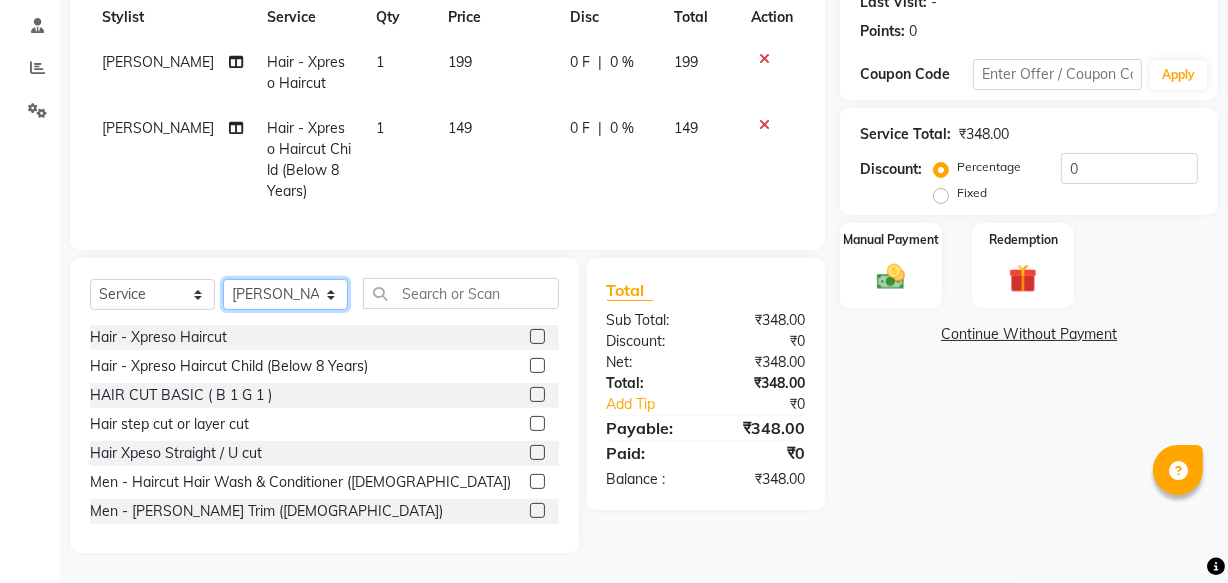 select on "30219" 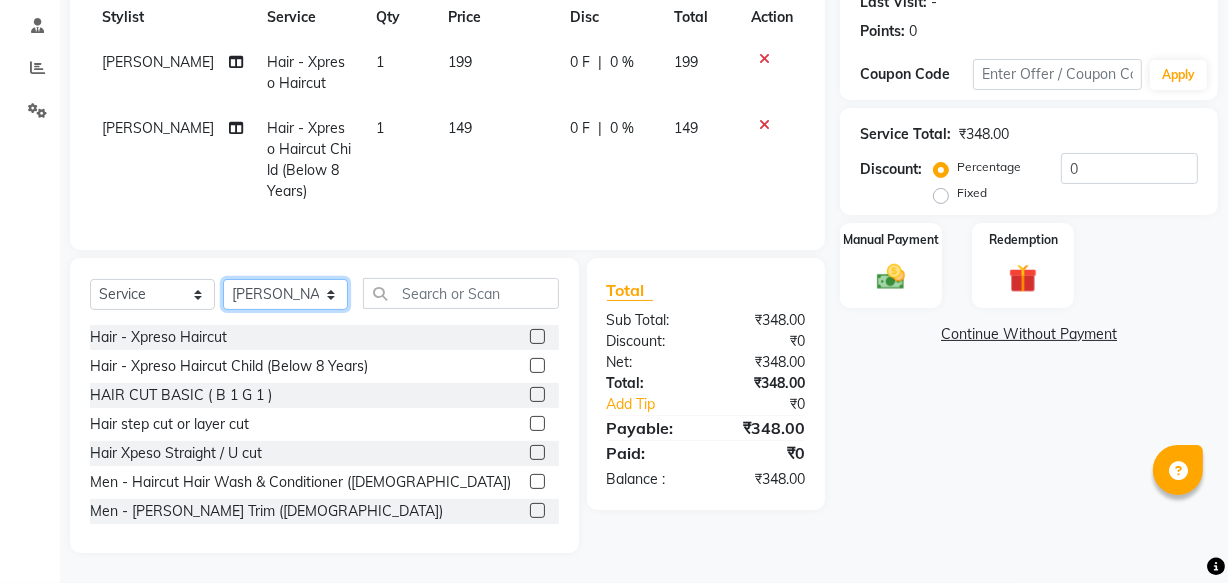 click on "Select Stylist Academy Babita [PERSON_NAME] Manager [PERSON_NAME]" 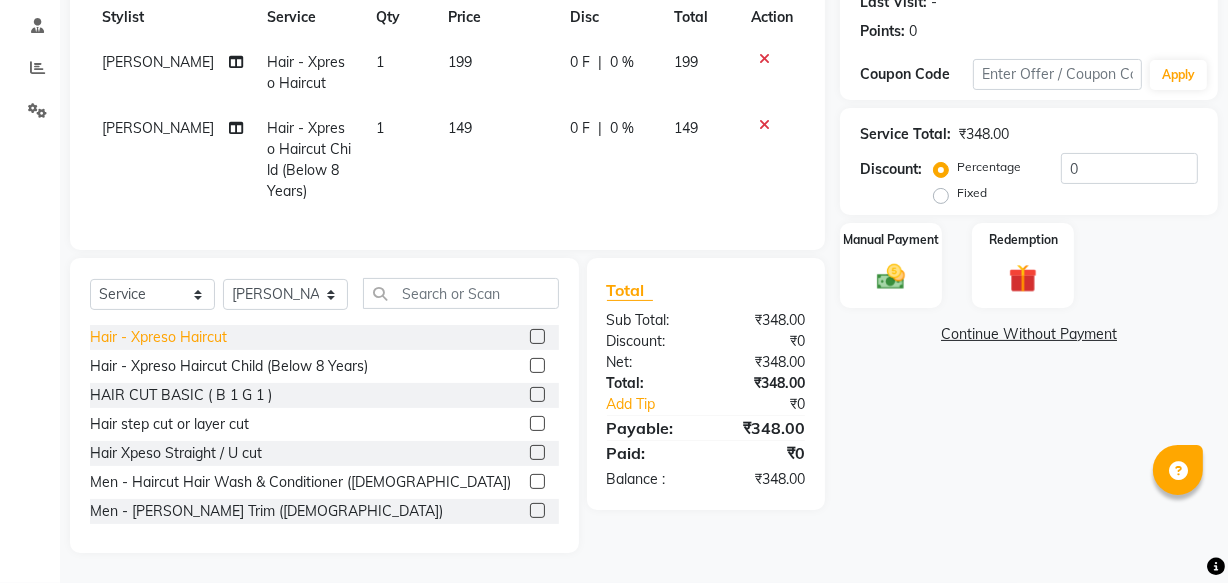 click on "Hair - Xpreso Haircut" 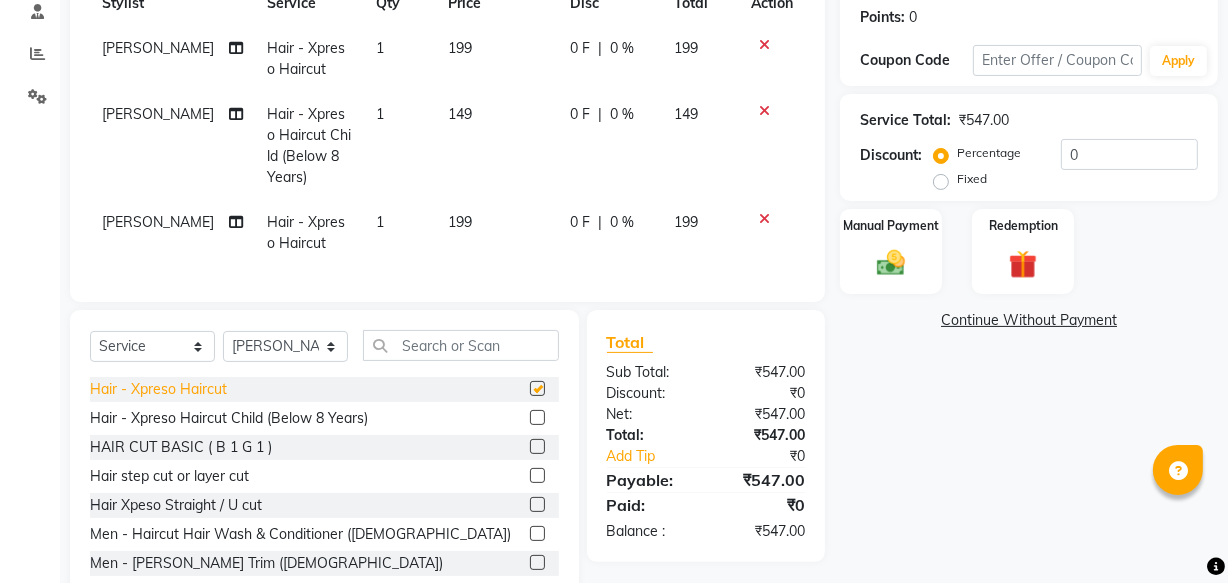 checkbox on "false" 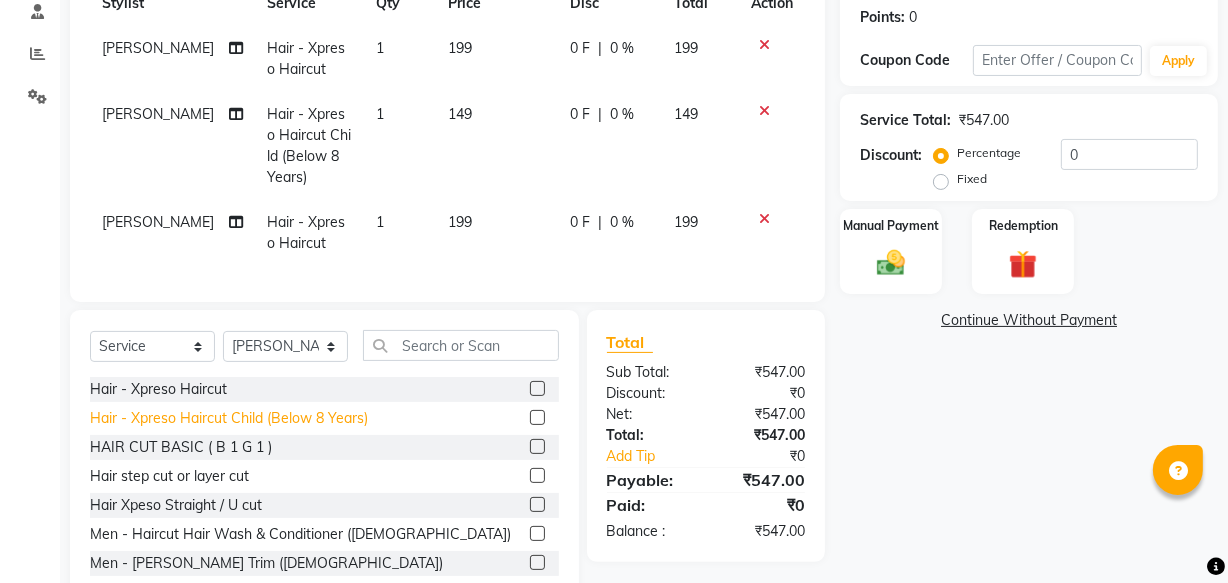 click on "Hair - Xpreso Haircut Child (Below 8 Years)" 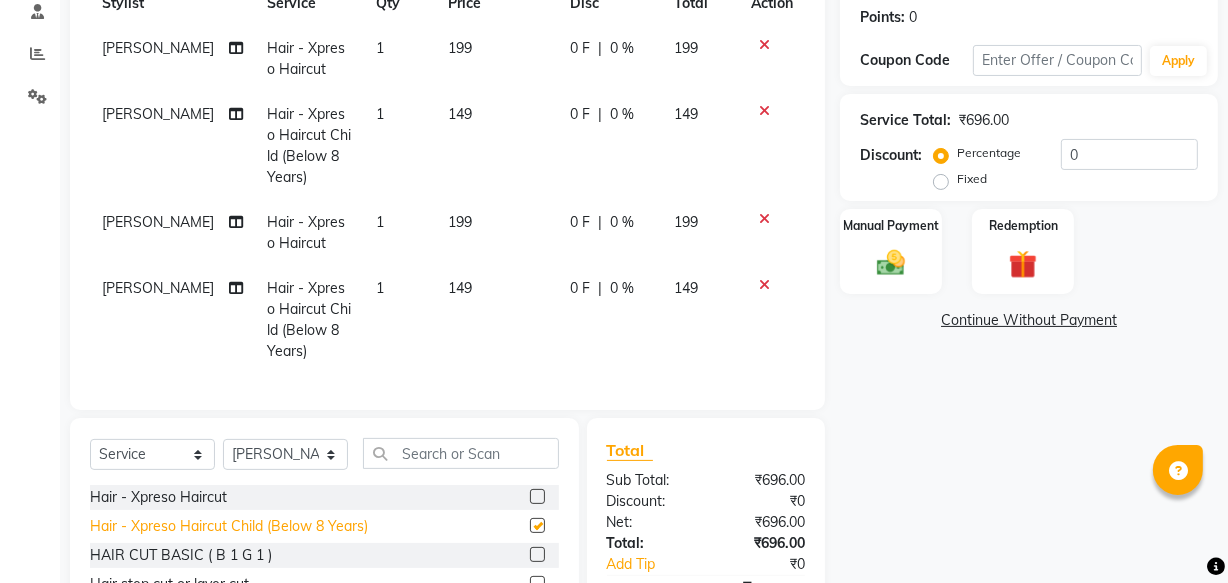 checkbox on "false" 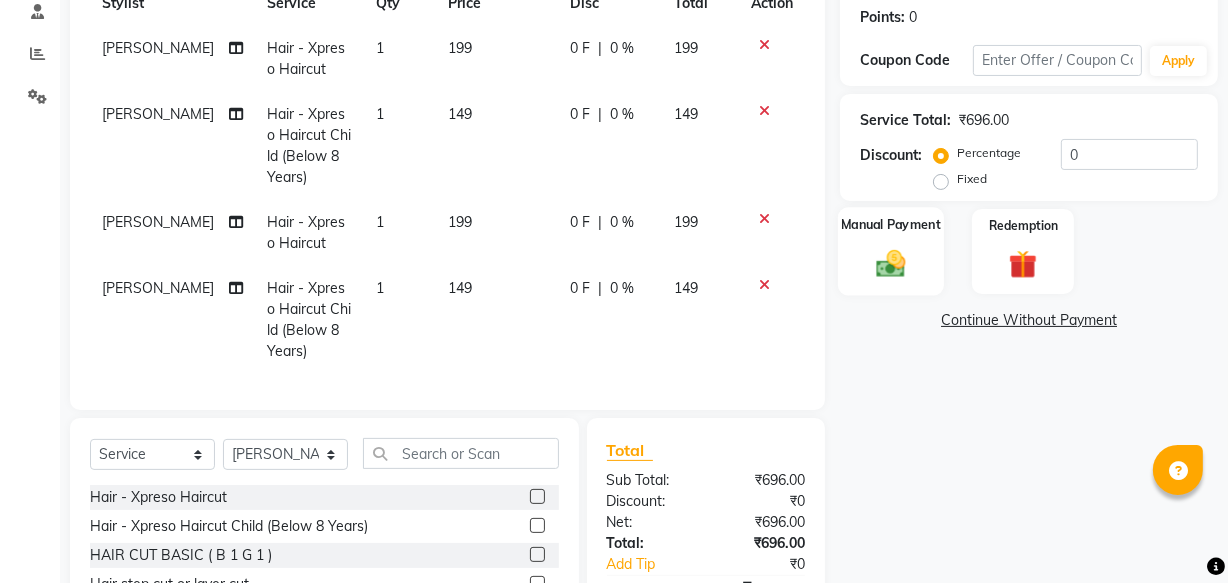 click 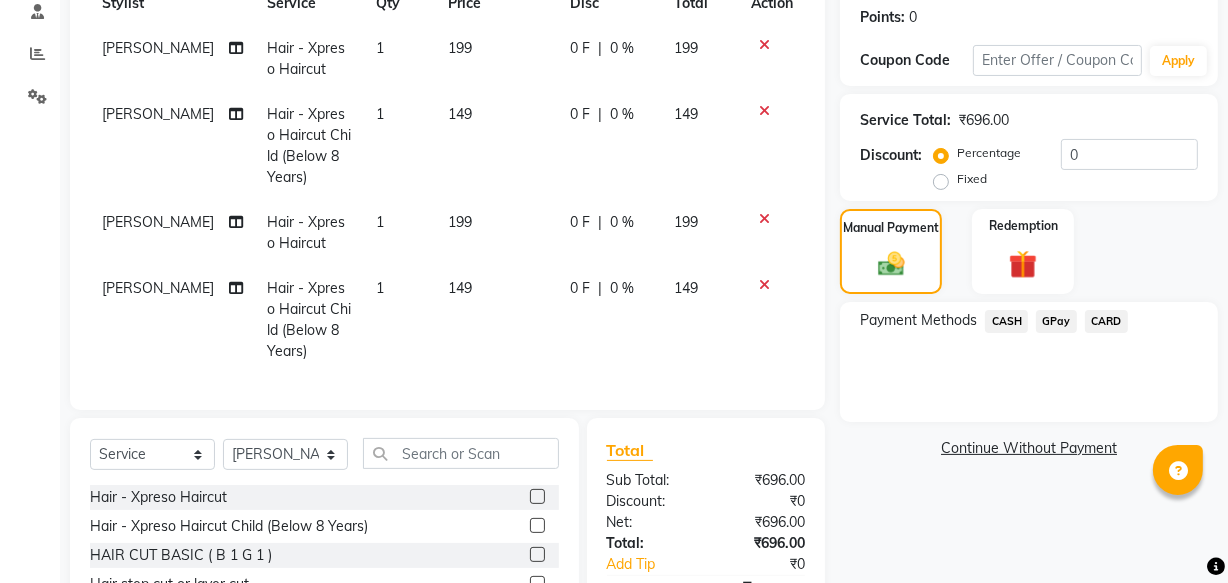 click on "GPay" 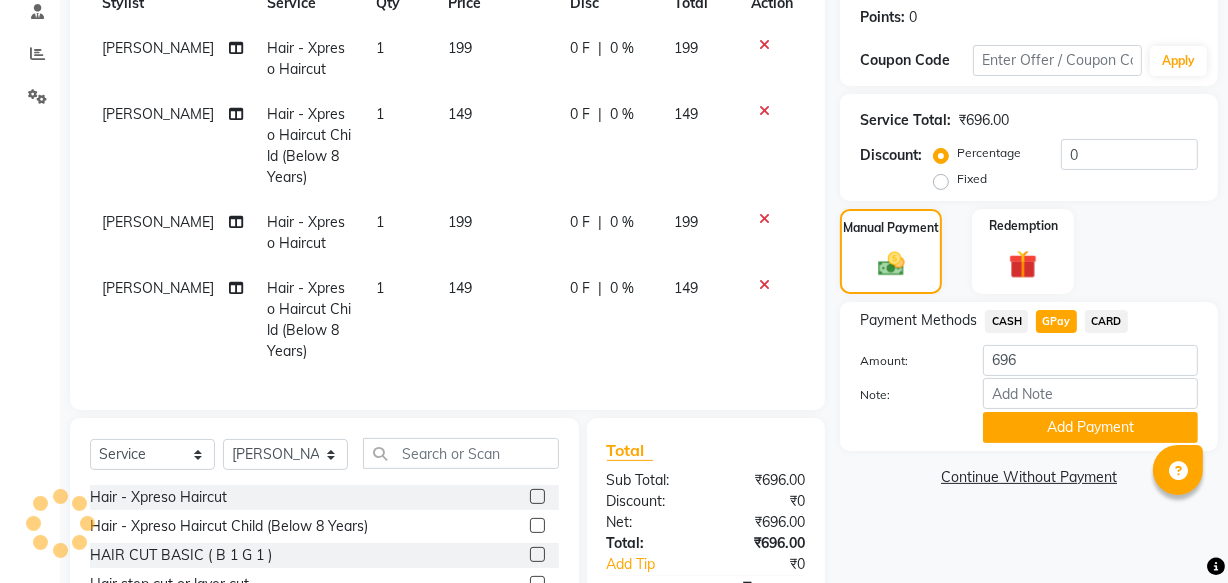 click on "Add Payment" 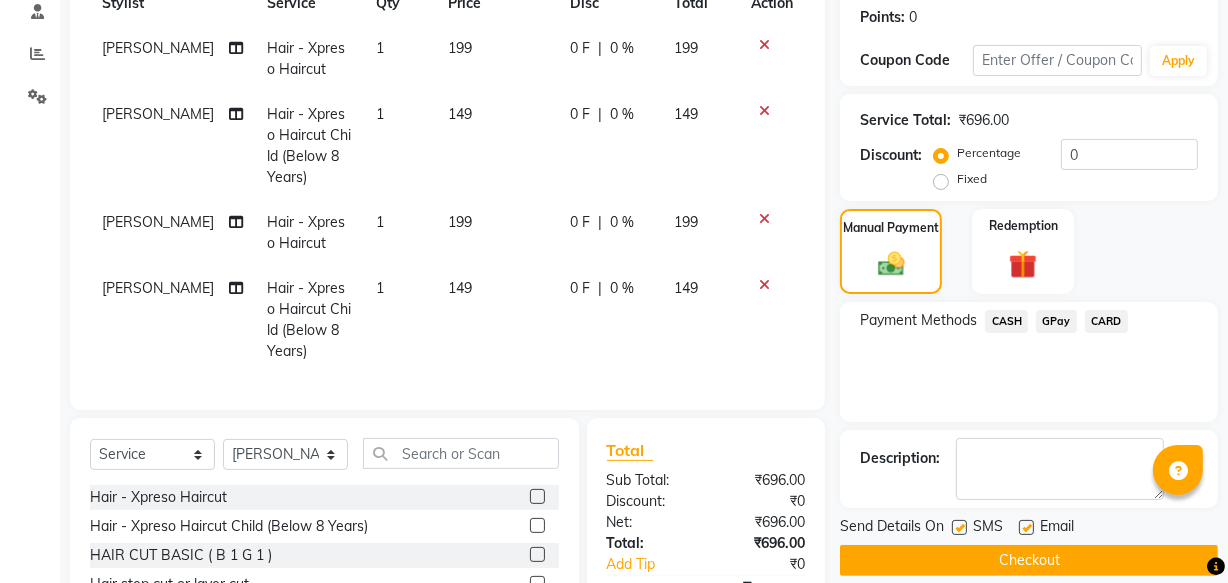 click on "Checkout" 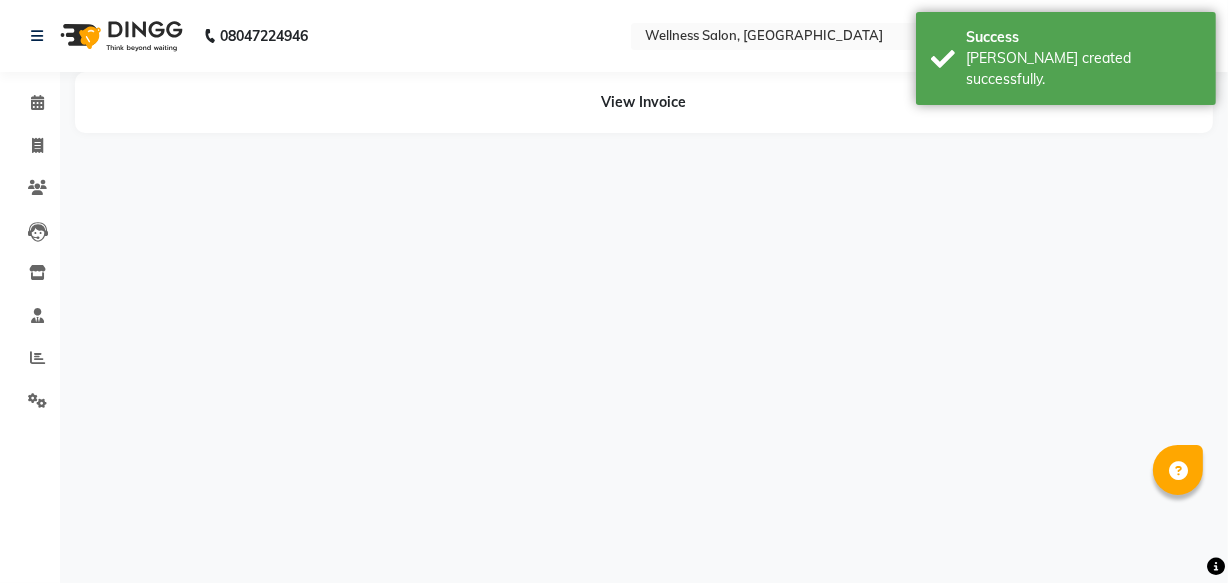 scroll, scrollTop: 0, scrollLeft: 0, axis: both 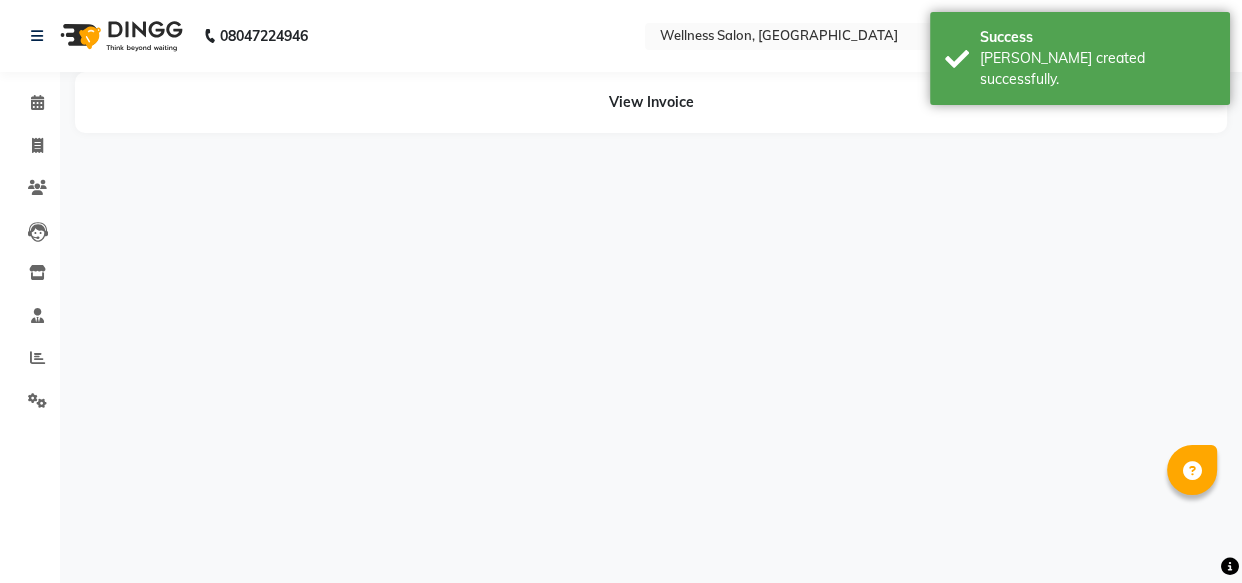 click on "08047224946 Select Location × Wellness Salon, Kharadi Default Panel My Panel English ENGLISH Español العربية मराठी हिंदी ગુજરાતી தமிழ் 中文 Notifications nothing to show ☀ Wellness Salon, Kharadi  Calendar  Invoice  Clients  Leads   Inventory  Staff  Reports  Settings Completed InProgress Upcoming Dropped Tentative Check-In Confirm Bookings Generate Report Segments Page Builder  View Invoice" at bounding box center (621, 291) 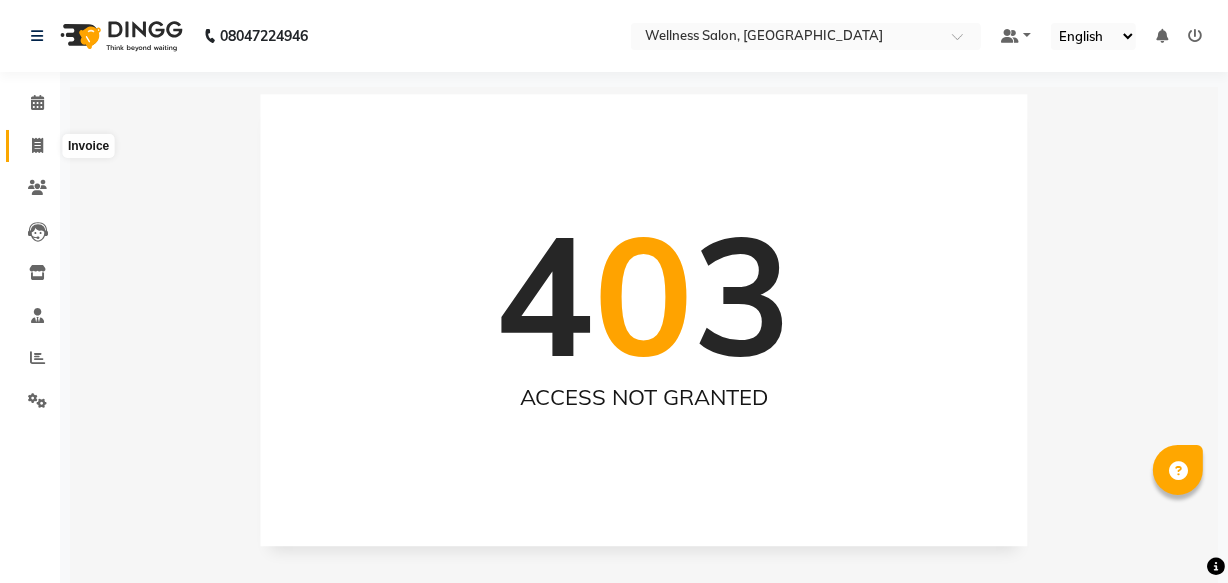click 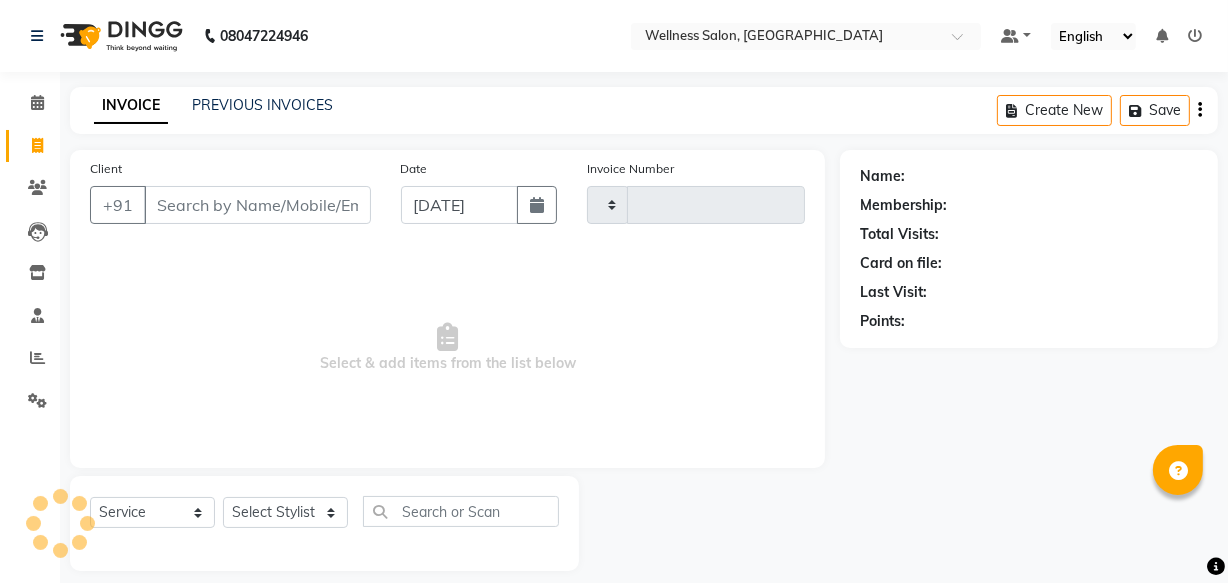 scroll, scrollTop: 19, scrollLeft: 0, axis: vertical 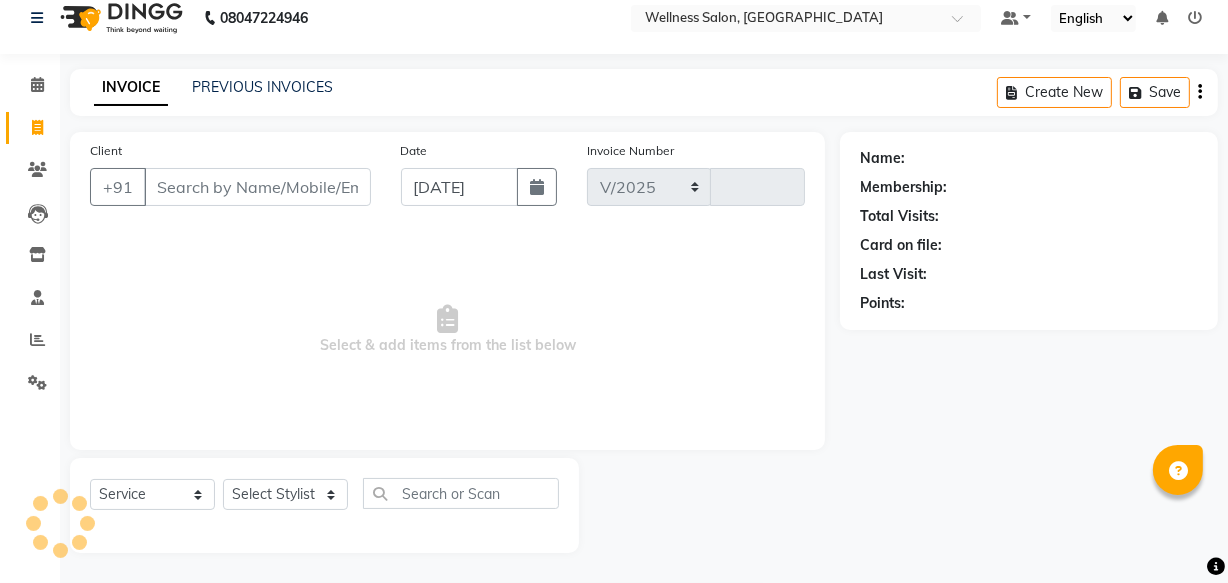 select on "4872" 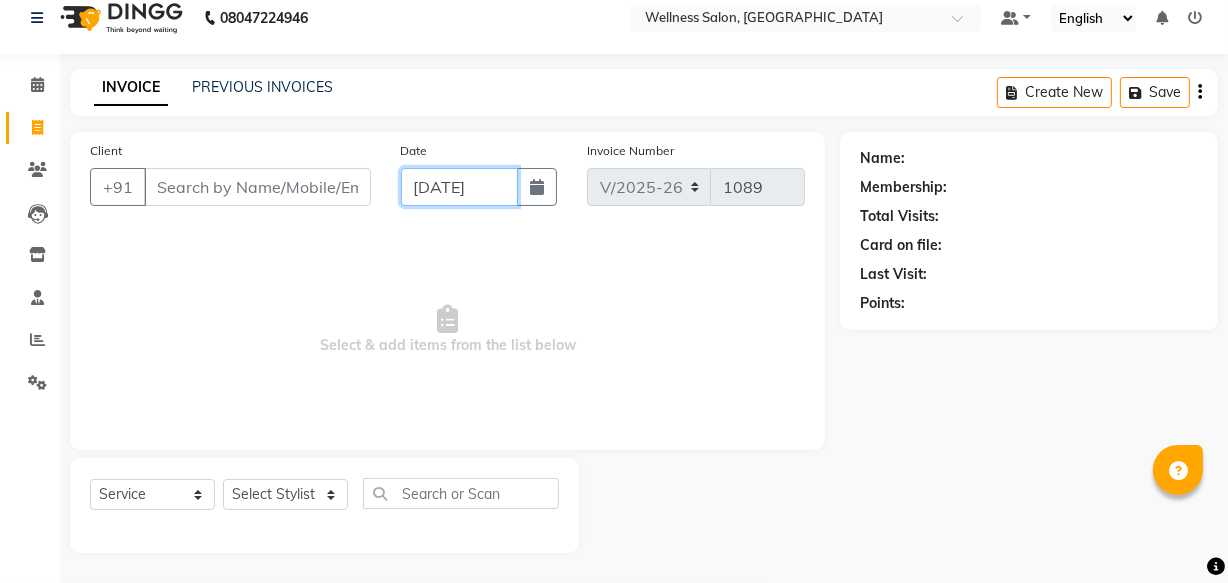 click on "[DATE]" 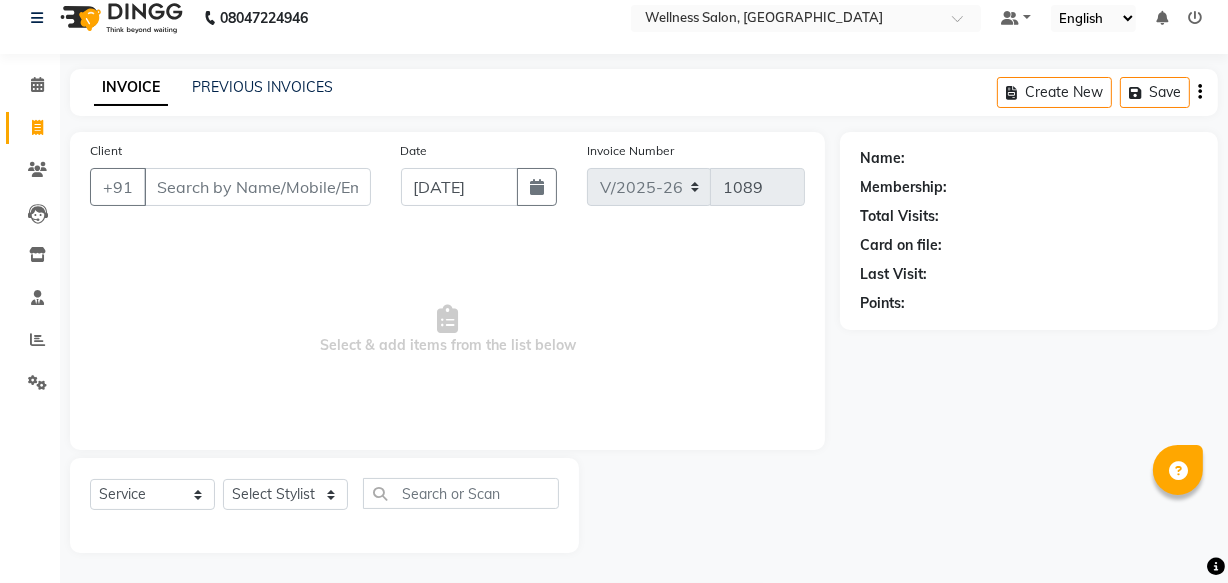 select on "7" 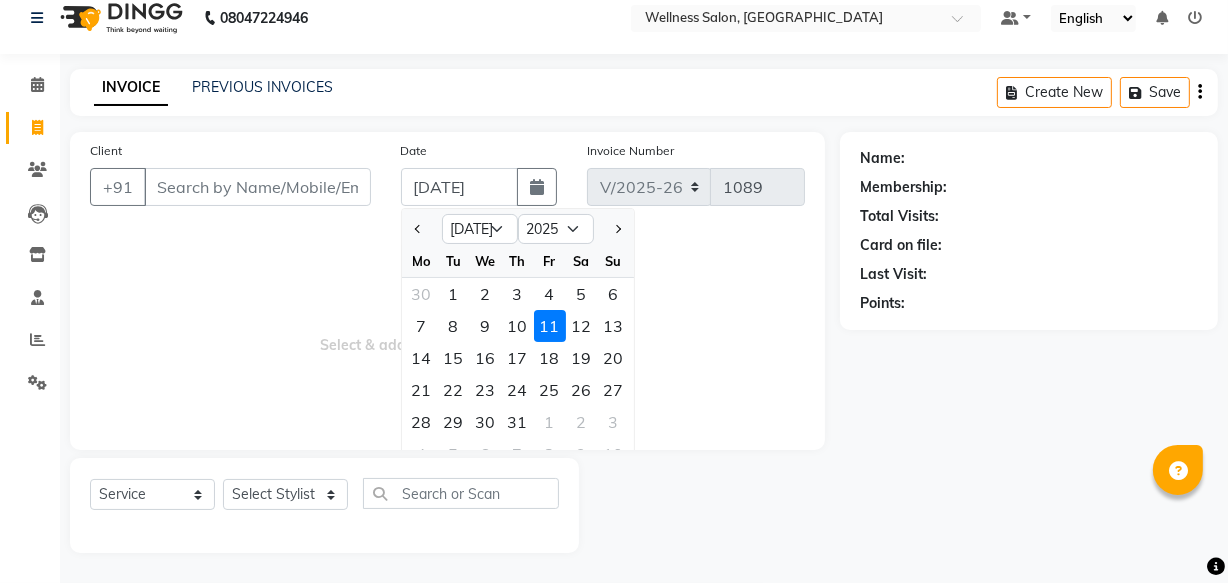 click on "8" 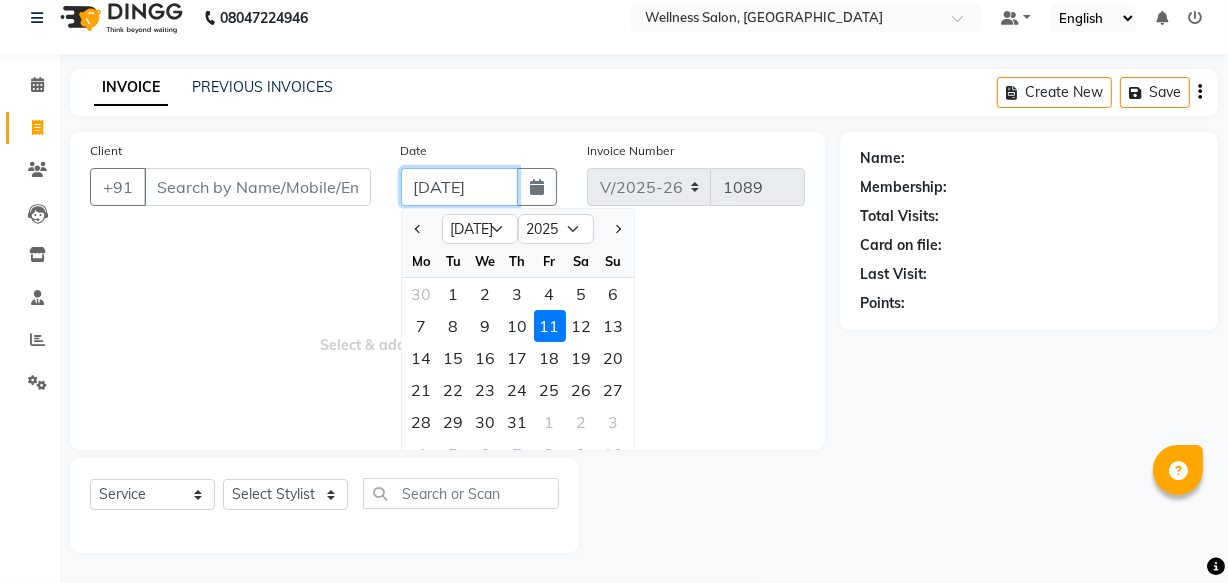 type on "[DATE]" 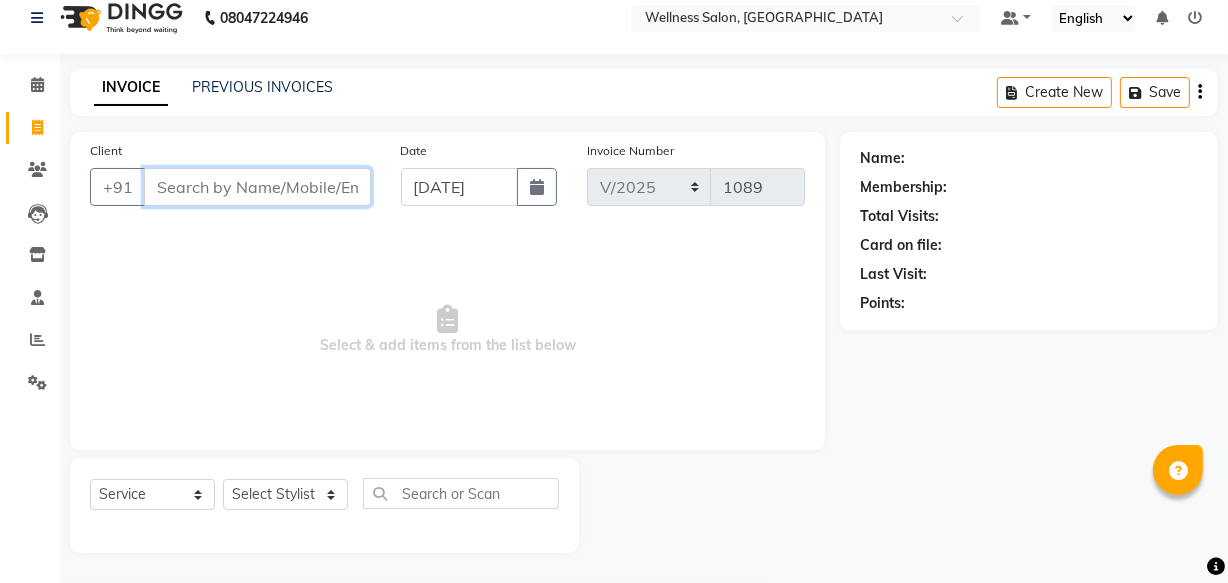 click on "Client" at bounding box center [257, 187] 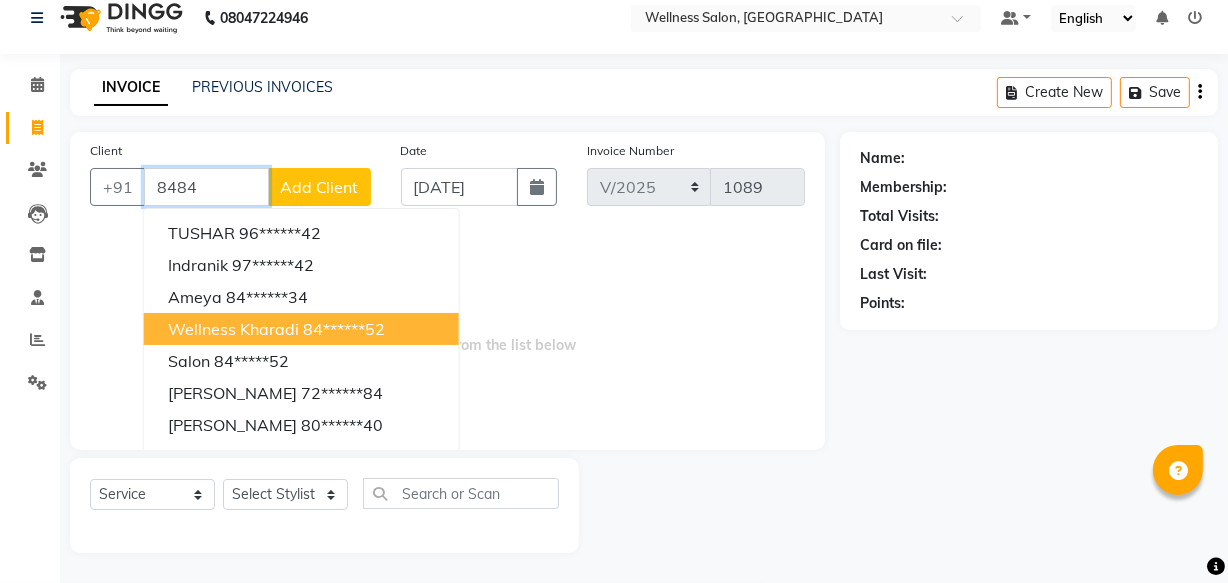 click on "wellness kharadi" at bounding box center (233, 329) 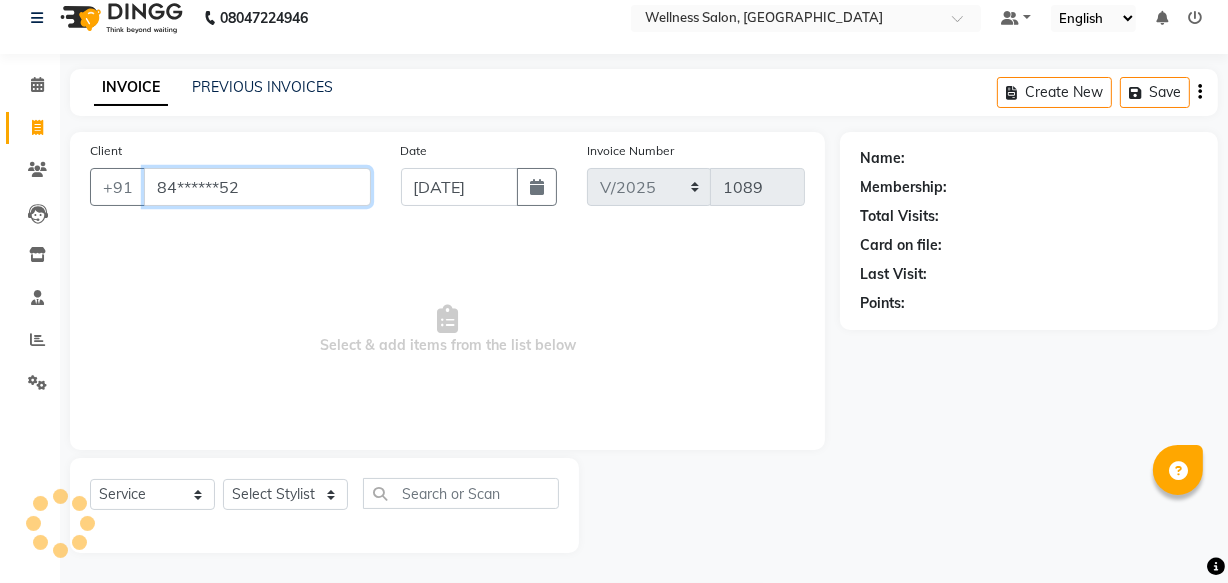 type on "84******52" 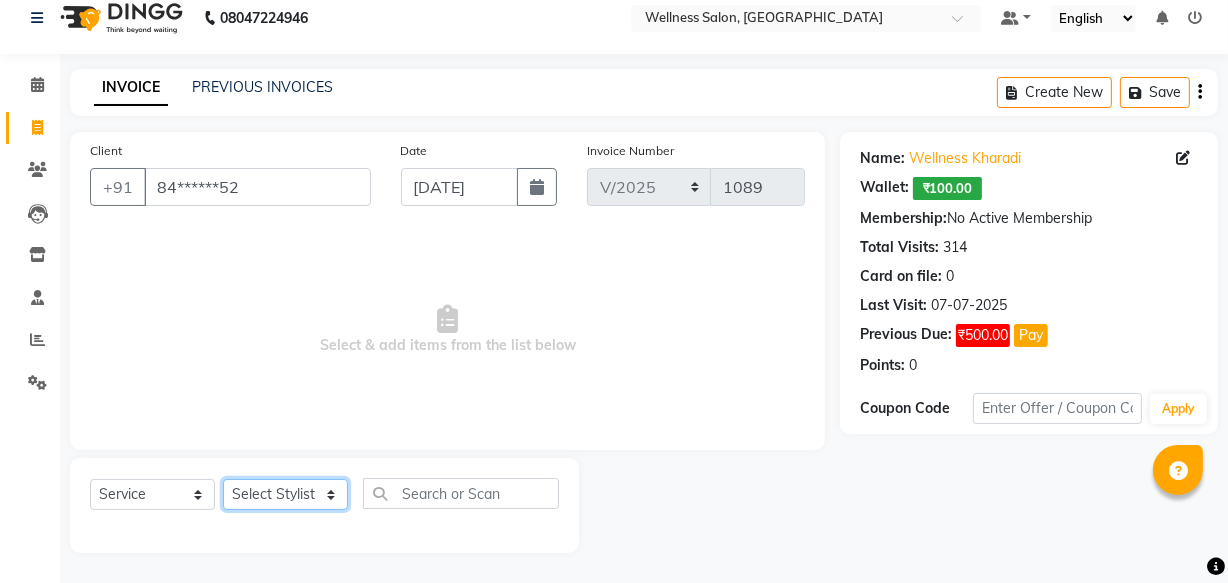 click on "Select Stylist Academy Babita [PERSON_NAME] Manager [PERSON_NAME]" 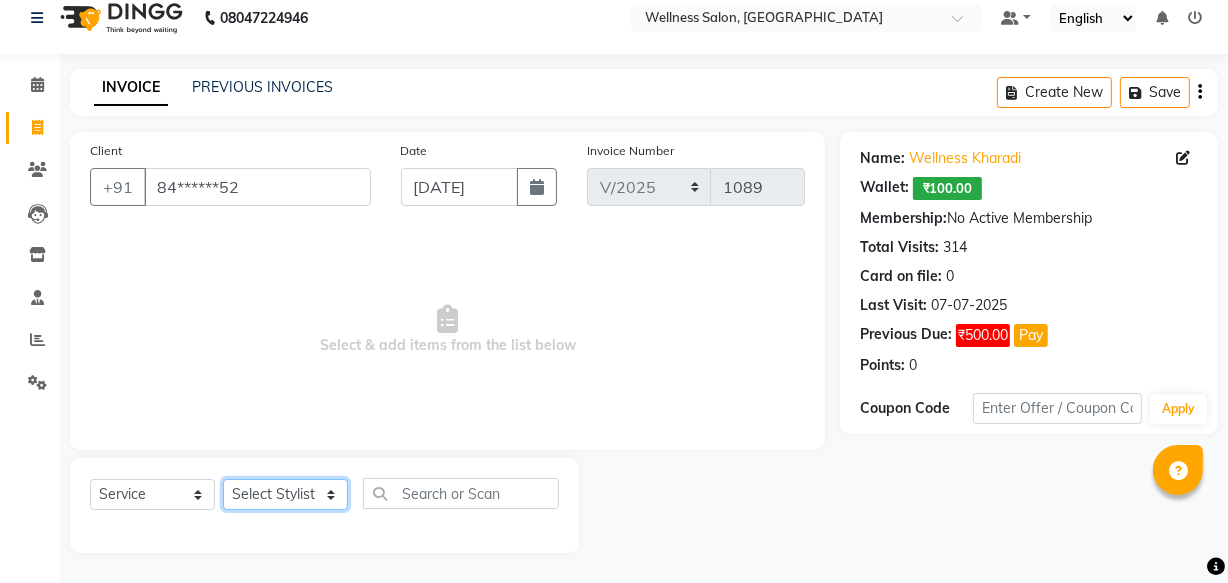 select on "61588" 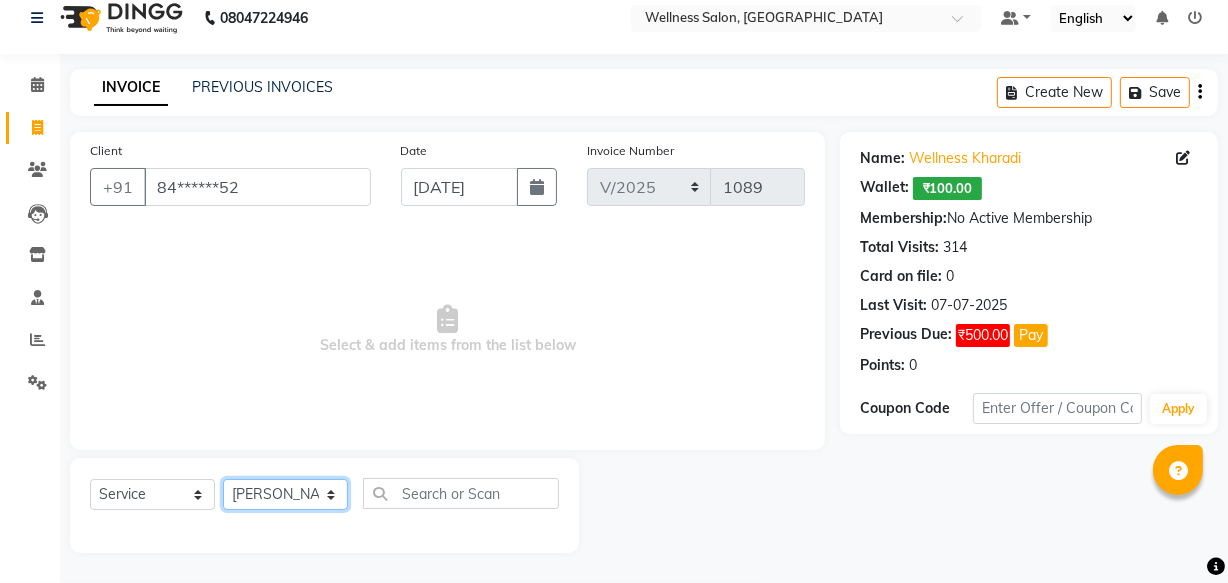 click on "Select Stylist Academy Babita [PERSON_NAME] Manager [PERSON_NAME]" 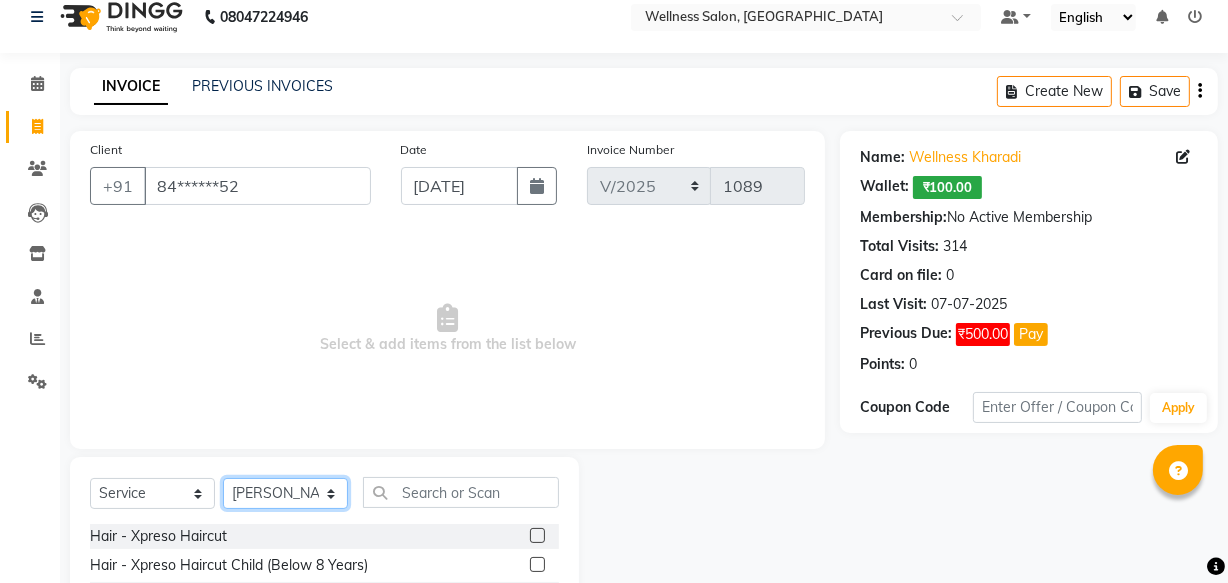 scroll, scrollTop: 219, scrollLeft: 0, axis: vertical 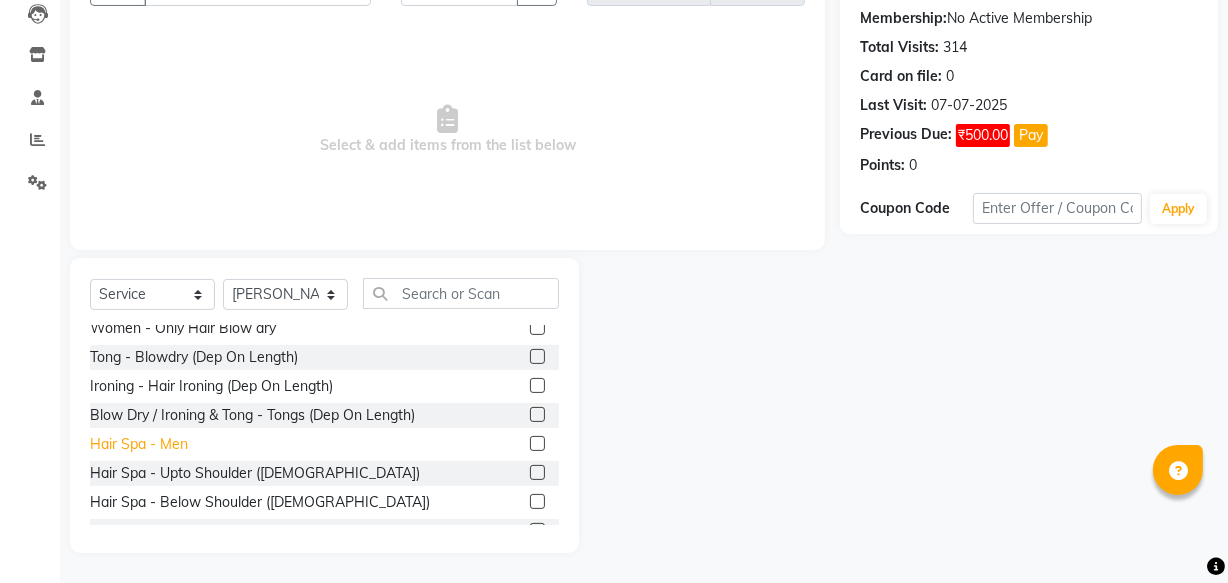 click on "Hair Spa - Men" 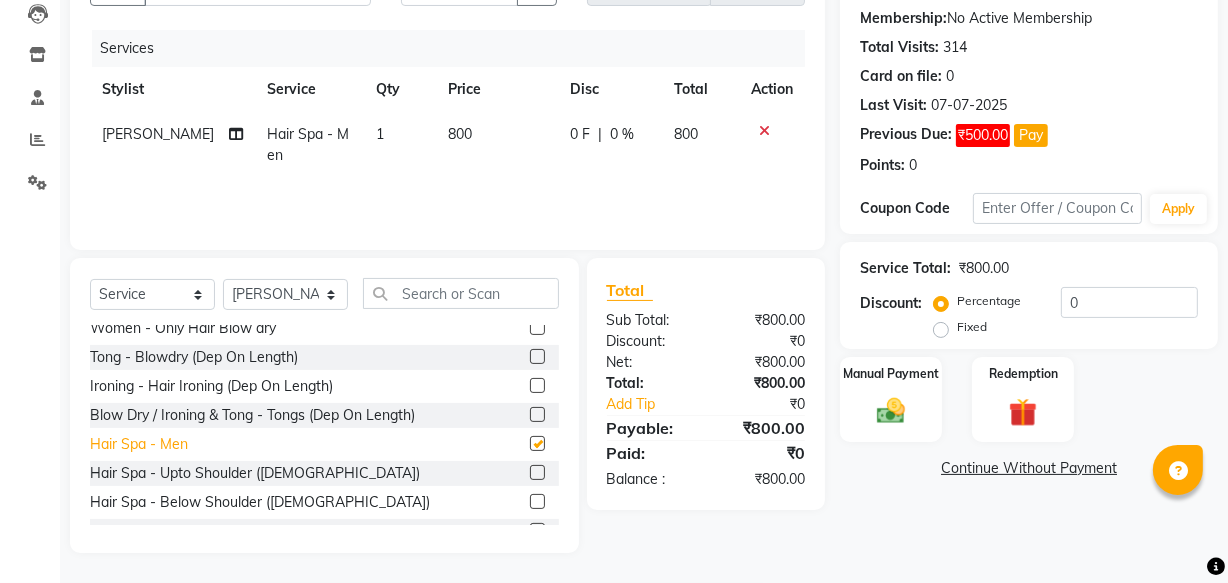 checkbox on "false" 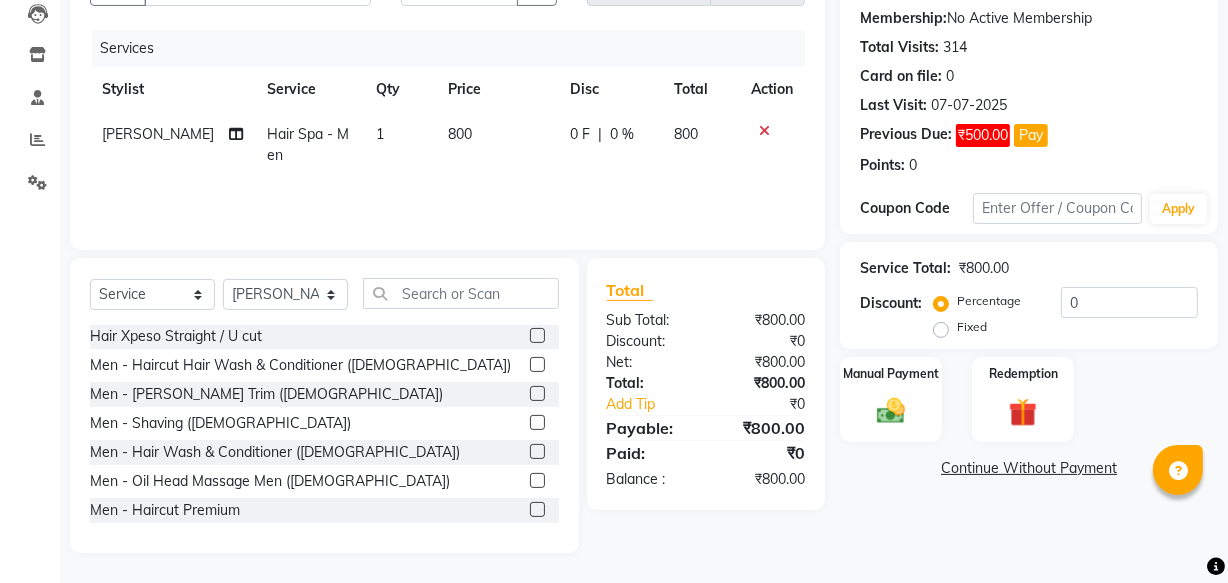 scroll, scrollTop: 0, scrollLeft: 0, axis: both 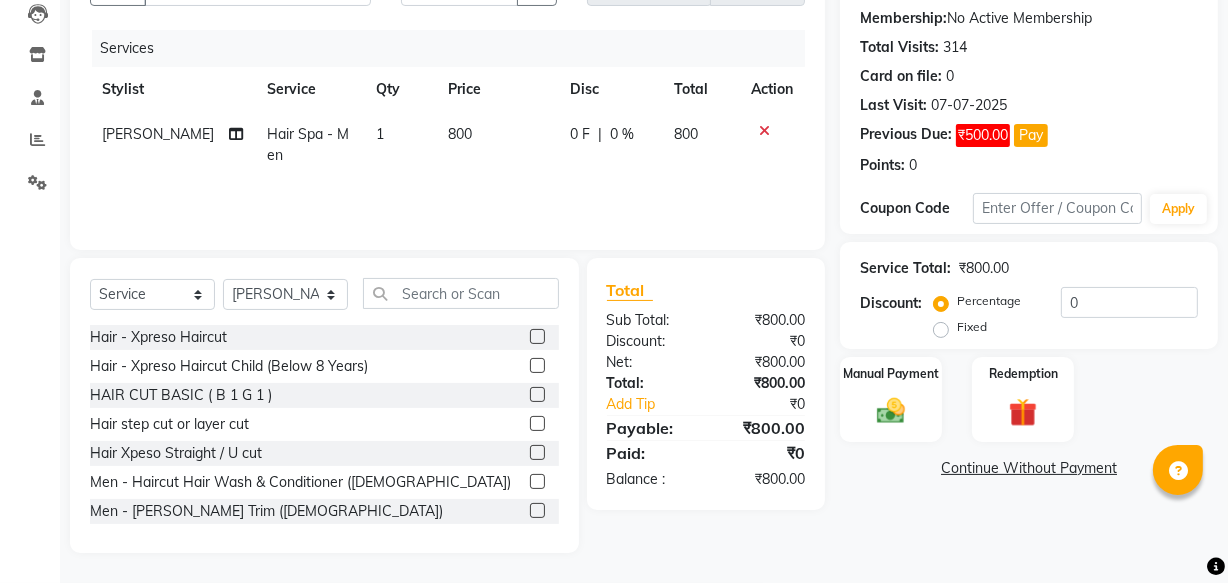 click on "Men - [PERSON_NAME] Trim ([DEMOGRAPHIC_DATA])" 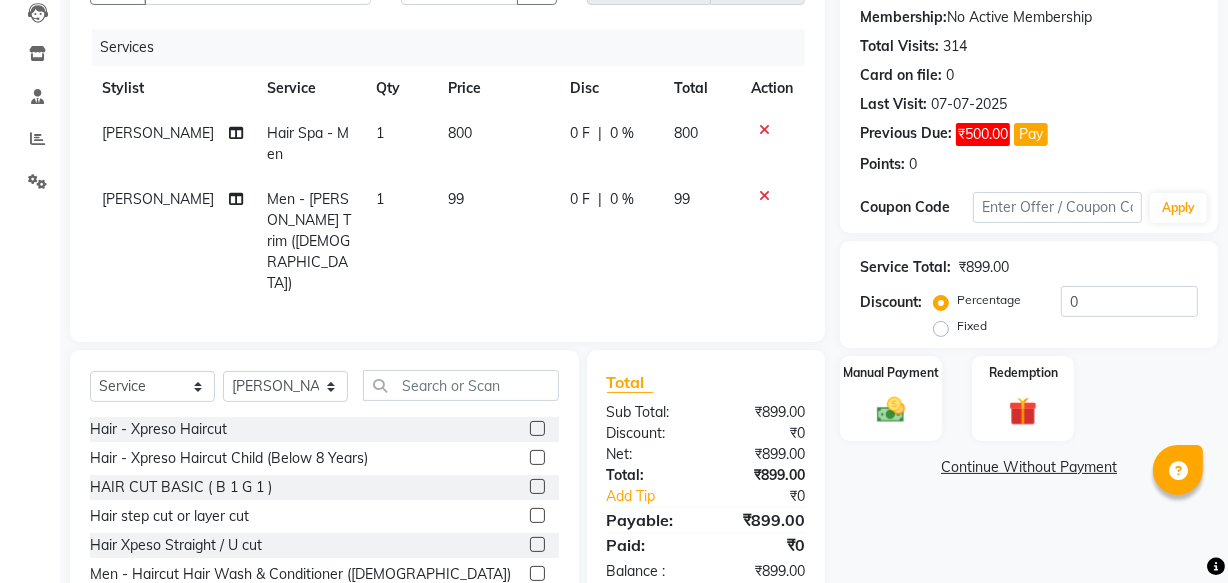 checkbox on "false" 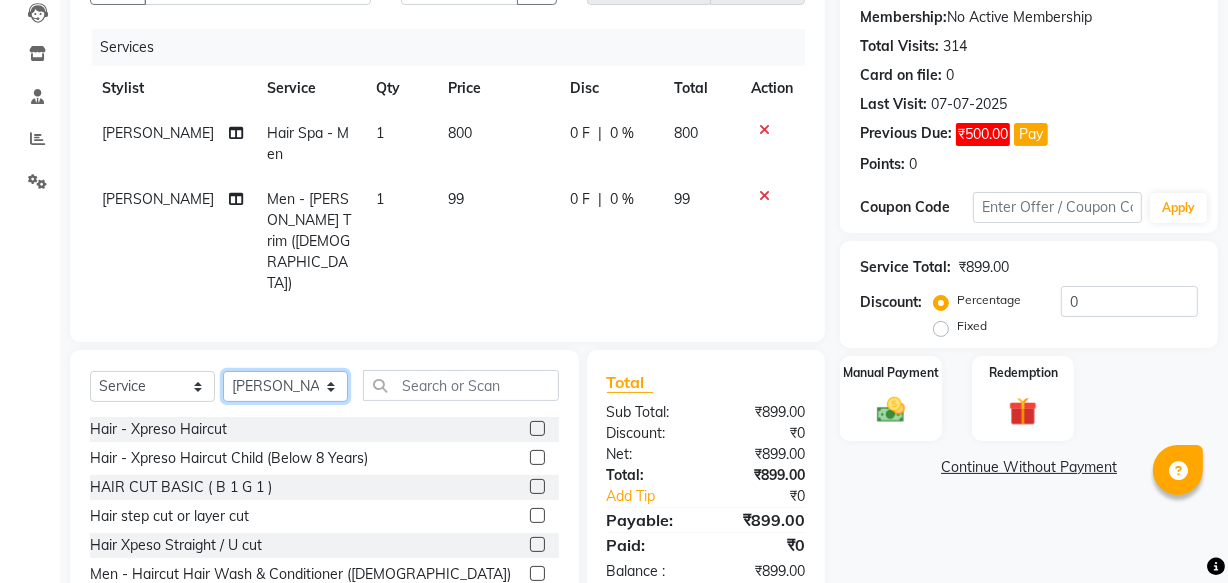 click on "Select Stylist Academy Babita [PERSON_NAME] Manager [PERSON_NAME]" 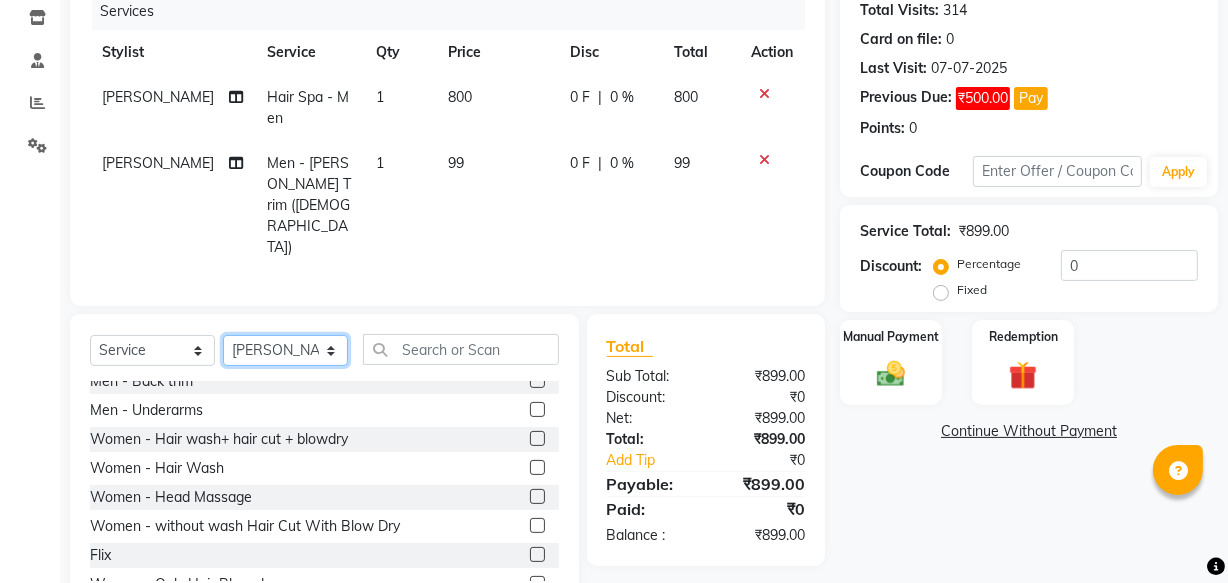 scroll, scrollTop: 436, scrollLeft: 0, axis: vertical 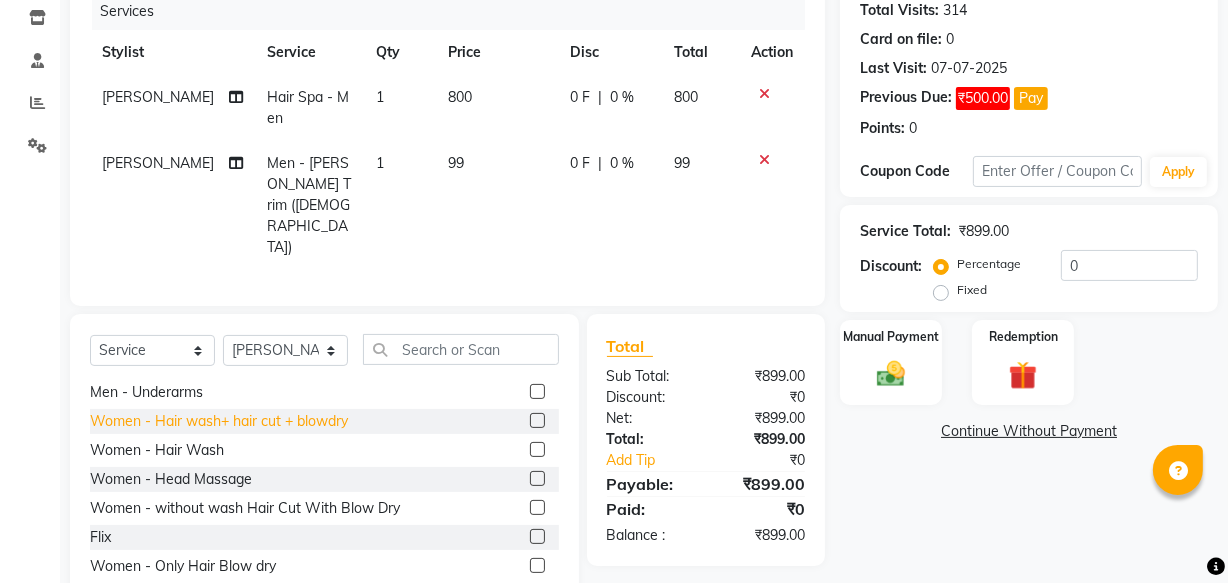 click on "Women - Hair wash+ hair cut + blowdry" 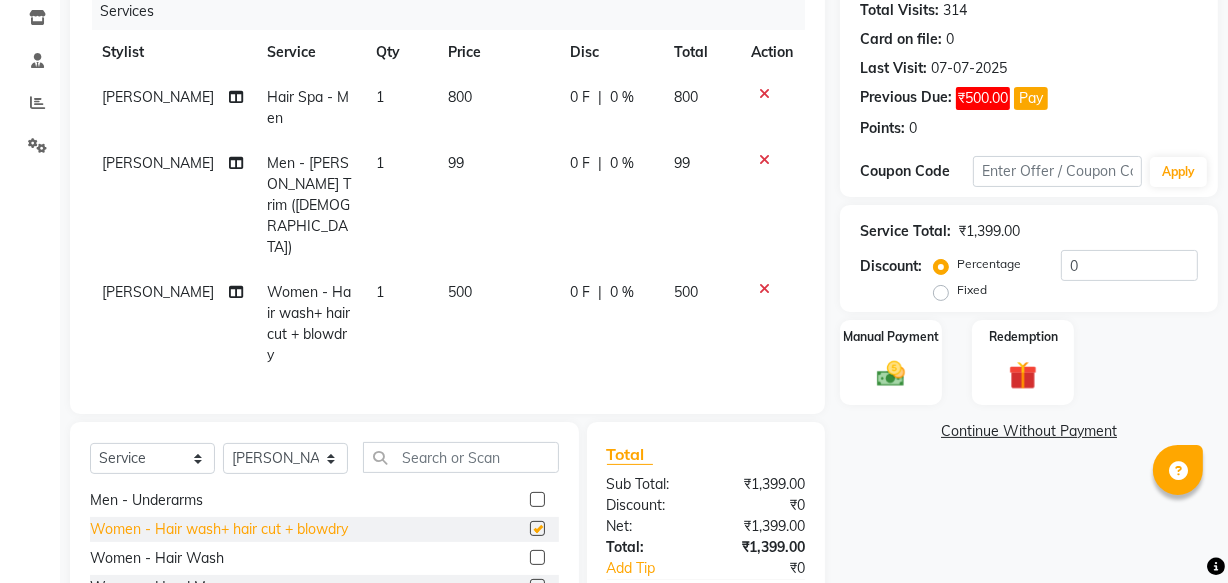 checkbox on "false" 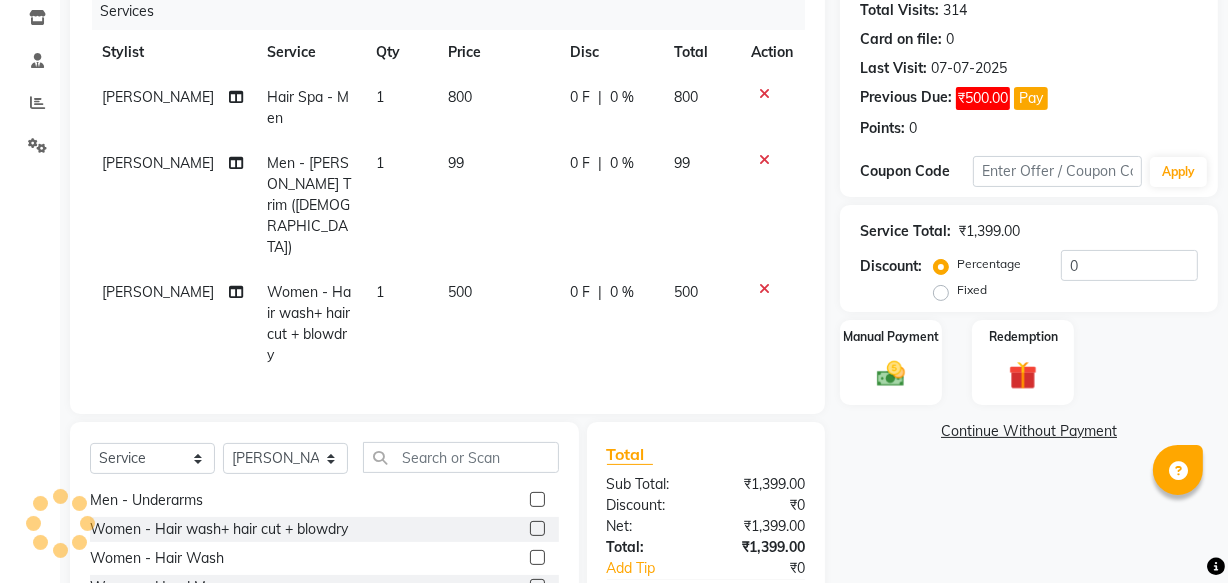 click on "0 F" 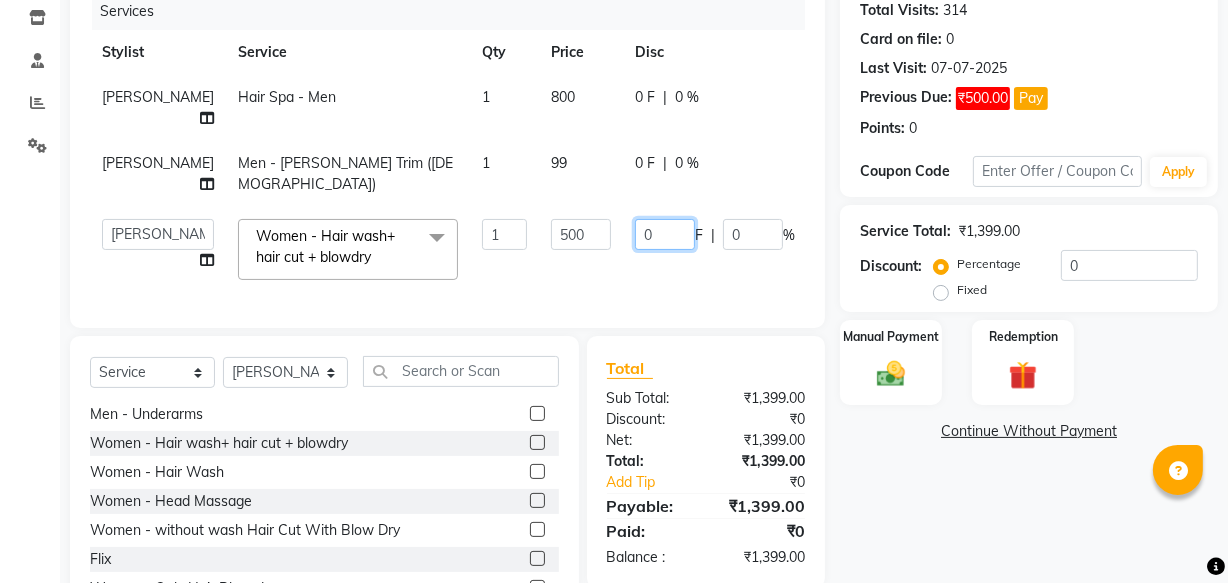 click on "0 F | 0 %" 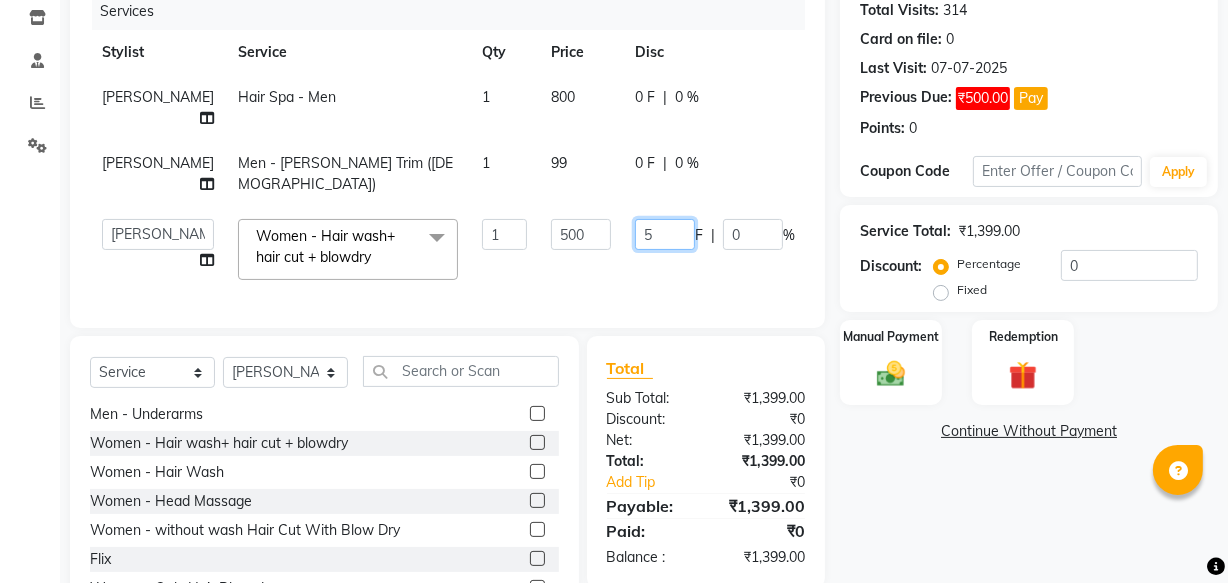 type on "50" 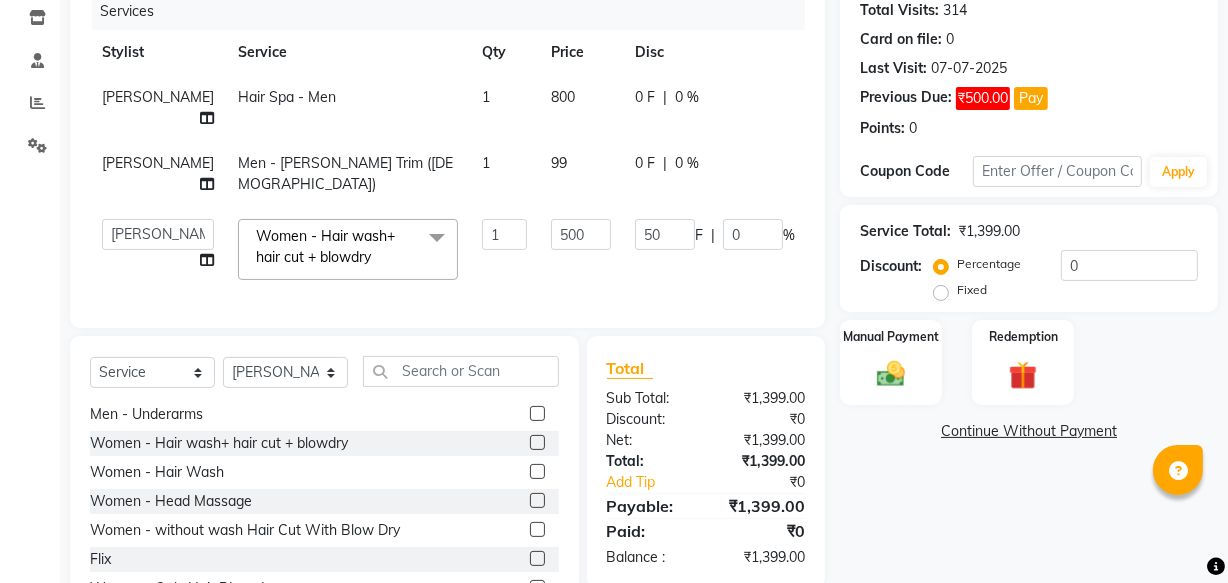 click on "Academy   Babita   [PERSON_NAME]   Manager   [PERSON_NAME]  Women - Hair wash+ hair cut + blowdry  x Hair - Xpreso Haircut Hair - Xpreso Haircut Child (Below 8 Years) HAIR CUT BASIC  ( B 1 G 1 ) Hair step cut or layer cut Hair Xpeso Straight / U cut Men - Haircut Hair Wash & Conditioner ([DEMOGRAPHIC_DATA]) Men - [PERSON_NAME] Trim ([DEMOGRAPHIC_DATA]) Men - Shaving ([DEMOGRAPHIC_DATA]) Men - Hair Wash & Conditioner ([DEMOGRAPHIC_DATA]) Men - Oil Head  Massage Men ([DEMOGRAPHIC_DATA]) Men - Haircut Premium Men- [PERSON_NAME] colour Men- body massage oil  Men- Chest trim Men - Back trim Men - Underarms Women - Hair wash+ hair cut + blowdry Women - Hair Wash  Women - Head  Massage  Women - without wash  Hair Cut With Blow Dry Flix Women - Only Hair Blow dry  Tong - Blowdry (Dep On Length)  Ironing - Hair Ironing (Dep On Length) Blow Dry / Ironing & Tong - Tongs (Dep On Length) Hair Spa - Men Hair Spa - Upto Shoulder ([DEMOGRAPHIC_DATA]) Hair Spa - Below Shoulder  ([DEMOGRAPHIC_DATA]) Hair Spa - Extra Long ([DEMOGRAPHIC_DATA]) Hair Spa - Color Protect Treatment ([DEMOGRAPHIC_DATA]) Anti [MEDICAL_DATA] Treatment Spa Color - Global Men Feet 1" 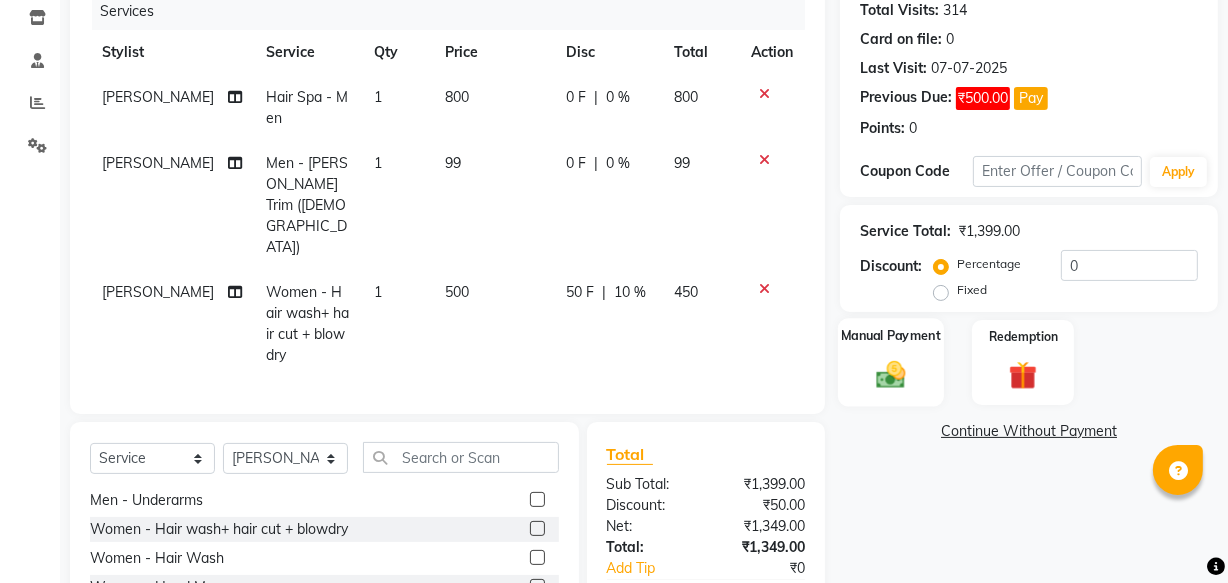 click 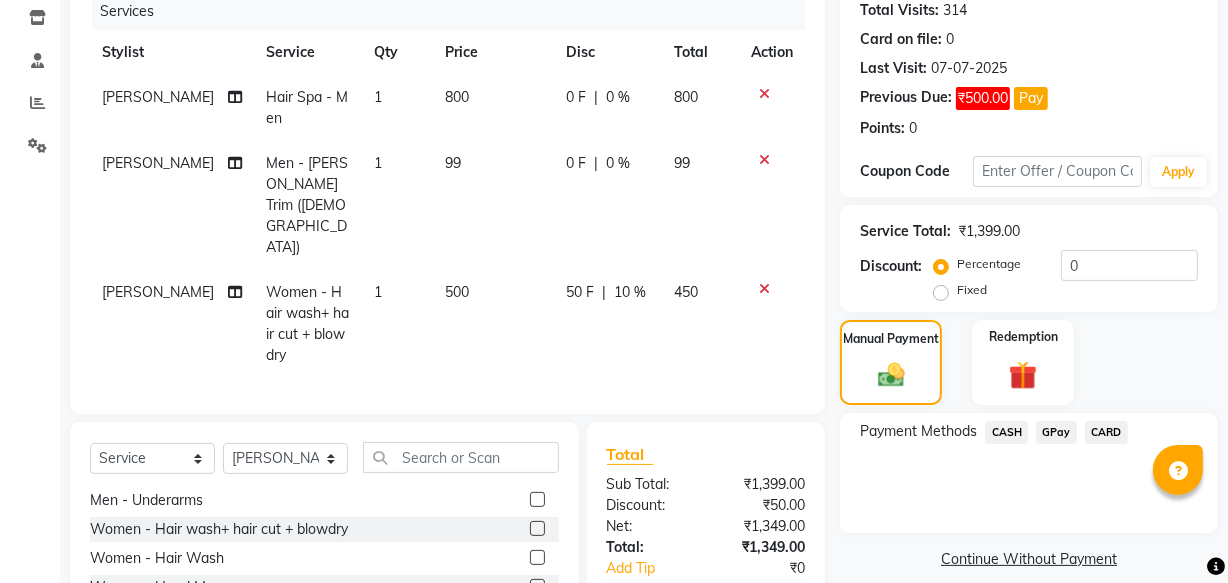 click on "GPay" 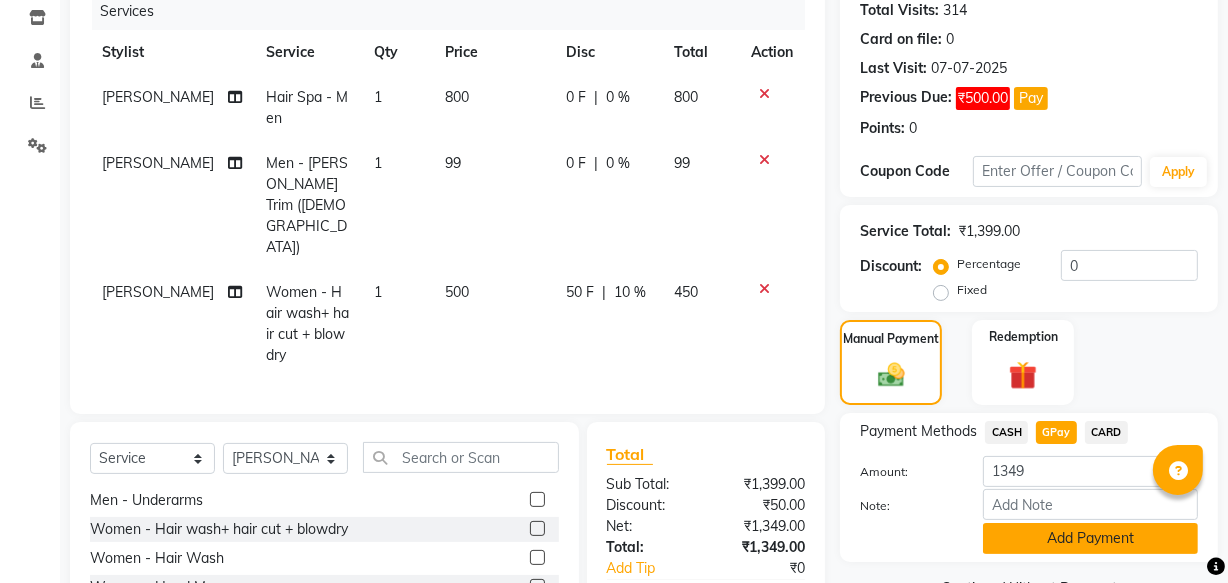 click on "Add Payment" 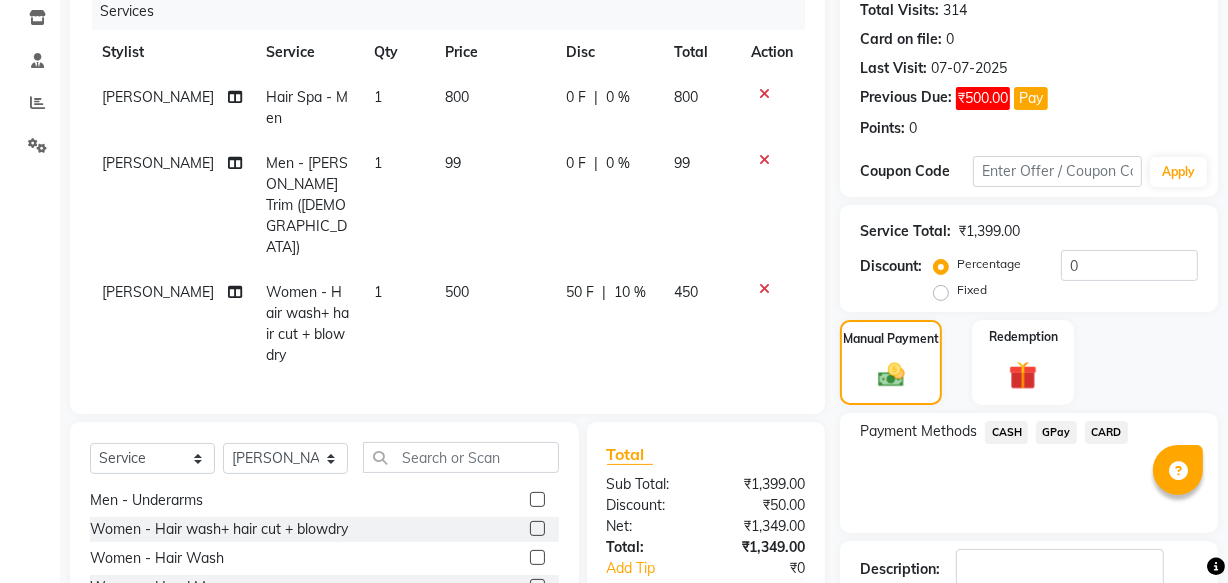 scroll, scrollTop: 388, scrollLeft: 0, axis: vertical 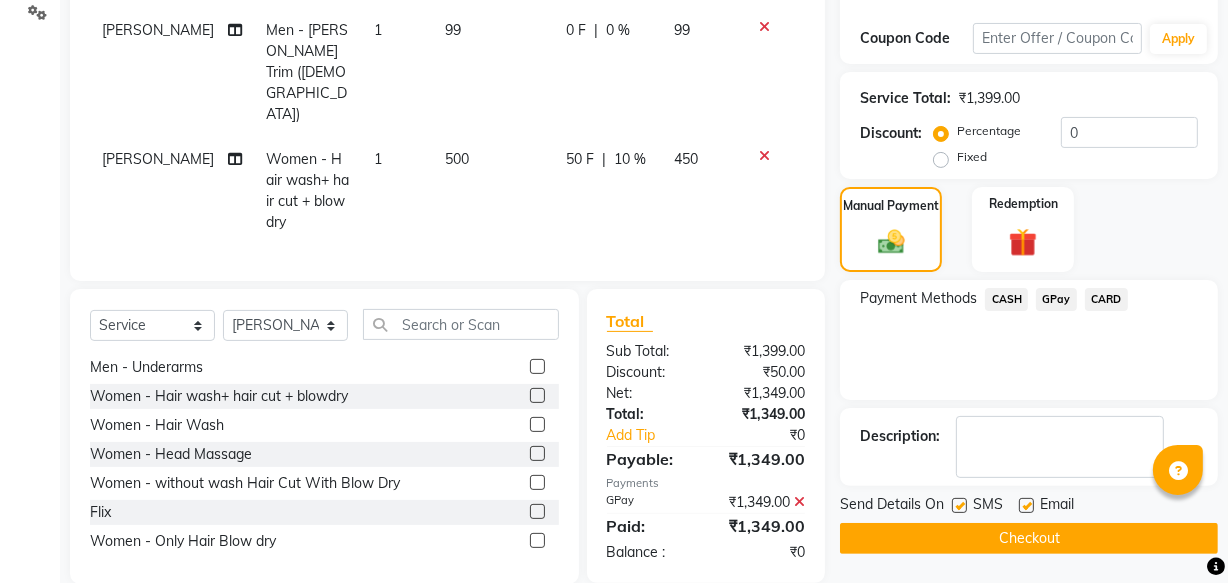 click on "Checkout" 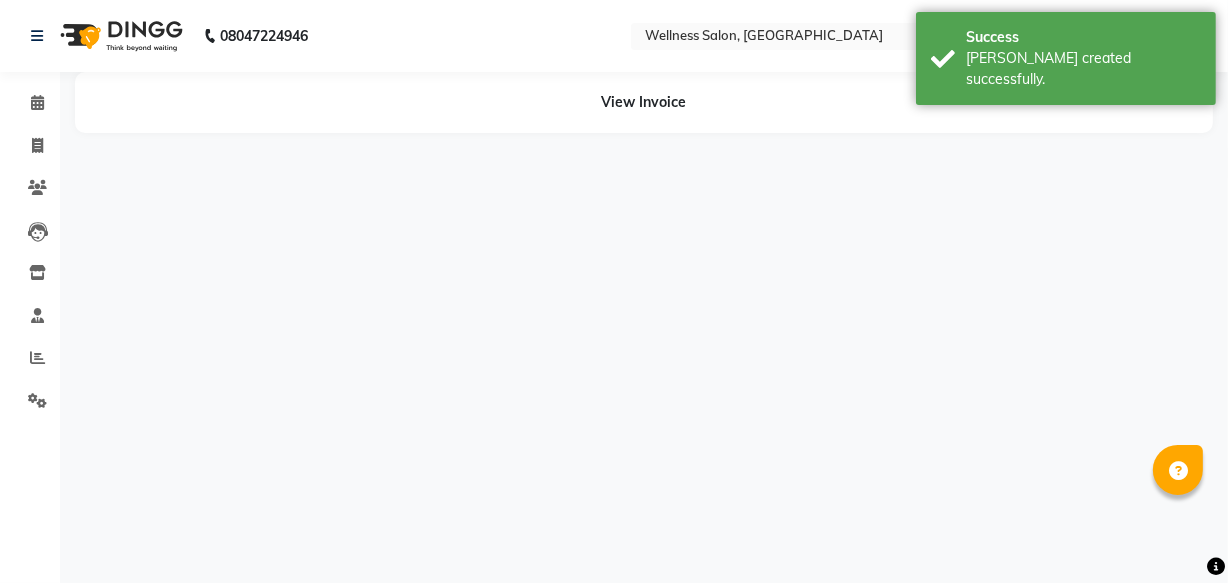 scroll, scrollTop: 0, scrollLeft: 0, axis: both 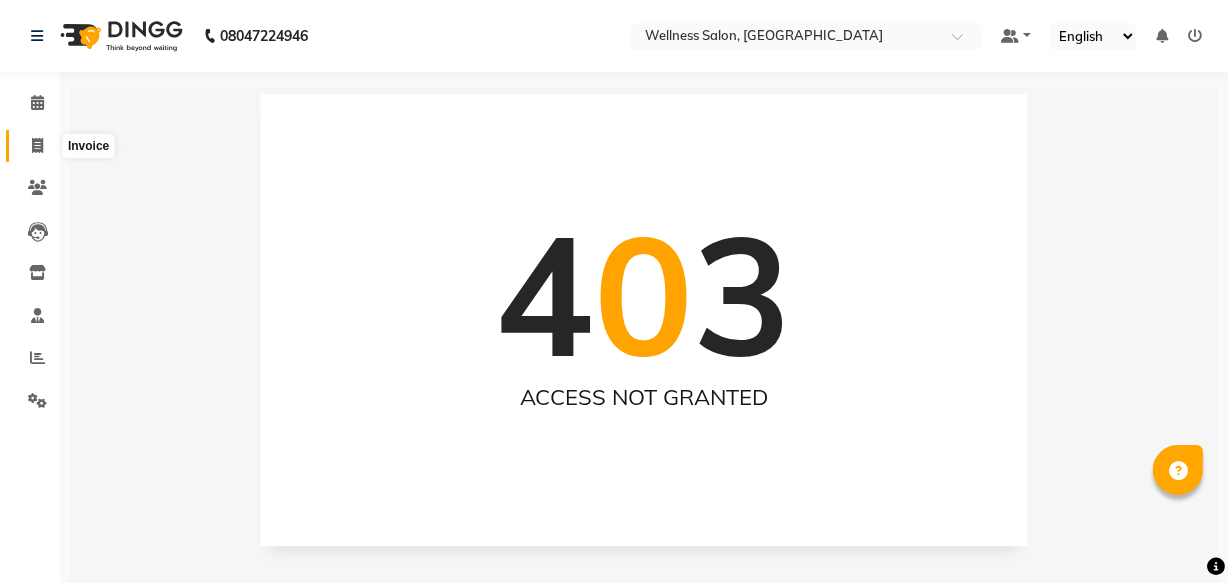 click 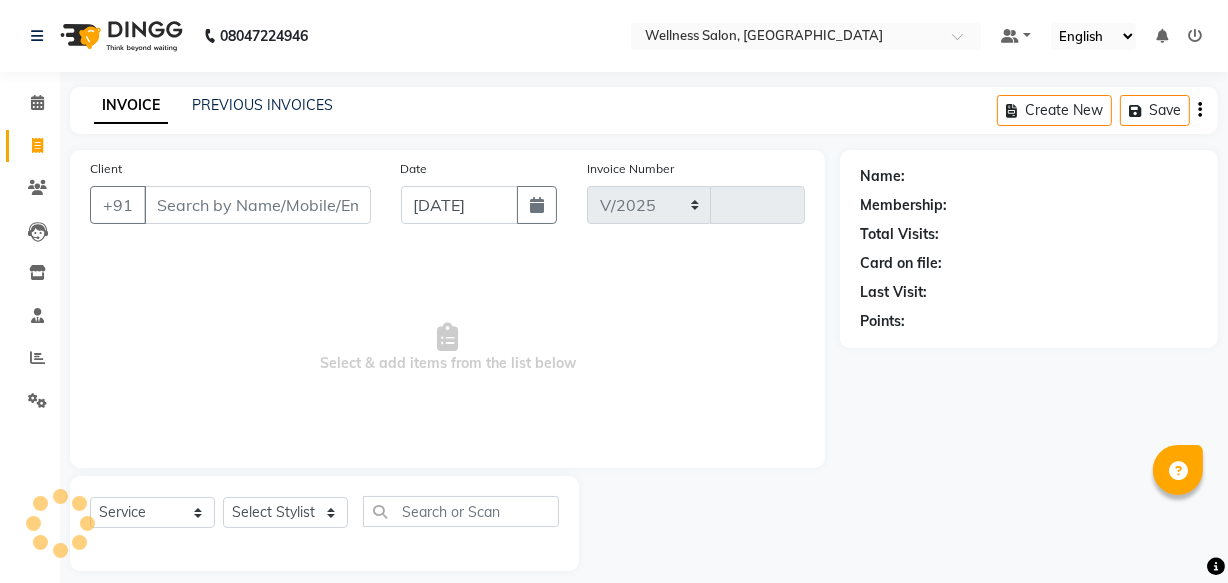 select on "4872" 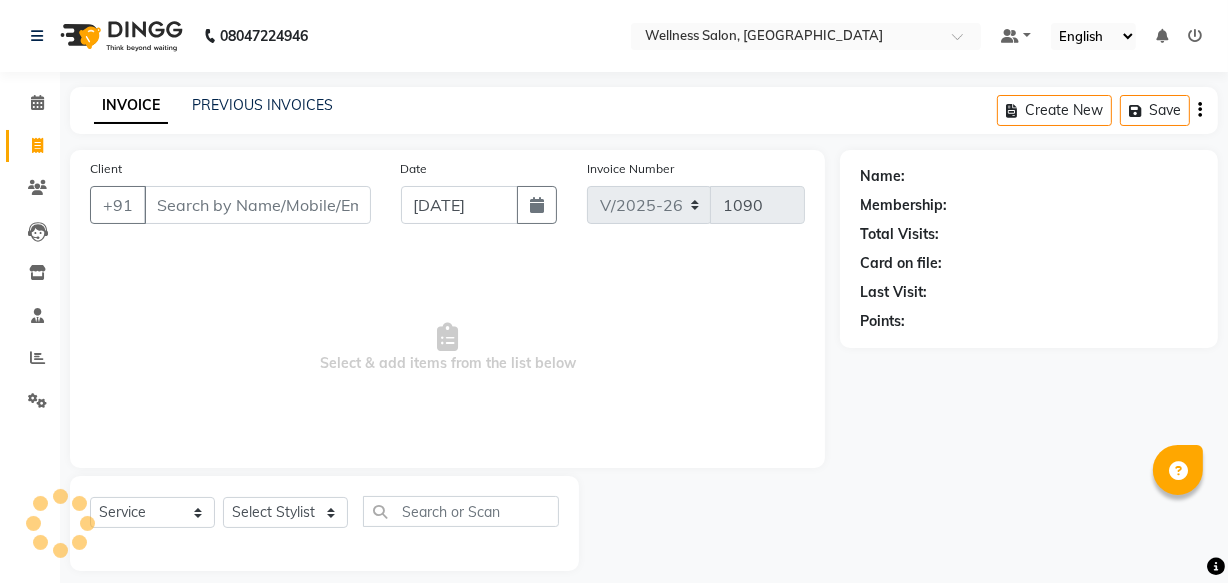 scroll, scrollTop: 19, scrollLeft: 0, axis: vertical 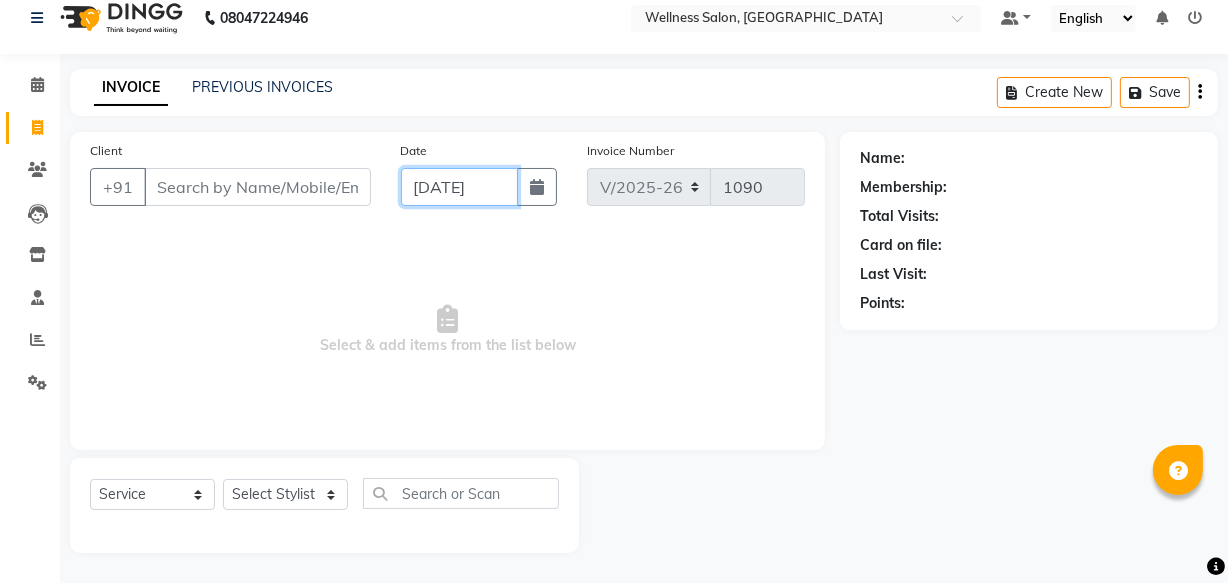 click on "[DATE]" 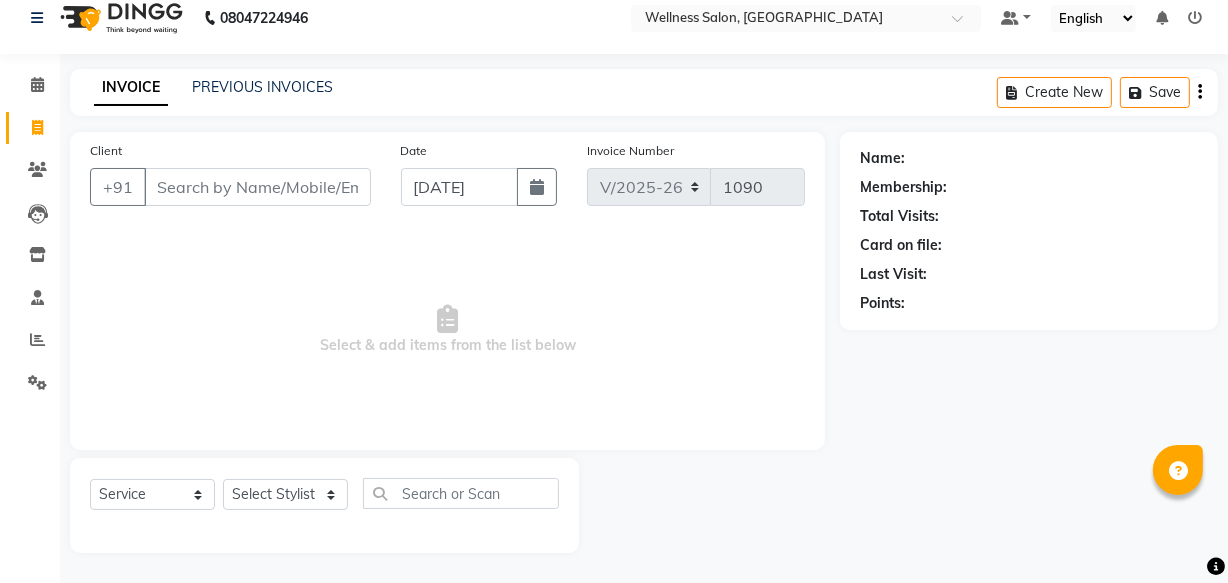 select on "7" 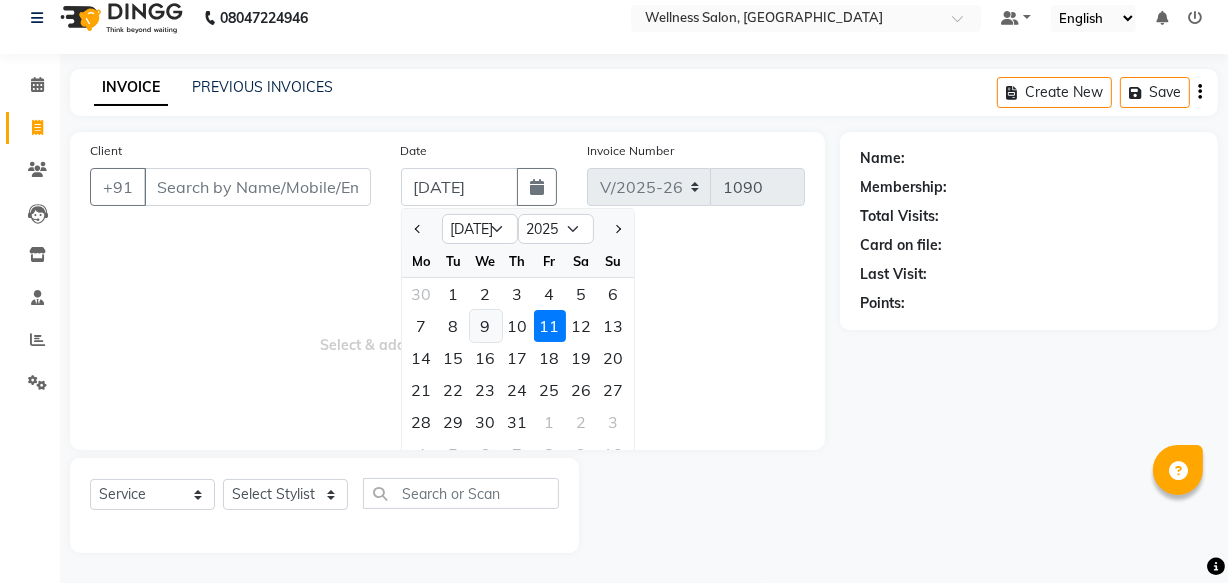 click on "9" 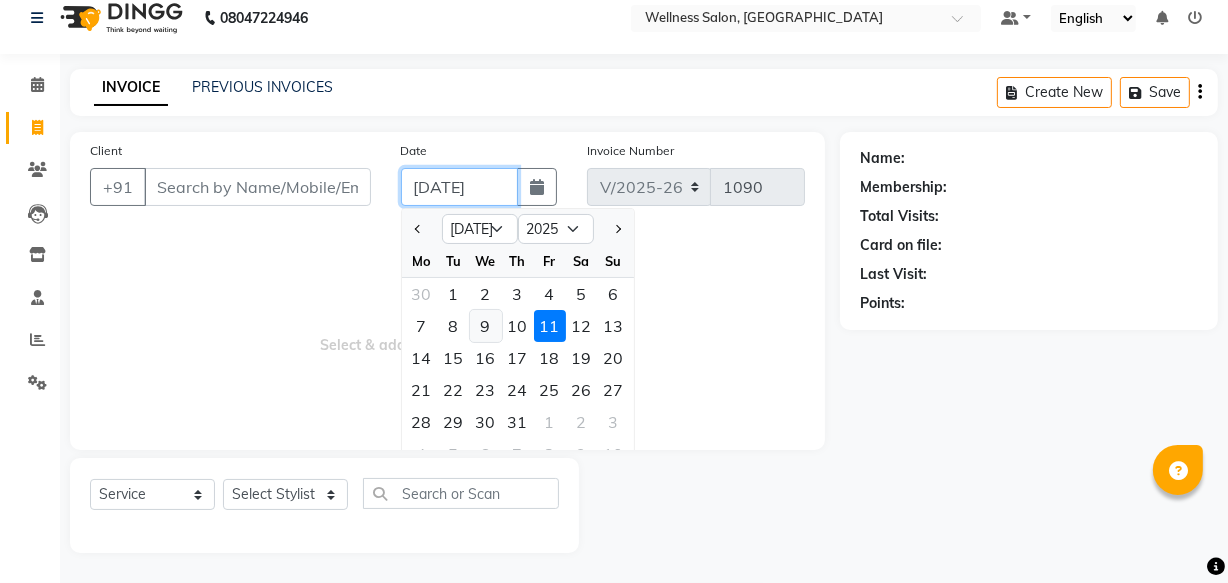 type on "09-07-2025" 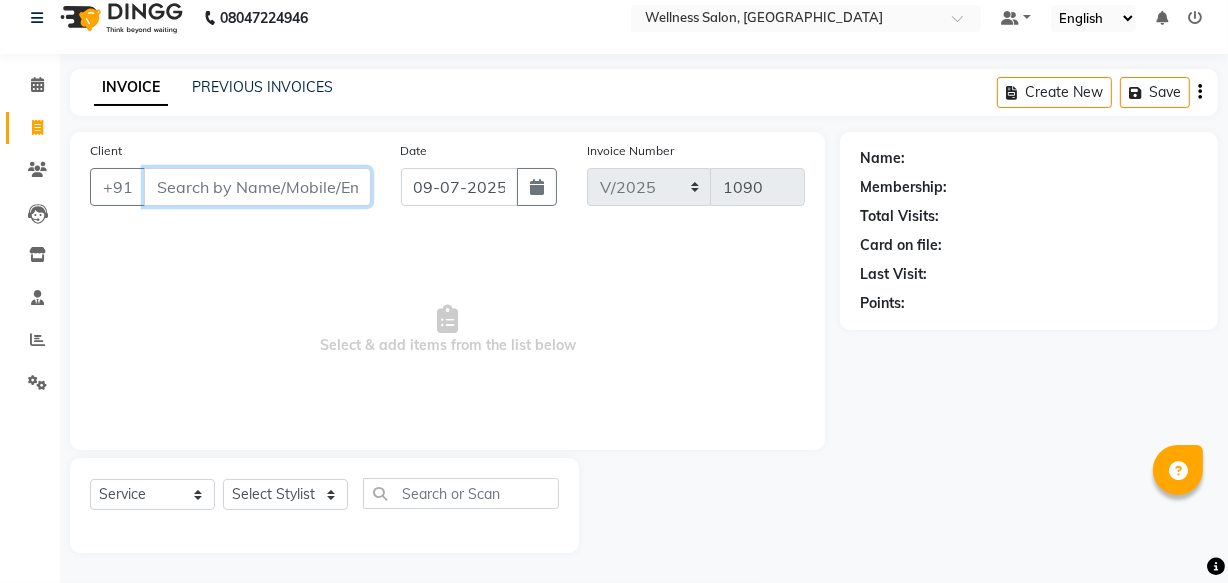 click on "Client" at bounding box center (257, 187) 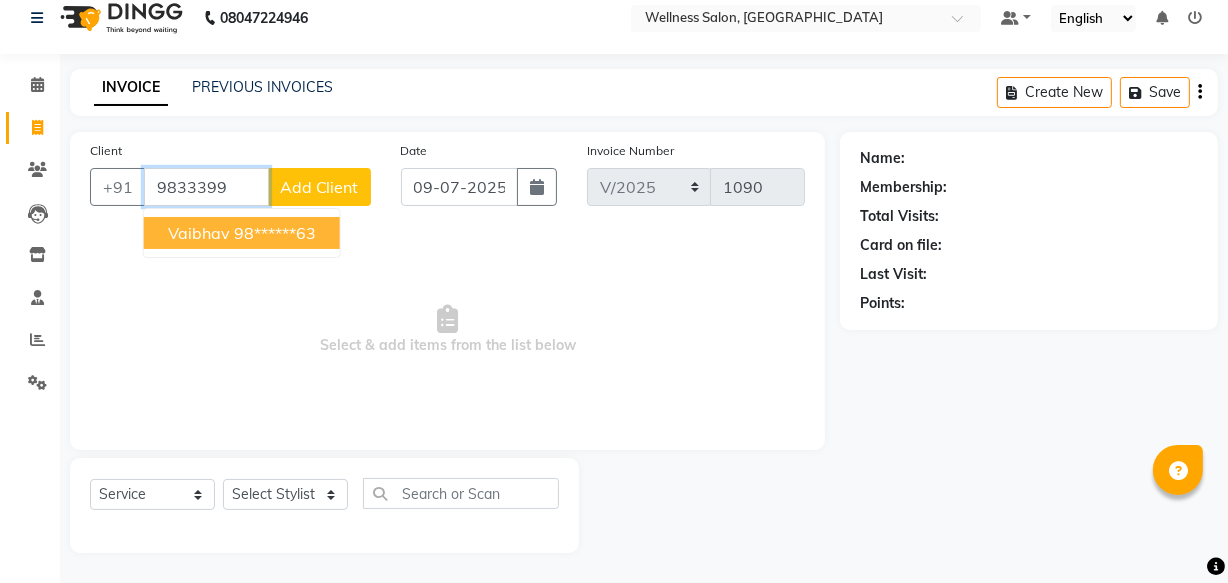 click on "vaibhav" at bounding box center (199, 233) 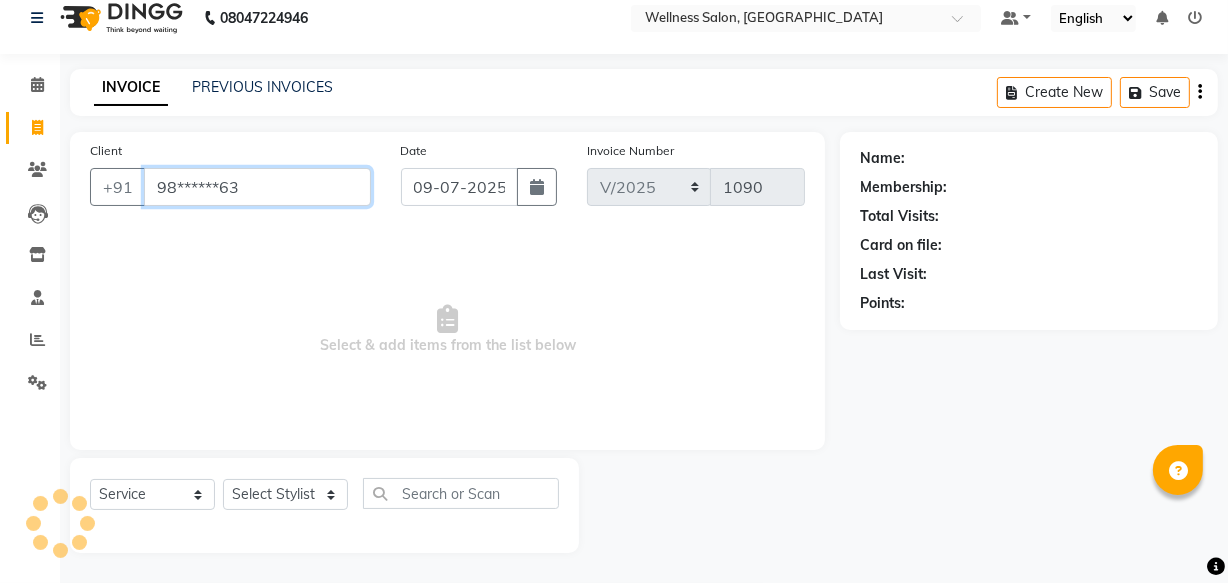 type on "98******63" 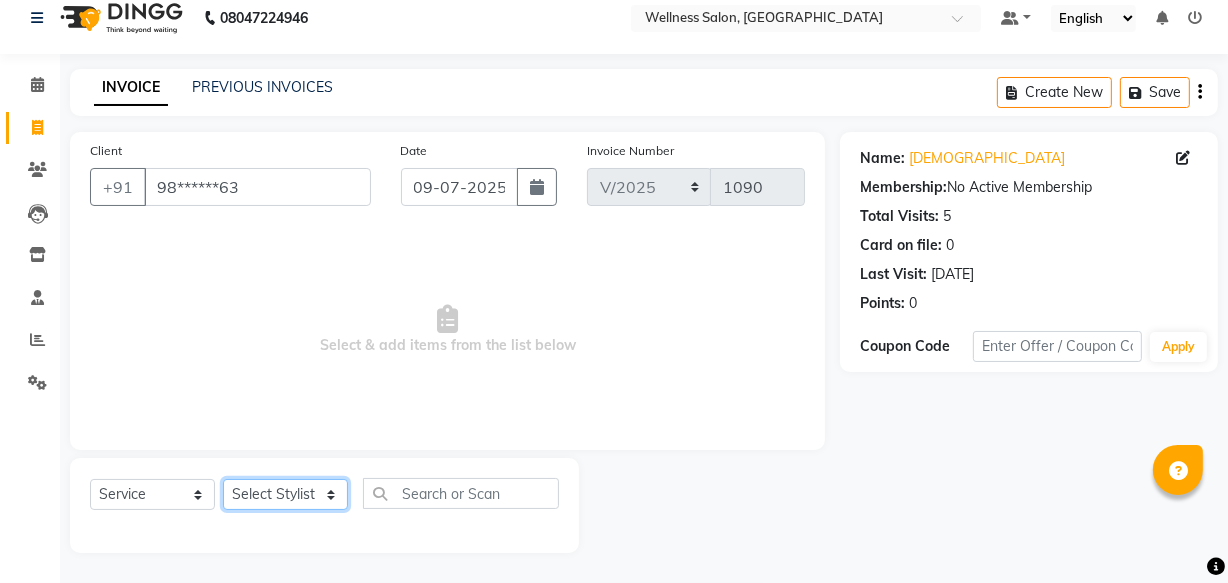click on "Select Stylist Academy Babita [PERSON_NAME] Manager [PERSON_NAME]" 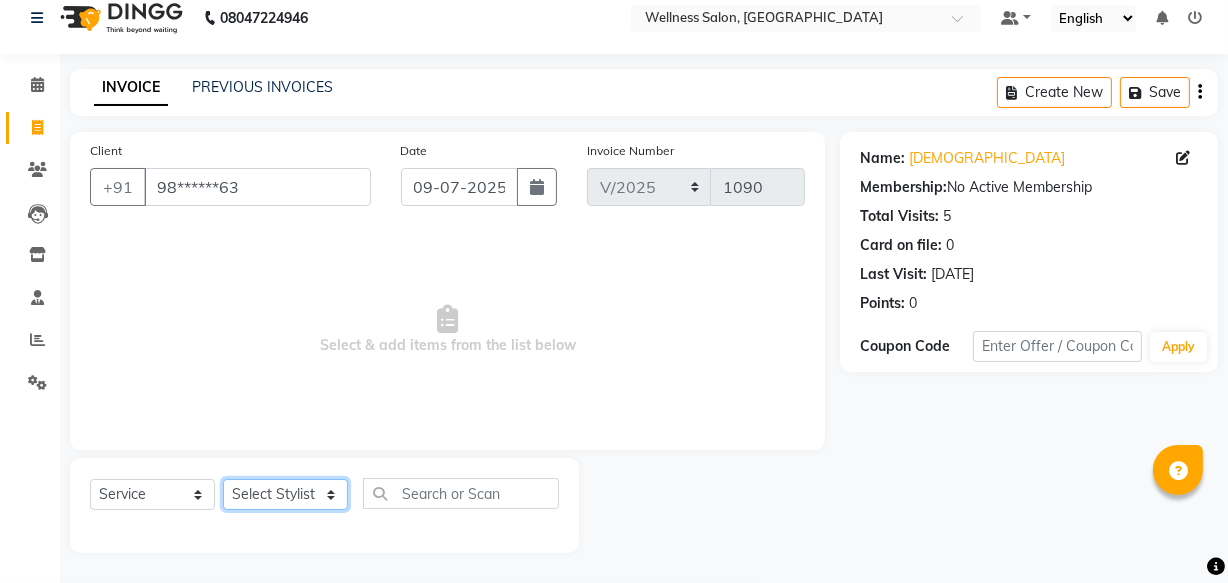 select on "30854" 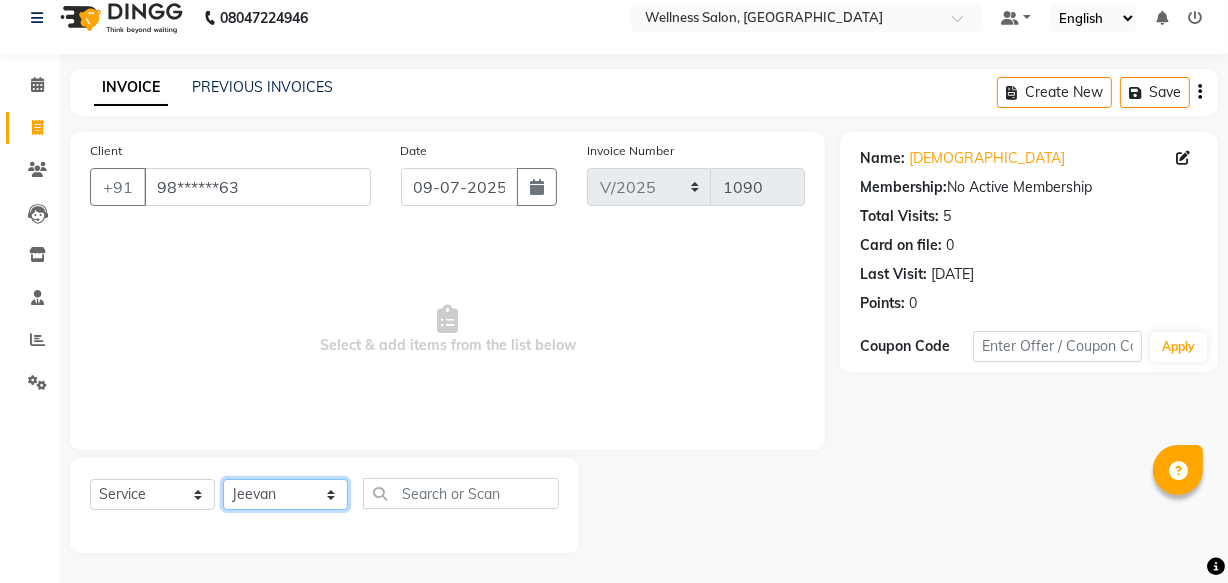 click on "Select Stylist Academy Babita [PERSON_NAME] Manager [PERSON_NAME]" 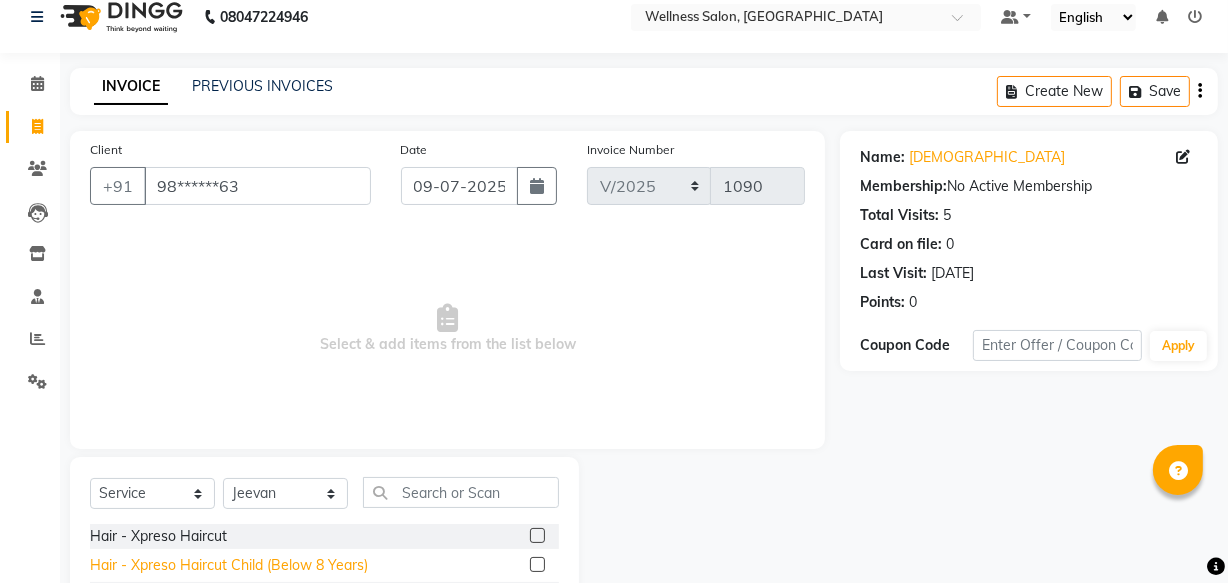 click on "Hair - Xpreso Haircut Child (Below 8 Years)" 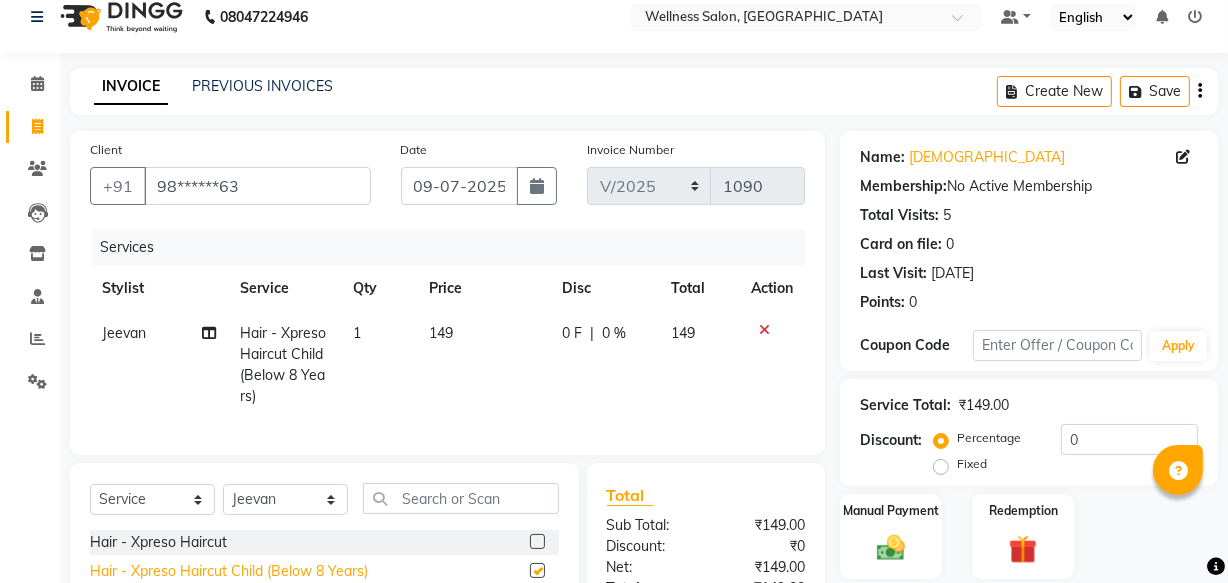 checkbox on "false" 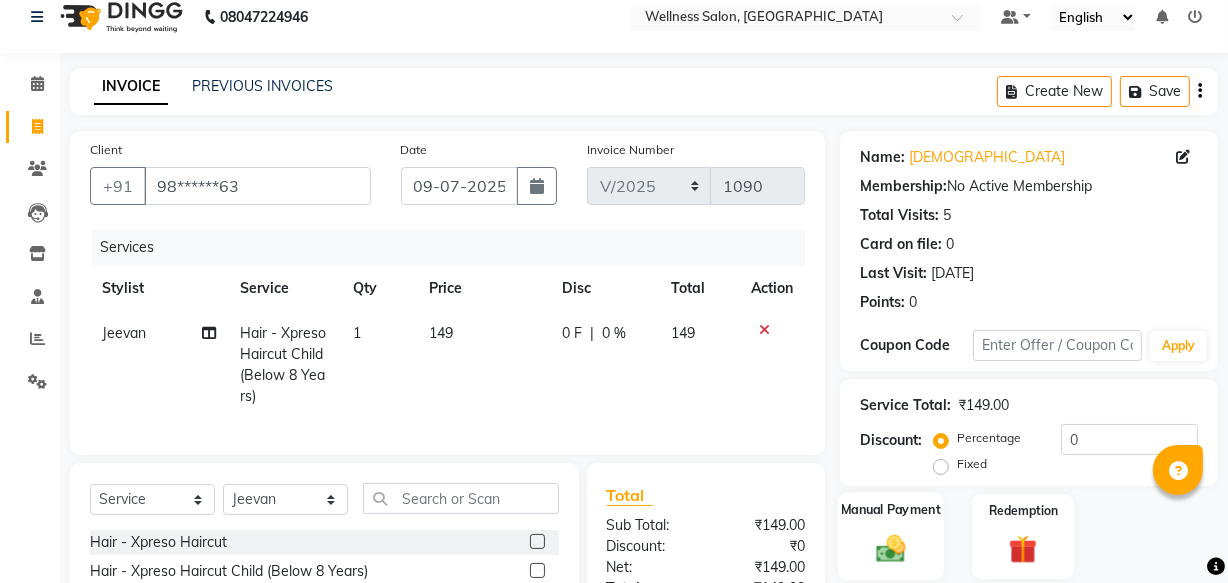 click 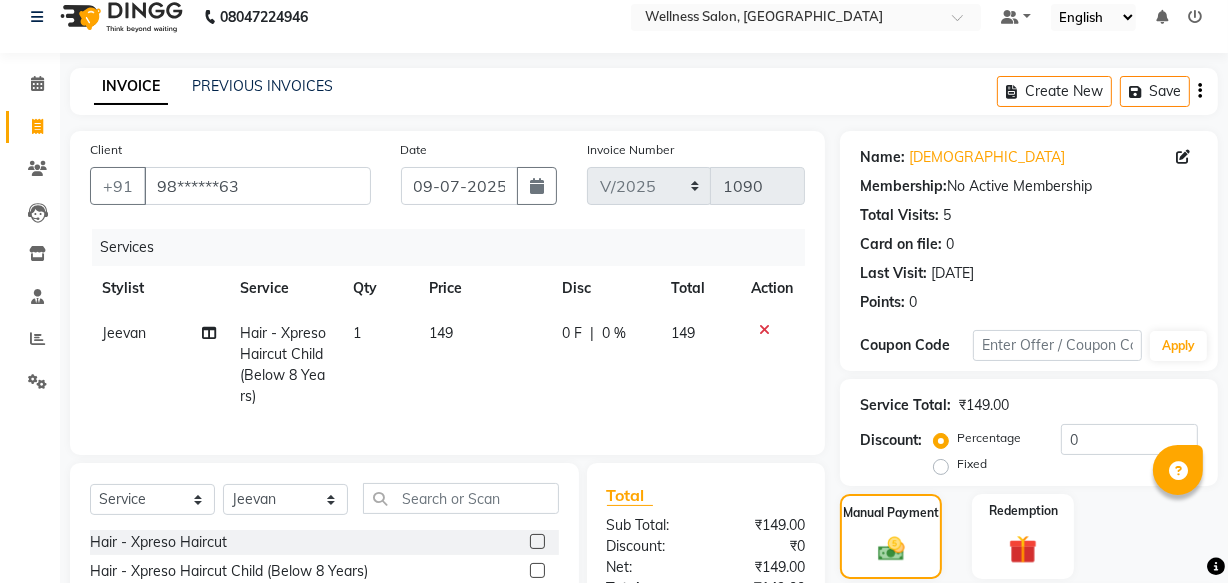 scroll, scrollTop: 238, scrollLeft: 0, axis: vertical 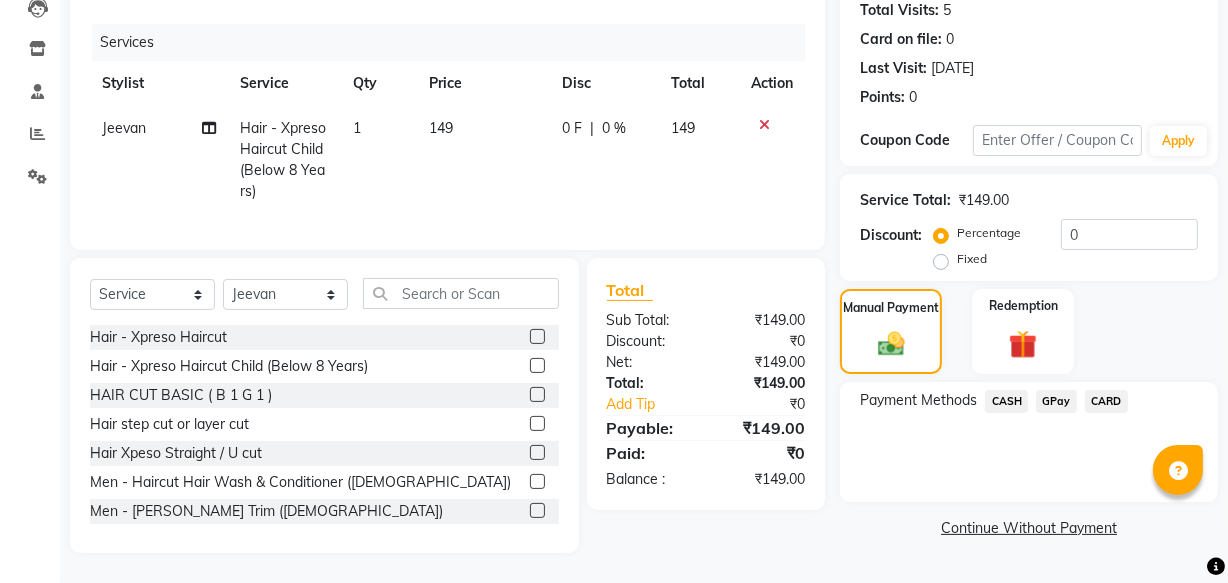 click on "GPay" 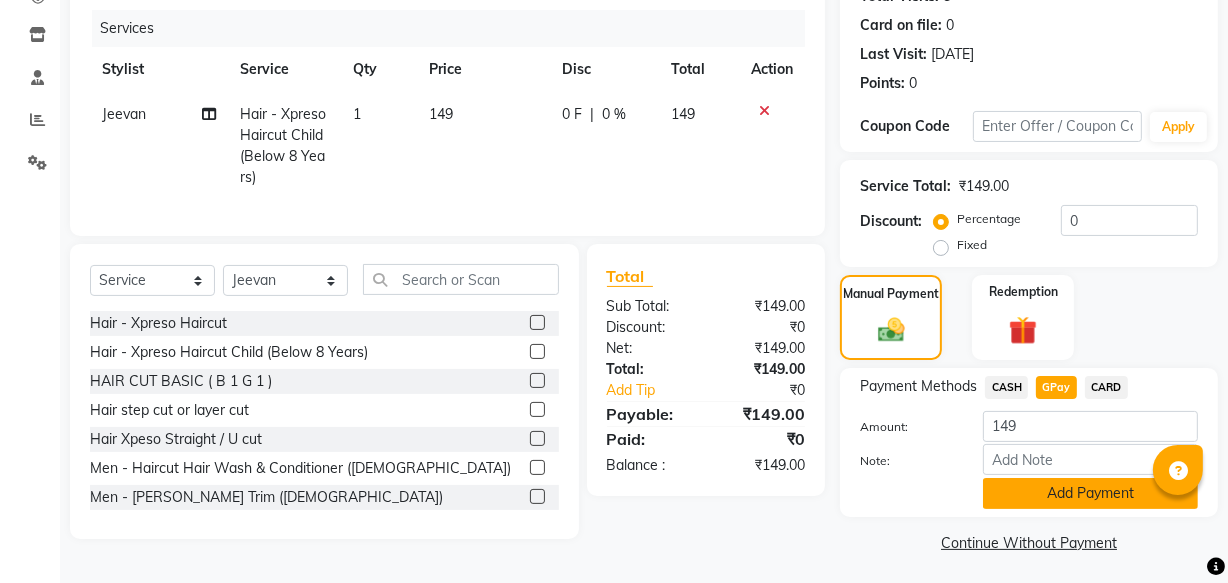 click on "Add Payment" 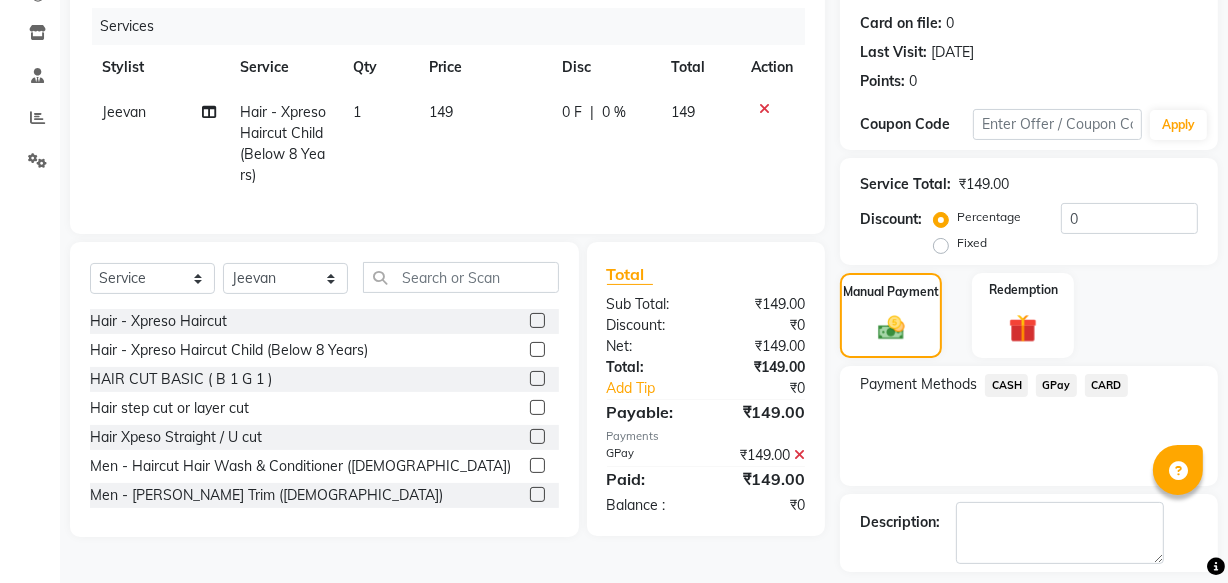 scroll, scrollTop: 326, scrollLeft: 0, axis: vertical 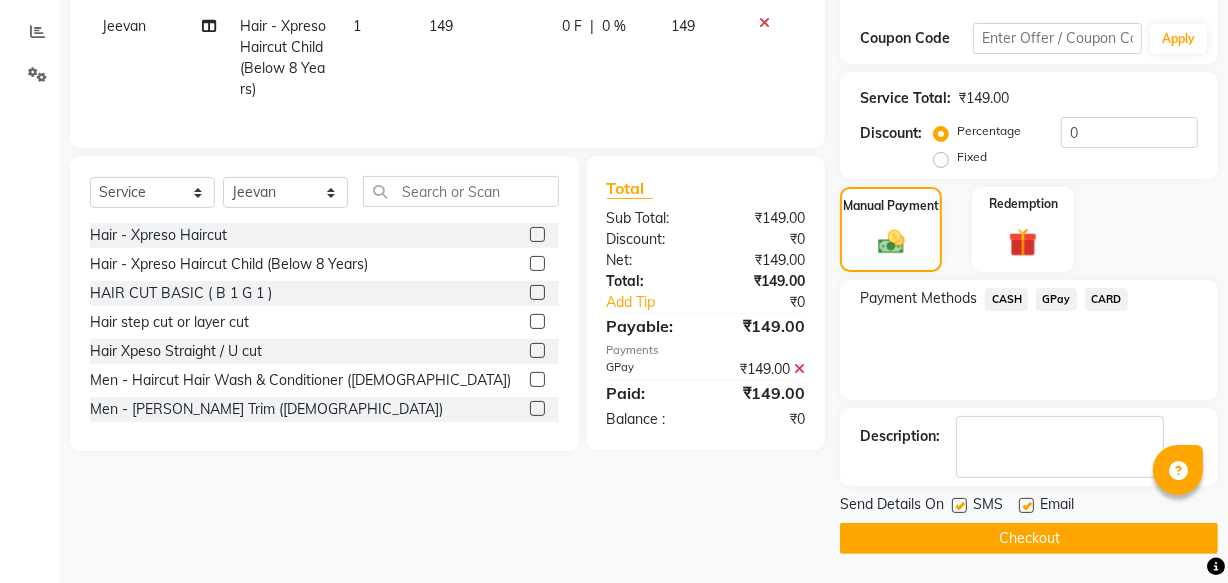 click on "Checkout" 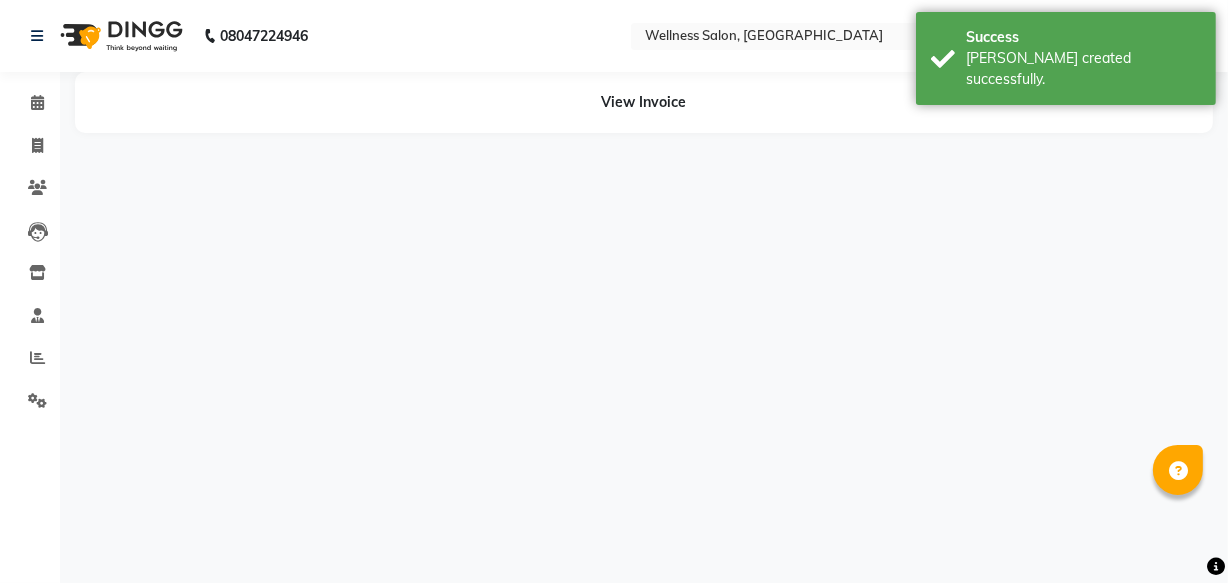 scroll, scrollTop: 0, scrollLeft: 0, axis: both 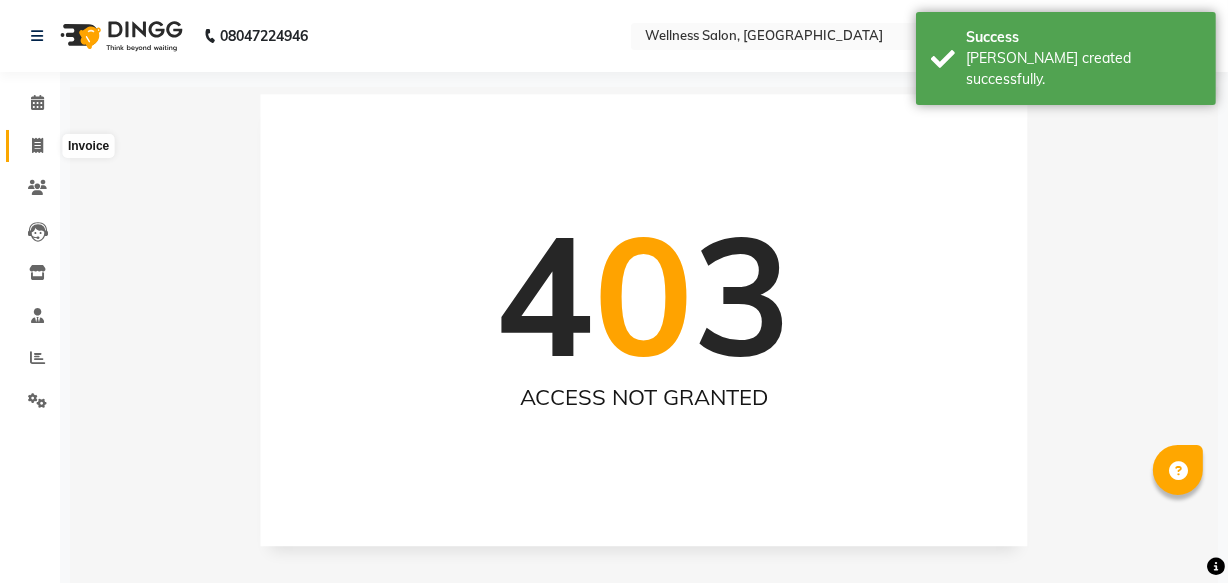 click 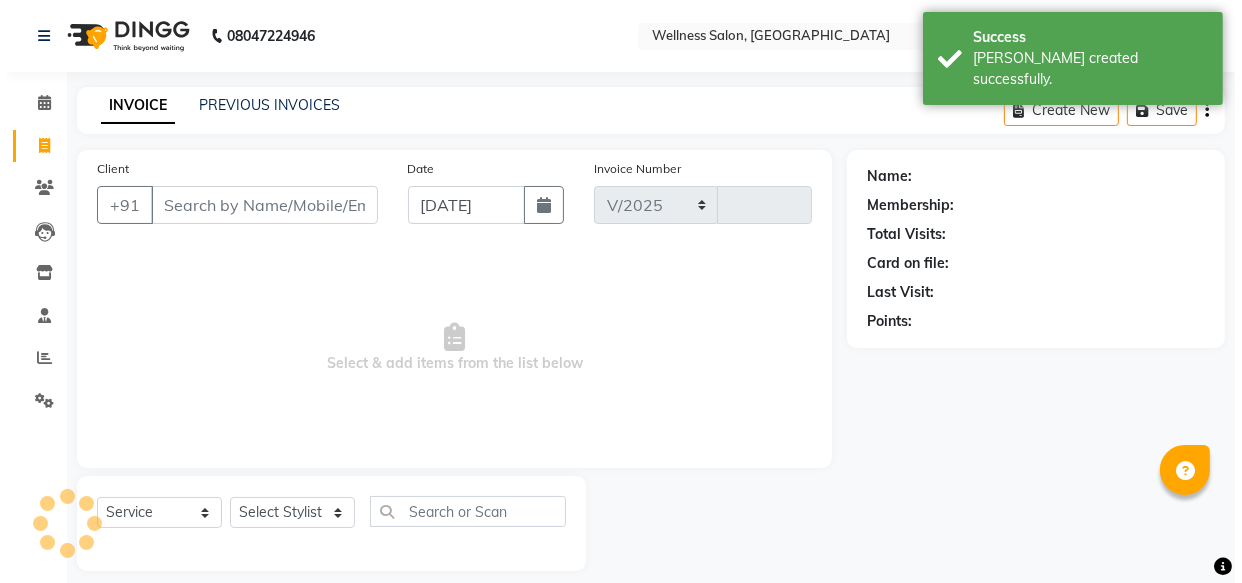 scroll, scrollTop: 19, scrollLeft: 0, axis: vertical 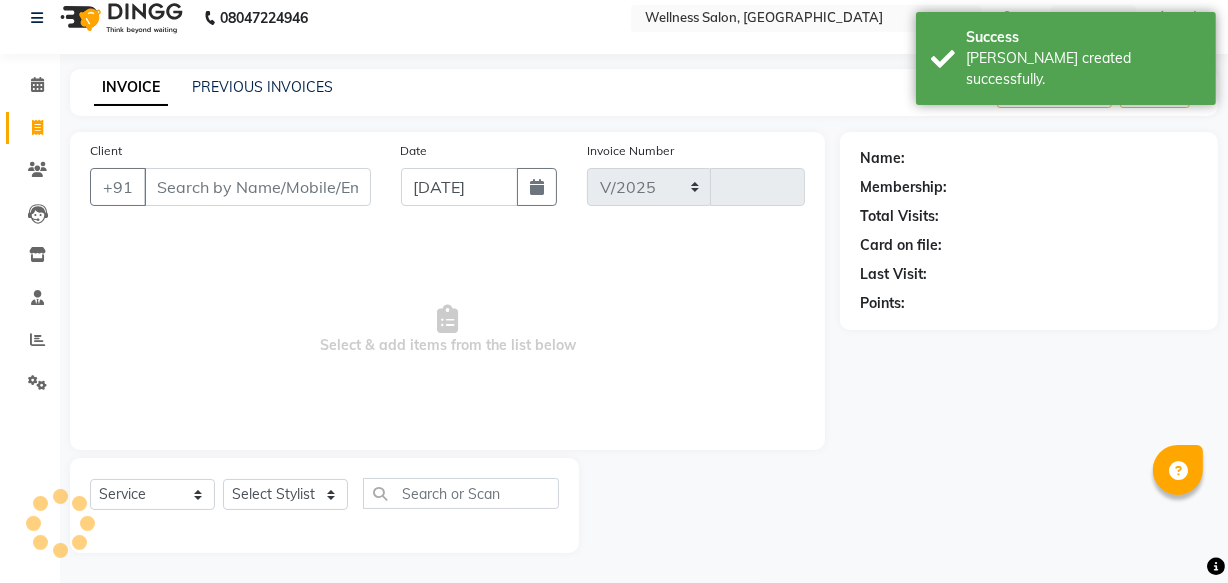 select on "4872" 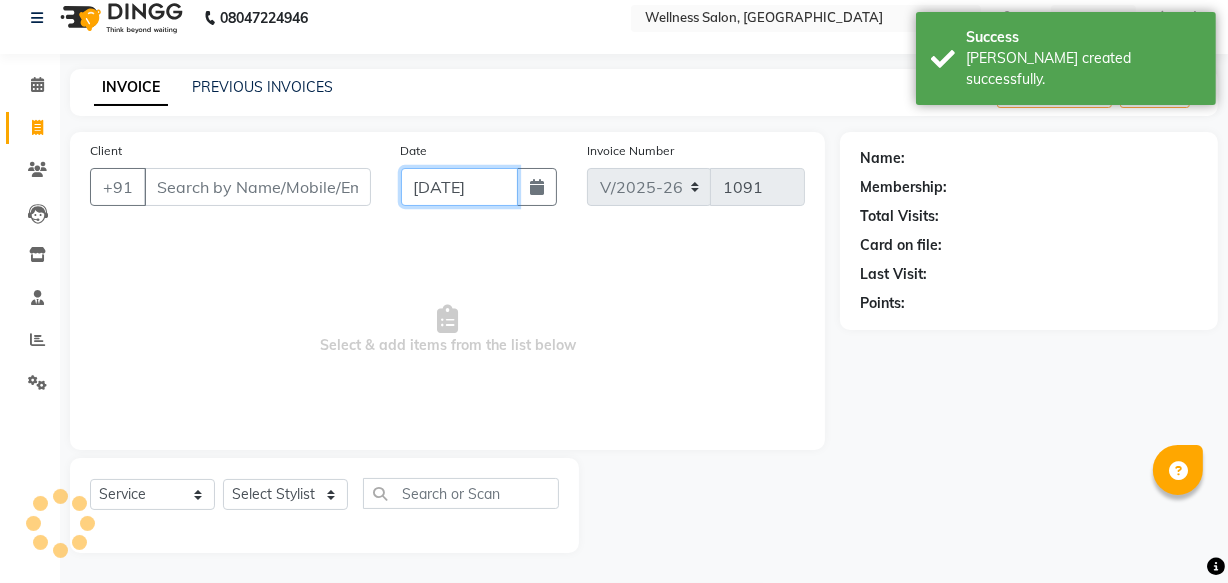 click on "[DATE]" 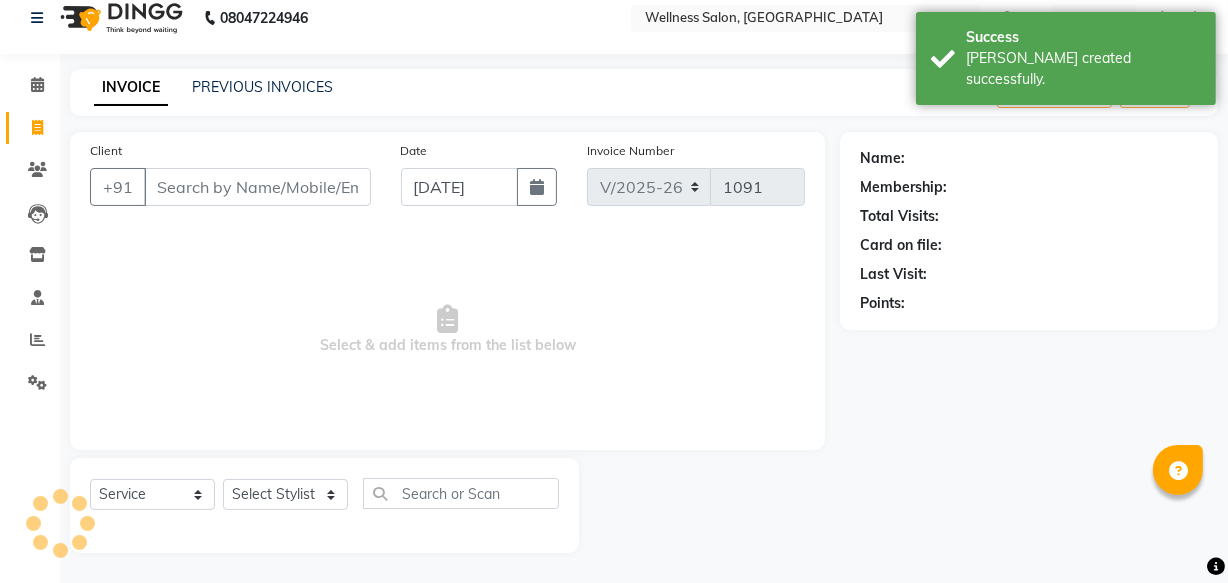 select on "7" 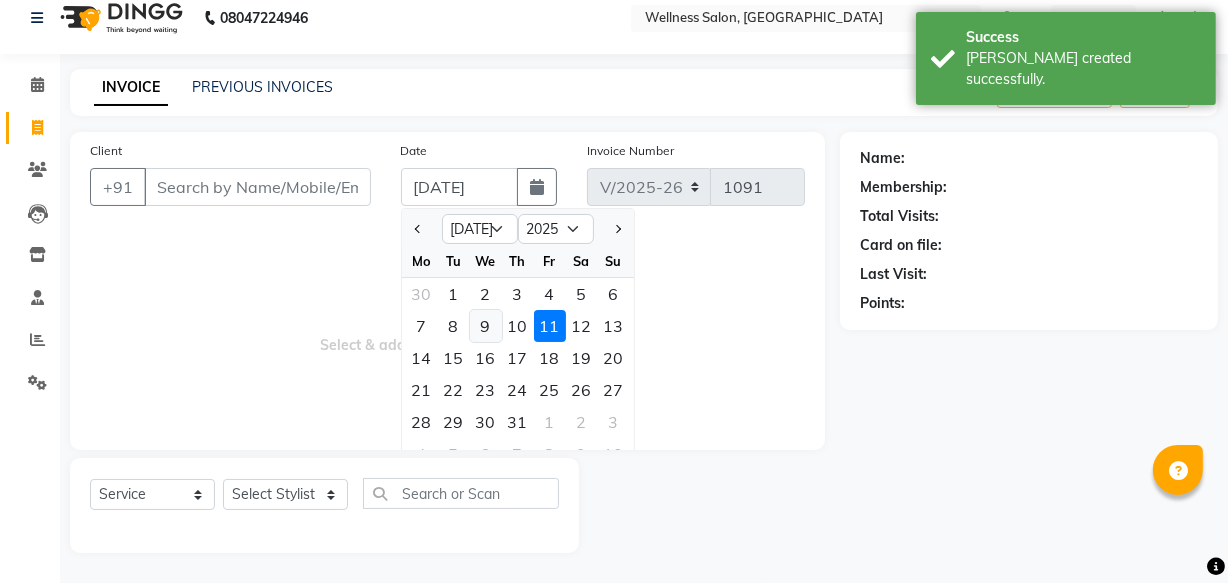 click on "9" 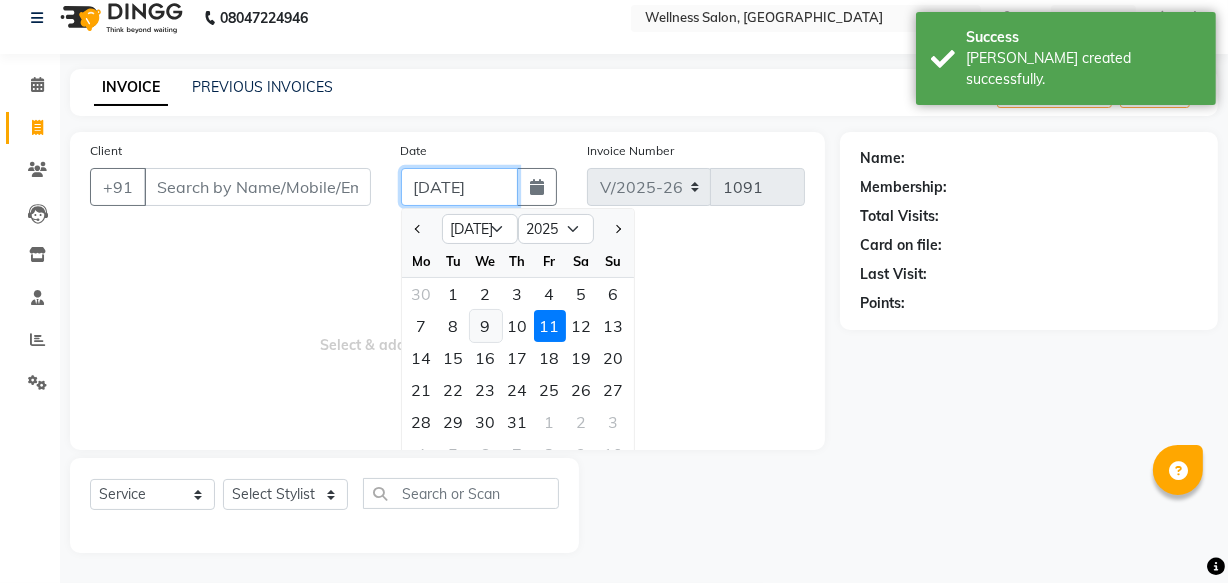 type on "09-07-2025" 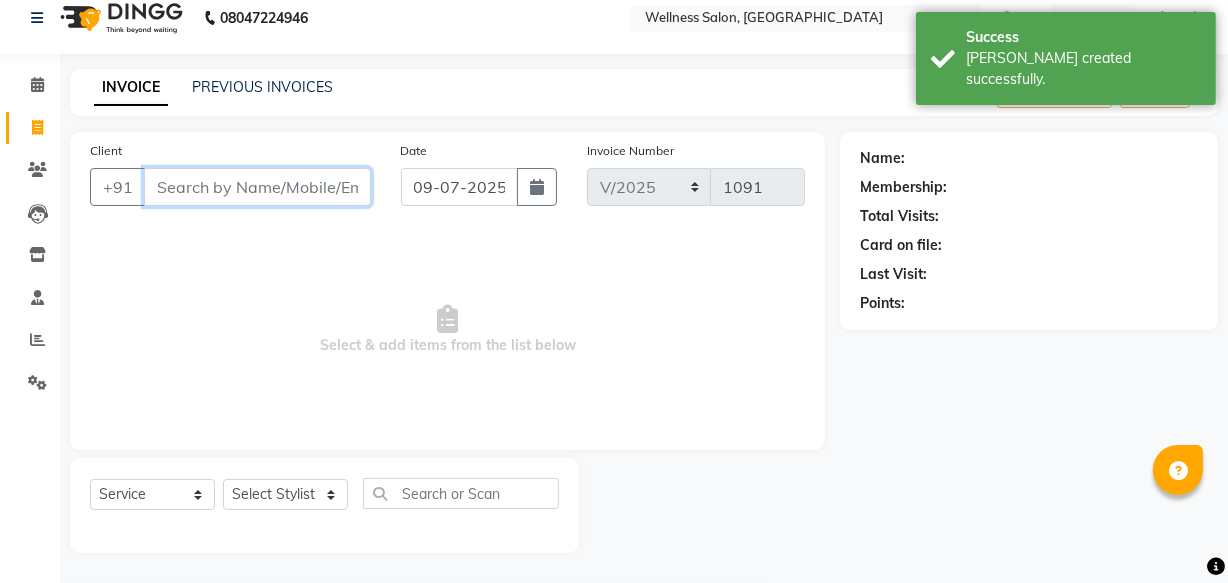 click on "Client" at bounding box center [257, 187] 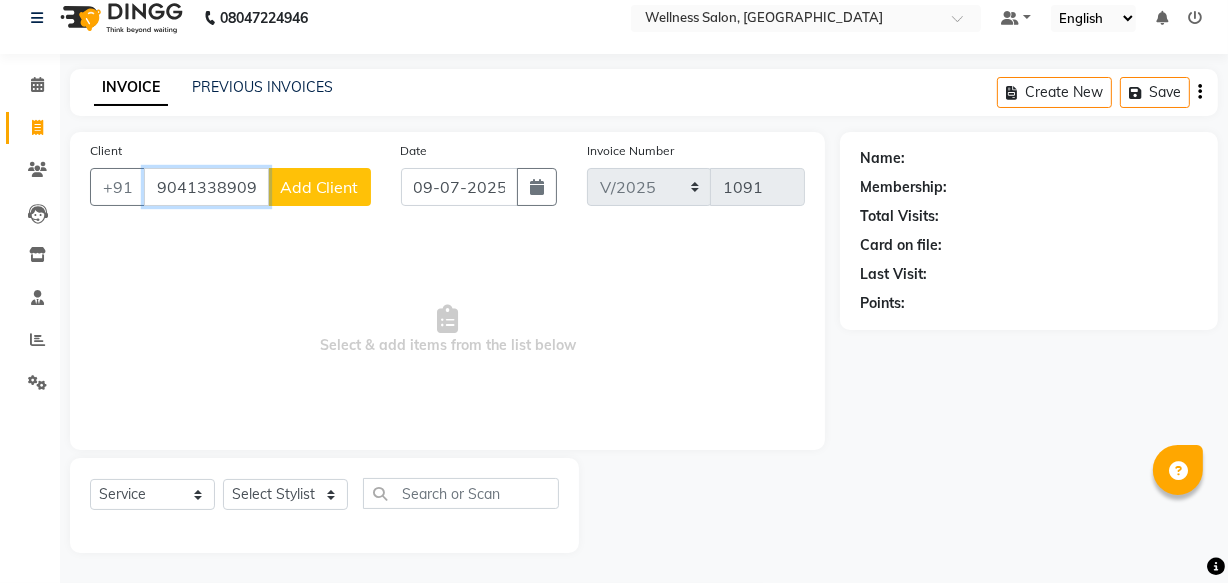 type on "9041338909" 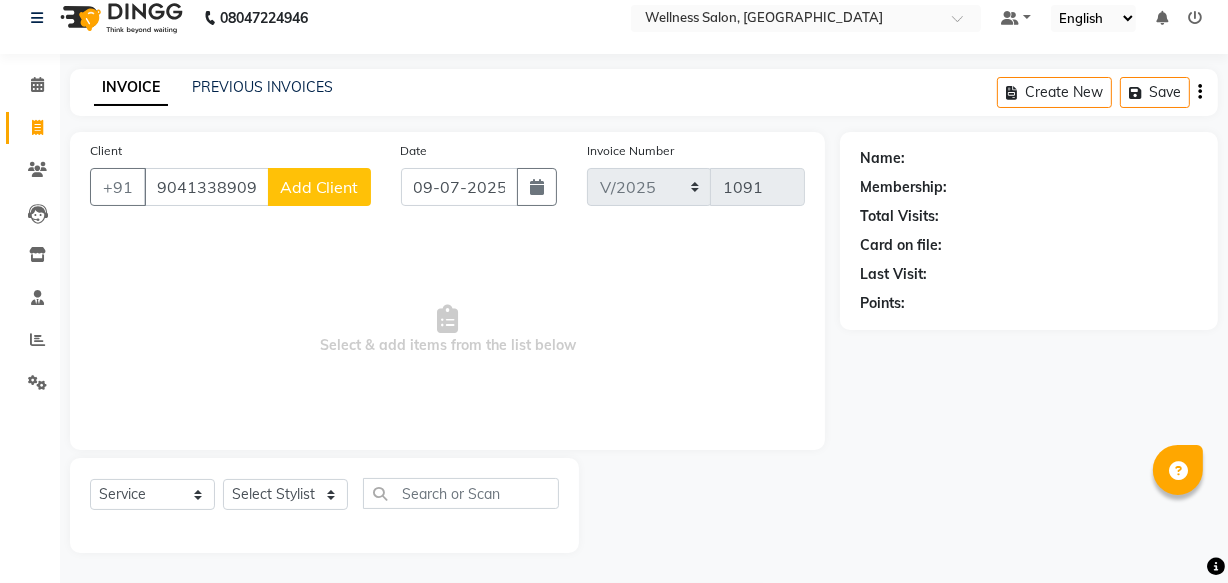 click on "Add Client" 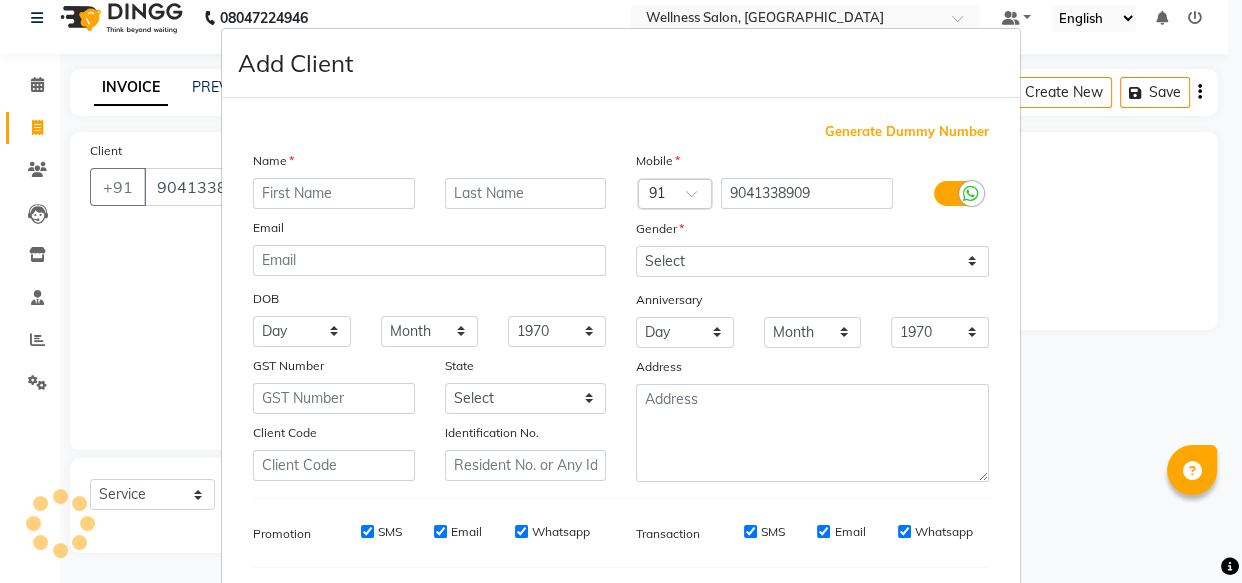 click at bounding box center (334, 193) 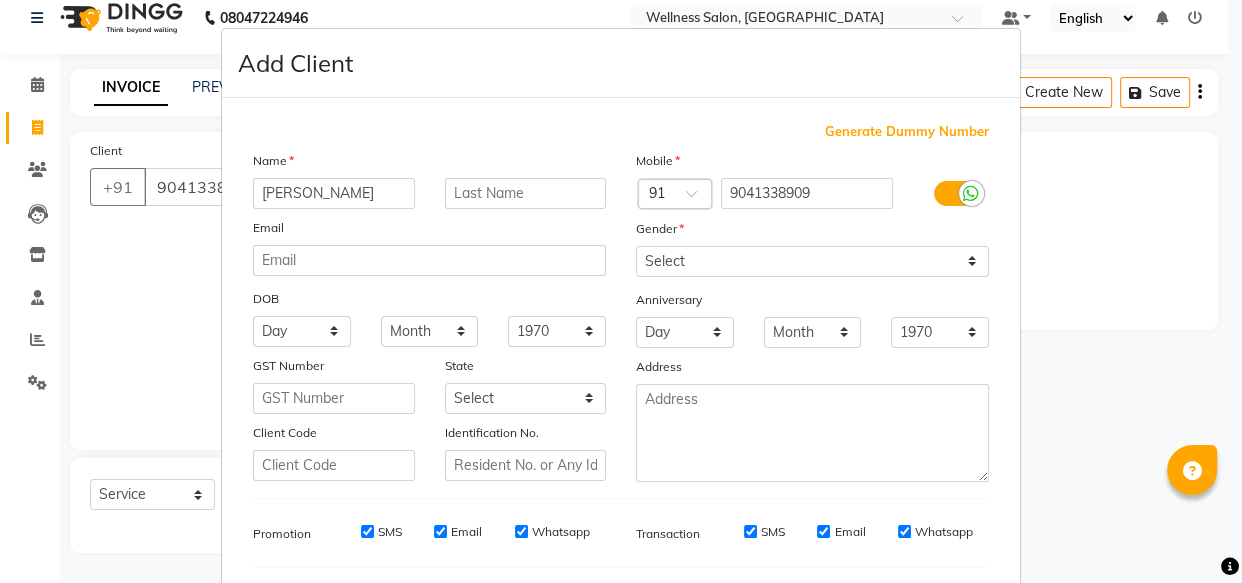 type on "[PERSON_NAME]" 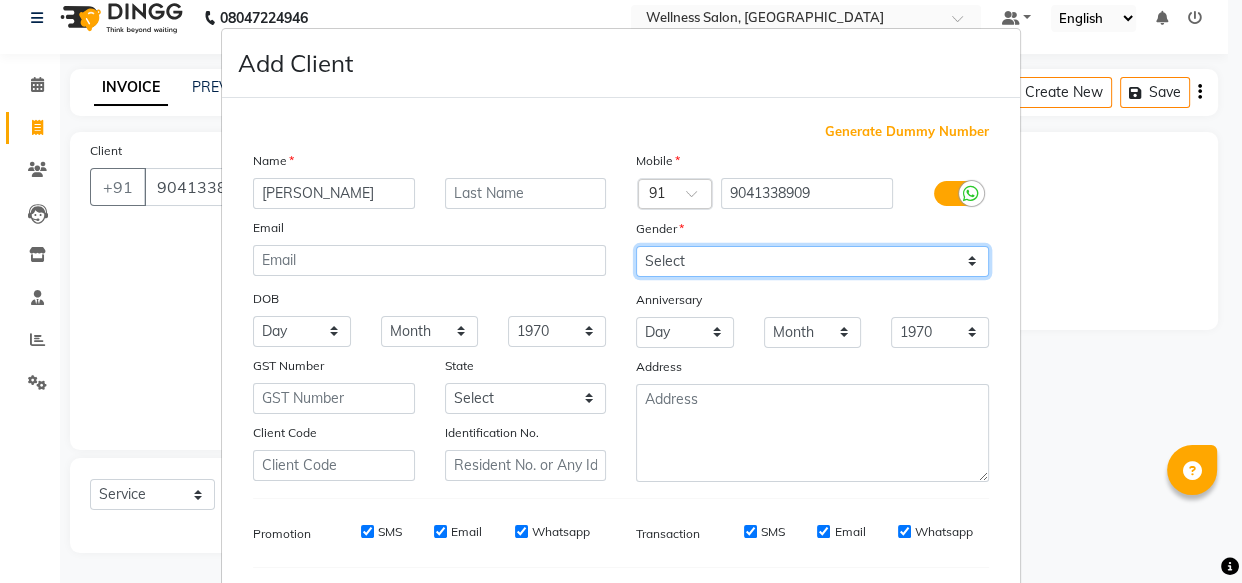 click on "Select [DEMOGRAPHIC_DATA] [DEMOGRAPHIC_DATA] Other Prefer Not To Say" at bounding box center (812, 261) 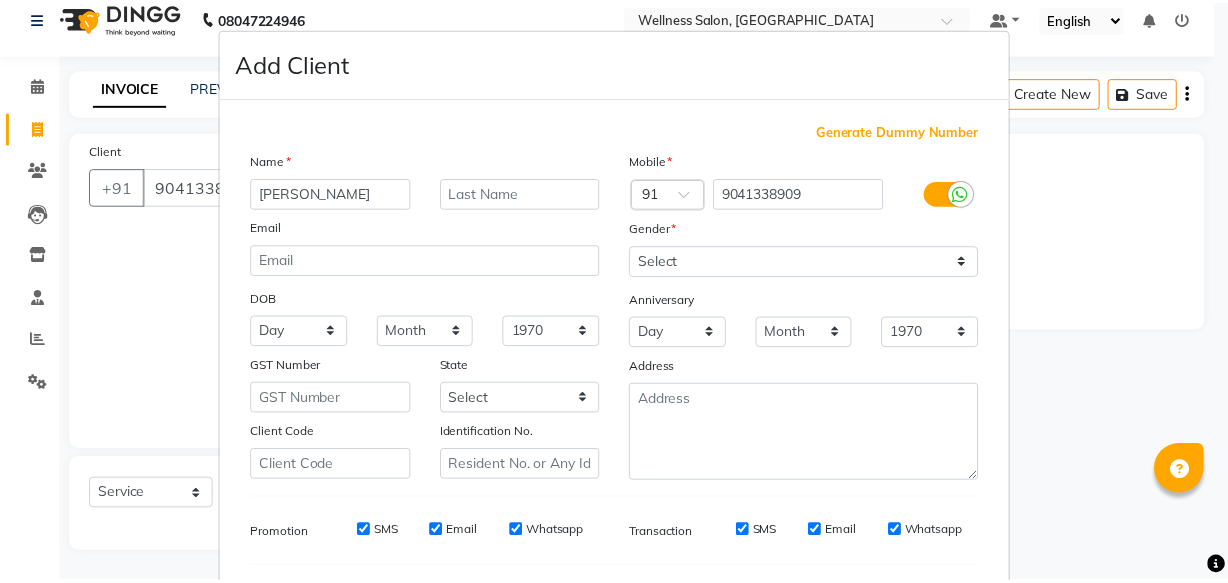 scroll, scrollTop: 270, scrollLeft: 0, axis: vertical 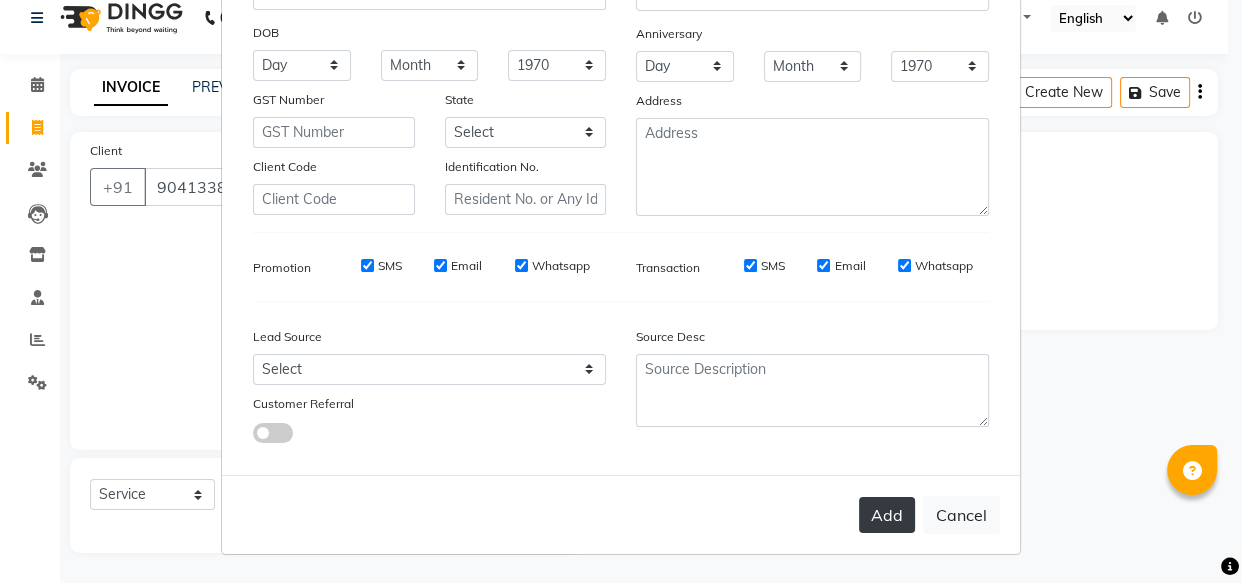 click on "Add" at bounding box center (887, 515) 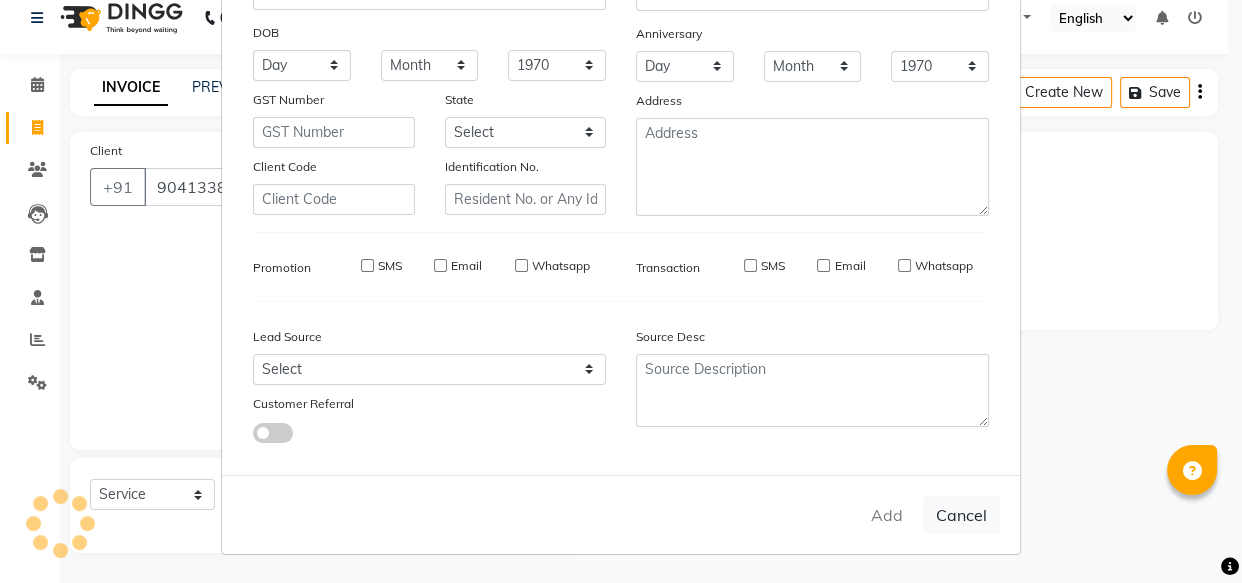 type on "90******09" 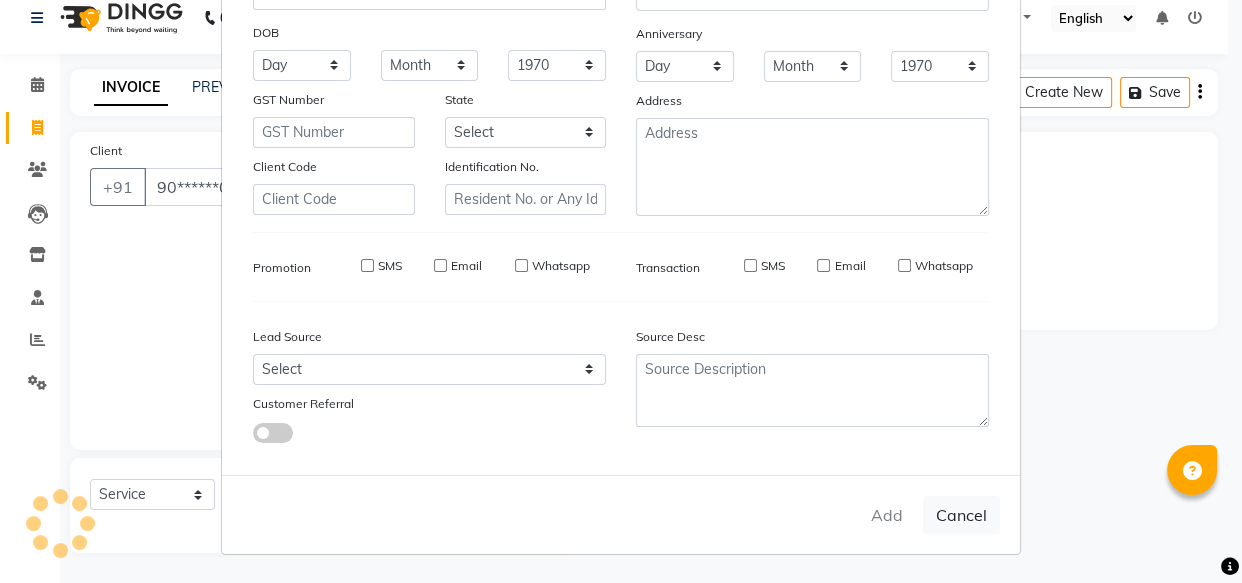type 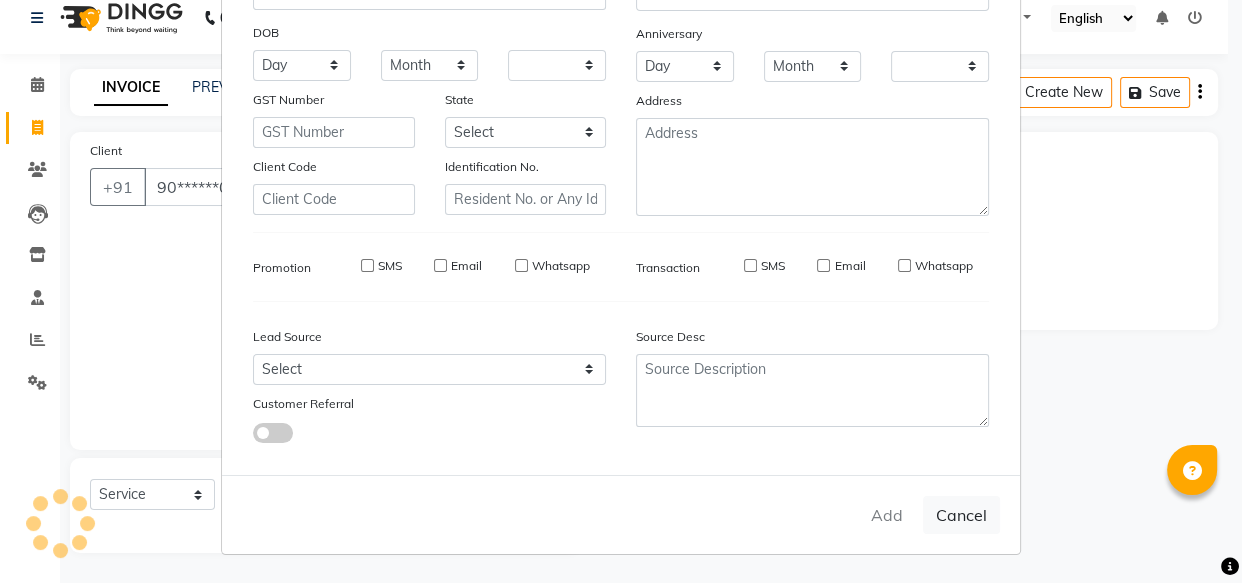 checkbox on "false" 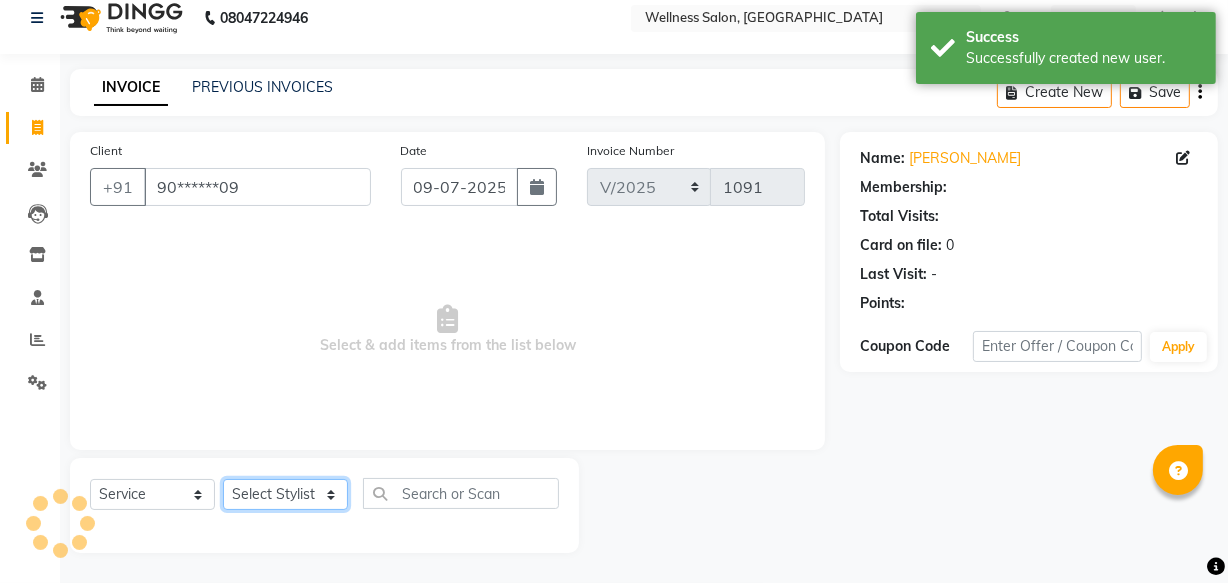 click on "Select Stylist Academy Babita [PERSON_NAME] Manager [PERSON_NAME]" 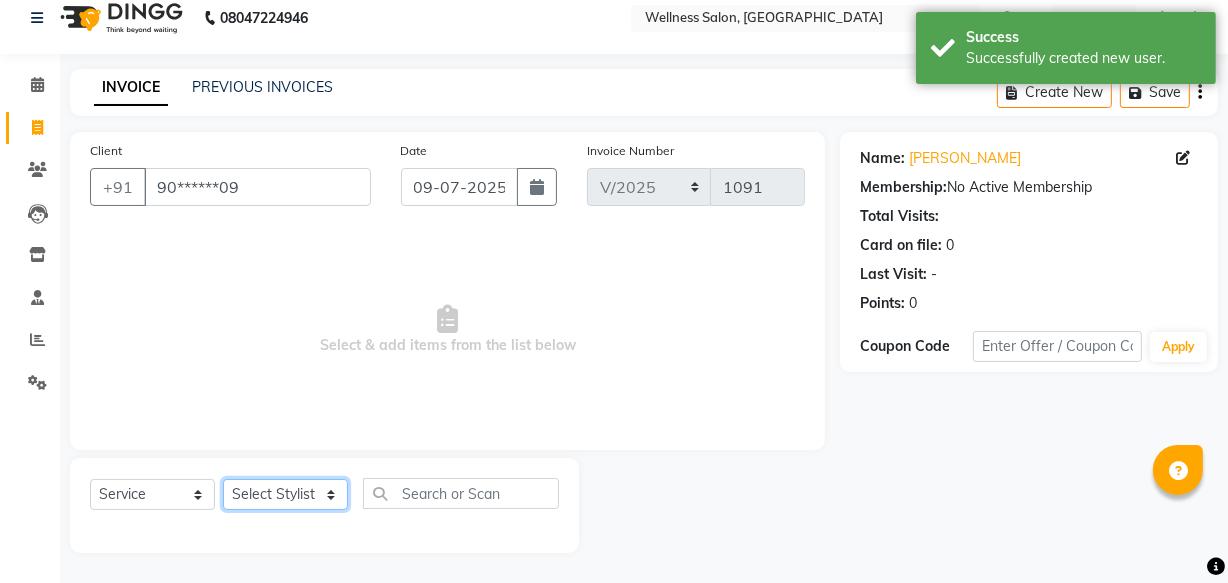 select on "30854" 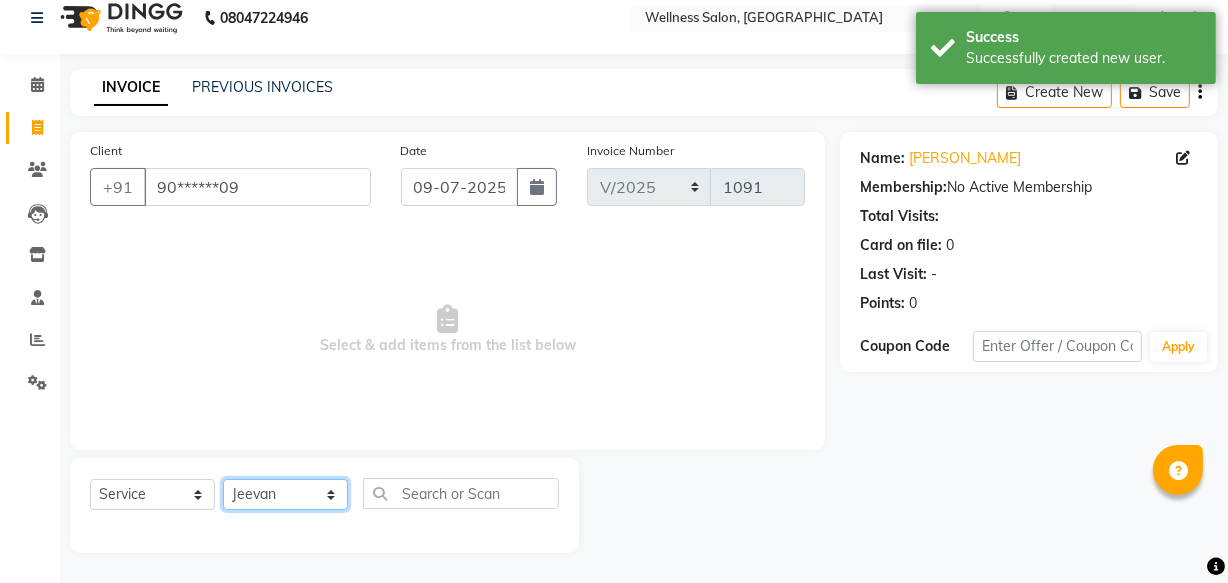 click on "Select Stylist Academy Babita [PERSON_NAME] Manager [PERSON_NAME]" 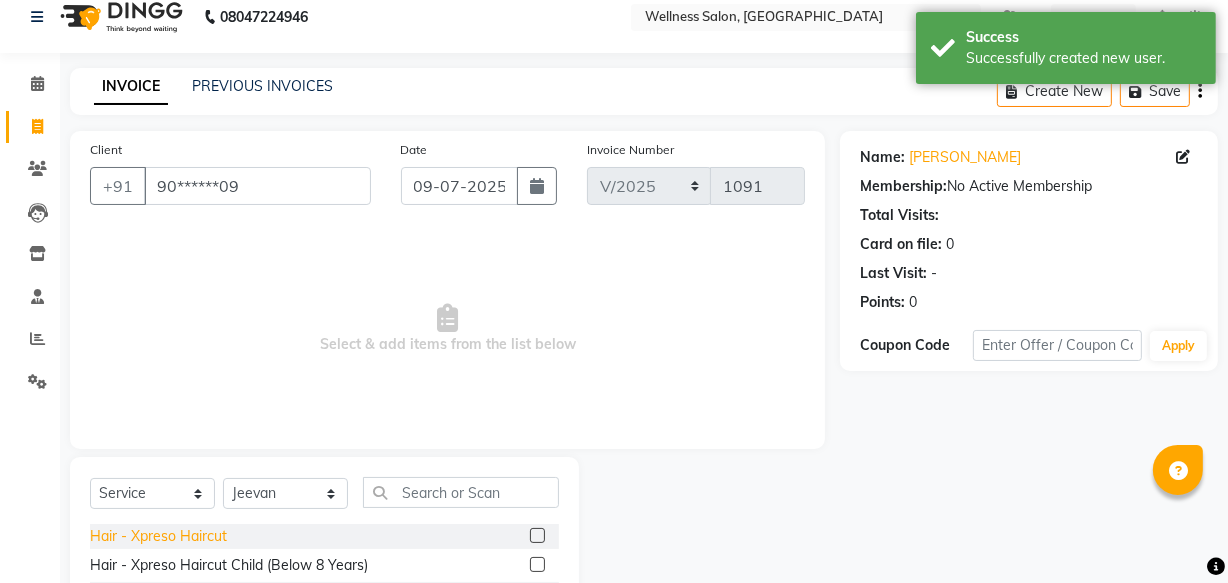 click on "Hair - Xpreso Haircut" 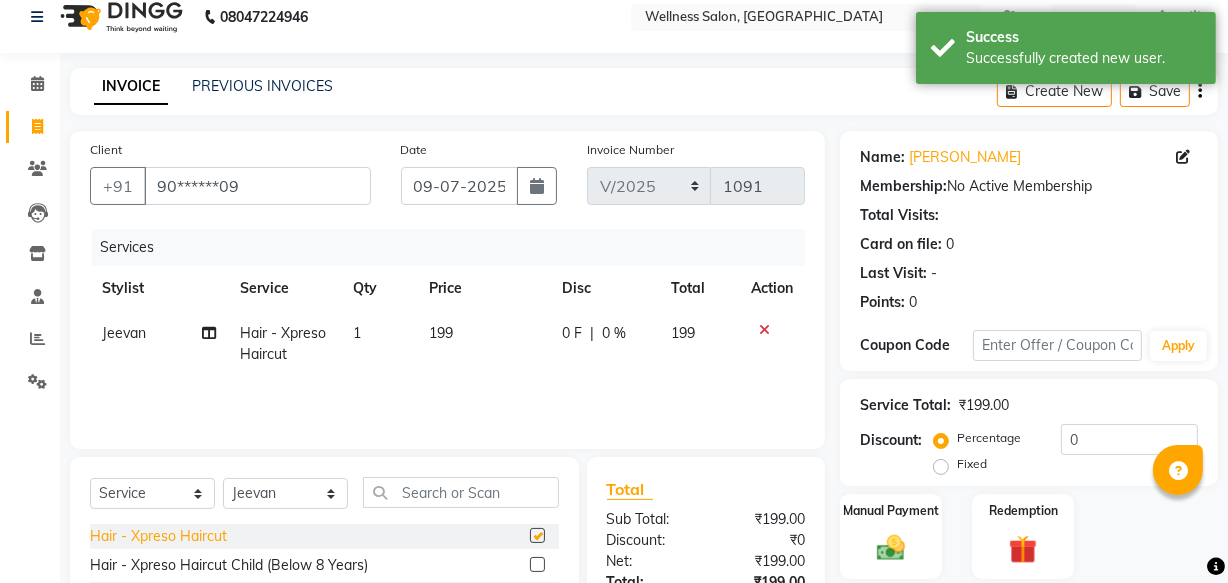 checkbox on "false" 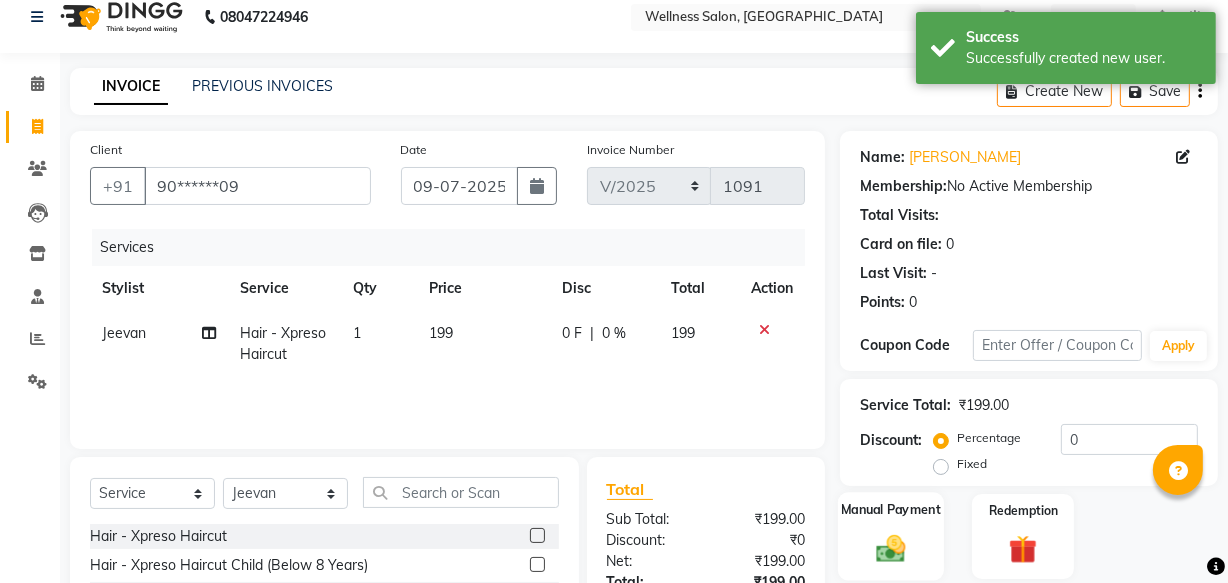 click 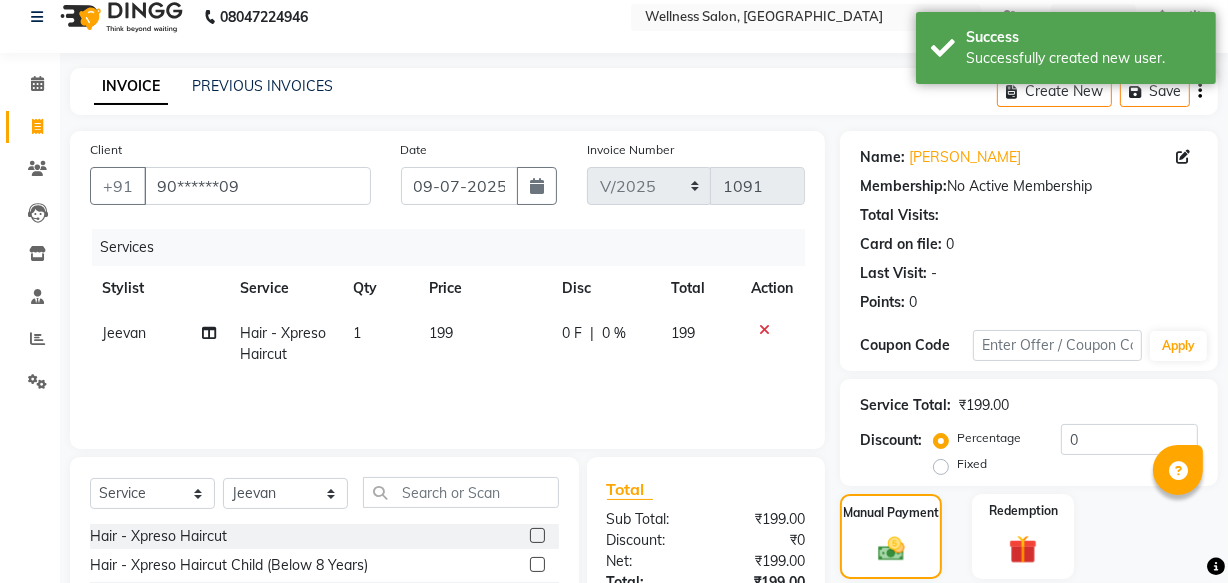 scroll, scrollTop: 219, scrollLeft: 0, axis: vertical 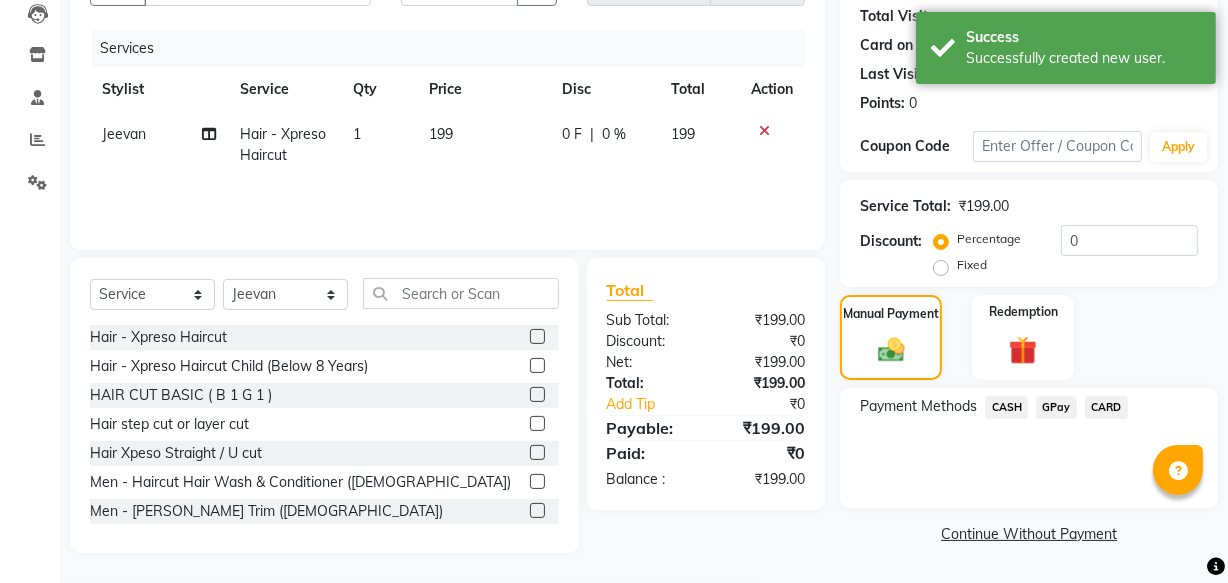 click on "GPay" 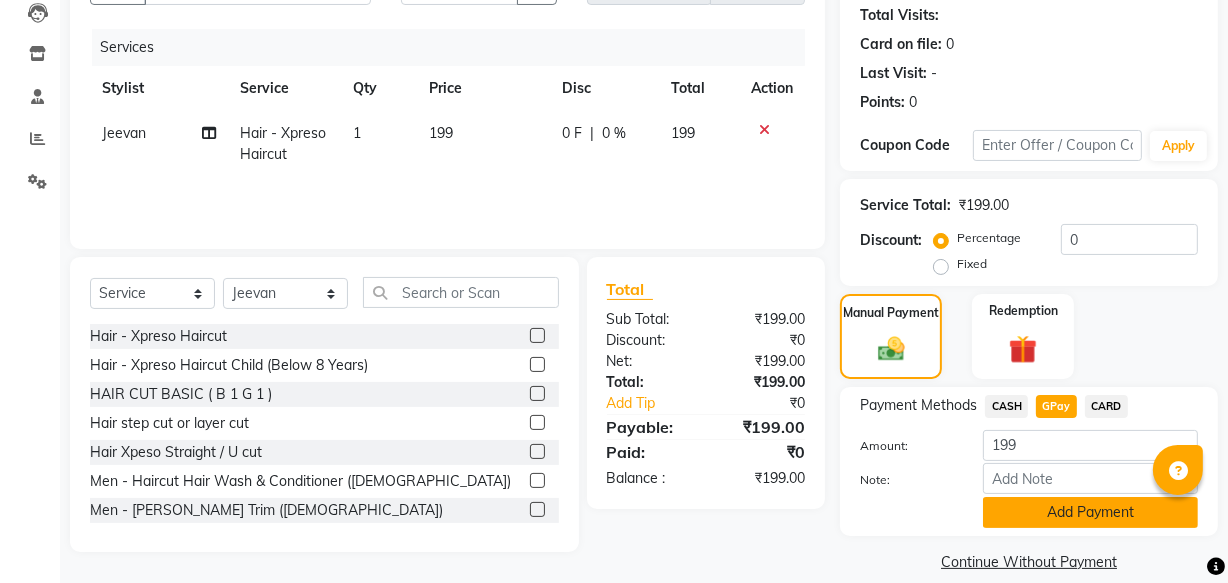 click on "Add Payment" 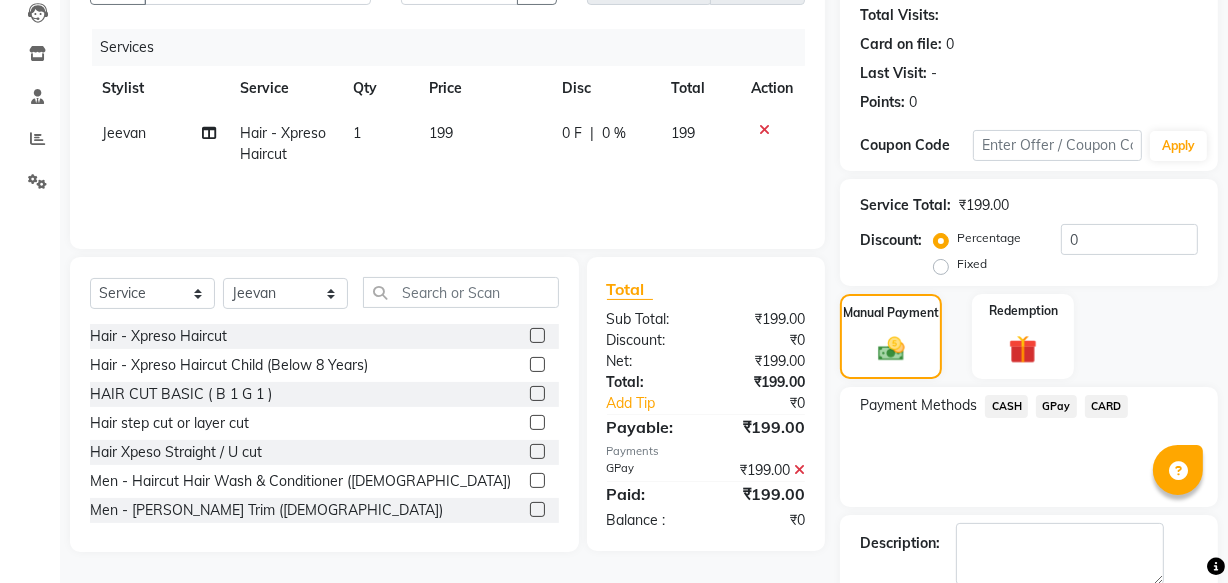 scroll, scrollTop: 326, scrollLeft: 0, axis: vertical 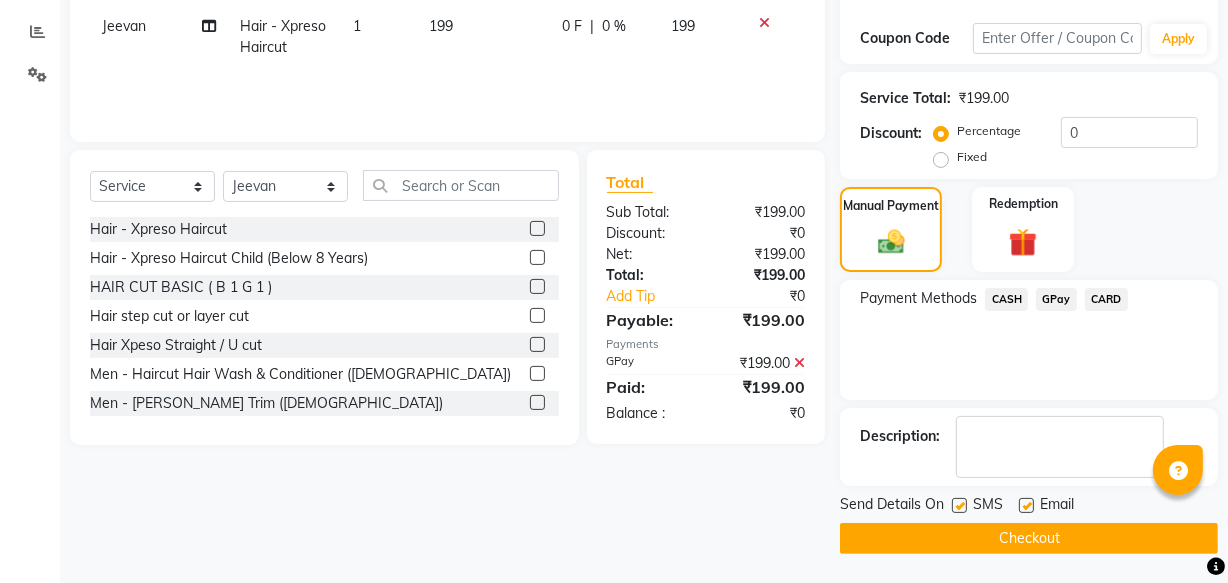 click on "Checkout" 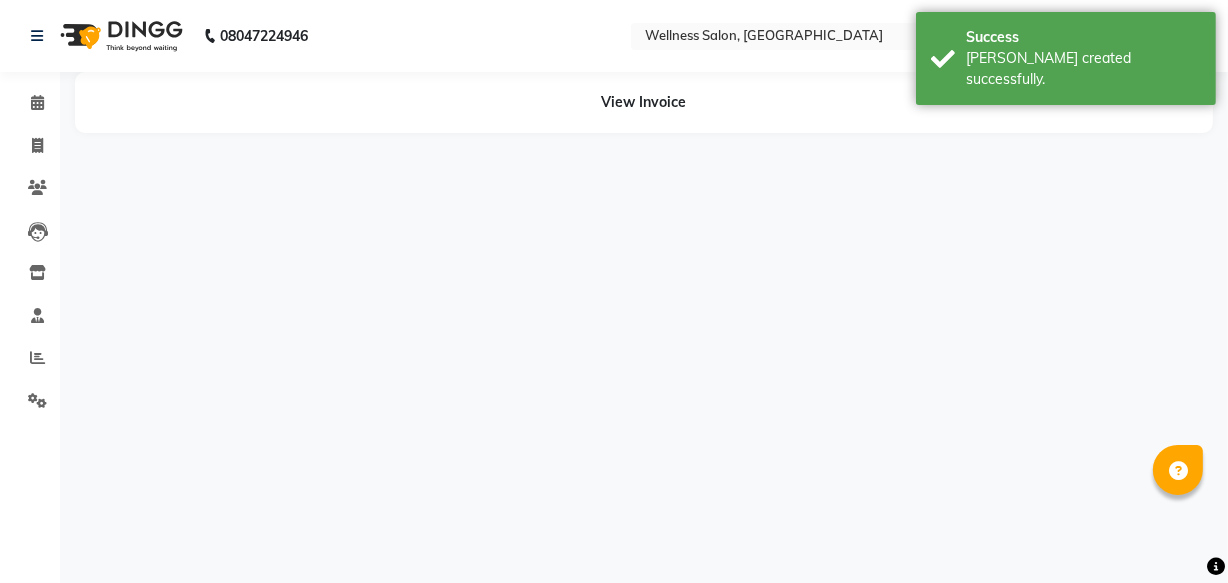 scroll, scrollTop: 0, scrollLeft: 0, axis: both 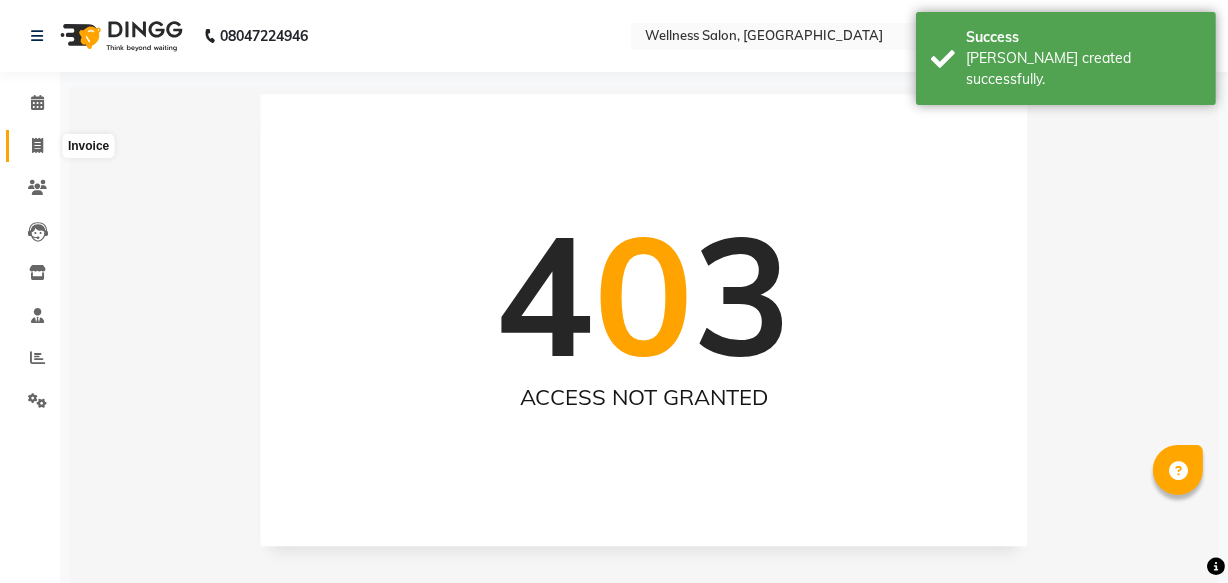 click 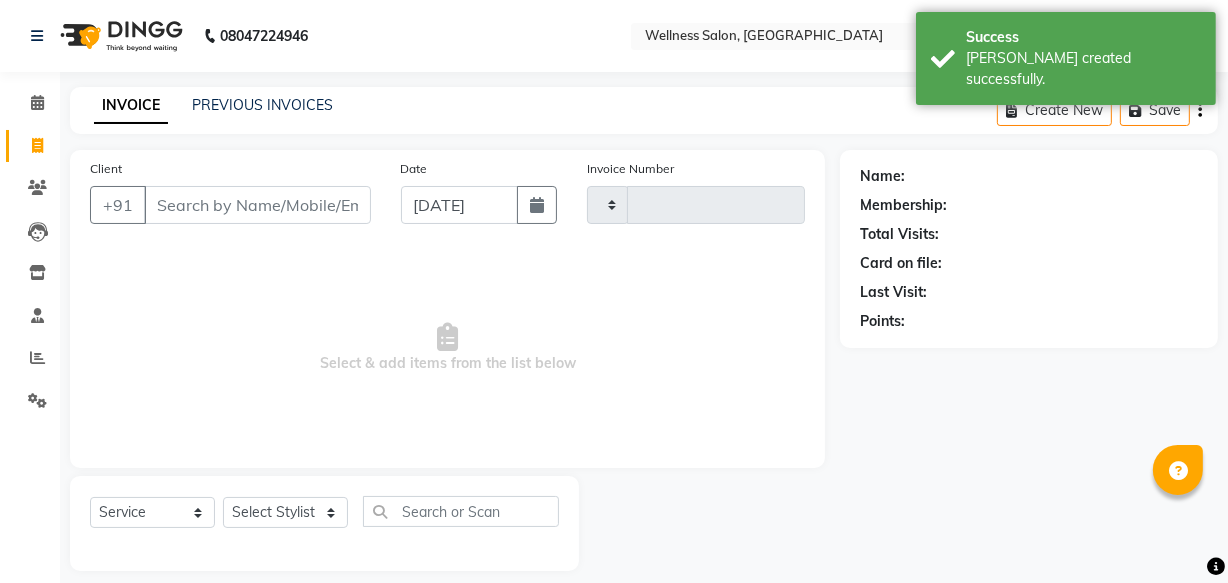 scroll, scrollTop: 19, scrollLeft: 0, axis: vertical 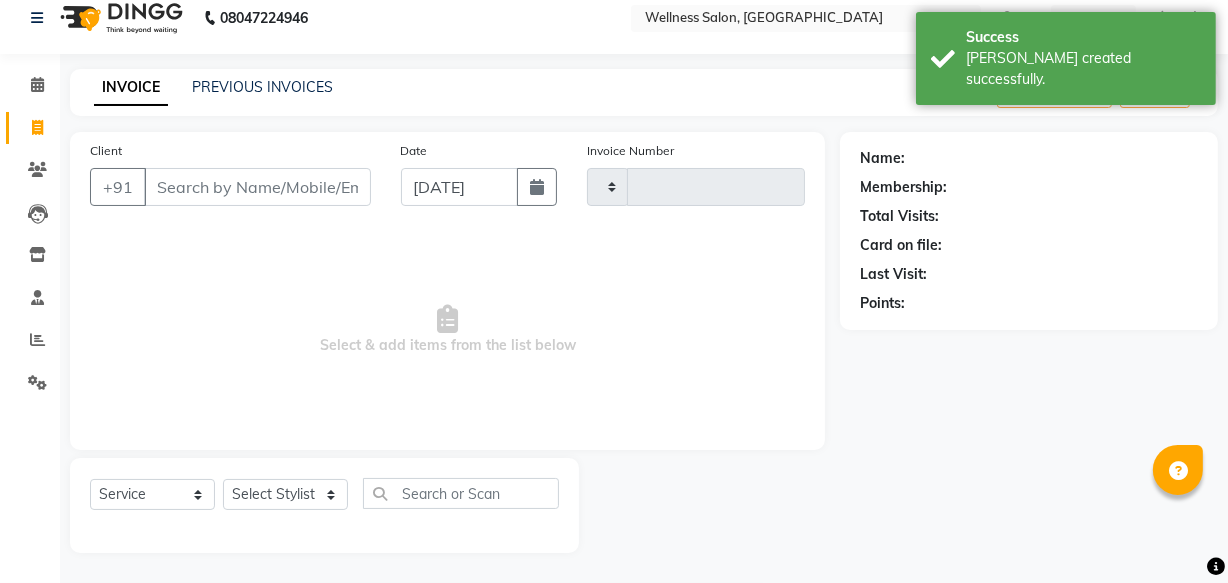 type on "1092" 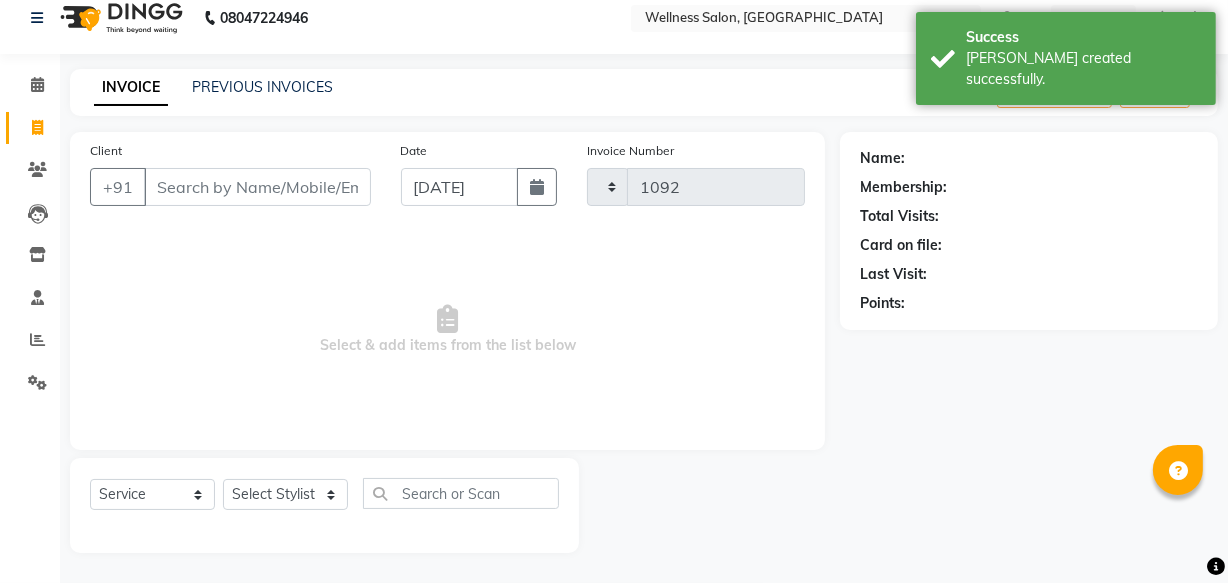 select on "4872" 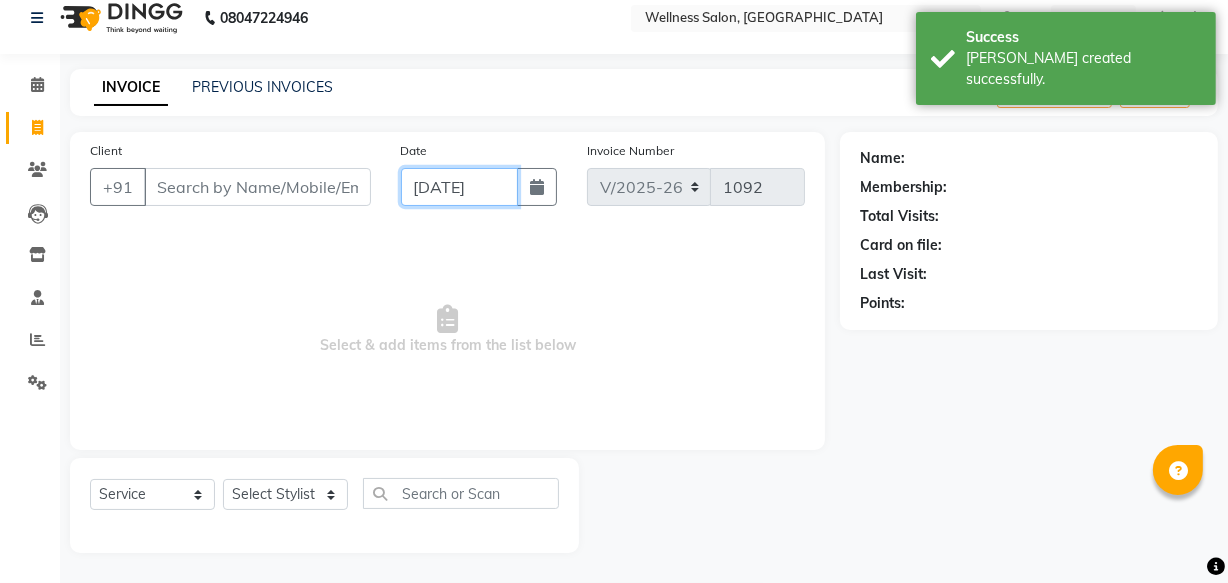 click on "[DATE]" 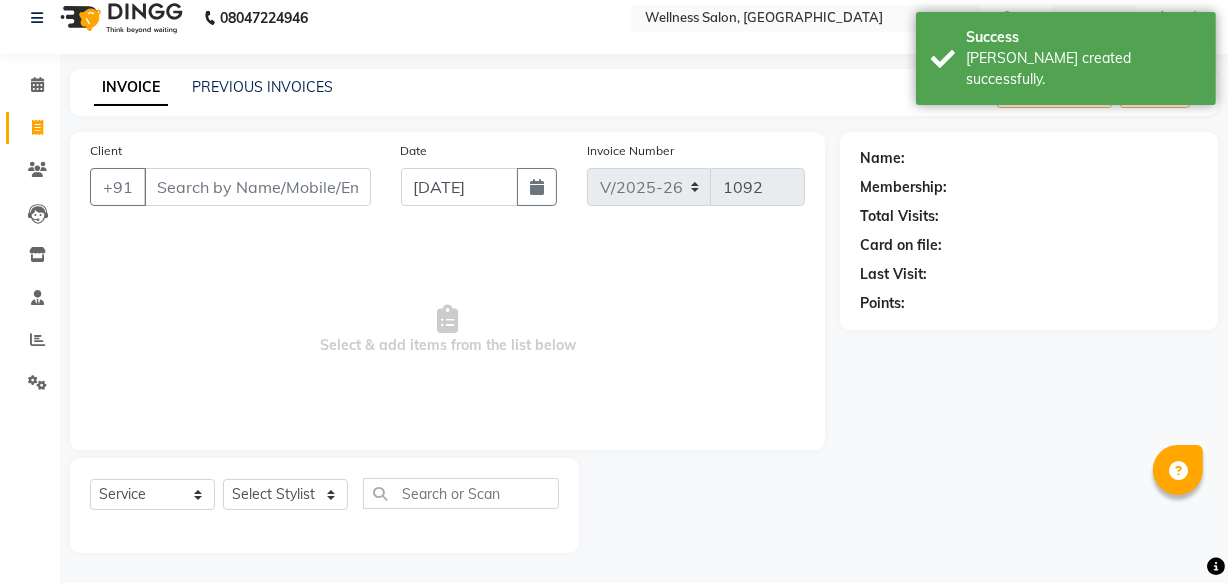 select on "7" 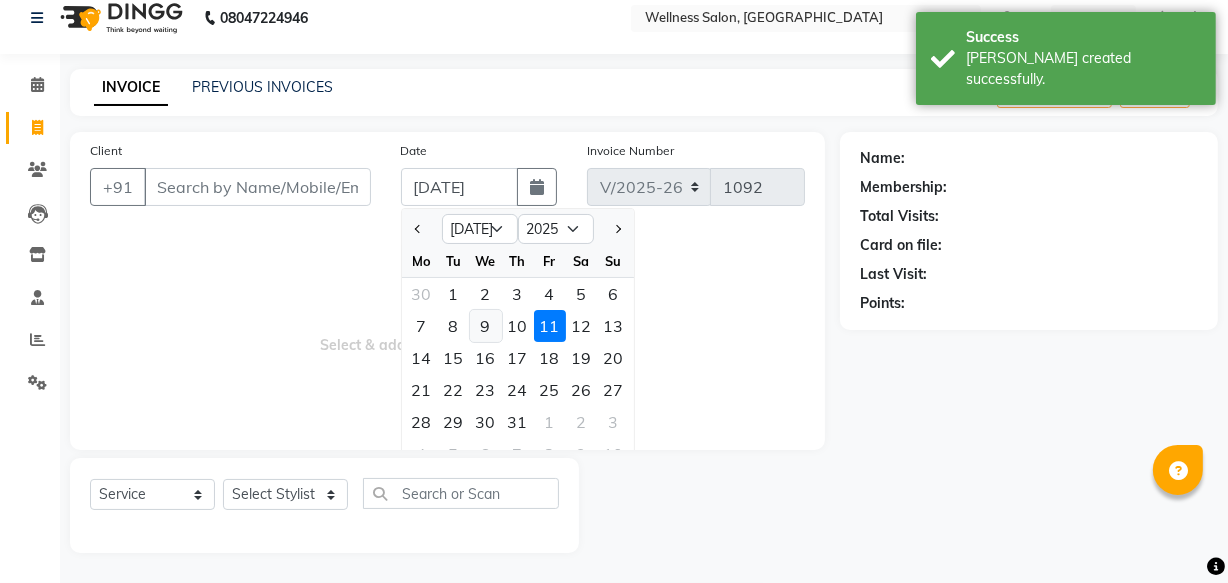 click on "9" 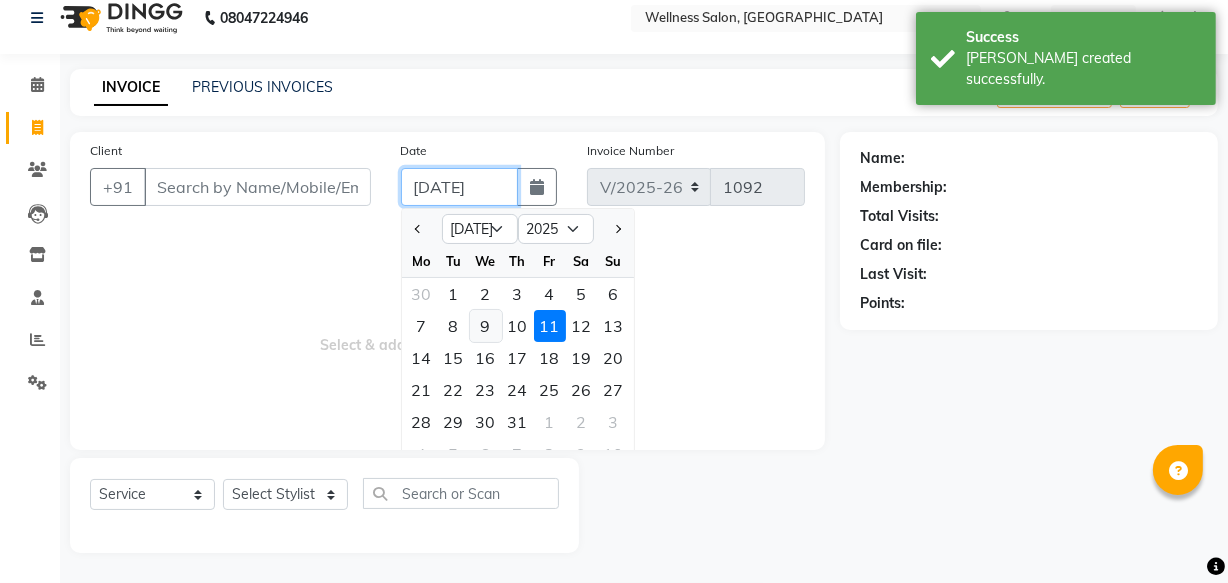 type on "09-07-2025" 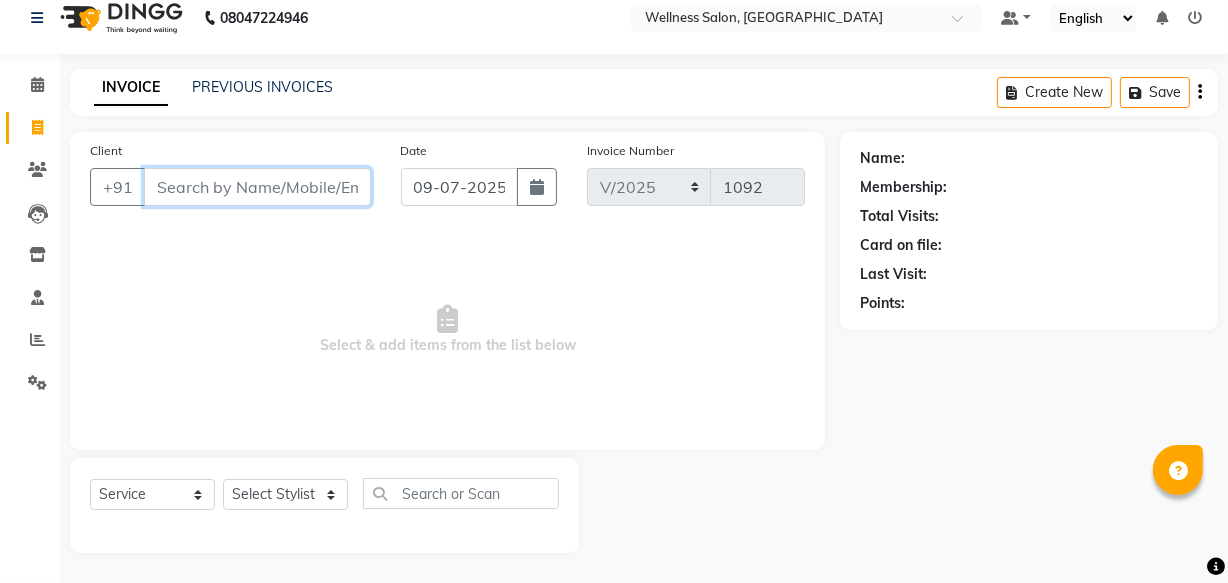 click on "Client" at bounding box center (257, 187) 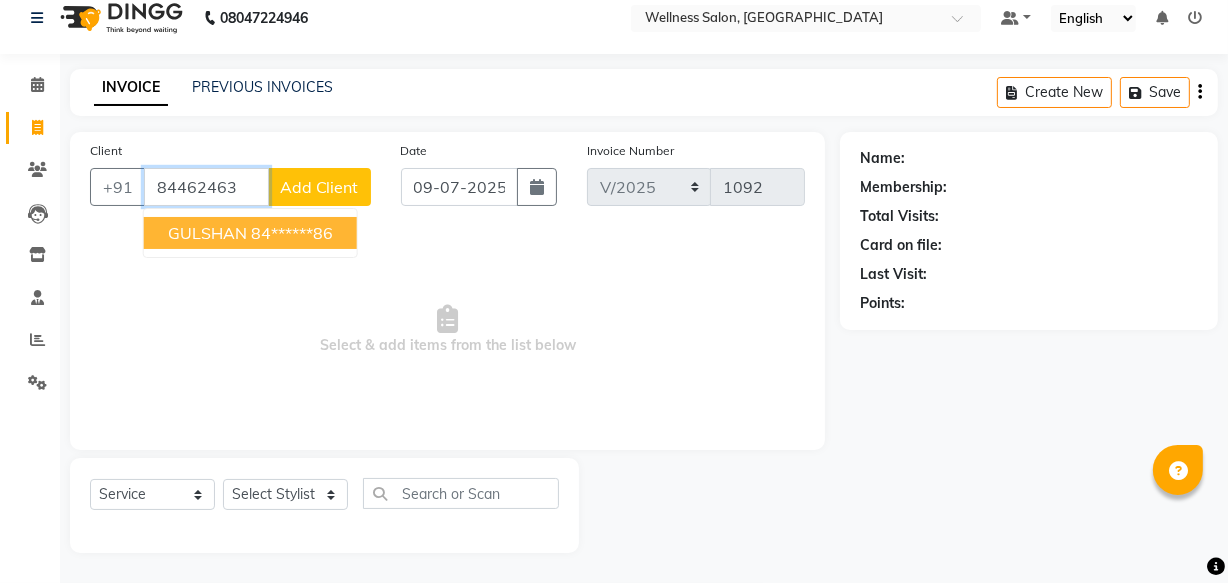 click on "GULSHAN  84******86" at bounding box center (250, 233) 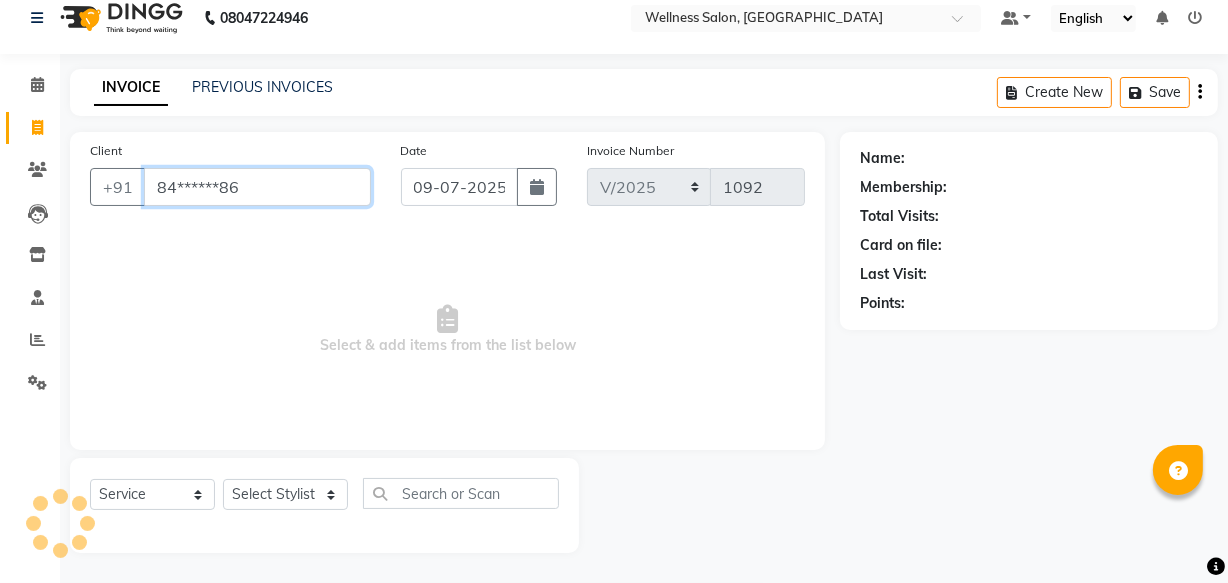 type on "84******86" 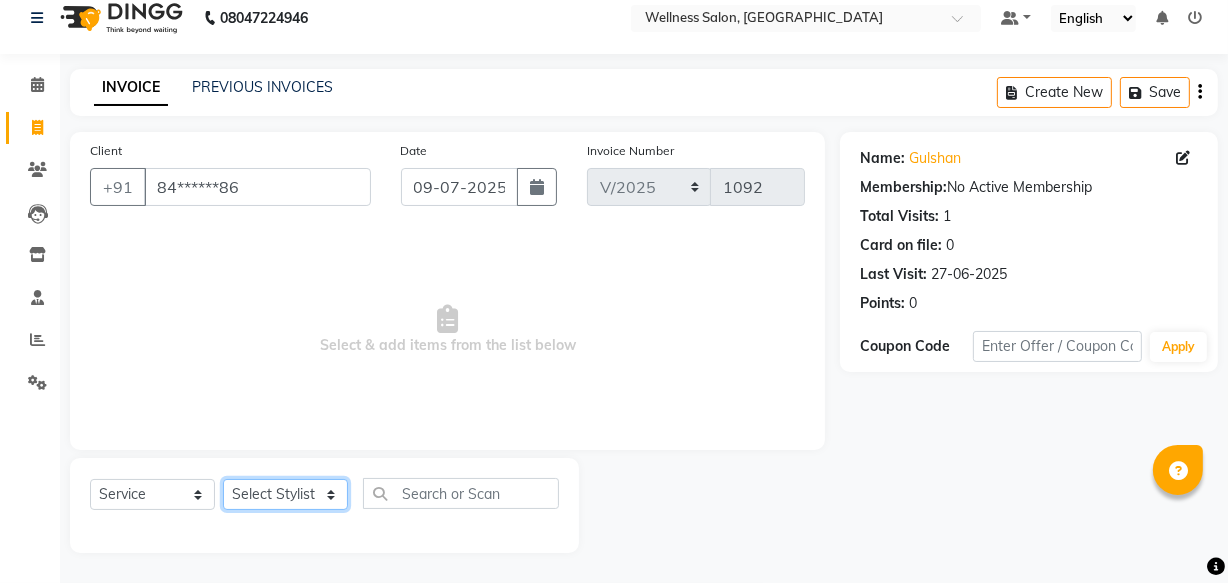 click on "Select Stylist Academy Babita [PERSON_NAME] Manager [PERSON_NAME]" 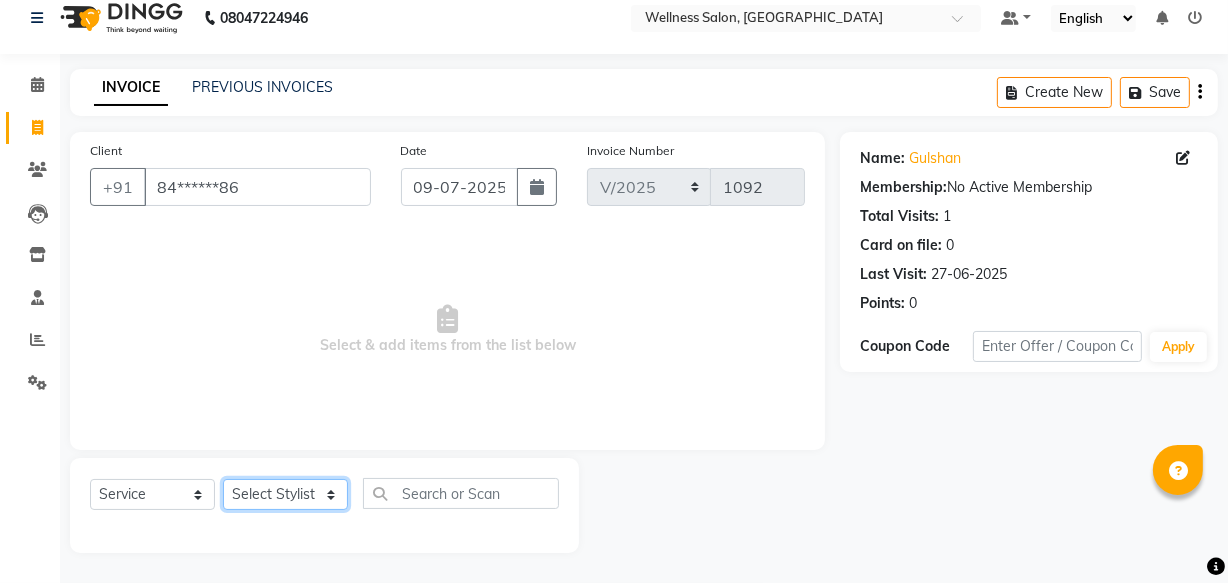 select on "61588" 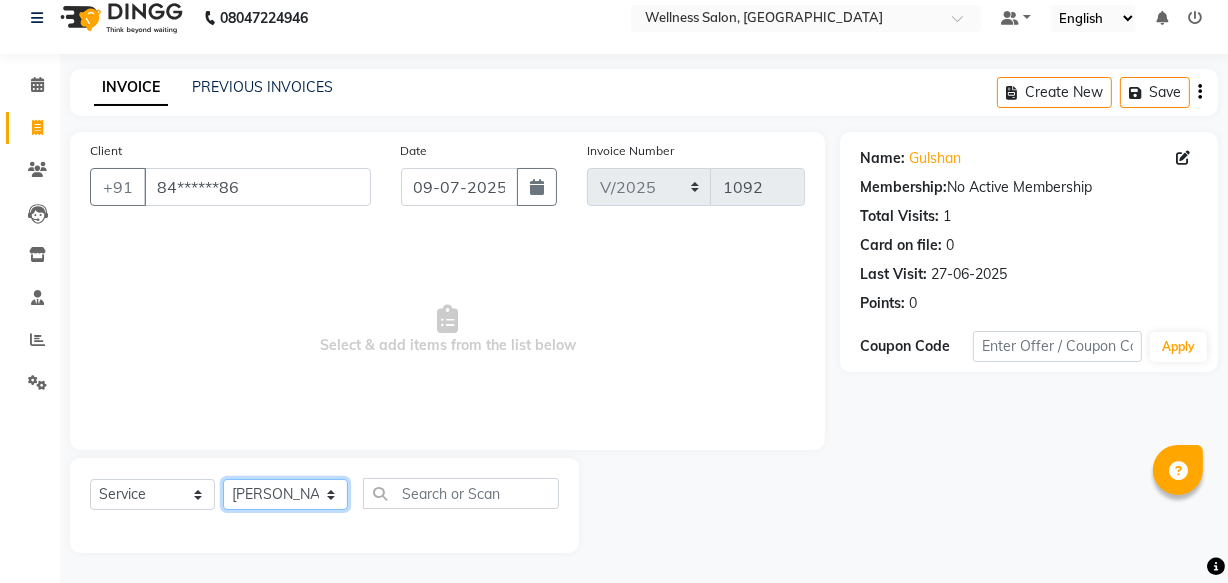 click on "Select Stylist Academy Babita [PERSON_NAME] Manager [PERSON_NAME]" 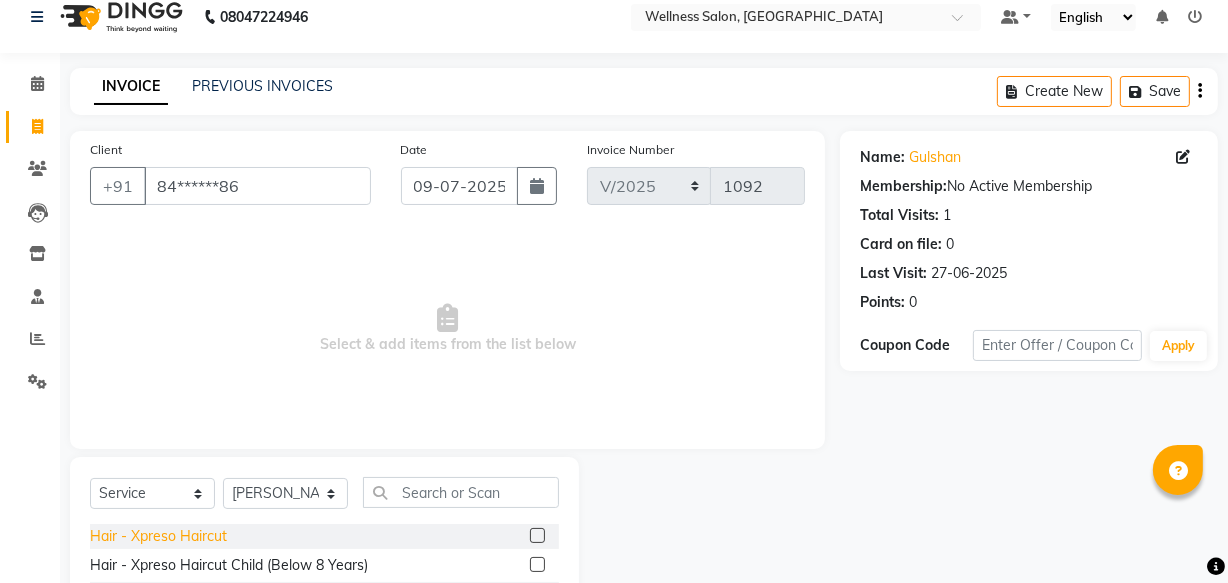 click on "Hair - Xpreso Haircut" 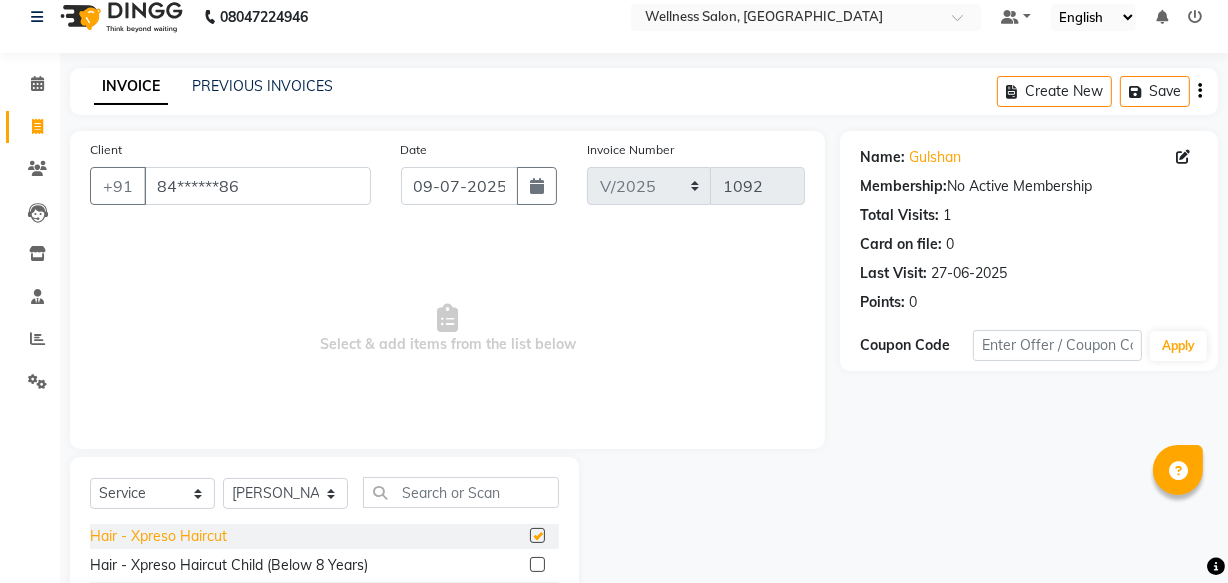 checkbox on "false" 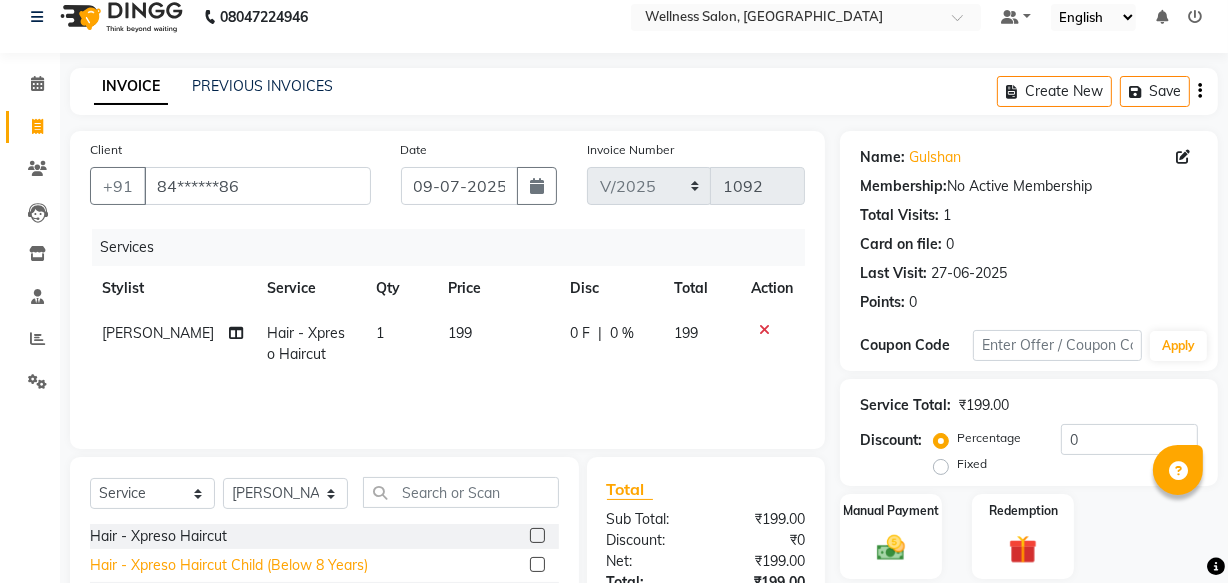 click on "Hair - Xpreso Haircut Child (Below 8 Years)" 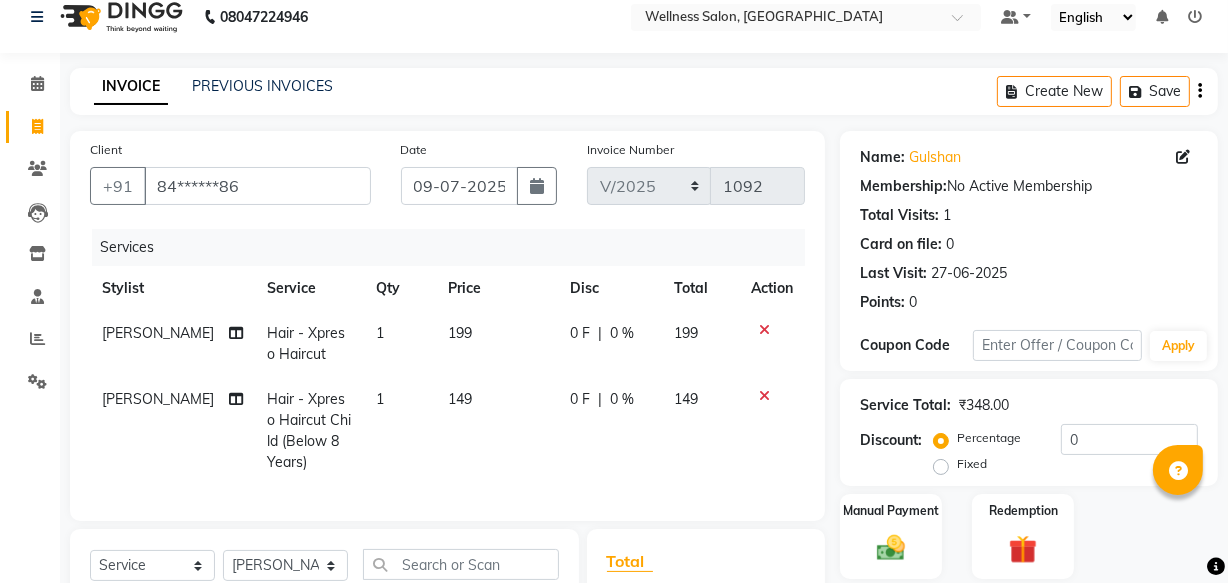 checkbox on "false" 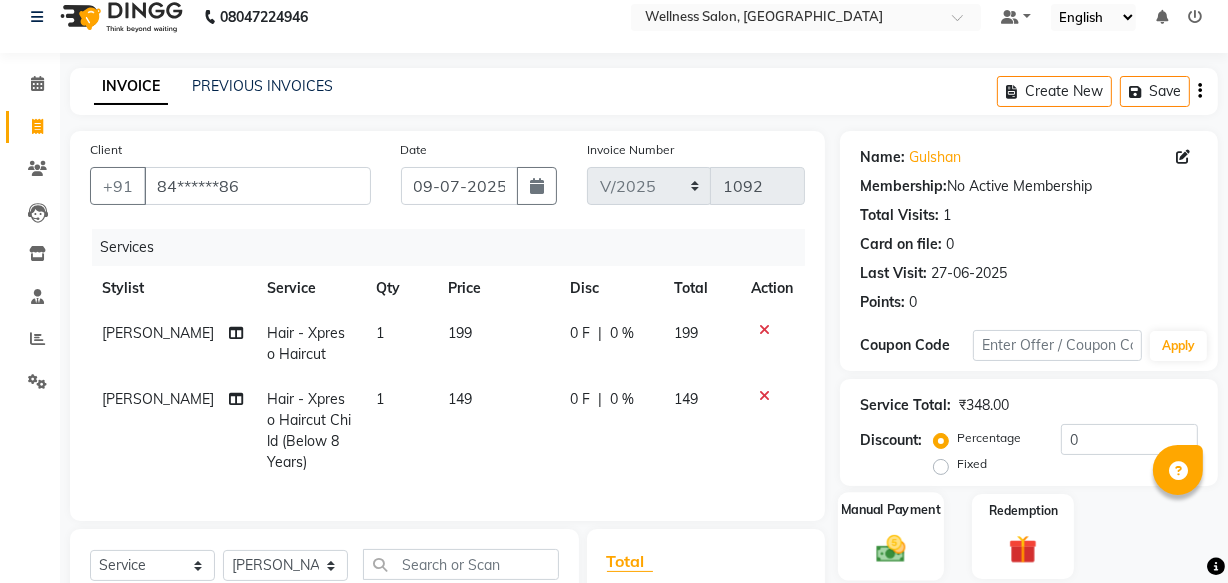 click 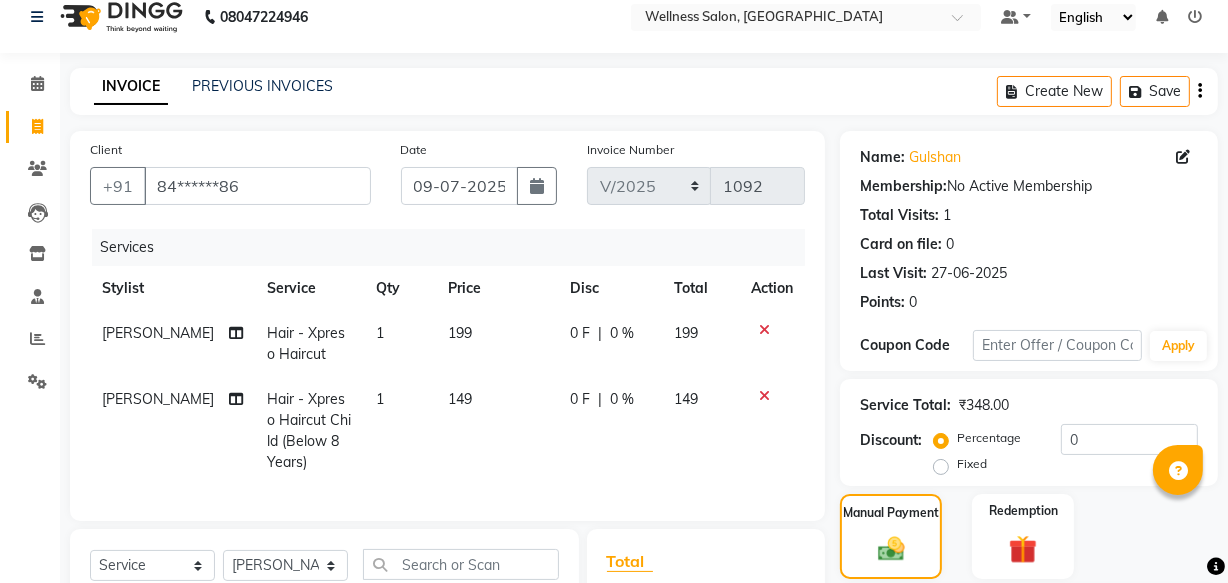 scroll, scrollTop: 304, scrollLeft: 0, axis: vertical 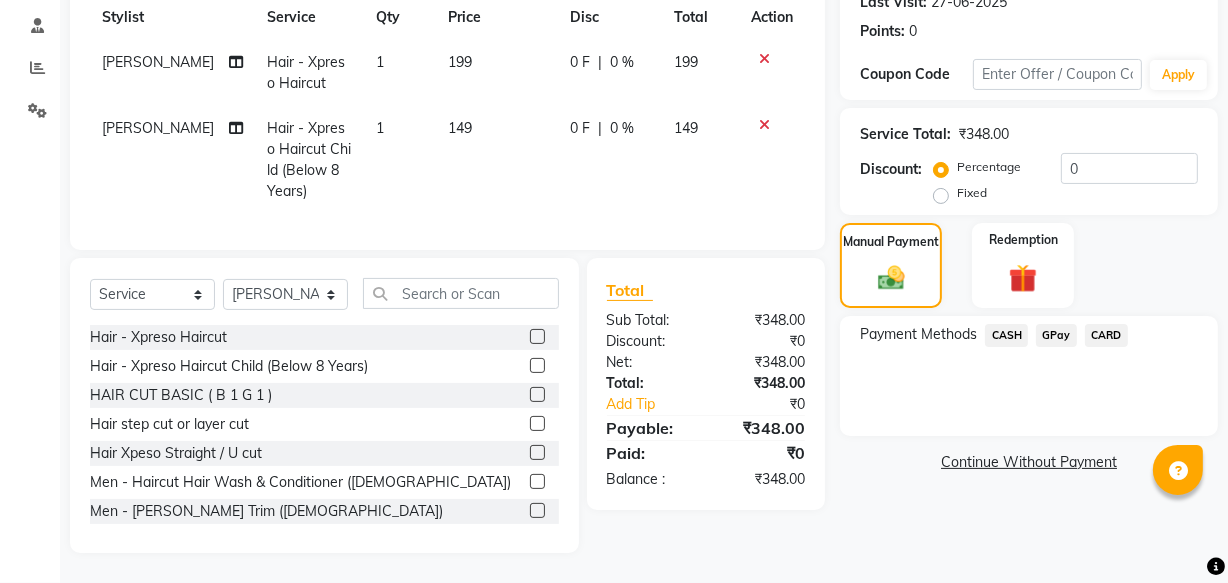 click on "GPay" 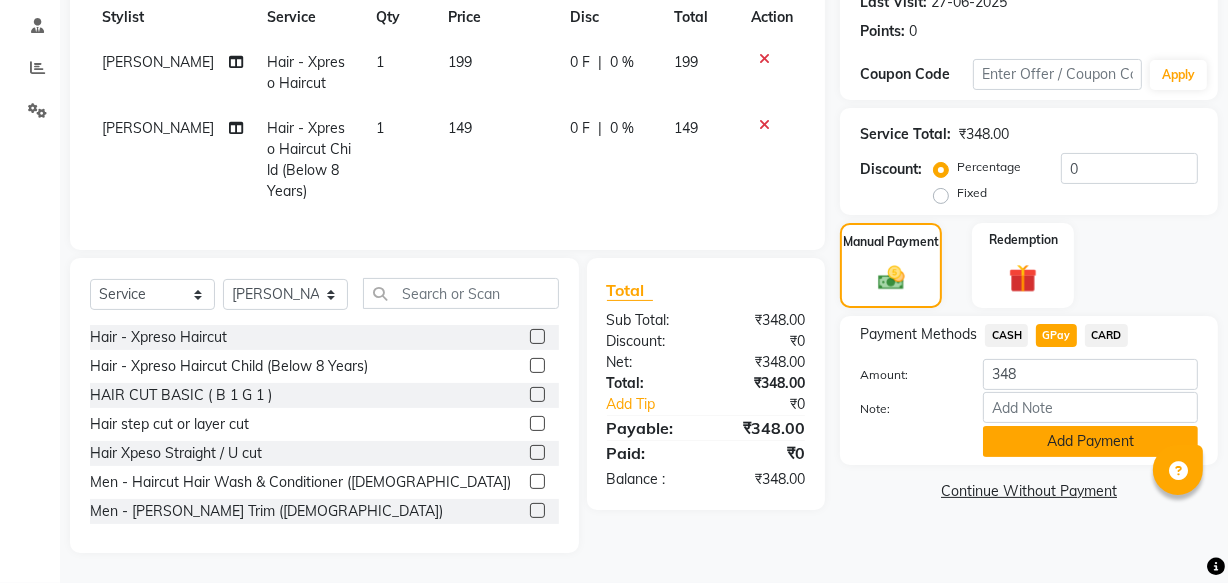click on "Add Payment" 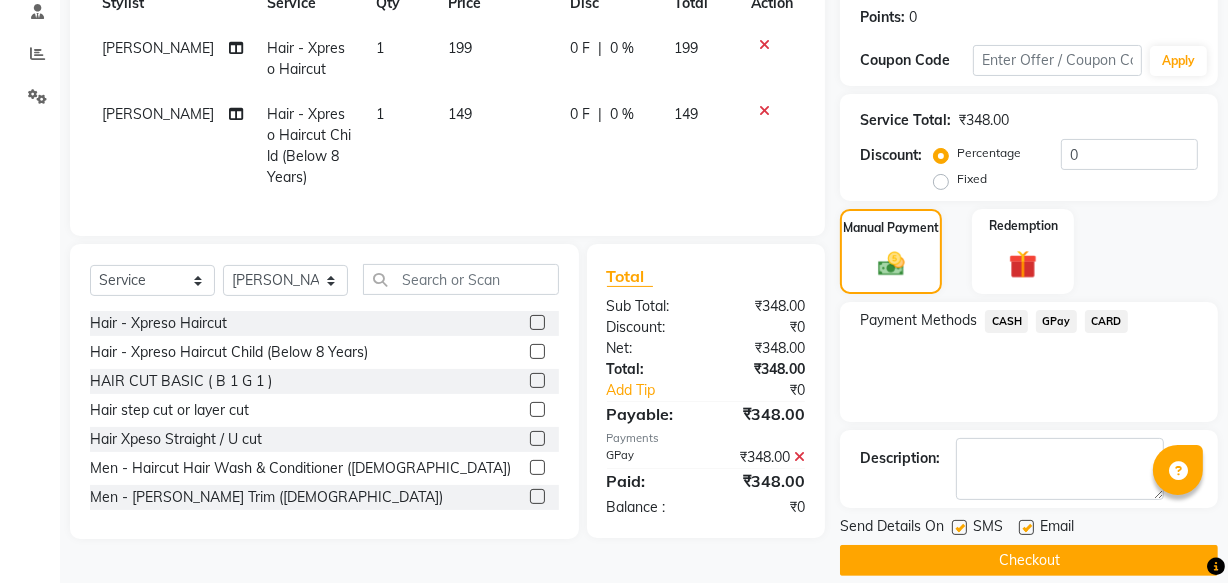 click on "Checkout" 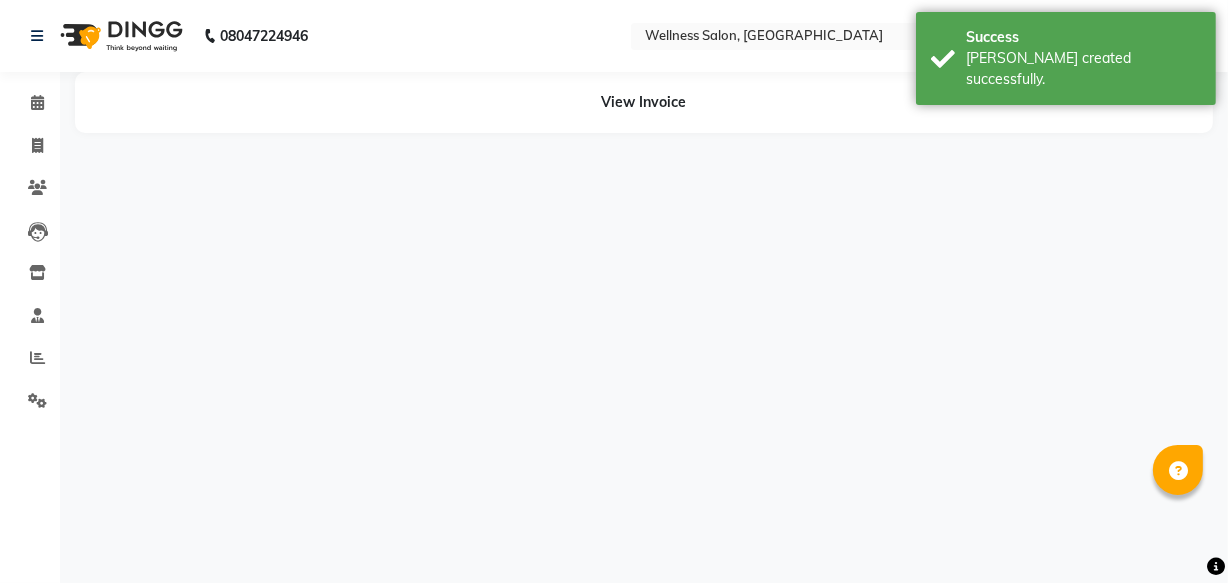 scroll, scrollTop: 0, scrollLeft: 0, axis: both 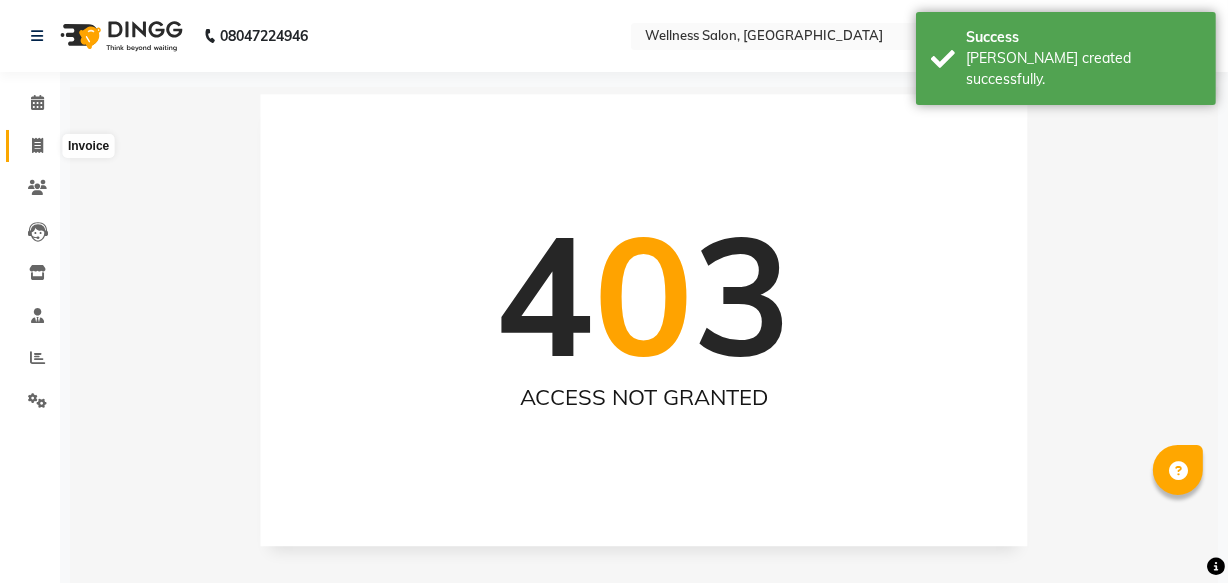 click 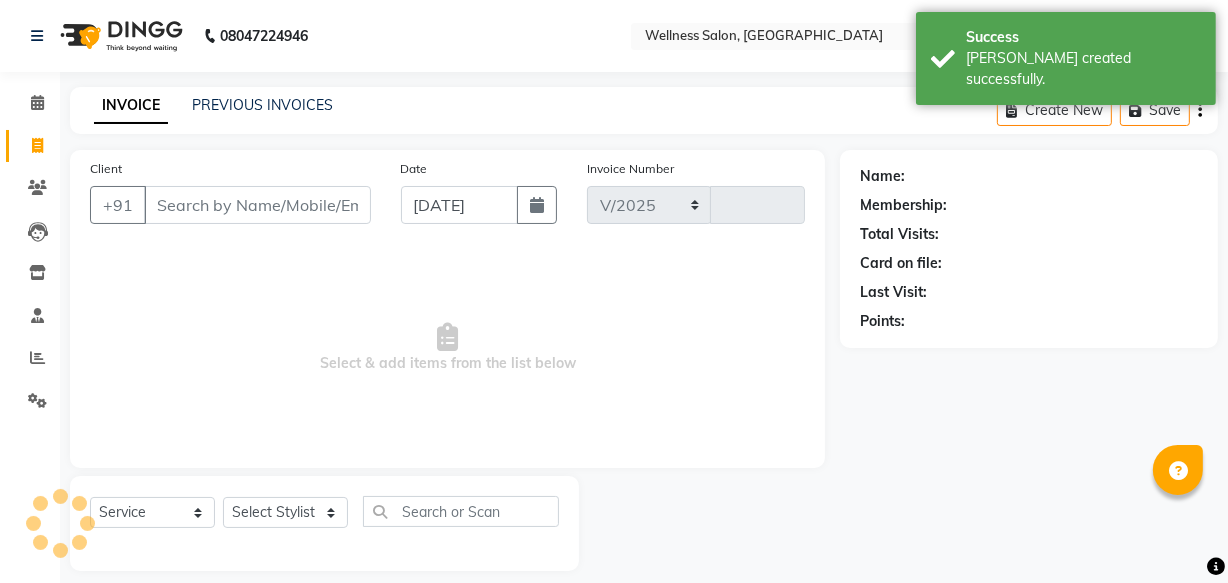 scroll, scrollTop: 19, scrollLeft: 0, axis: vertical 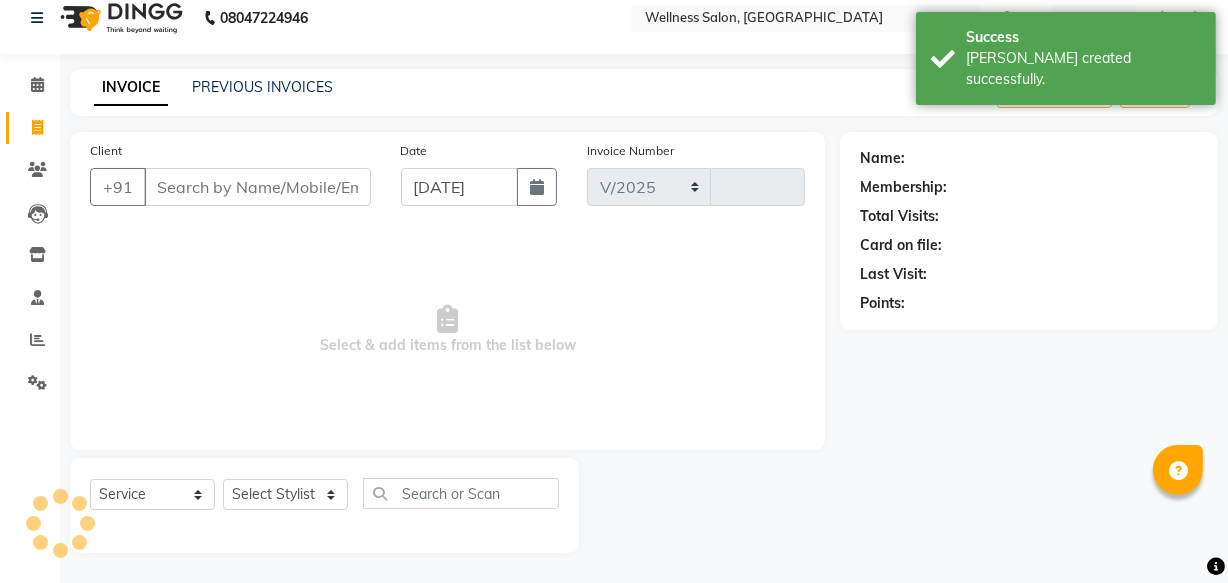 select on "4872" 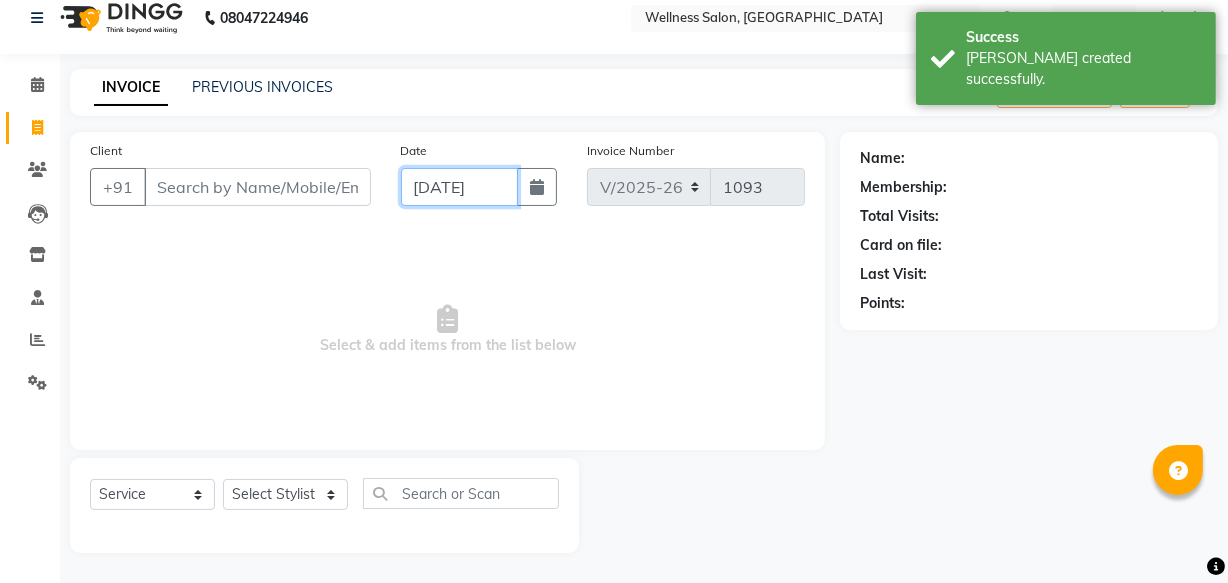 click on "[DATE]" 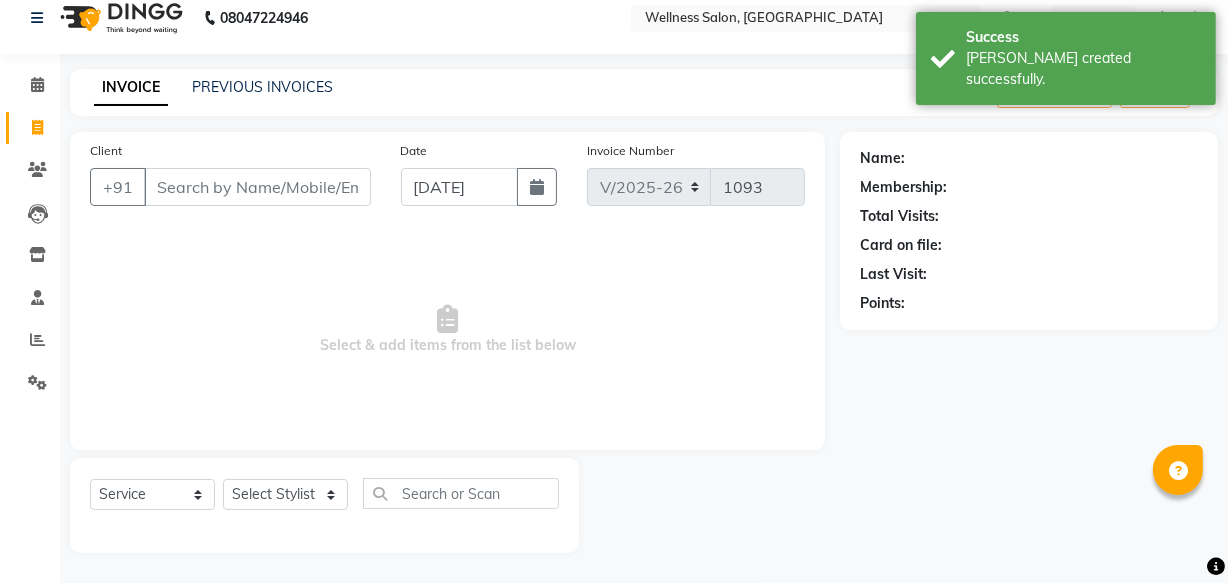 select on "7" 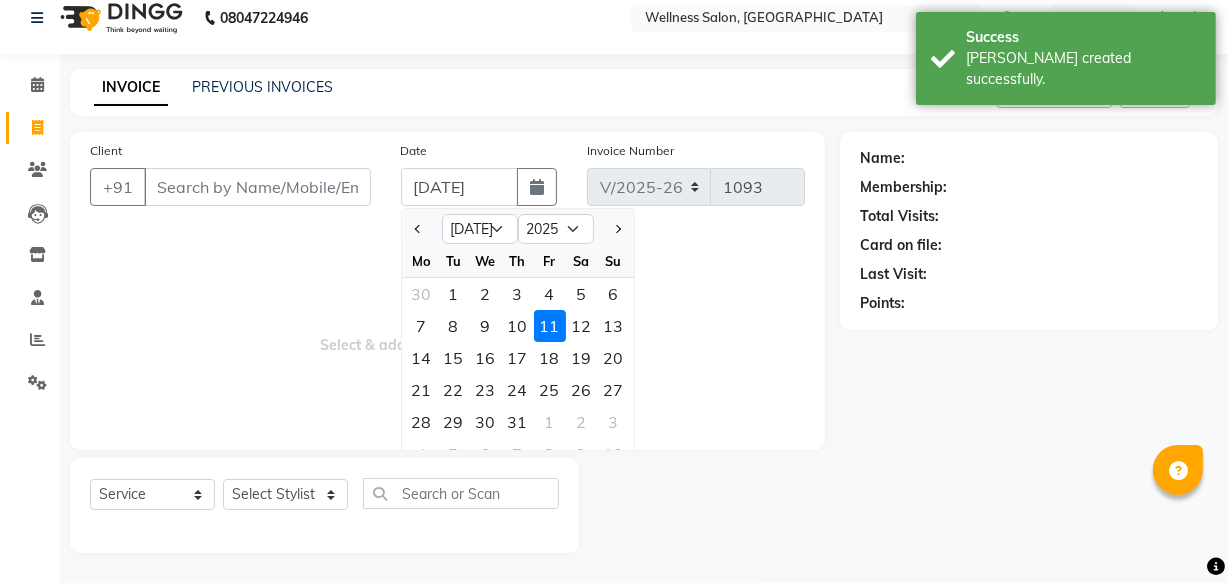 click on "9" 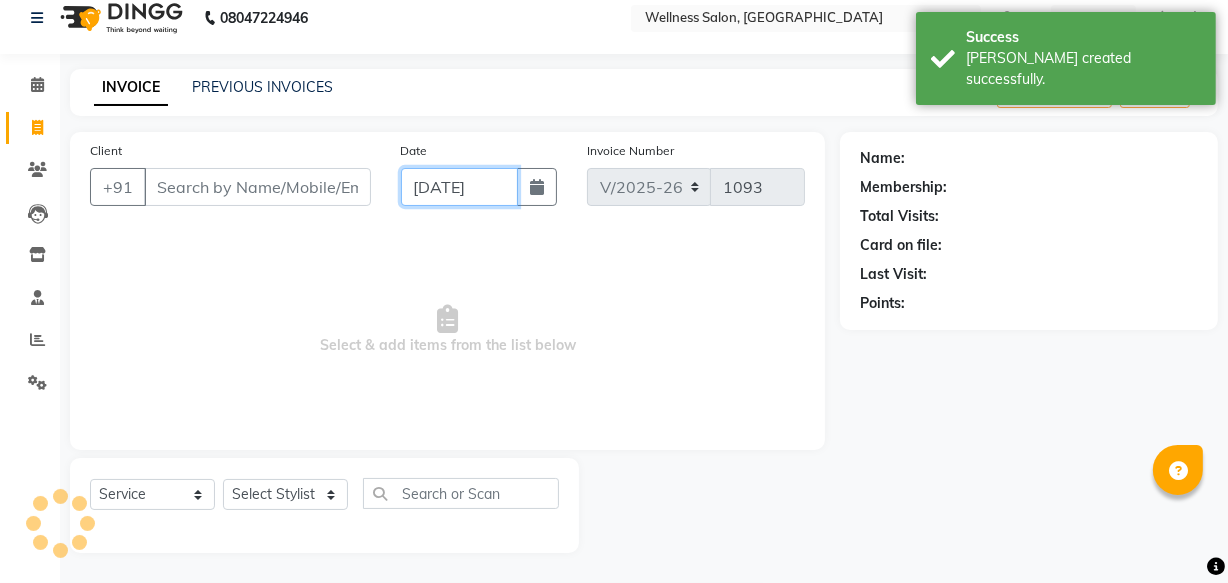 type on "09-07-2025" 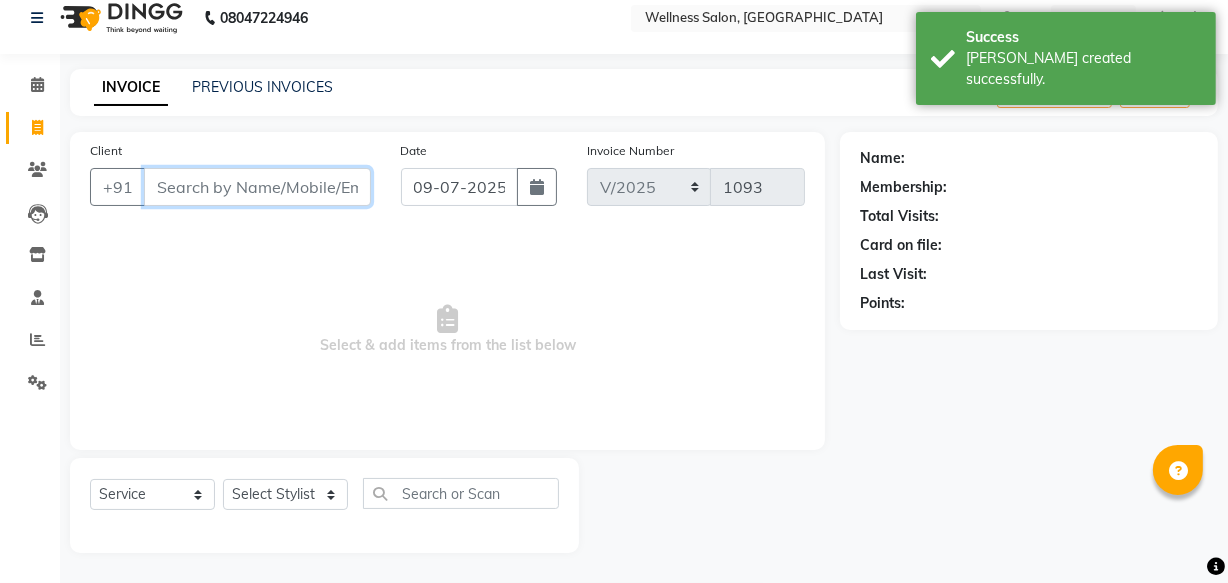 click on "Client" at bounding box center [257, 187] 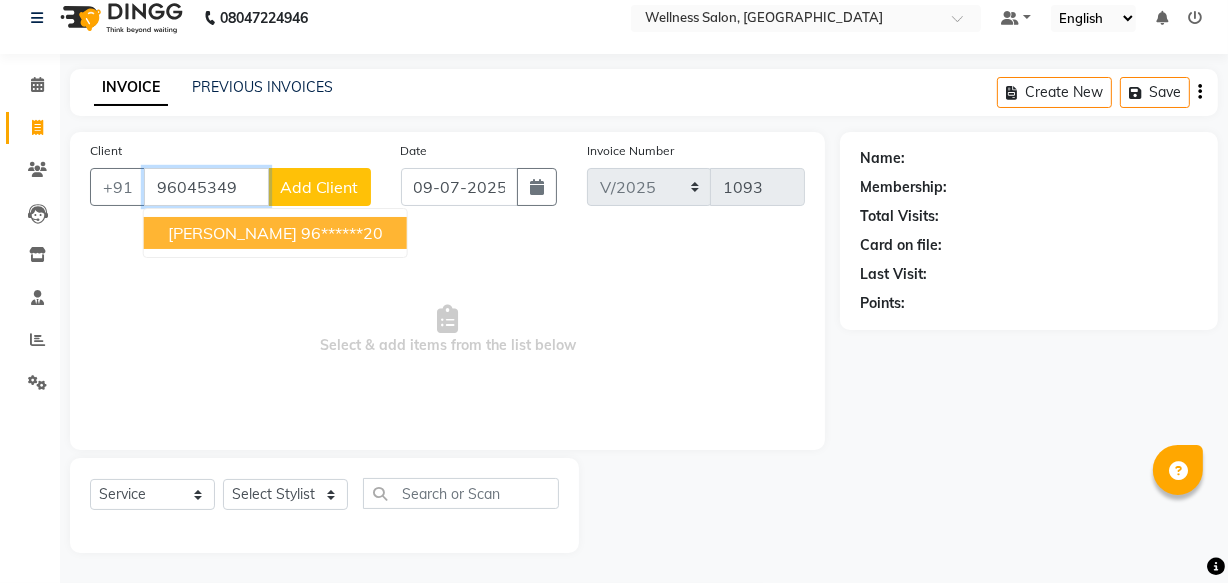 click on "96******20" at bounding box center [342, 233] 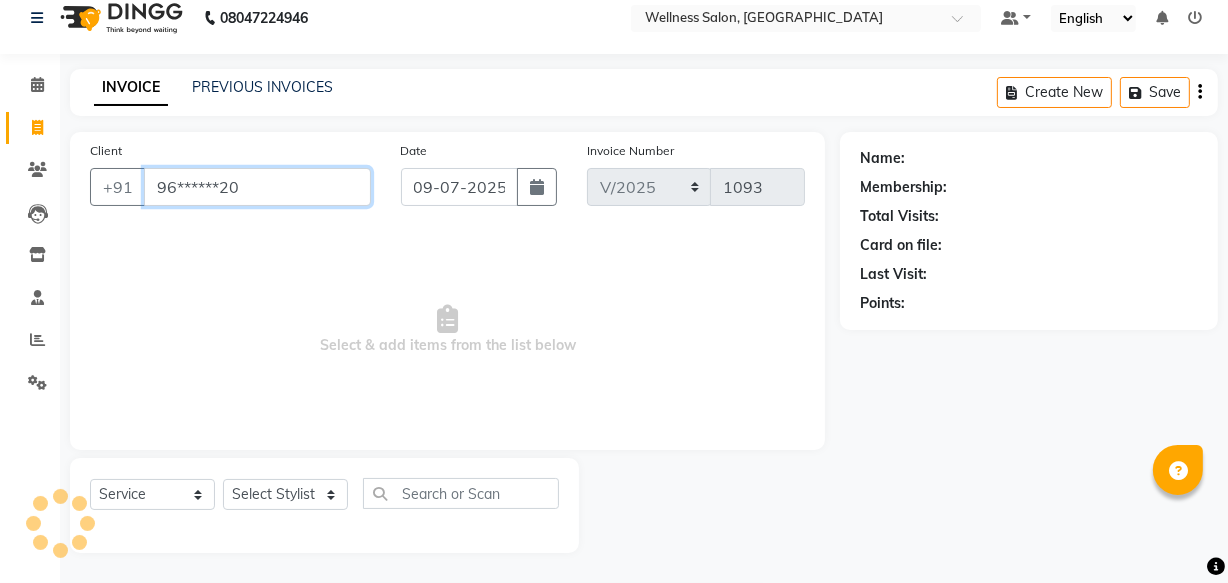 type on "96******20" 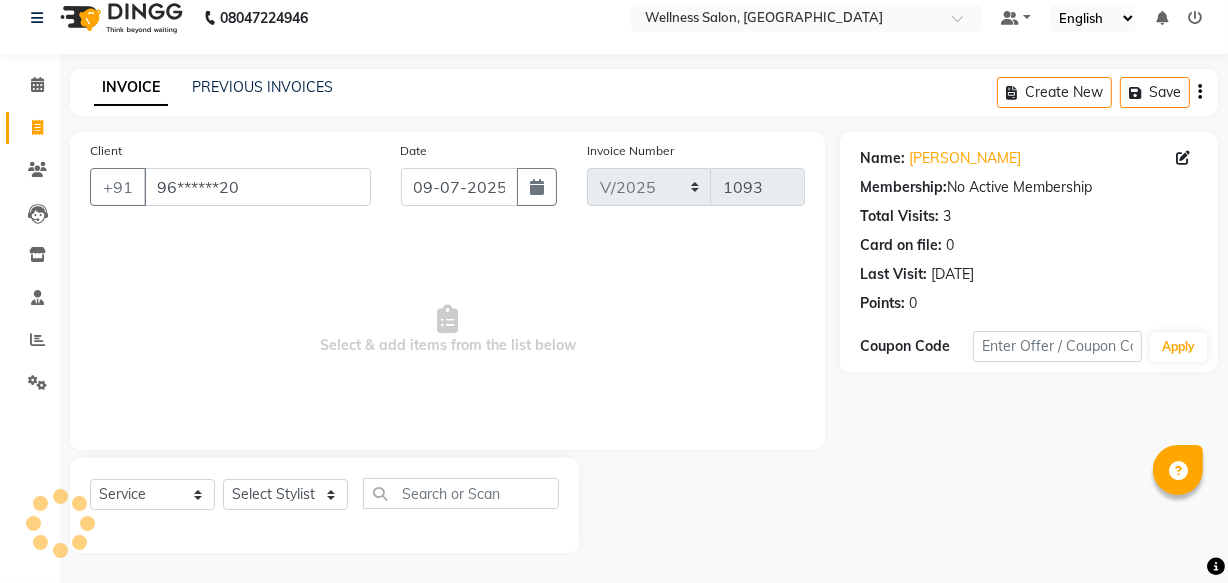 click on "Select  Service  Product  Membership  Package Voucher Prepaid Gift Card  Select Stylist Academy Babita [PERSON_NAME] Manager [PERSON_NAME]" 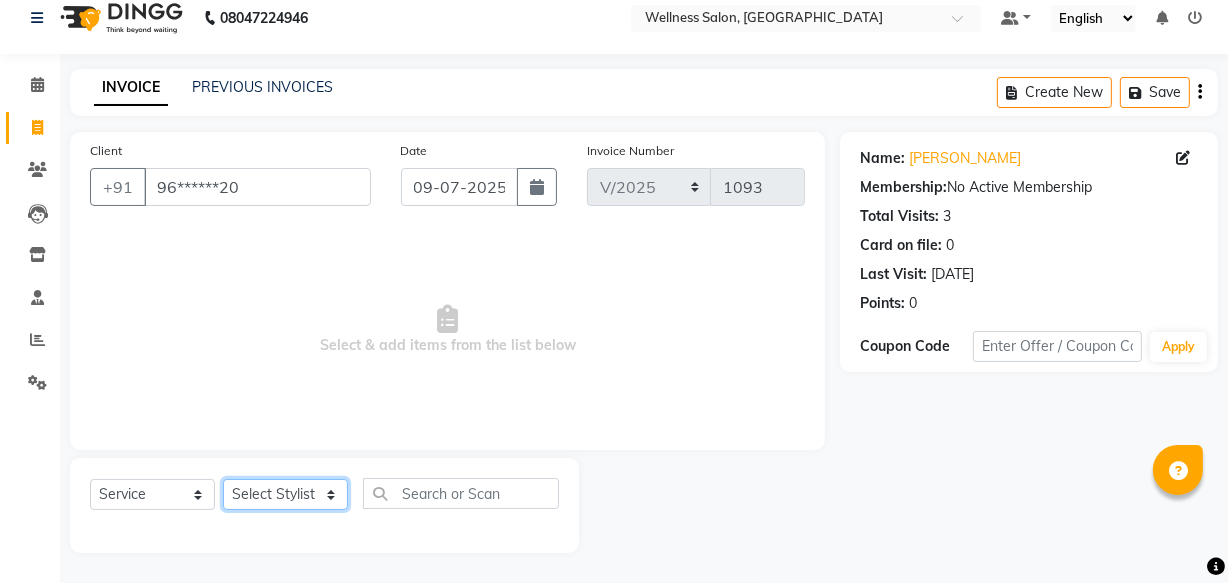 click on "Select Stylist Academy Babita [PERSON_NAME] Manager [PERSON_NAME]" 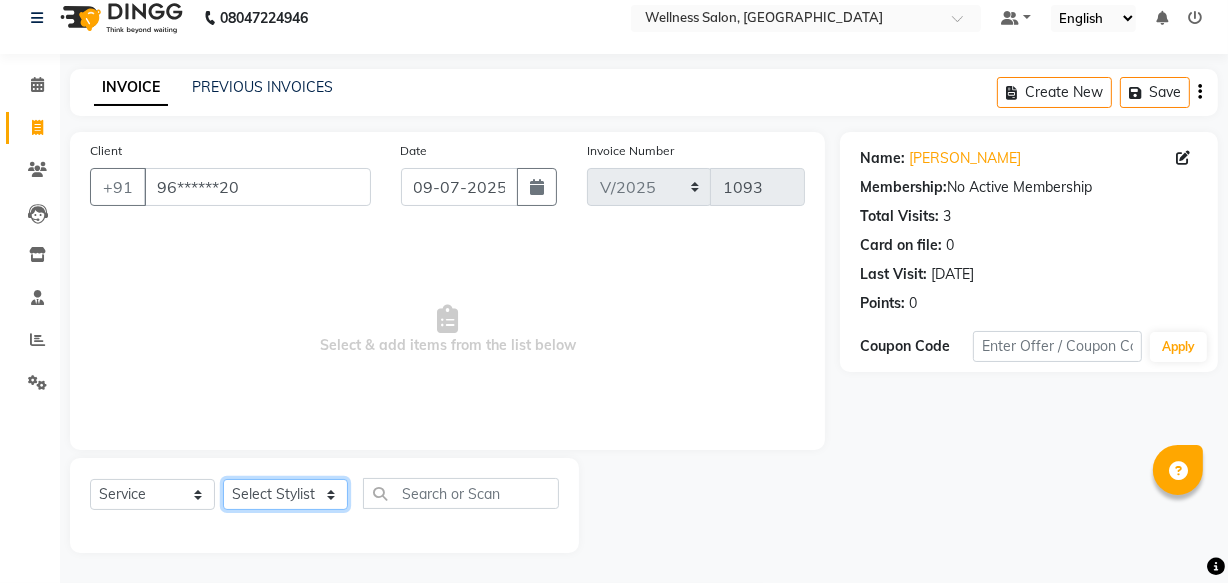 select on "61588" 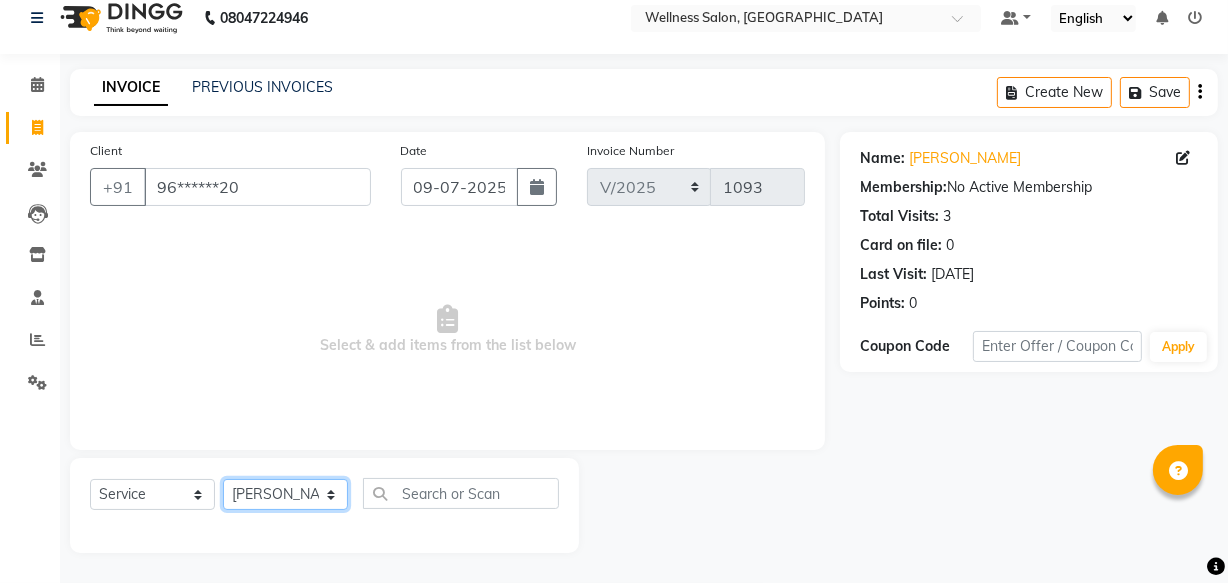 click on "Select Stylist Academy Babita [PERSON_NAME] Manager [PERSON_NAME]" 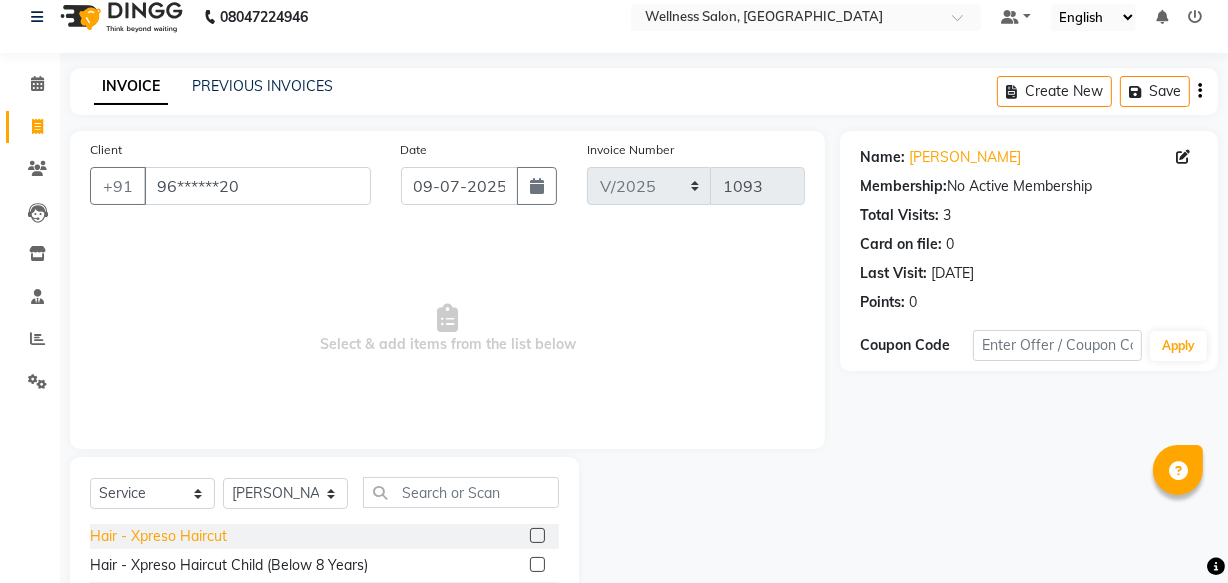 click on "Hair - Xpreso Haircut" 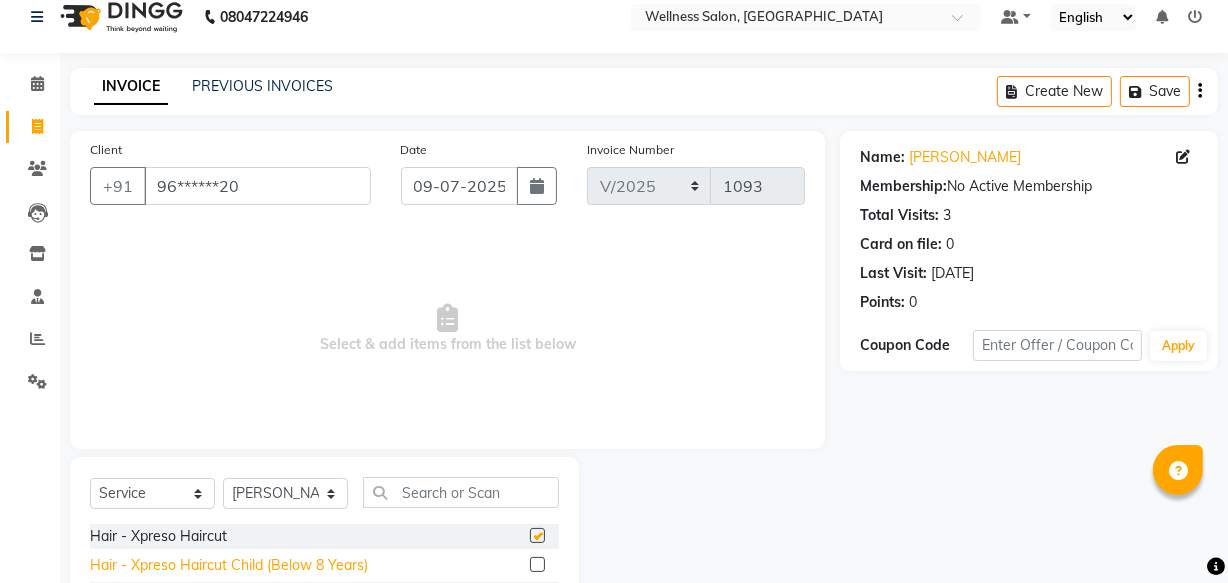 checkbox on "false" 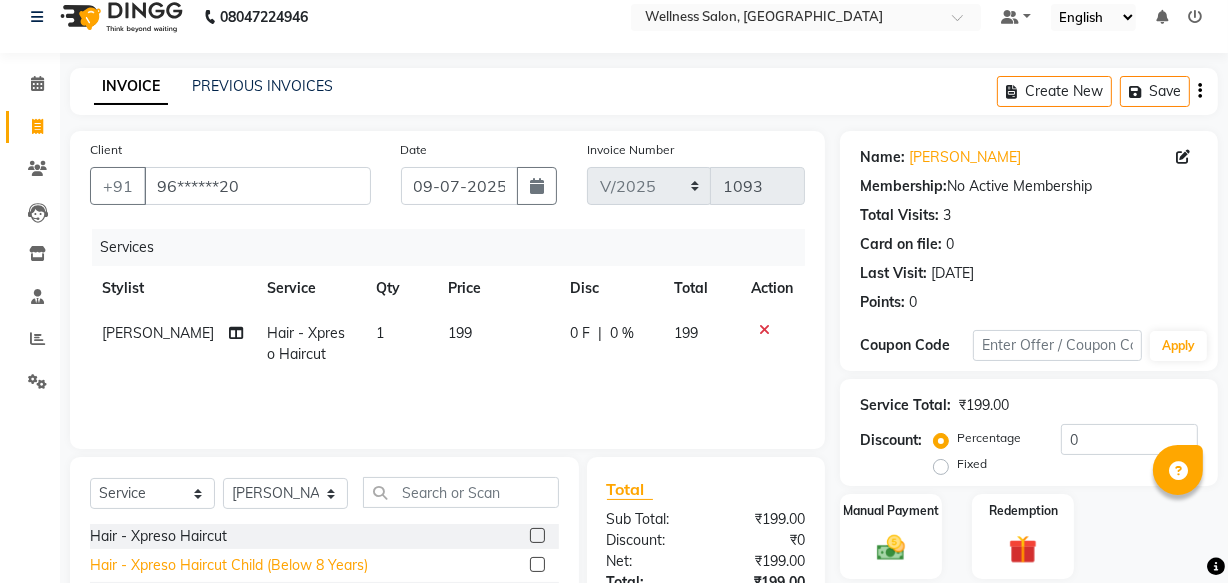 click on "Hair - Xpreso Haircut Child (Below 8 Years)" 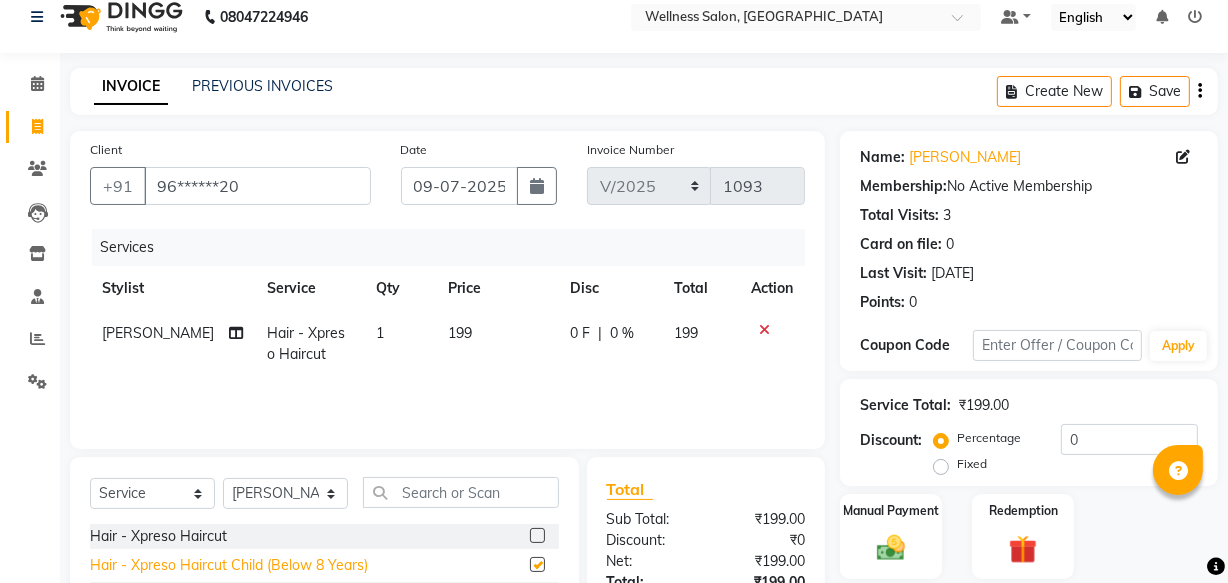 checkbox on "false" 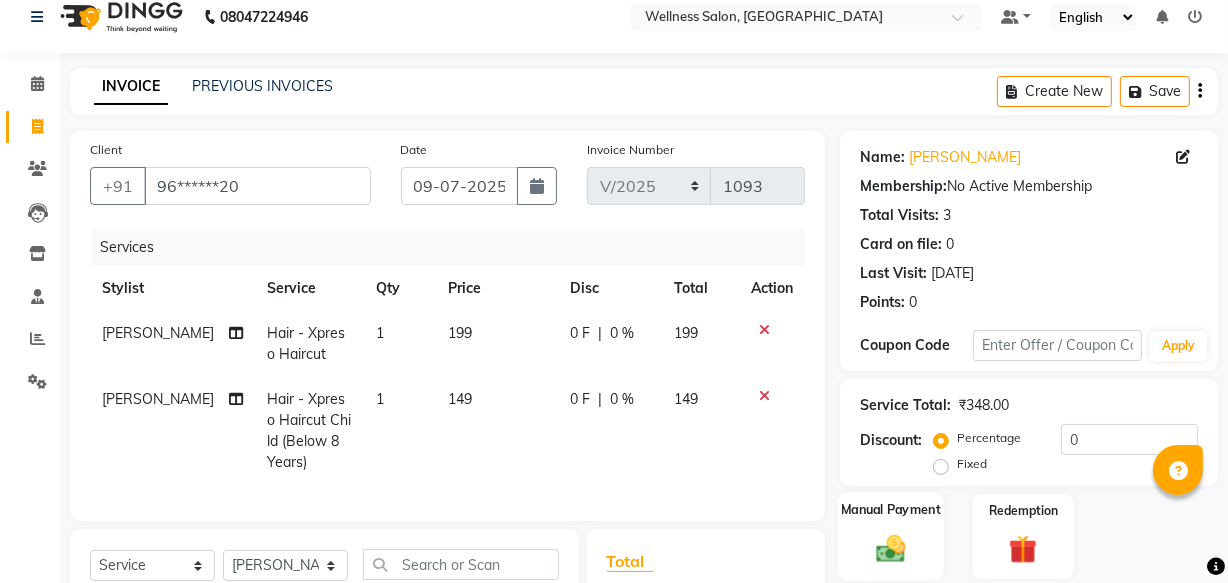 click 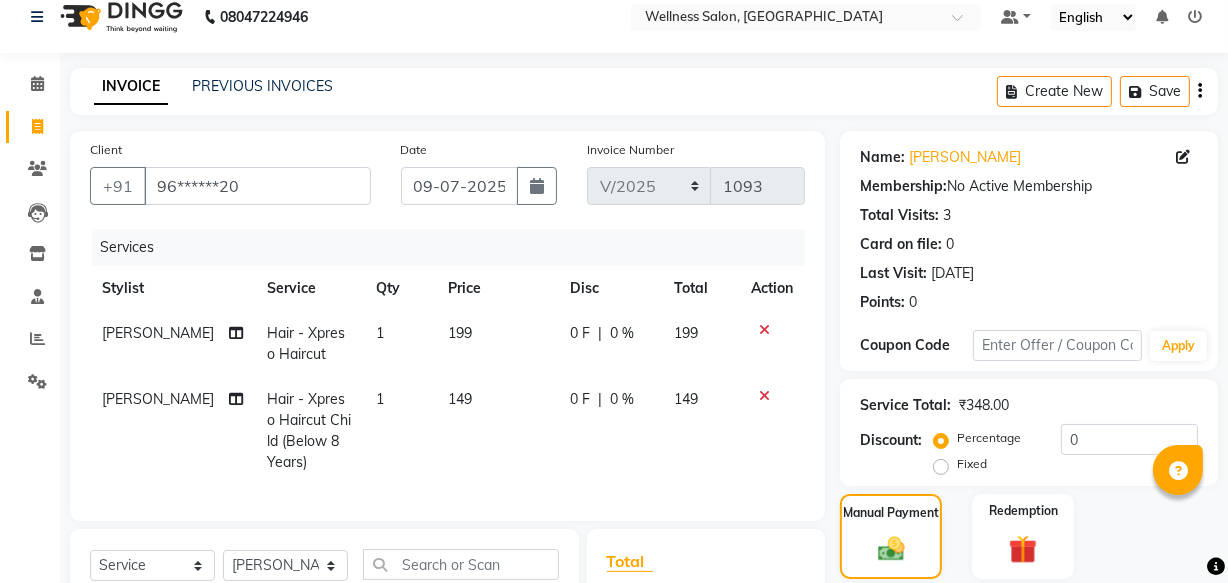 scroll, scrollTop: 304, scrollLeft: 0, axis: vertical 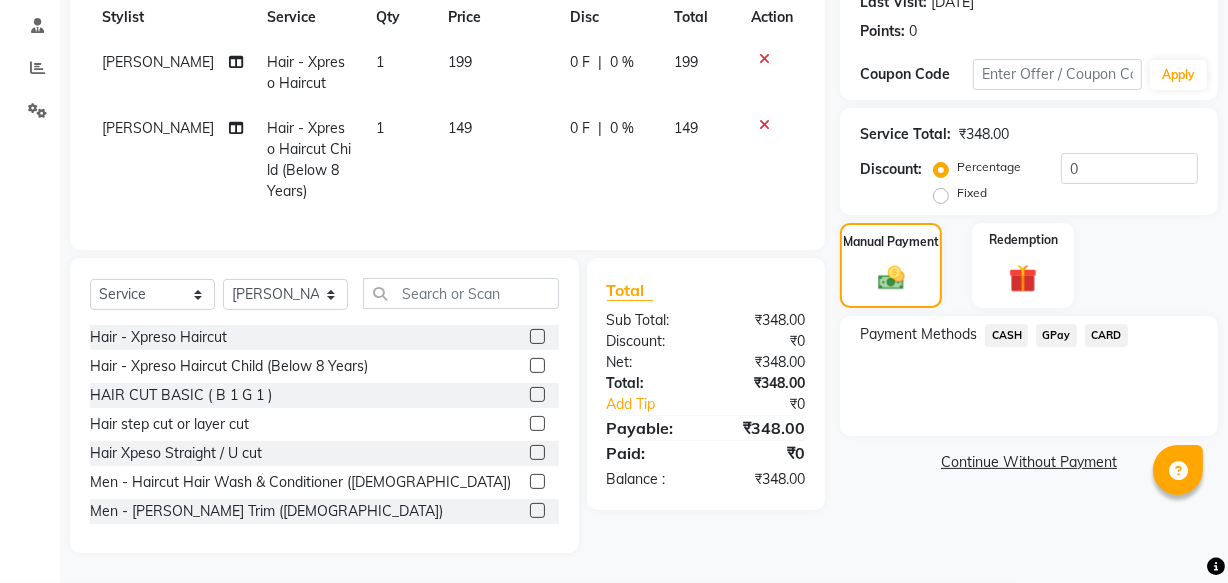 click on "GPay" 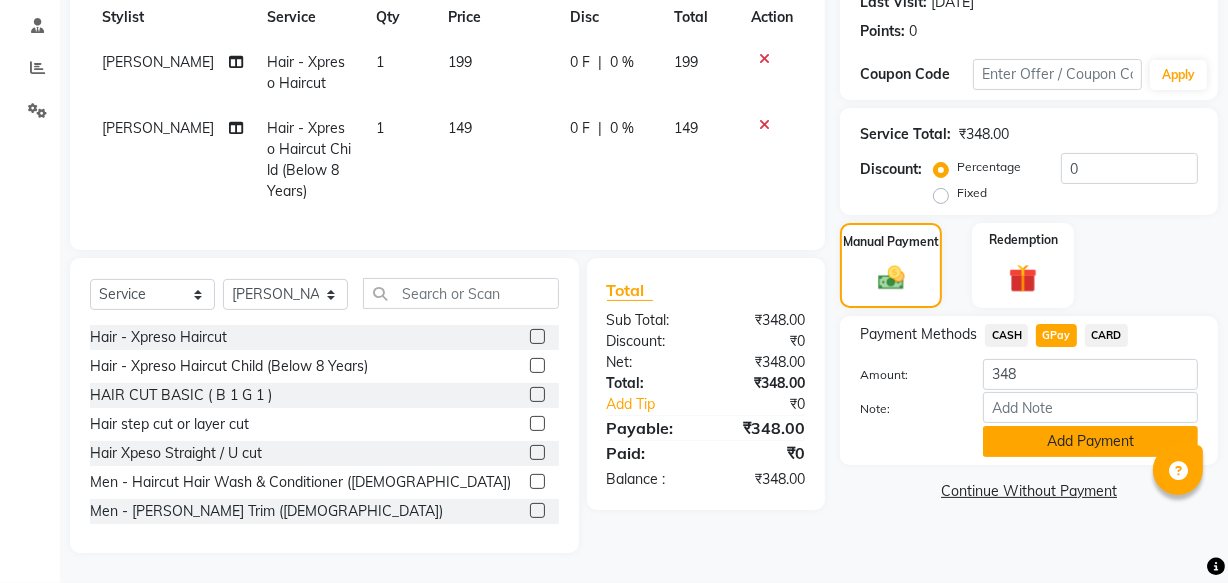 click on "Add Payment" 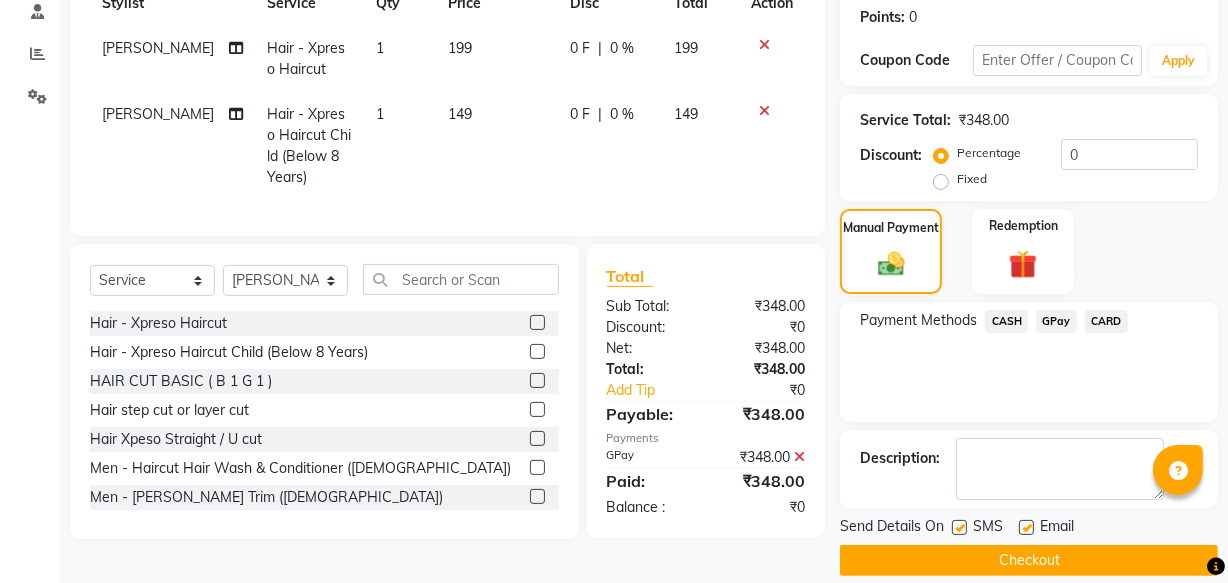 click on "Checkout" 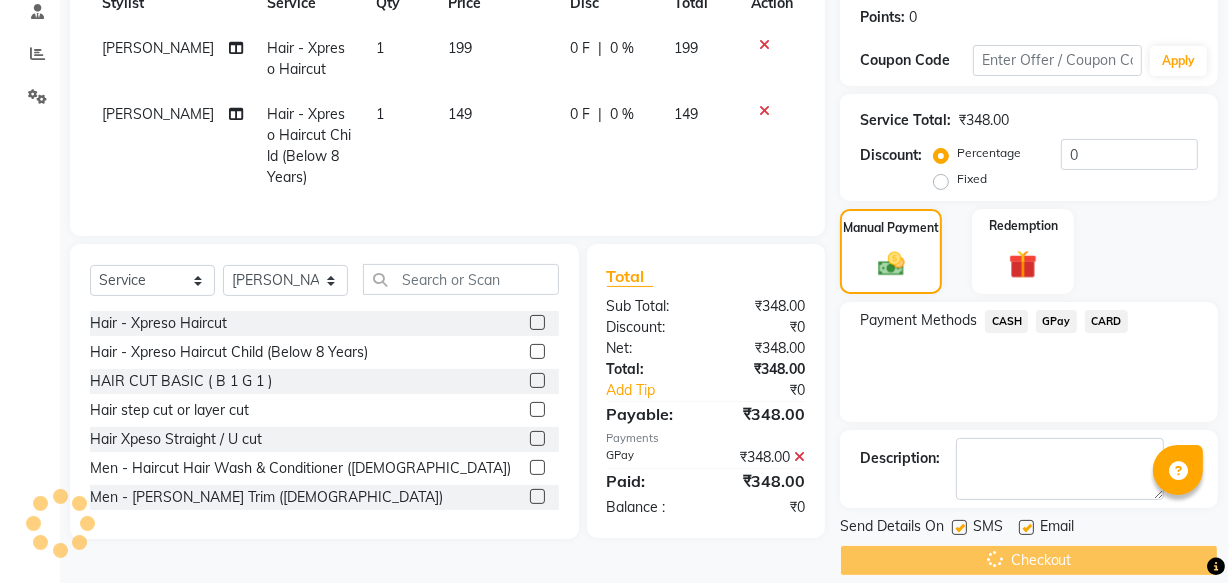 scroll, scrollTop: 0, scrollLeft: 0, axis: both 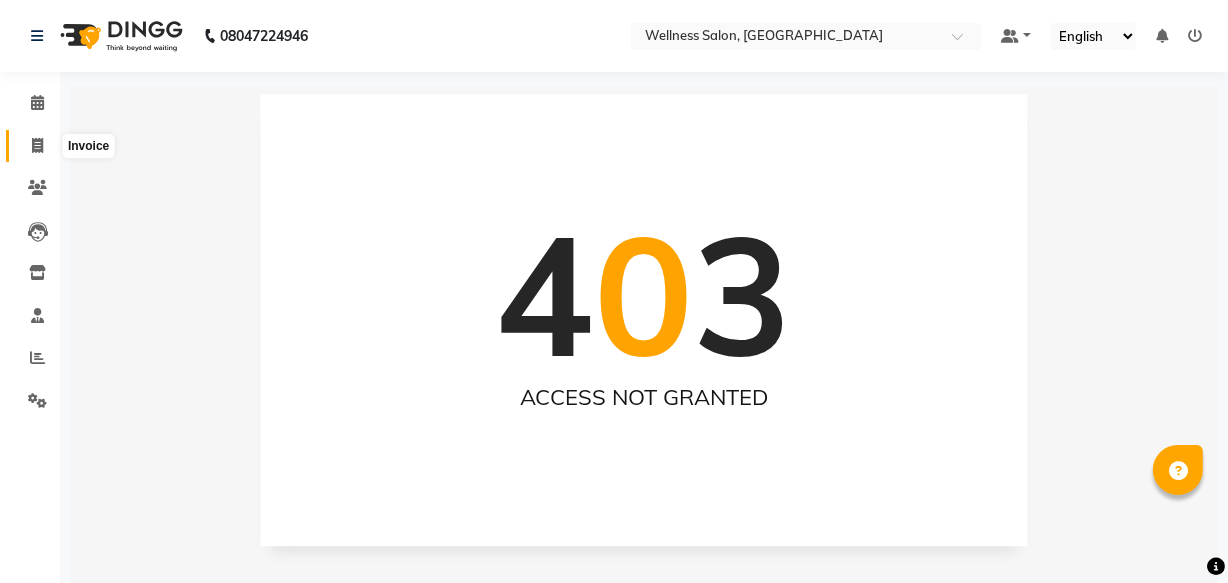 click 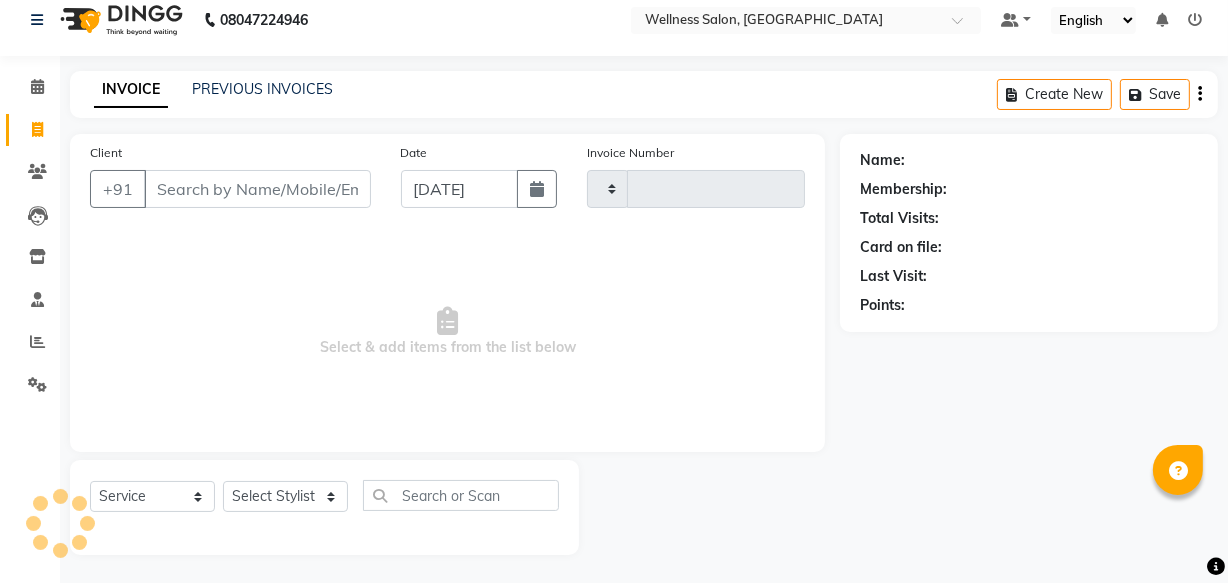 scroll, scrollTop: 19, scrollLeft: 0, axis: vertical 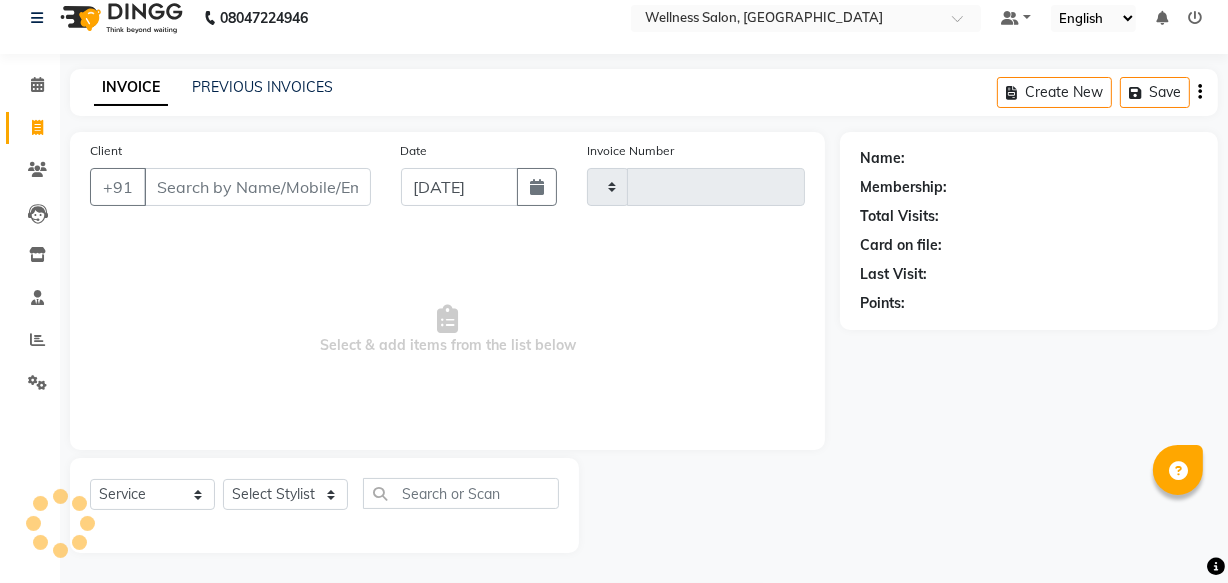 type on "1094" 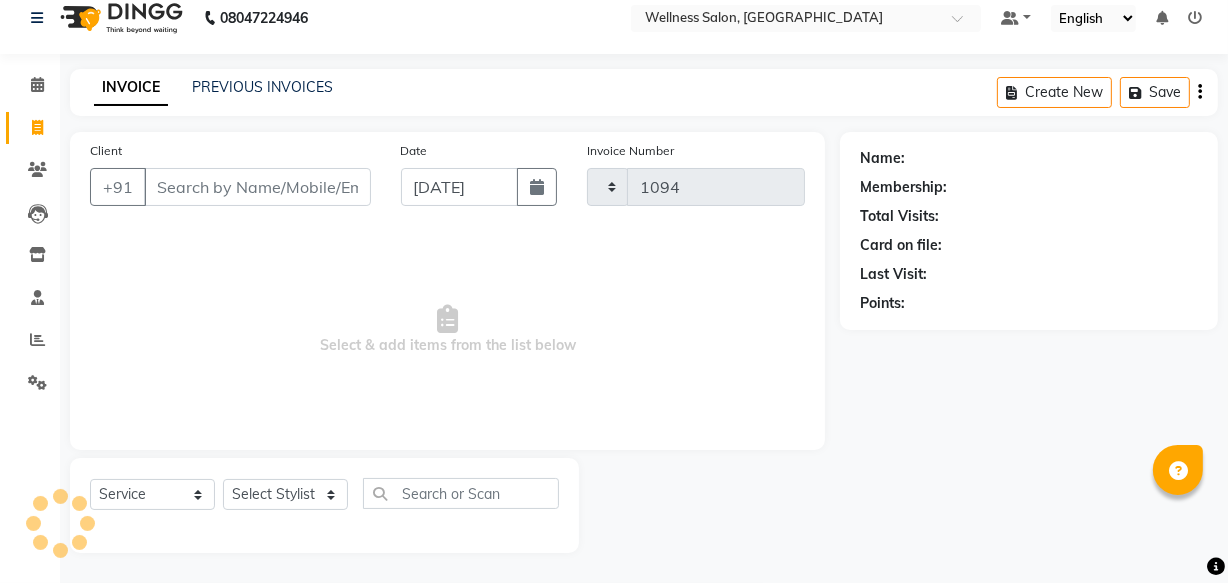 select on "4872" 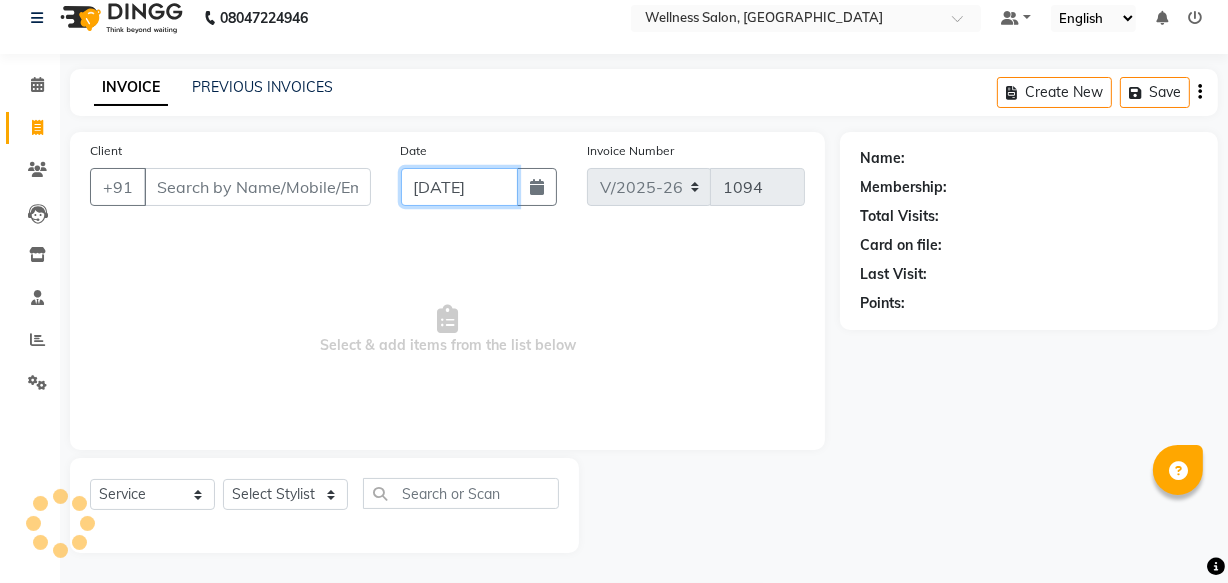 click on "[DATE]" 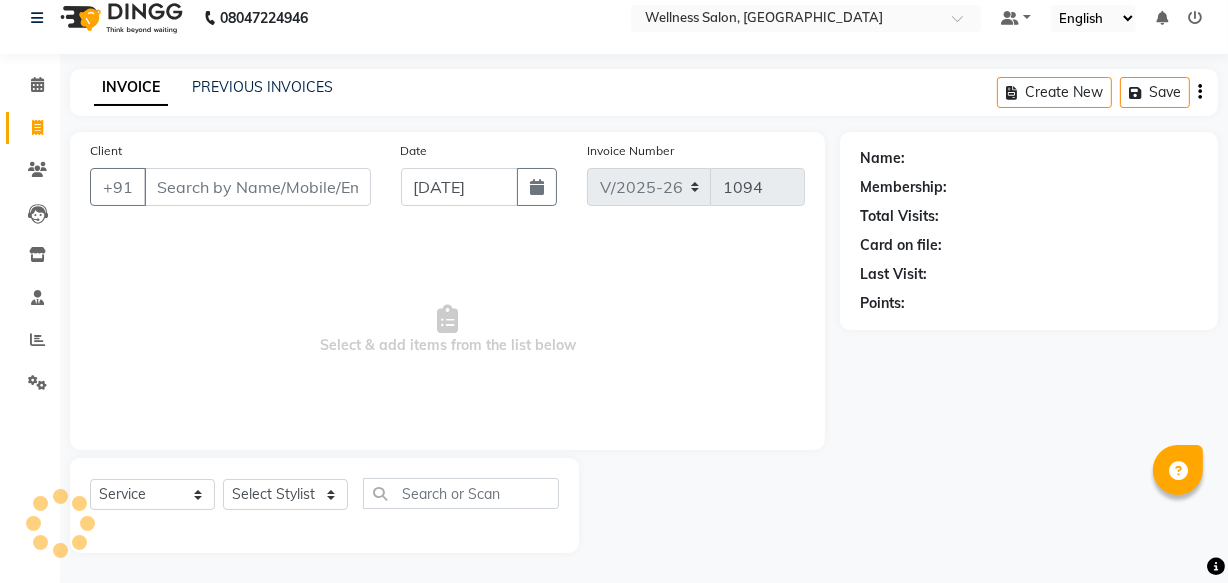 select on "7" 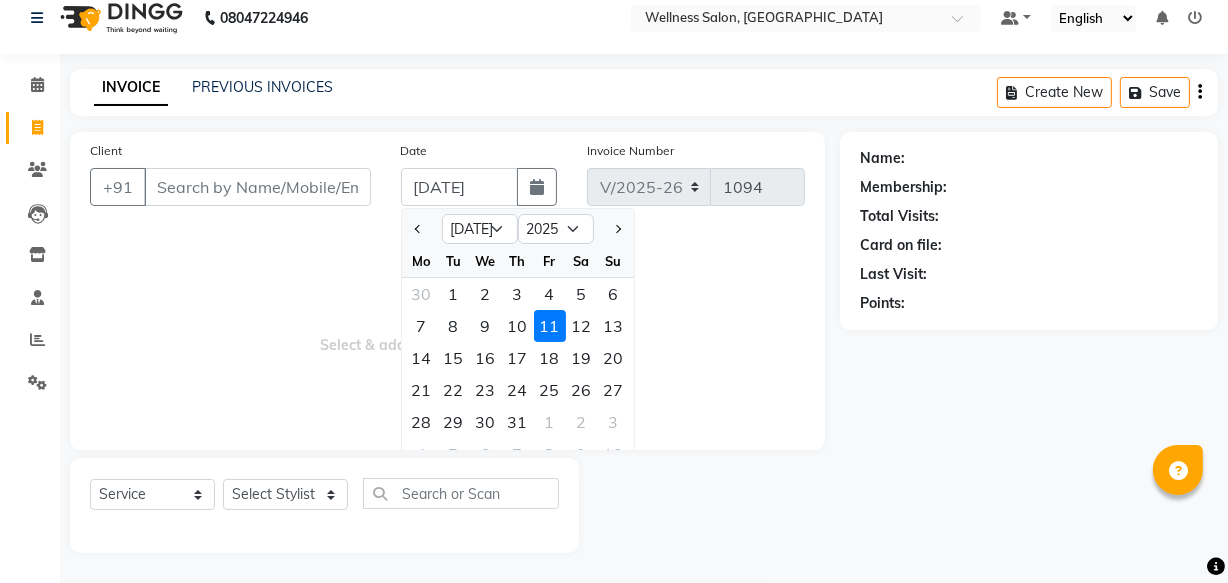 click on "9" 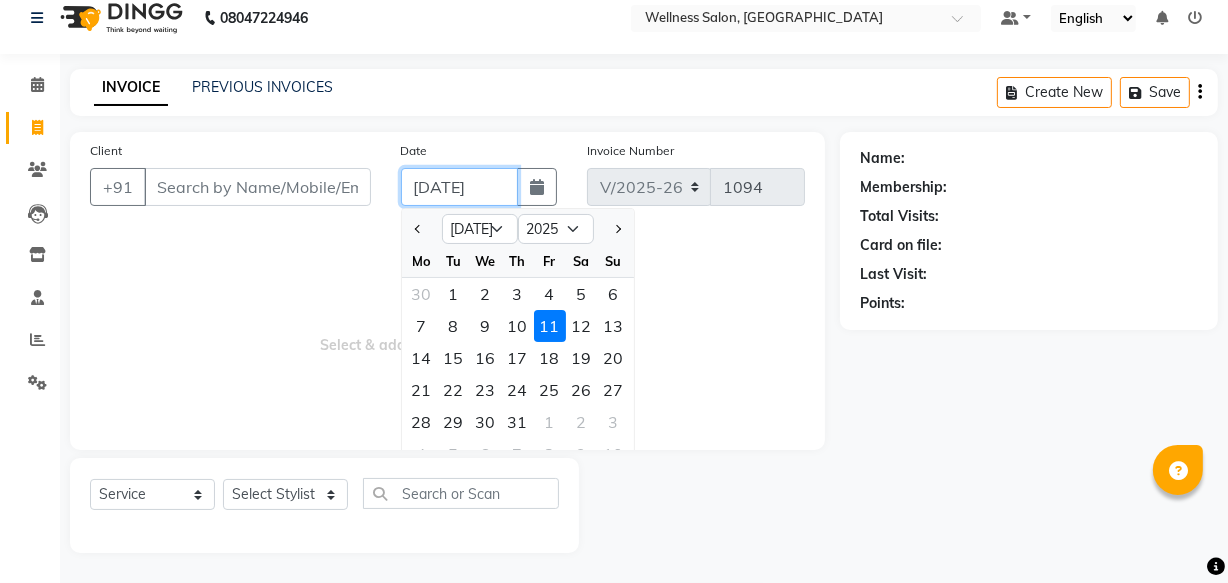 type on "09-07-2025" 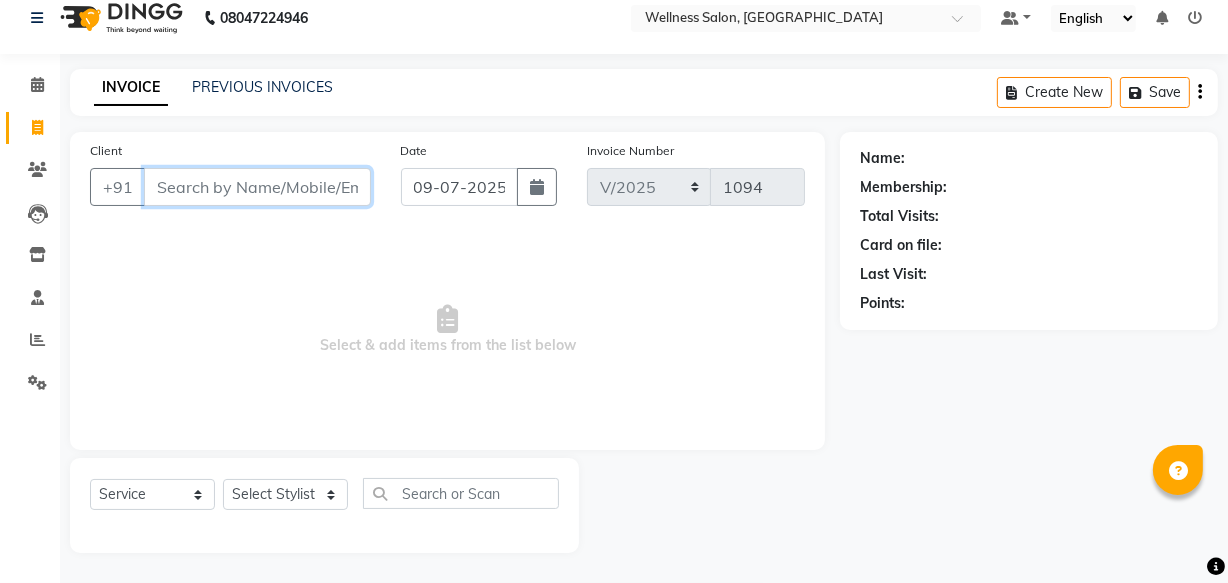 click on "Client" at bounding box center (257, 187) 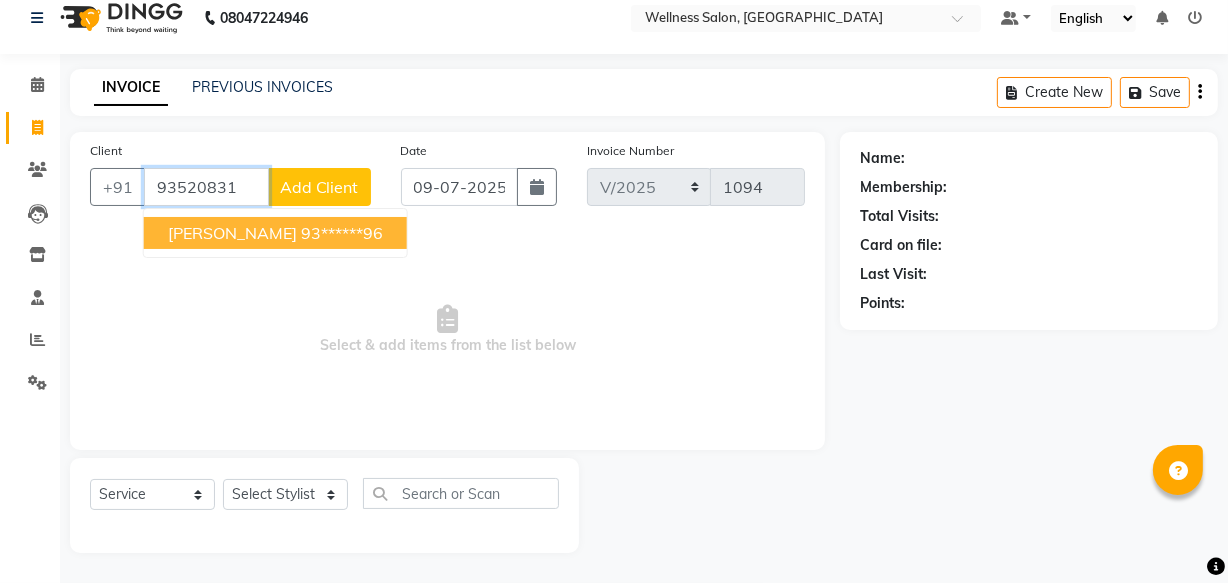 click on "[PERSON_NAME]" at bounding box center [232, 233] 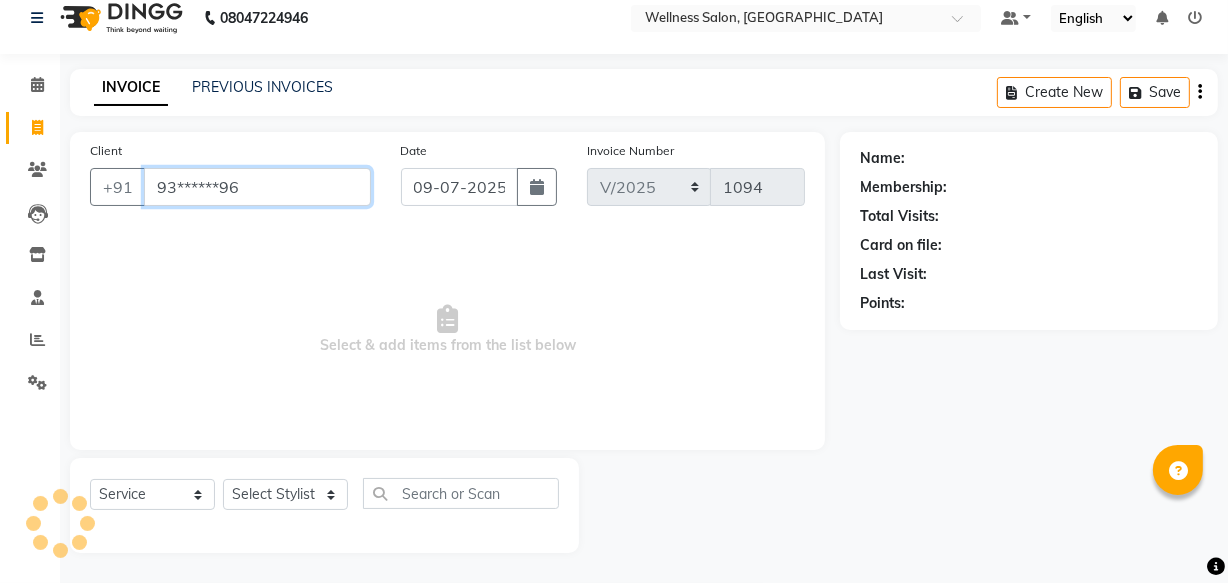 type on "93******96" 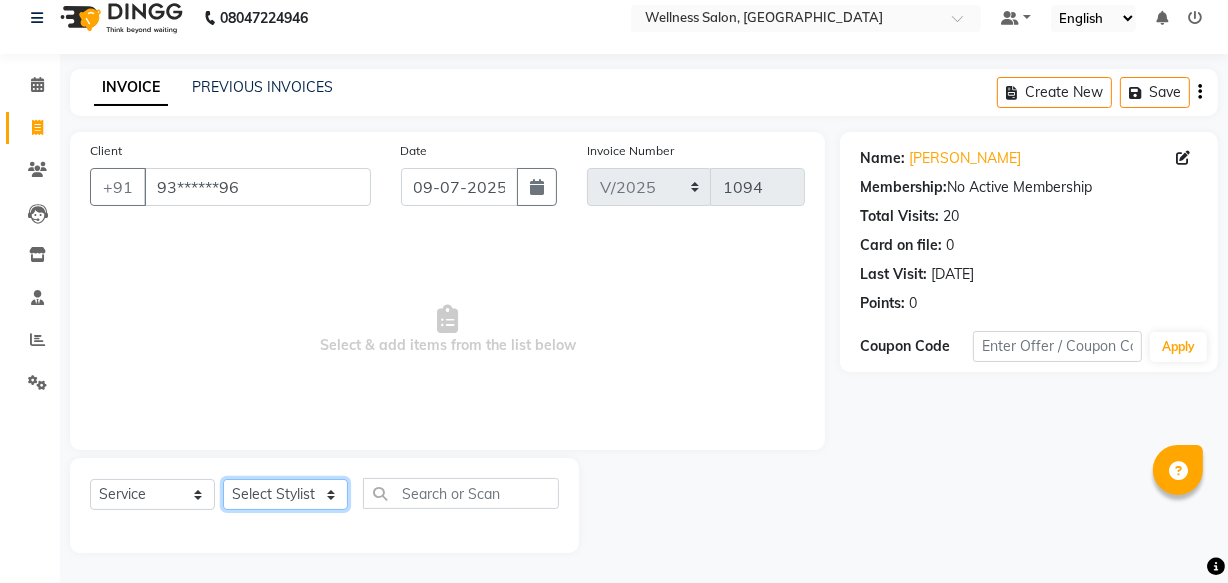 click on "Select Stylist Academy Babita [PERSON_NAME] Manager [PERSON_NAME]" 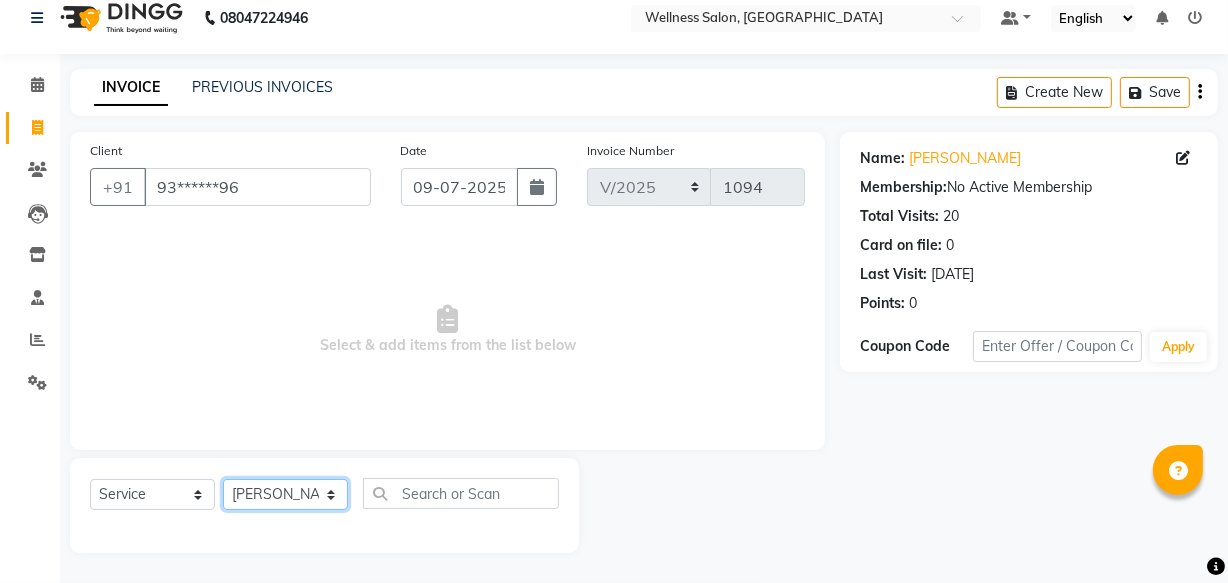 click on "Select Stylist Academy Babita [PERSON_NAME] Manager [PERSON_NAME]" 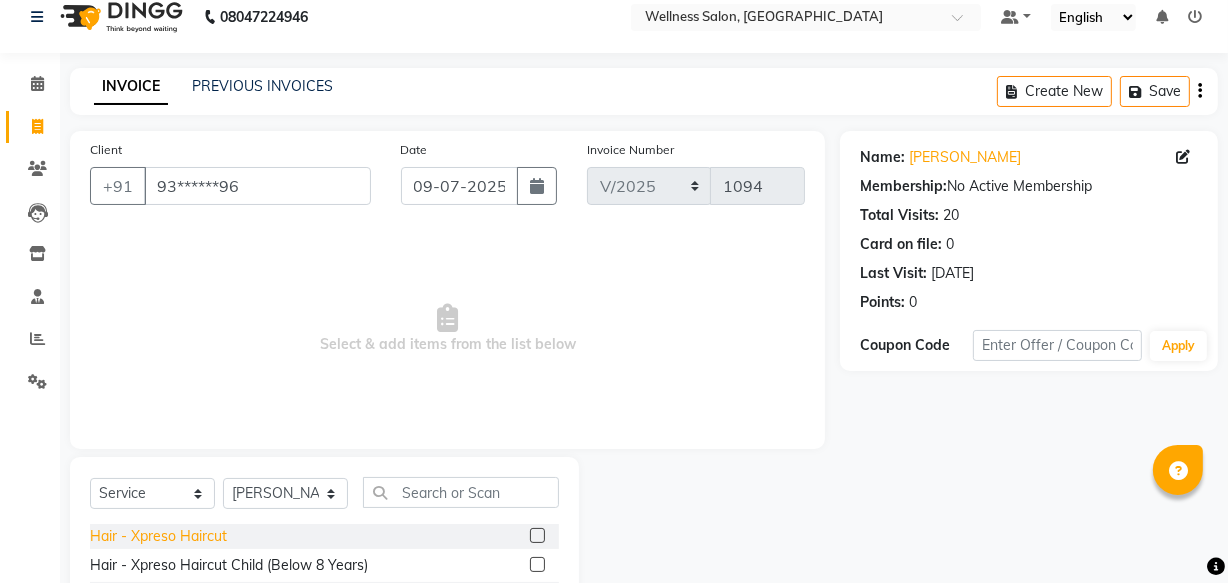 click on "Hair - Xpreso Haircut" 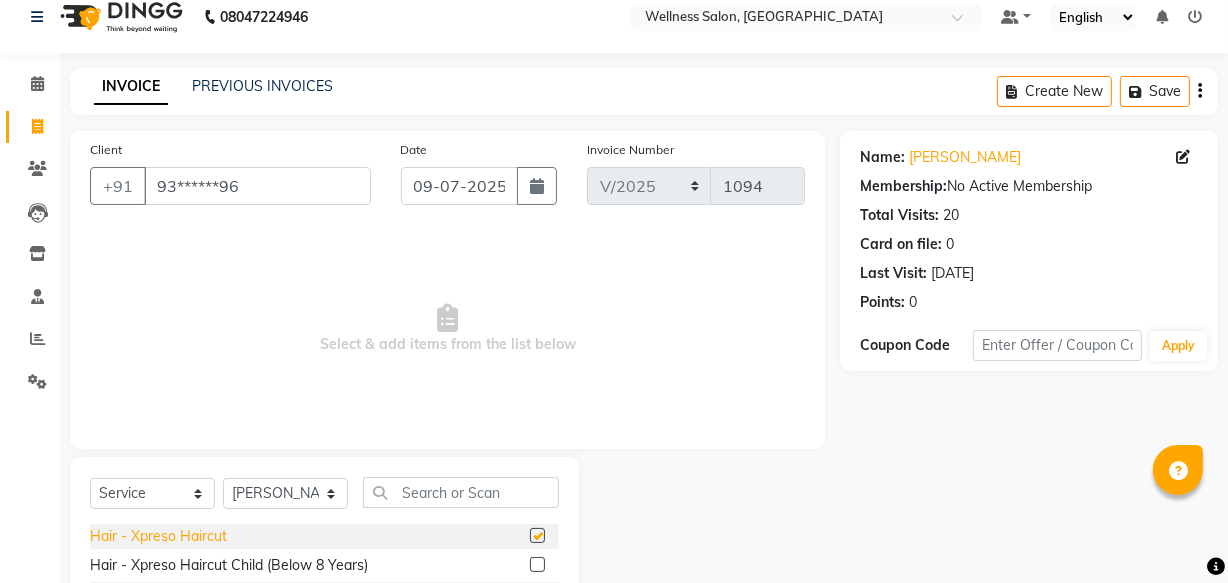 checkbox on "false" 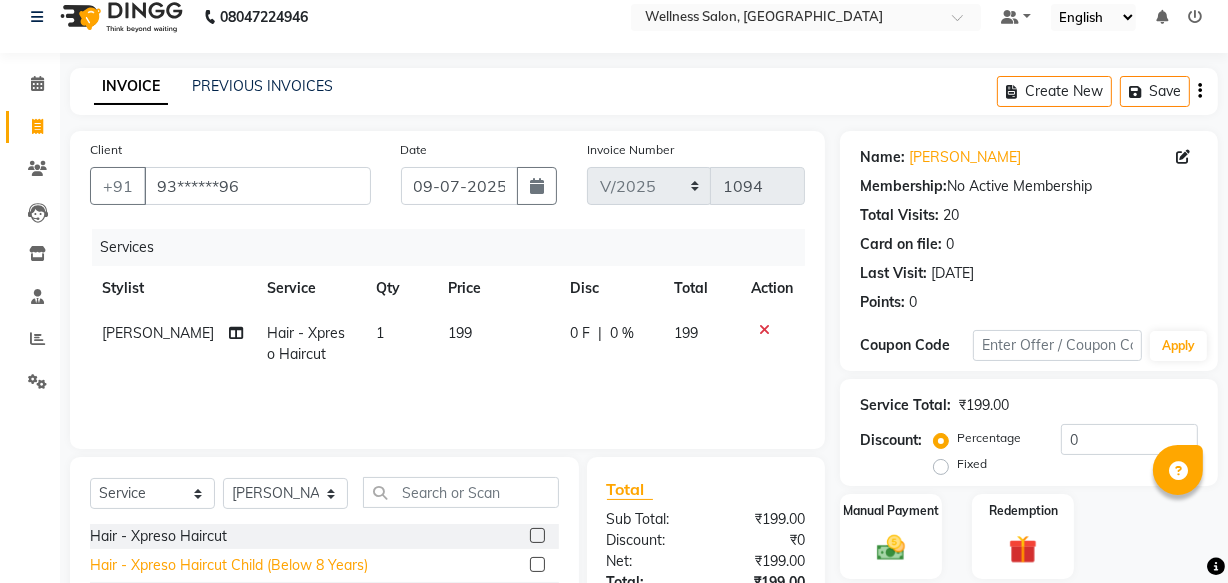 click on "Hair - Xpreso Haircut Child (Below 8 Years)" 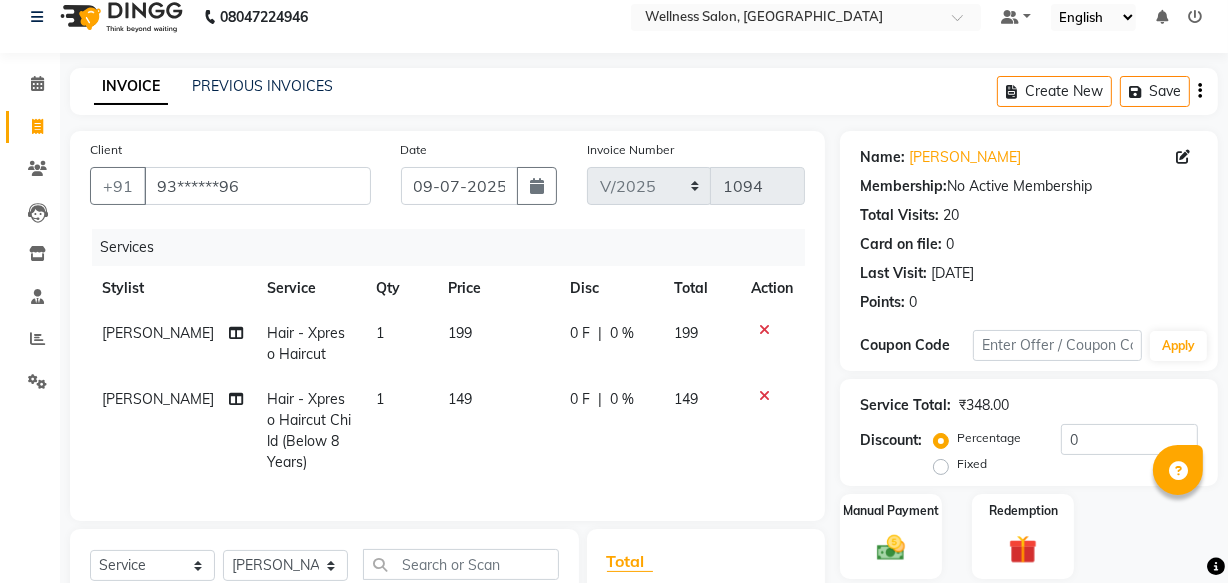 checkbox on "false" 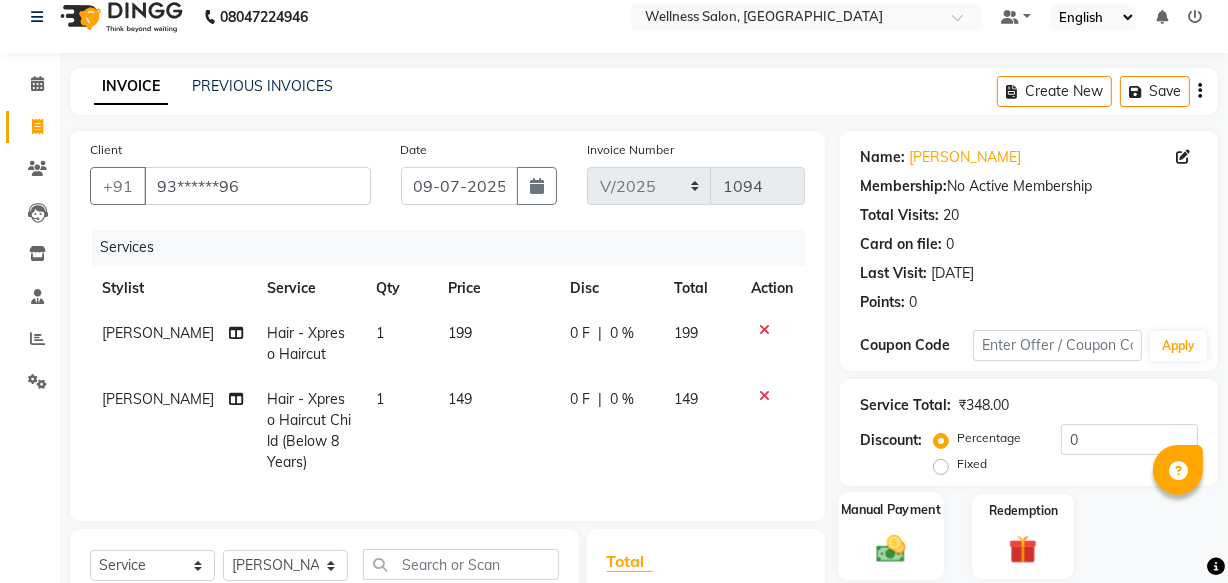 click 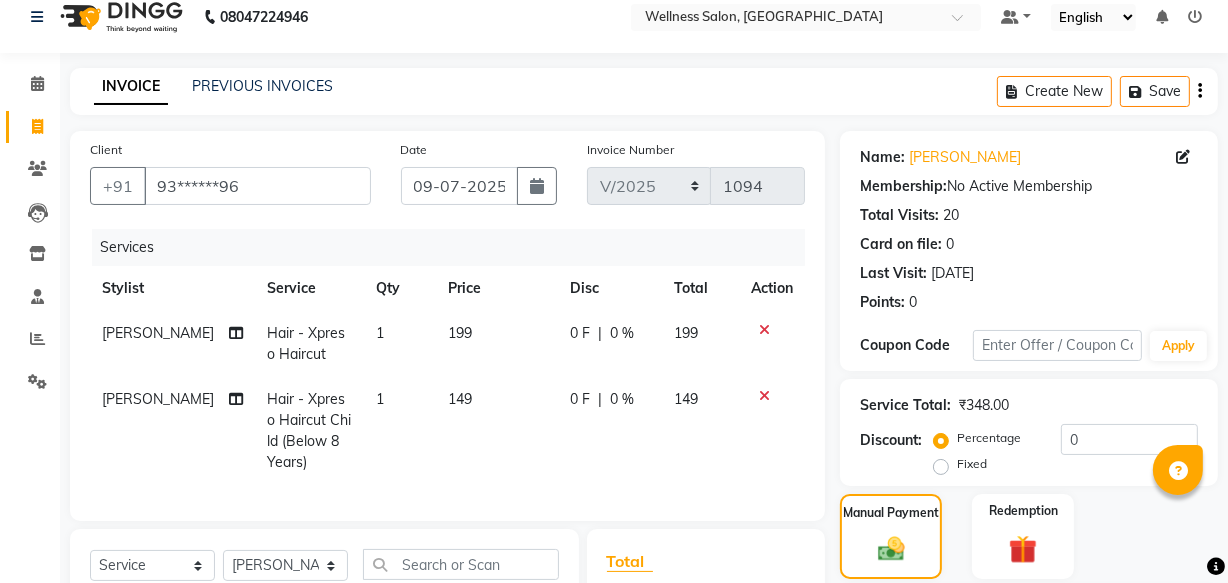 scroll, scrollTop: 304, scrollLeft: 0, axis: vertical 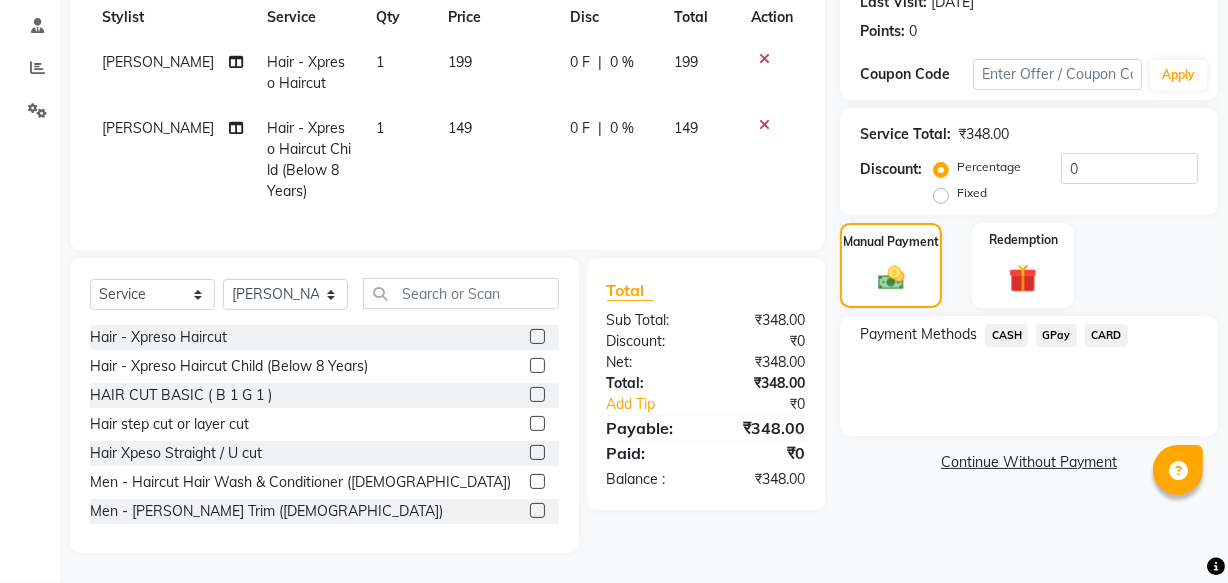 click on "GPay" 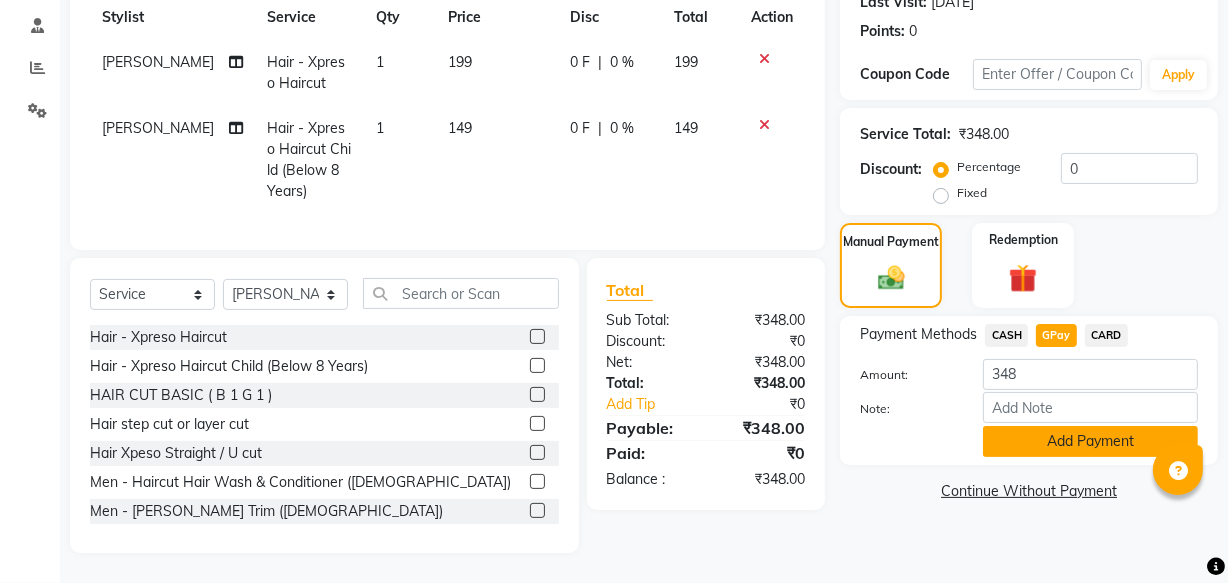 click on "Add Payment" 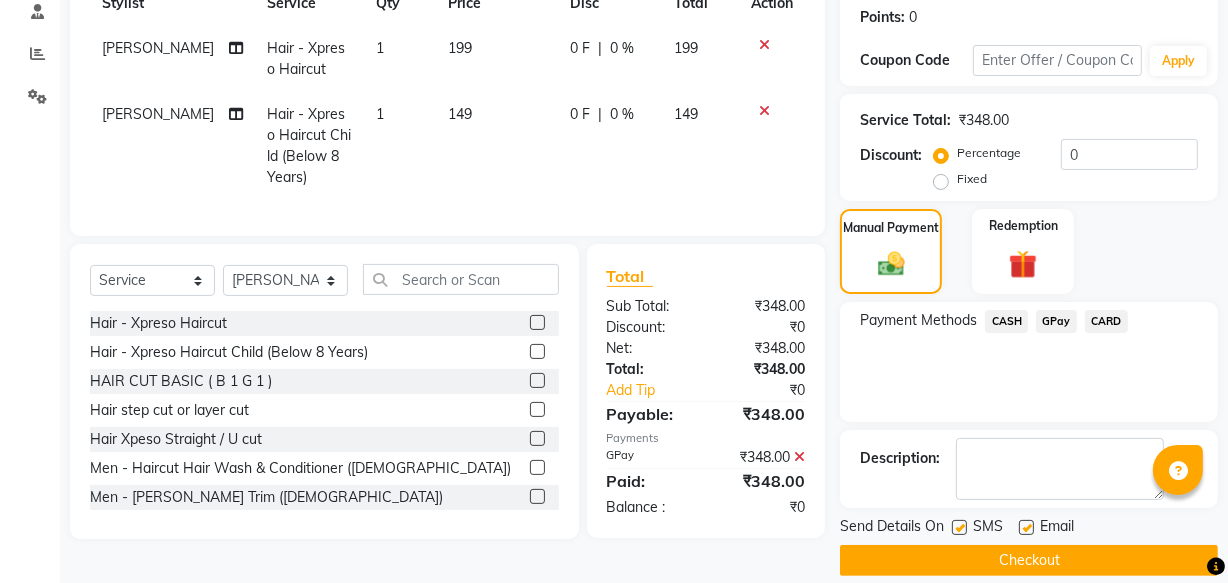 click on "Checkout" 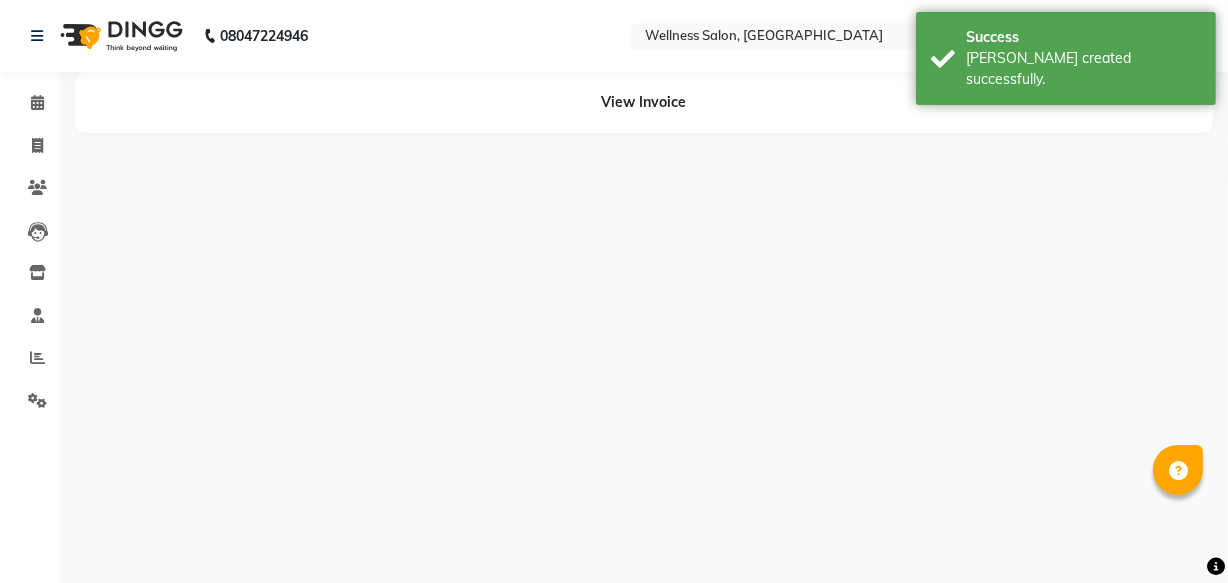 scroll, scrollTop: 0, scrollLeft: 0, axis: both 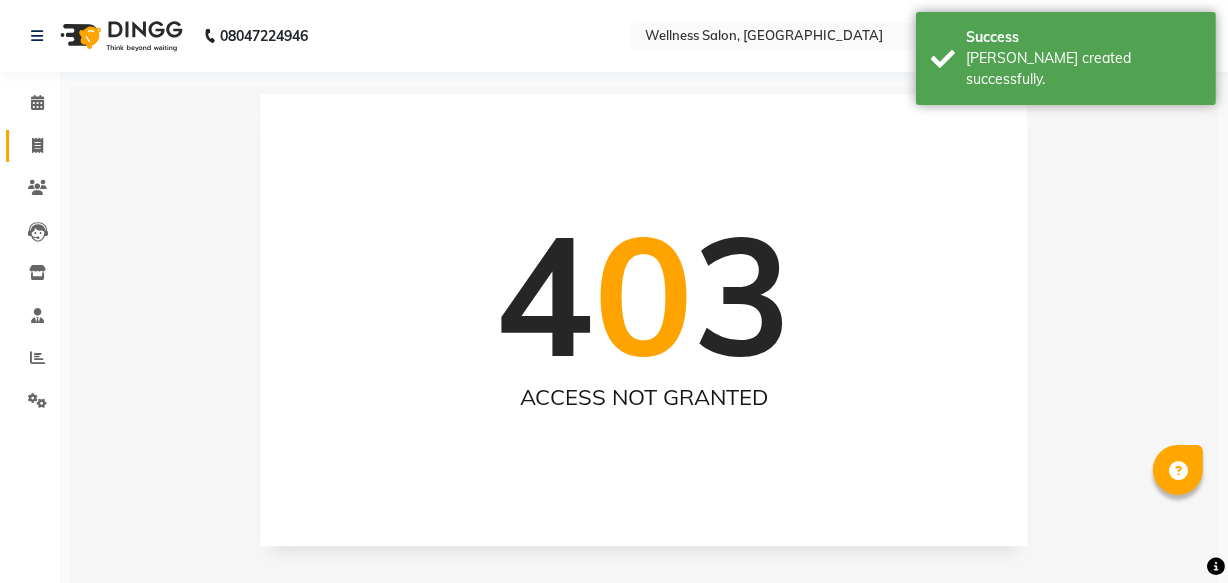 click 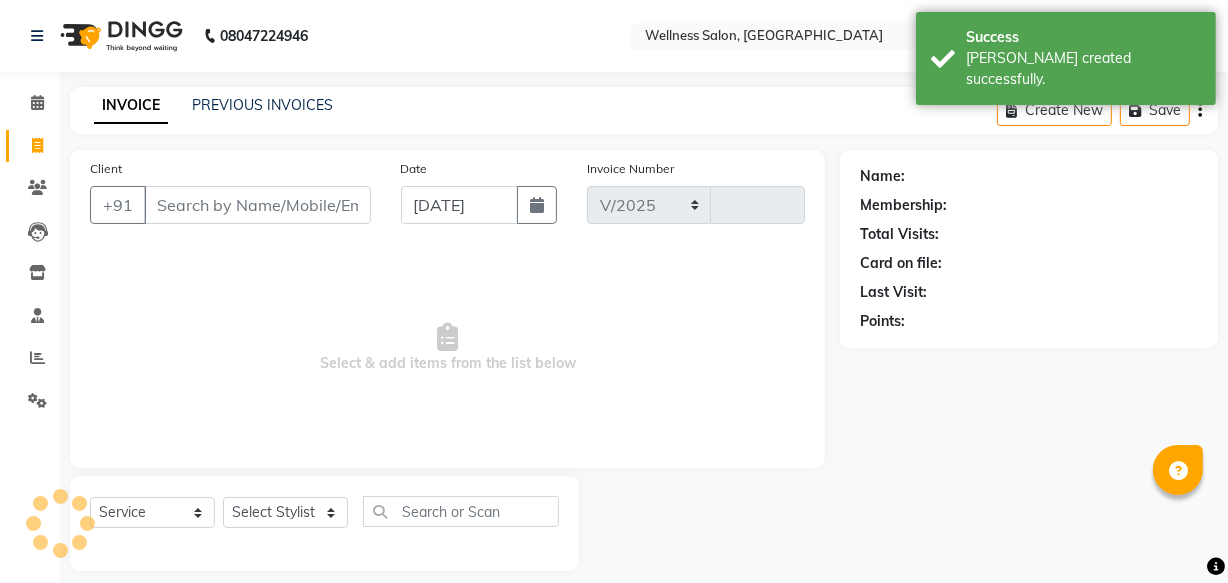 select on "4872" 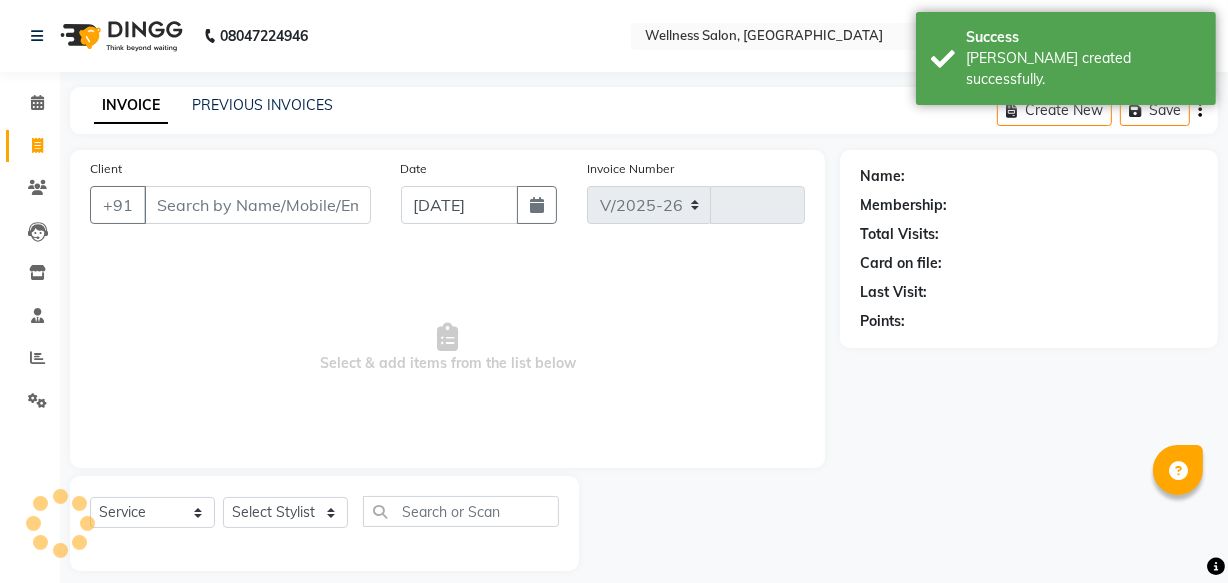 type on "1095" 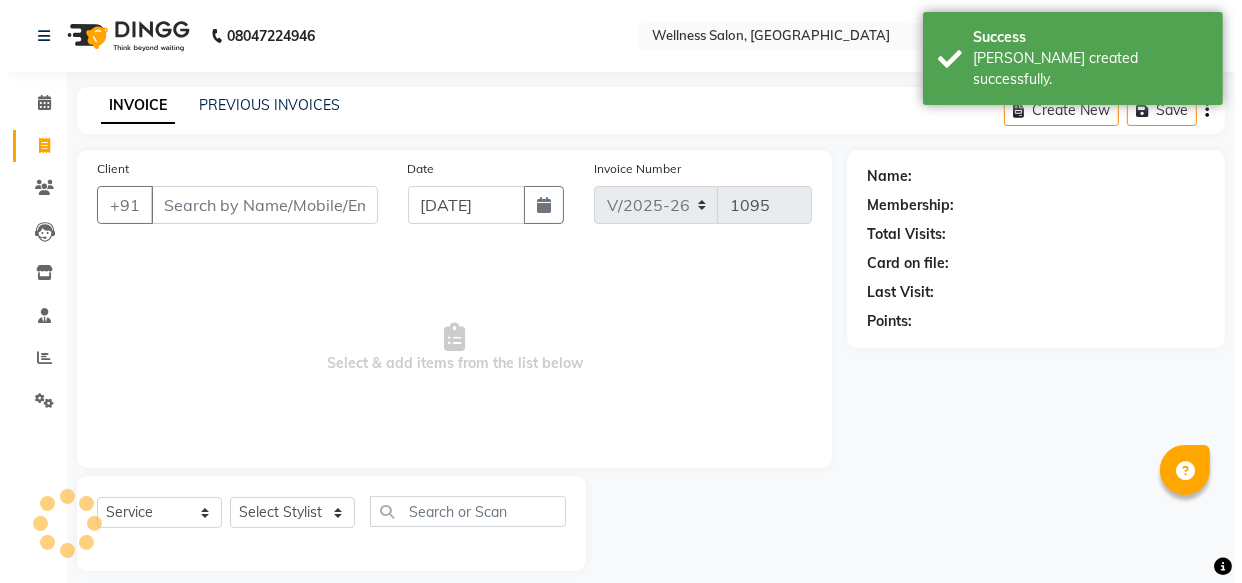 scroll, scrollTop: 19, scrollLeft: 0, axis: vertical 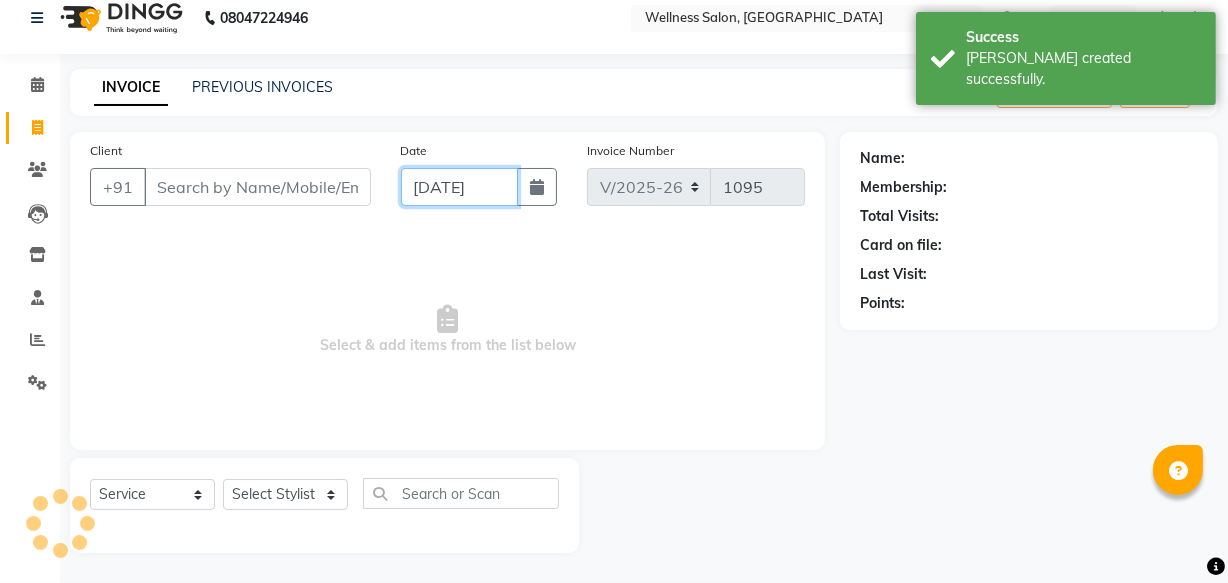 click on "[DATE]" 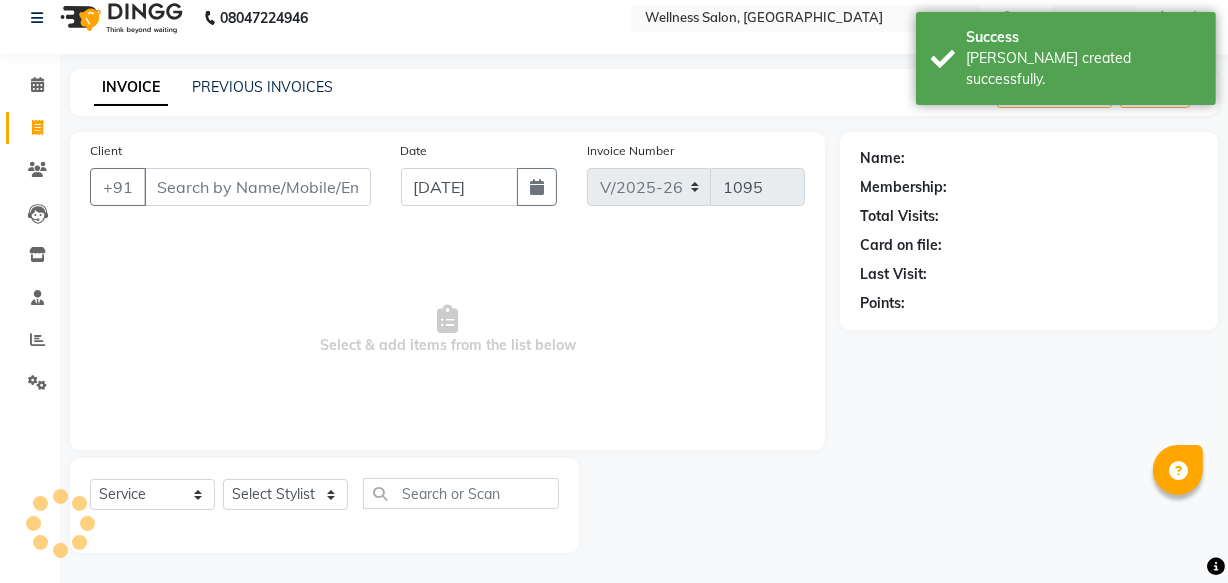 type 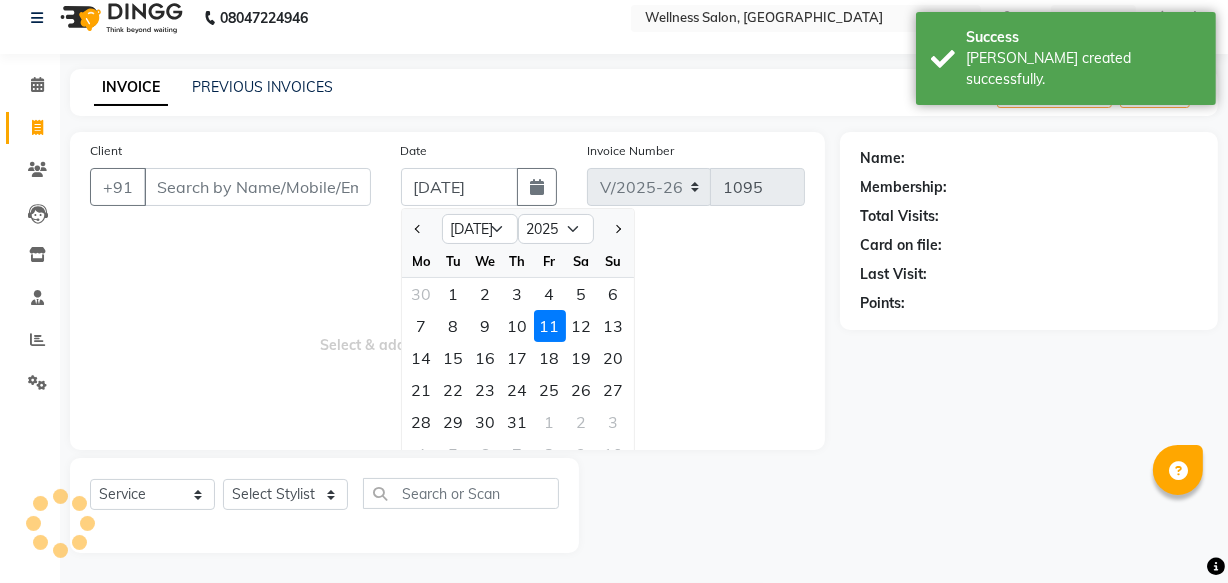 click on "9" 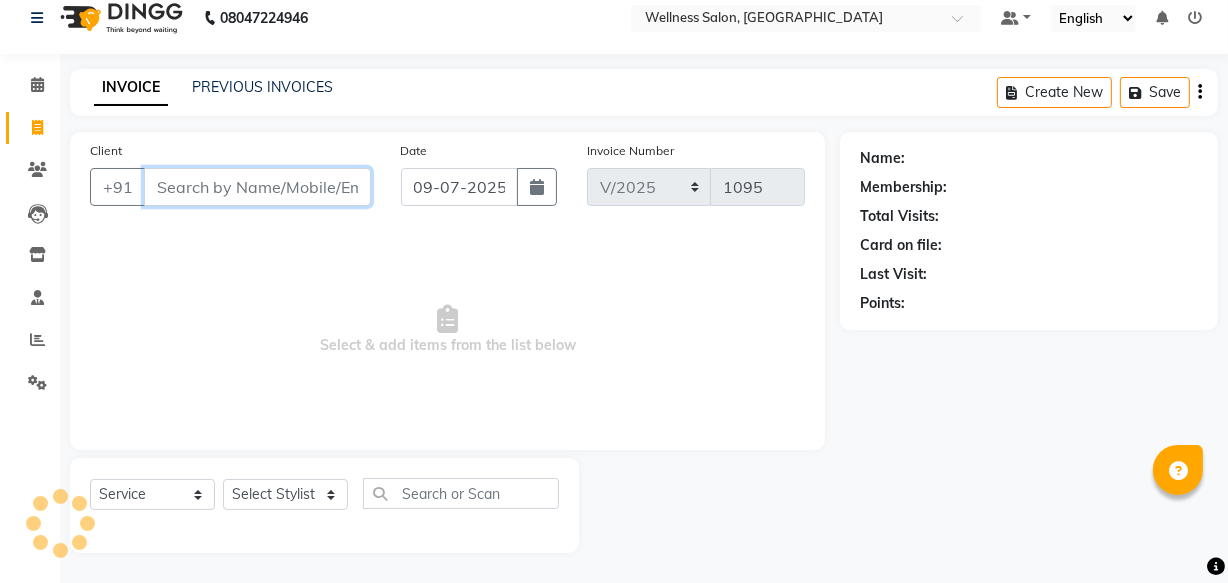 click on "Client" at bounding box center (257, 187) 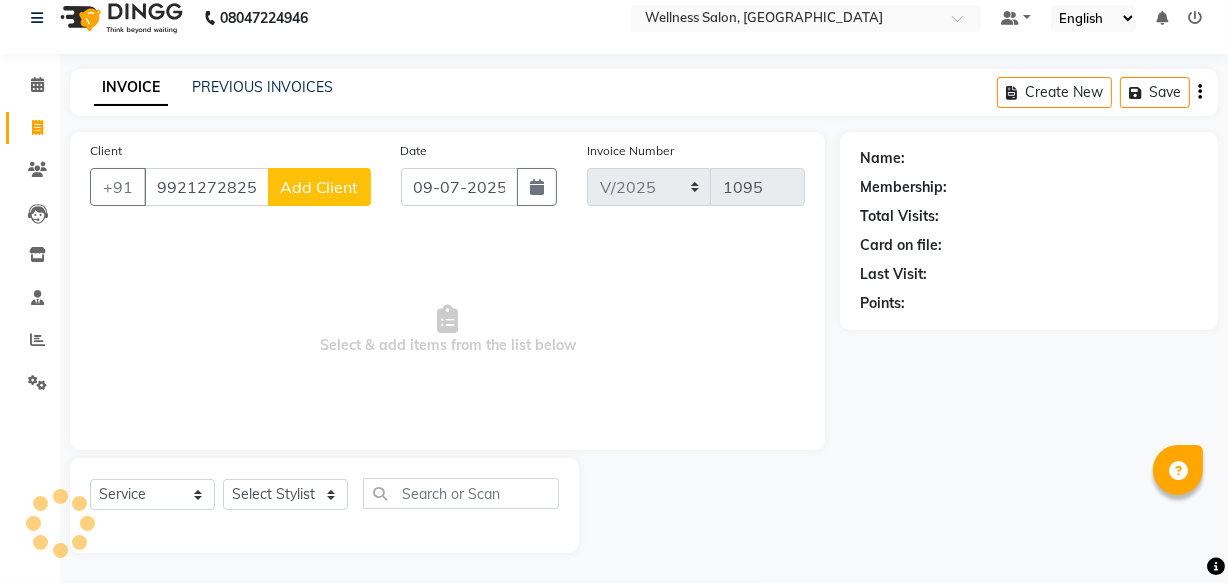 click on "Add Client" 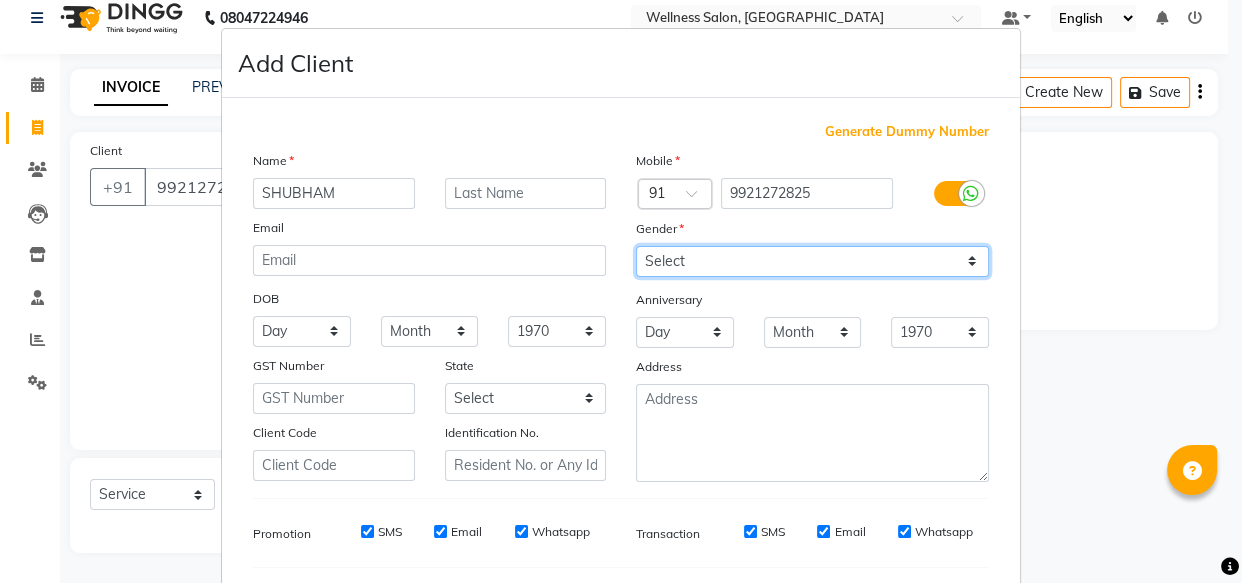 click on "Select [DEMOGRAPHIC_DATA] [DEMOGRAPHIC_DATA] Other Prefer Not To Say" at bounding box center (812, 261) 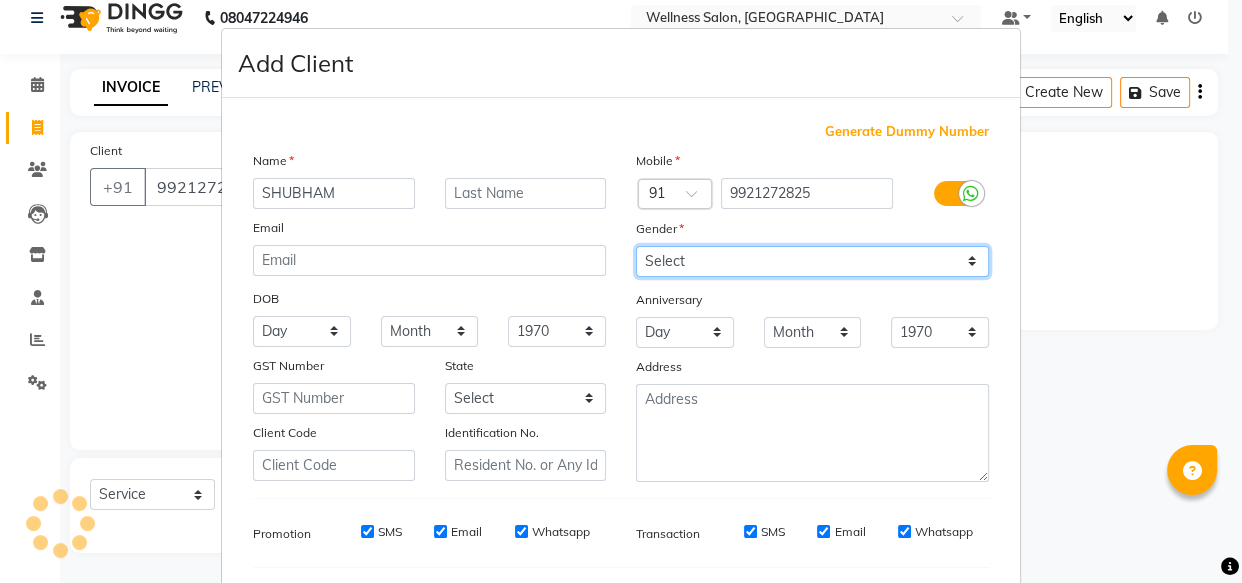 click on "Select [DEMOGRAPHIC_DATA] [DEMOGRAPHIC_DATA] Other Prefer Not To Say" at bounding box center [812, 261] 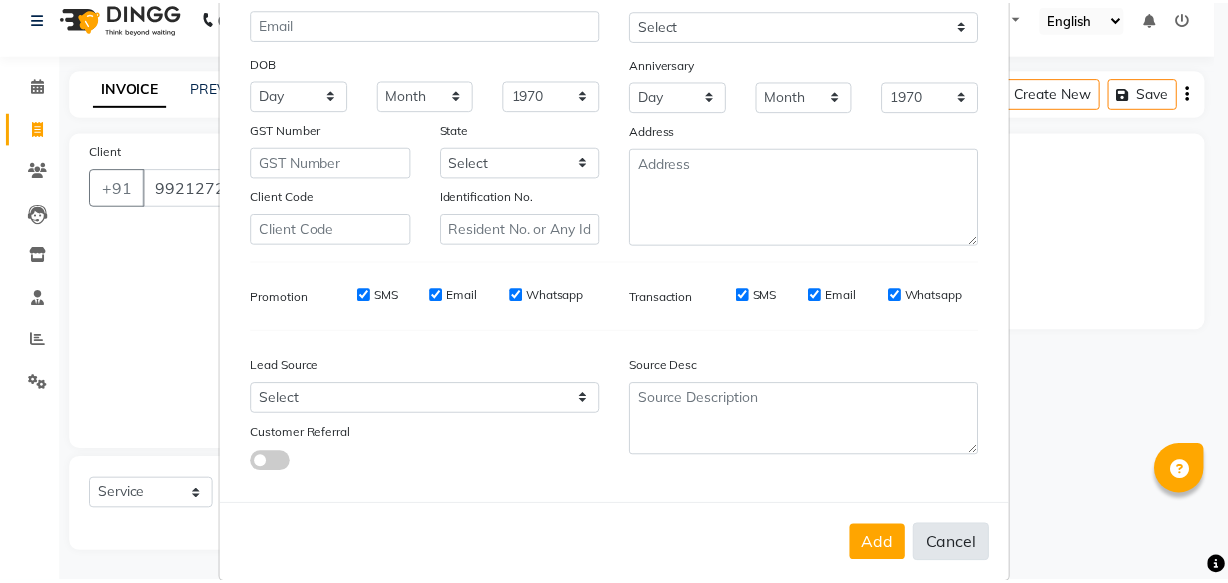 scroll, scrollTop: 270, scrollLeft: 0, axis: vertical 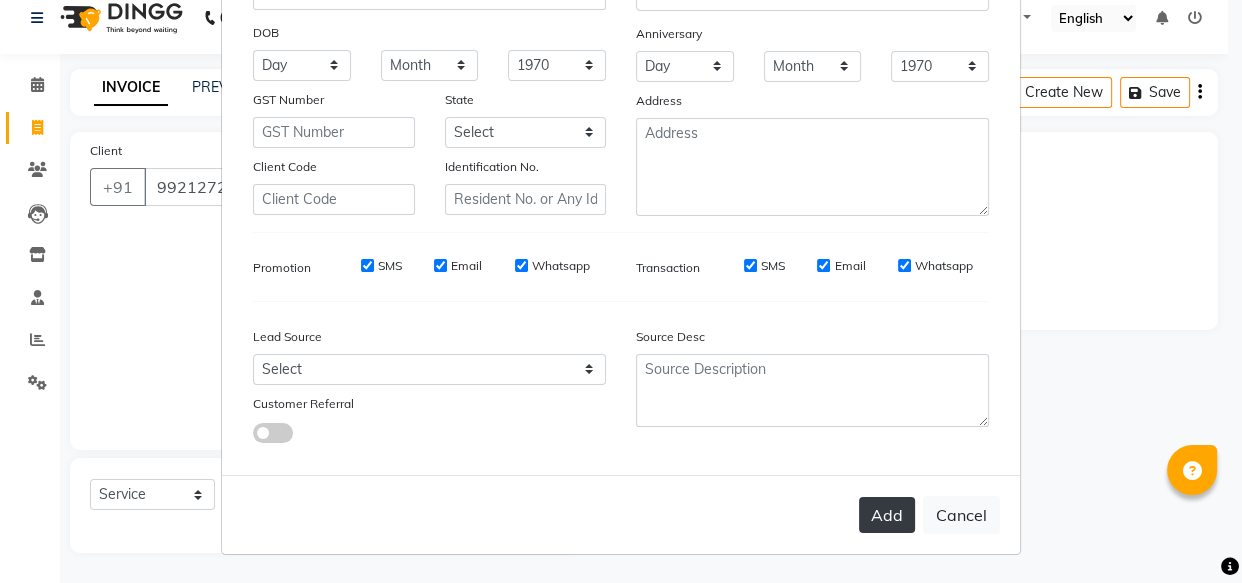 click on "Add" at bounding box center [887, 515] 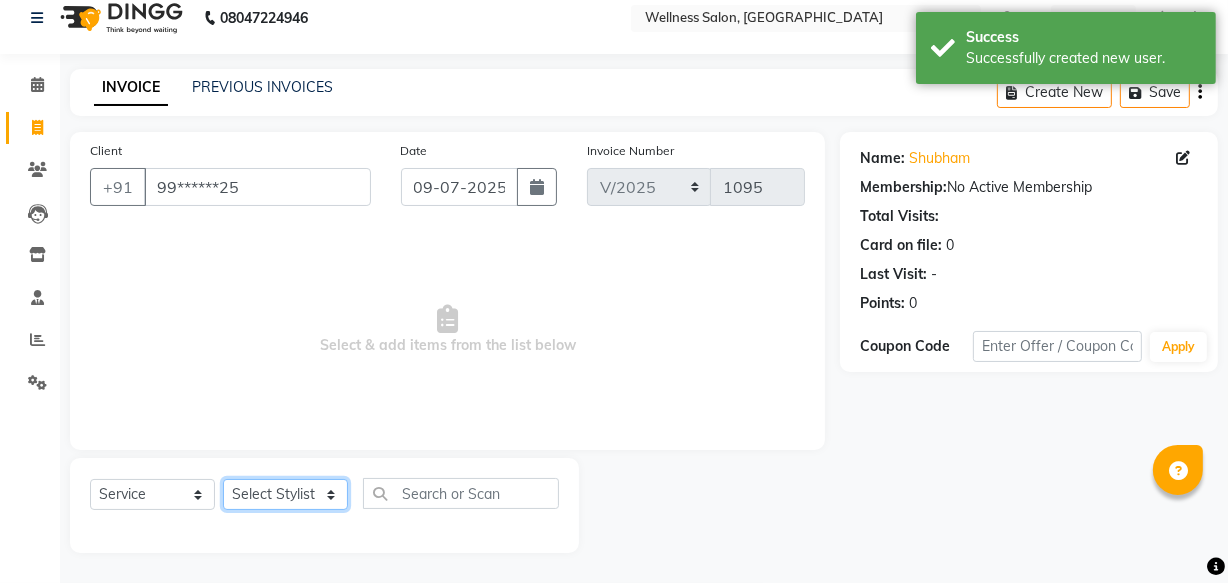 click on "Select Stylist Academy Babita [PERSON_NAME] Manager [PERSON_NAME]" 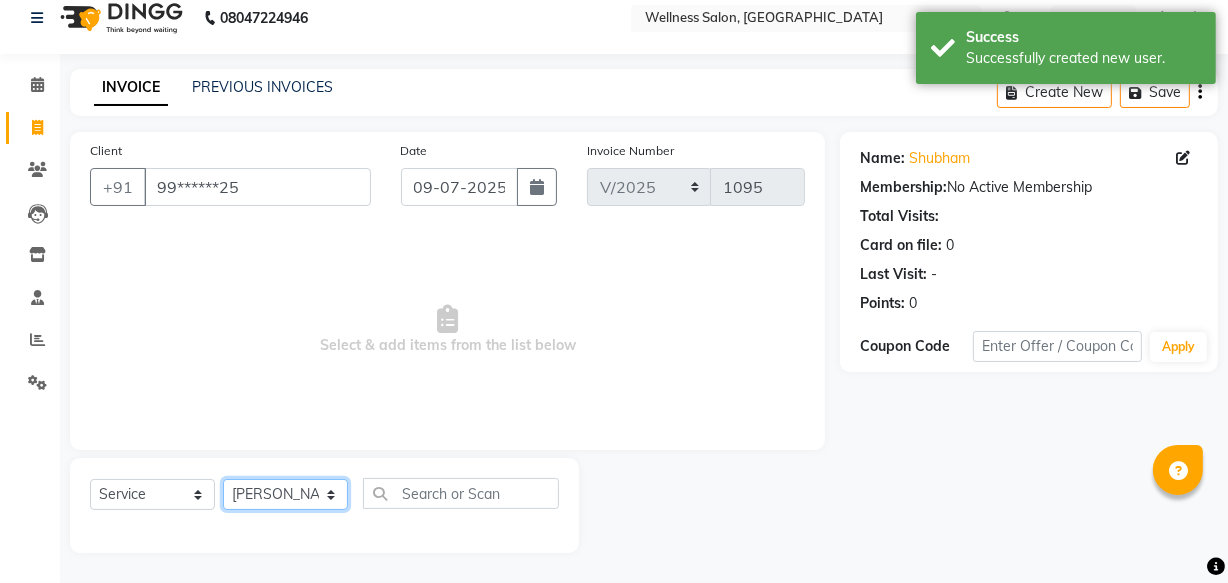 click on "Select Stylist Academy Babita [PERSON_NAME] Manager [PERSON_NAME]" 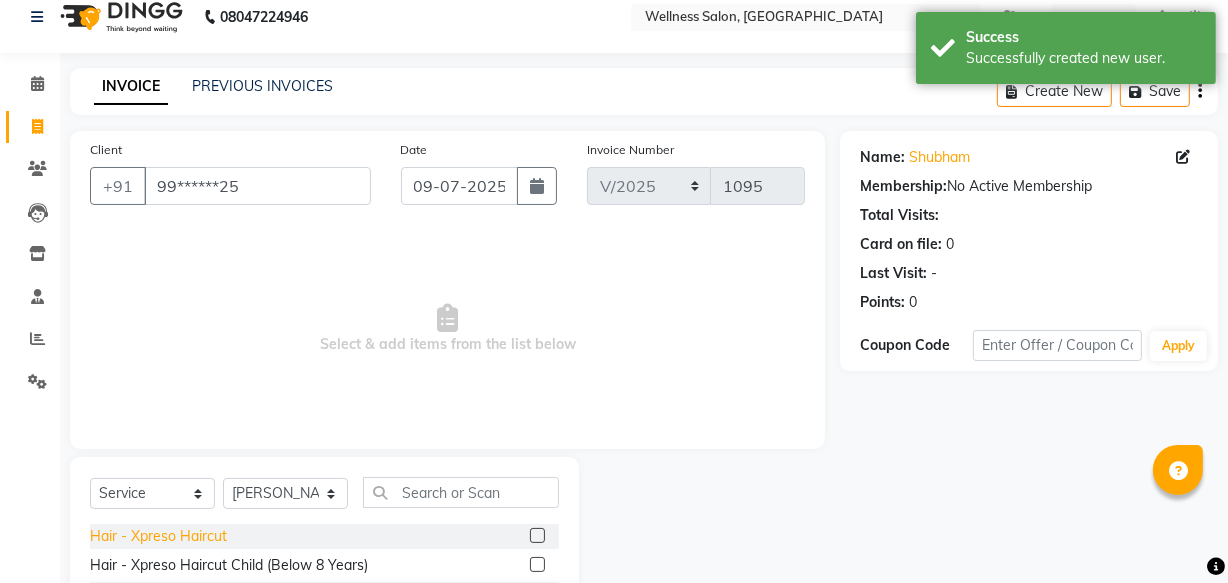 click on "Hair - Xpreso Haircut" 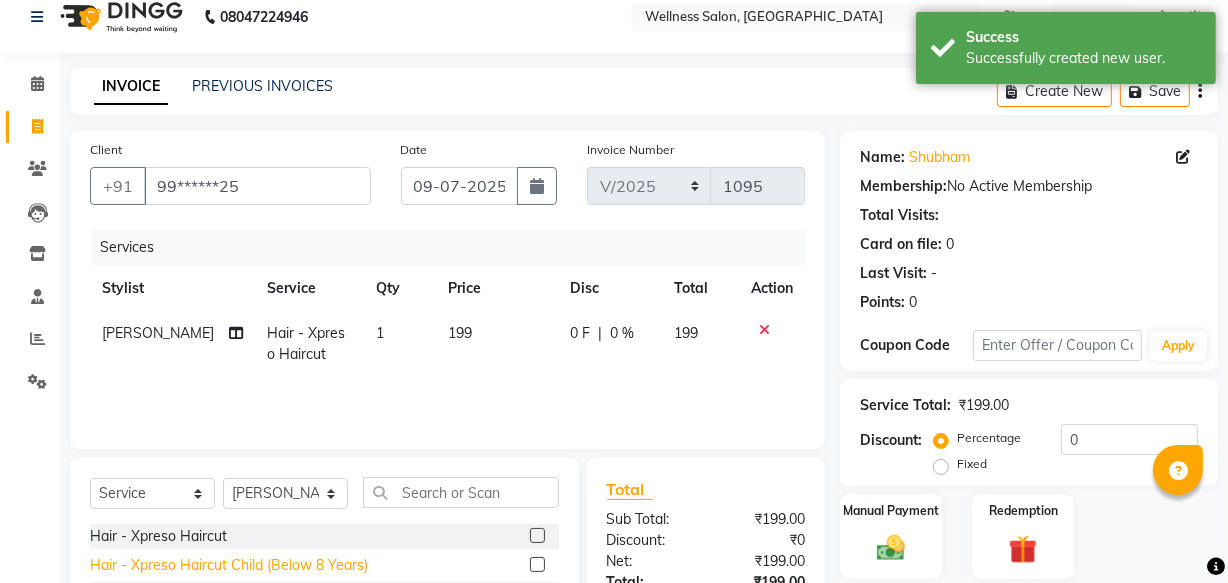 click on "Hair - Xpreso Haircut Child (Below 8 Years)" 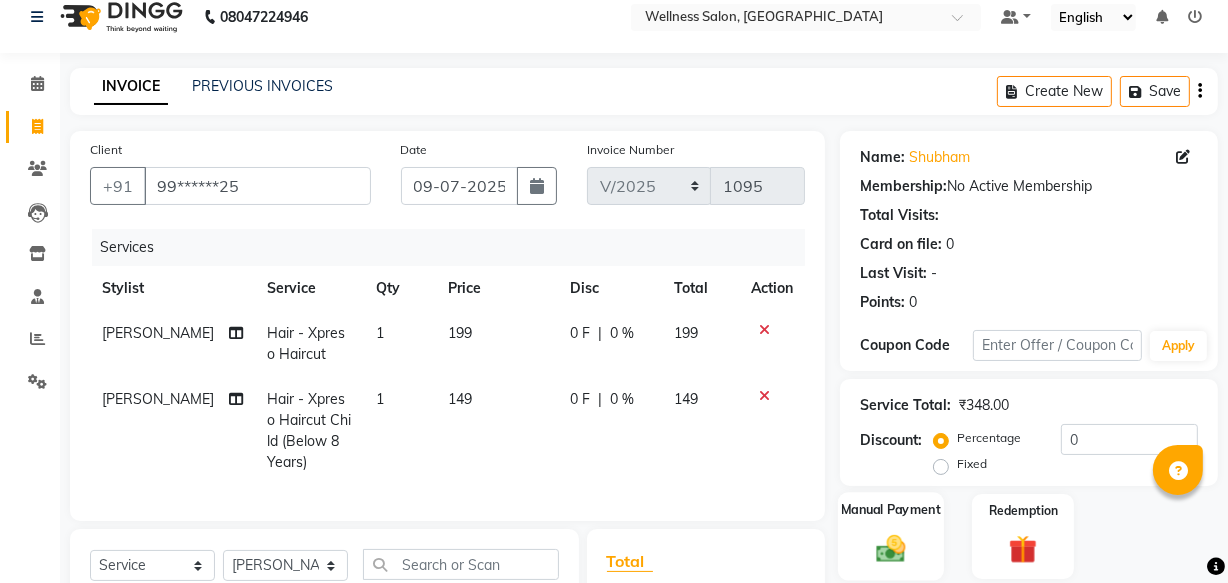 click 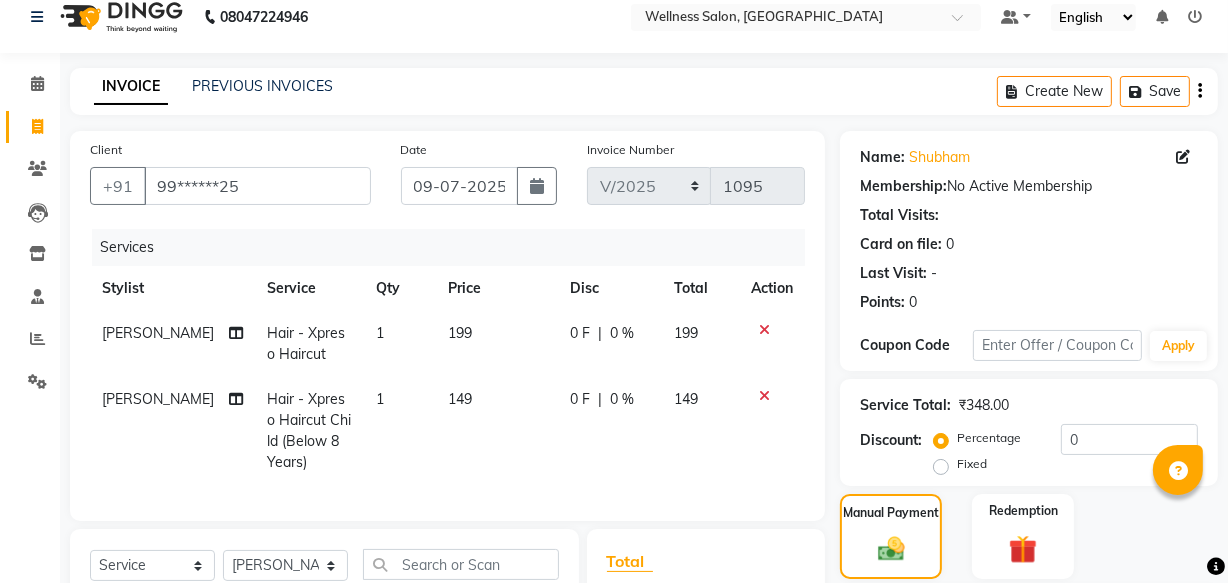 scroll, scrollTop: 304, scrollLeft: 0, axis: vertical 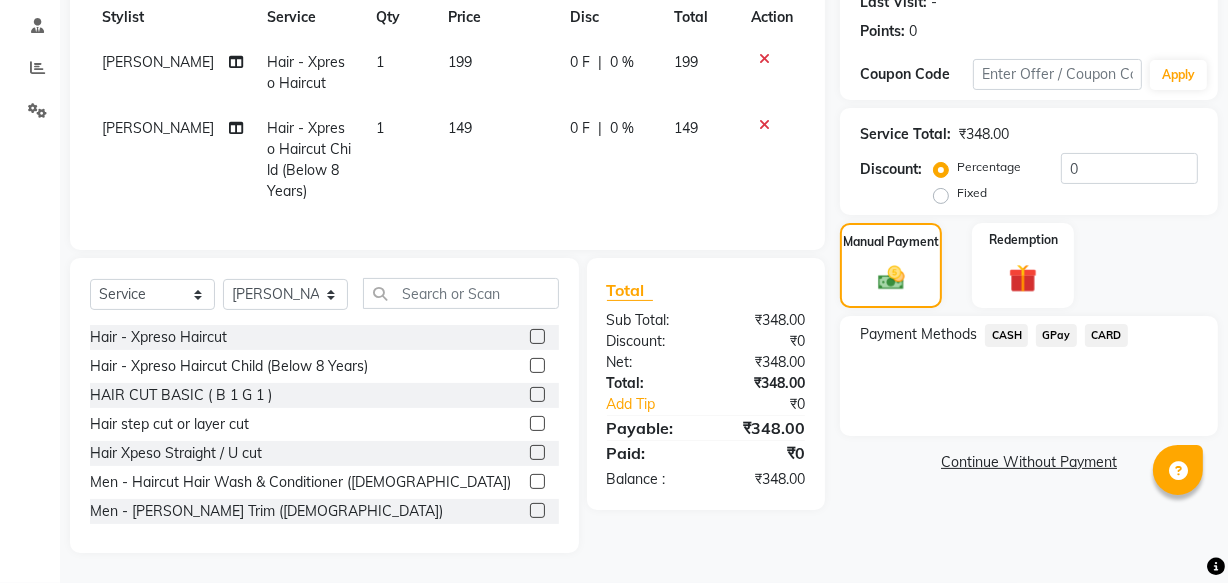 click on "GPay" 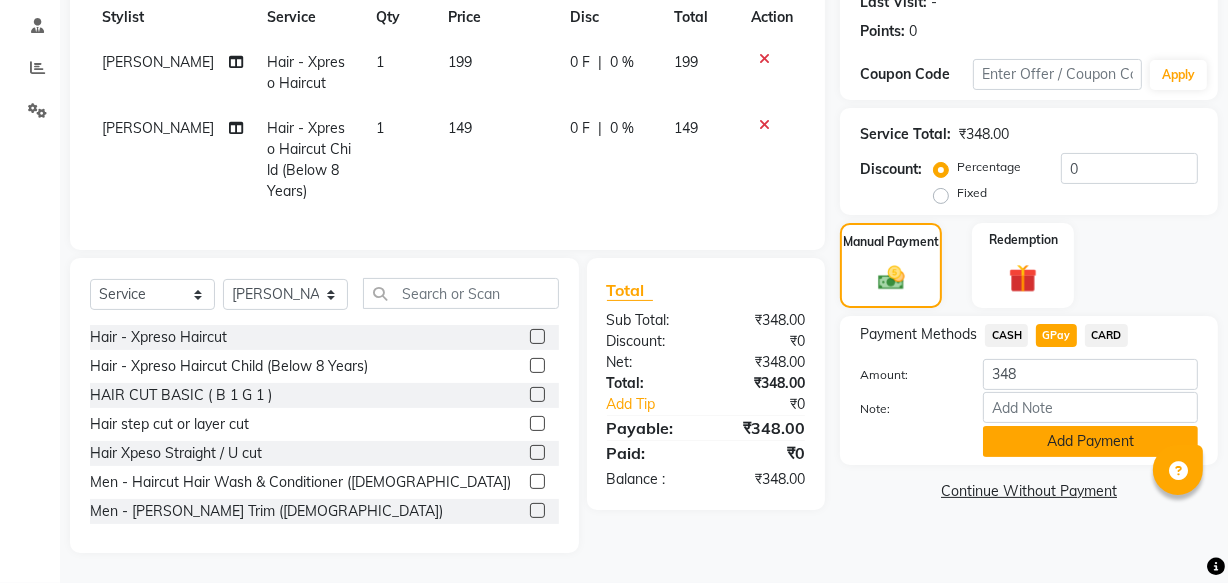 click on "Add Payment" 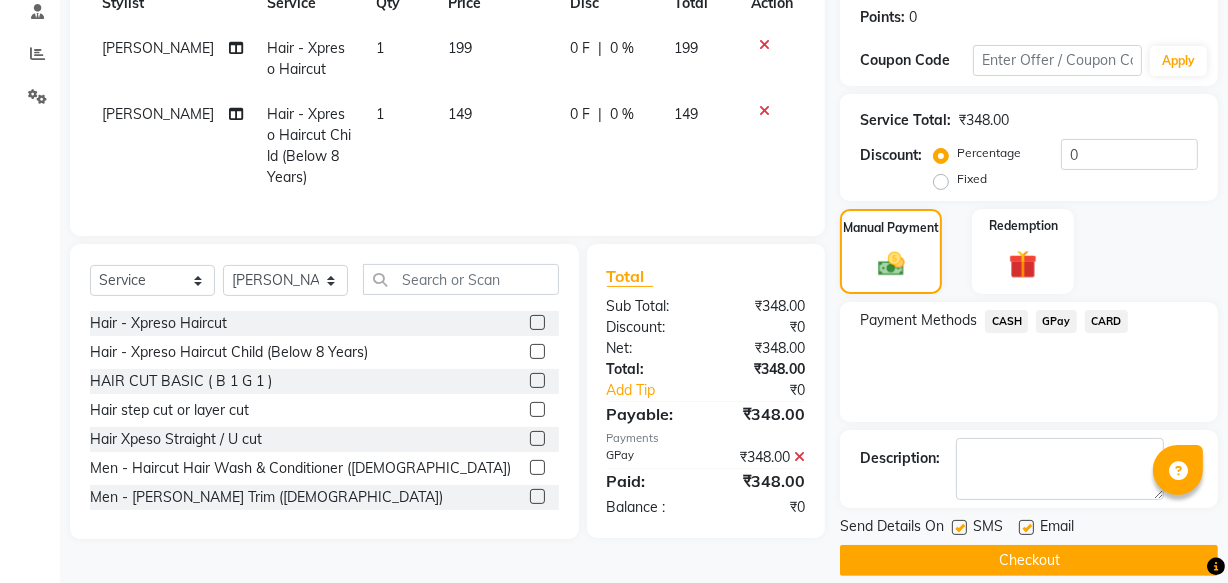 click on "Checkout" 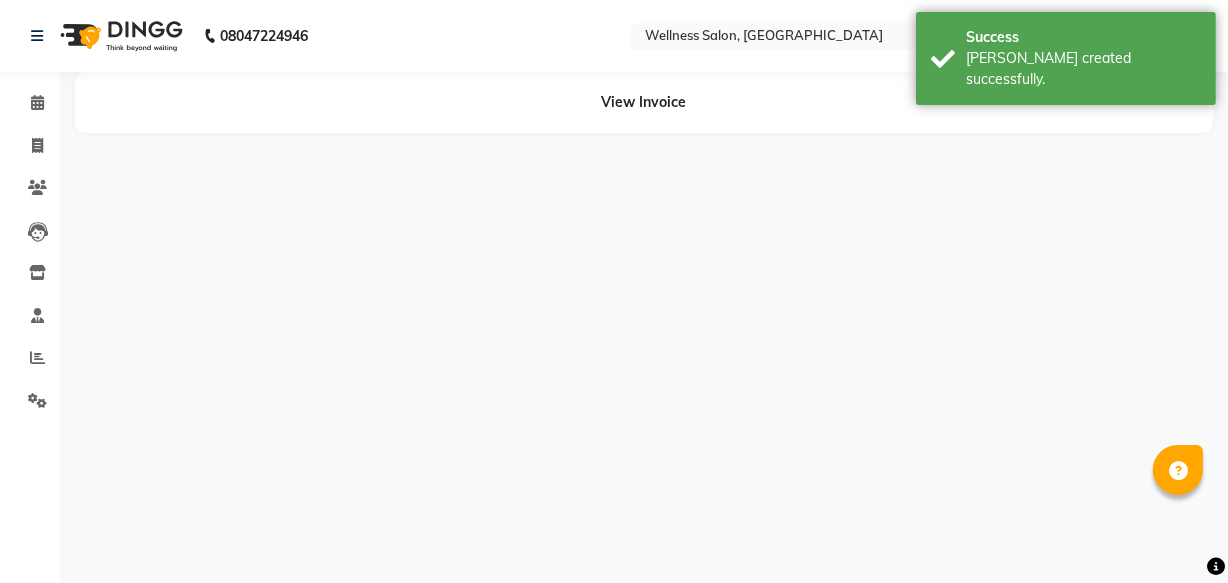 scroll, scrollTop: 0, scrollLeft: 0, axis: both 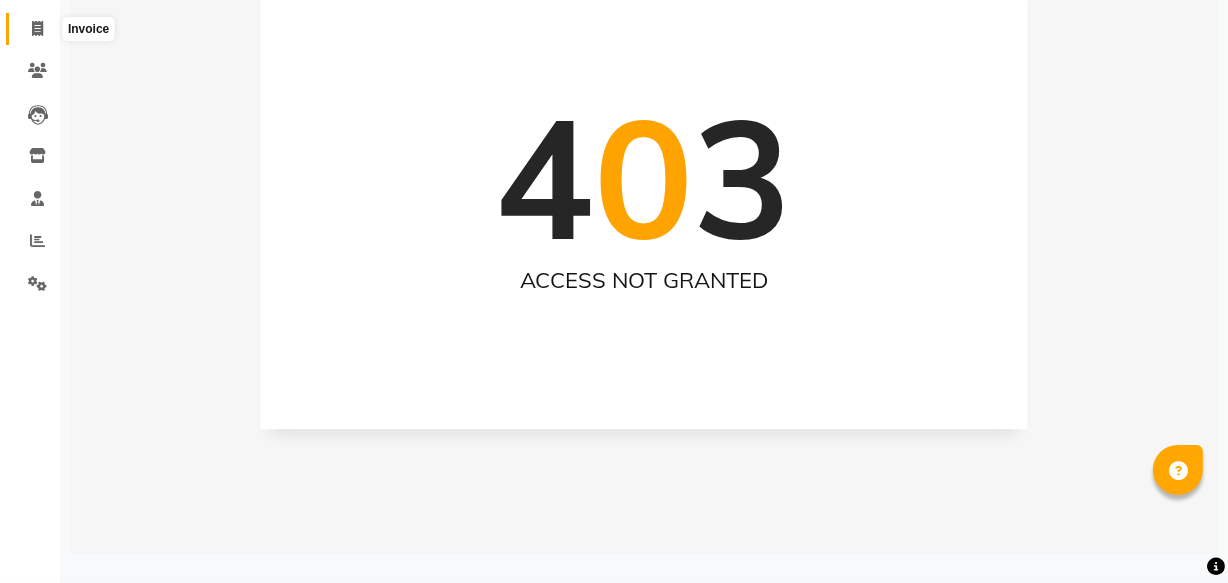 drag, startPoint x: 30, startPoint y: 26, endPoint x: 154, endPoint y: 41, distance: 124.90396 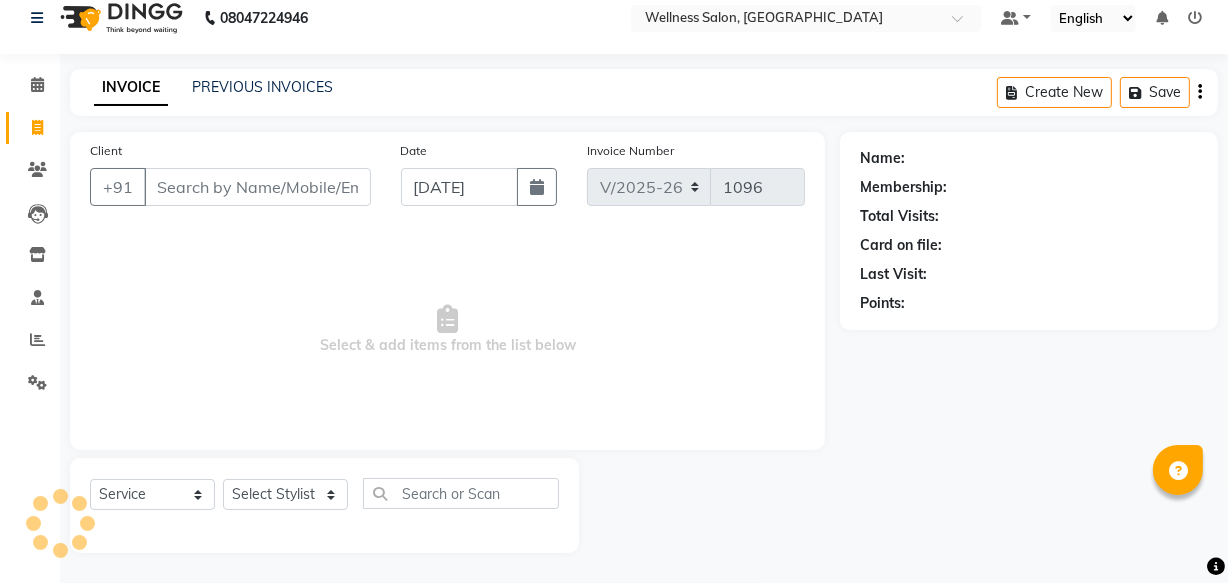 scroll, scrollTop: 19, scrollLeft: 0, axis: vertical 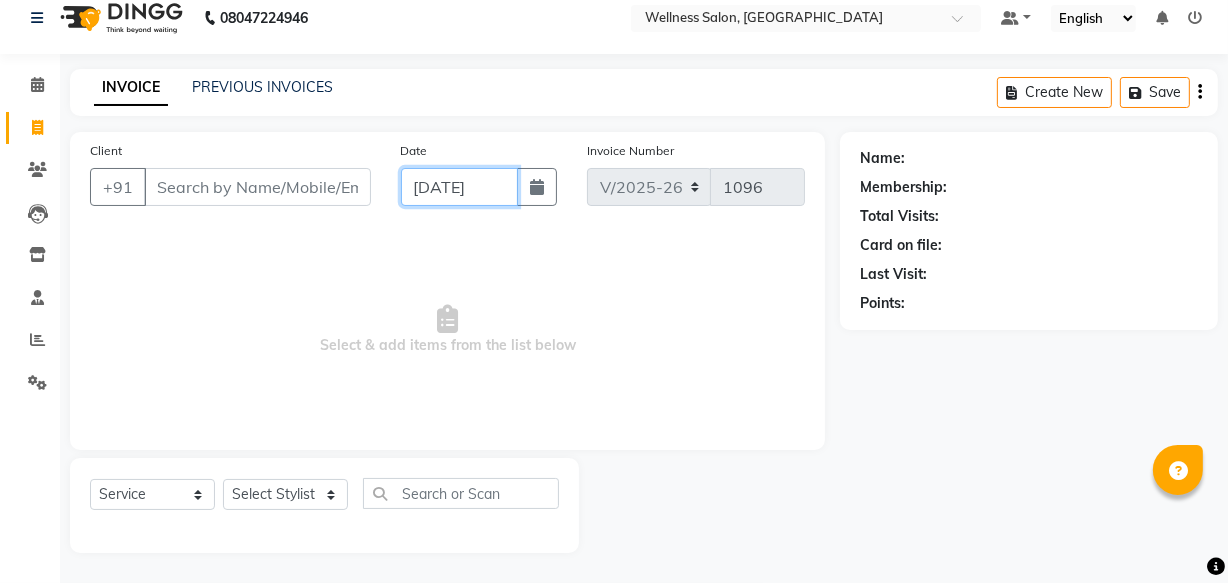 click on "[DATE]" 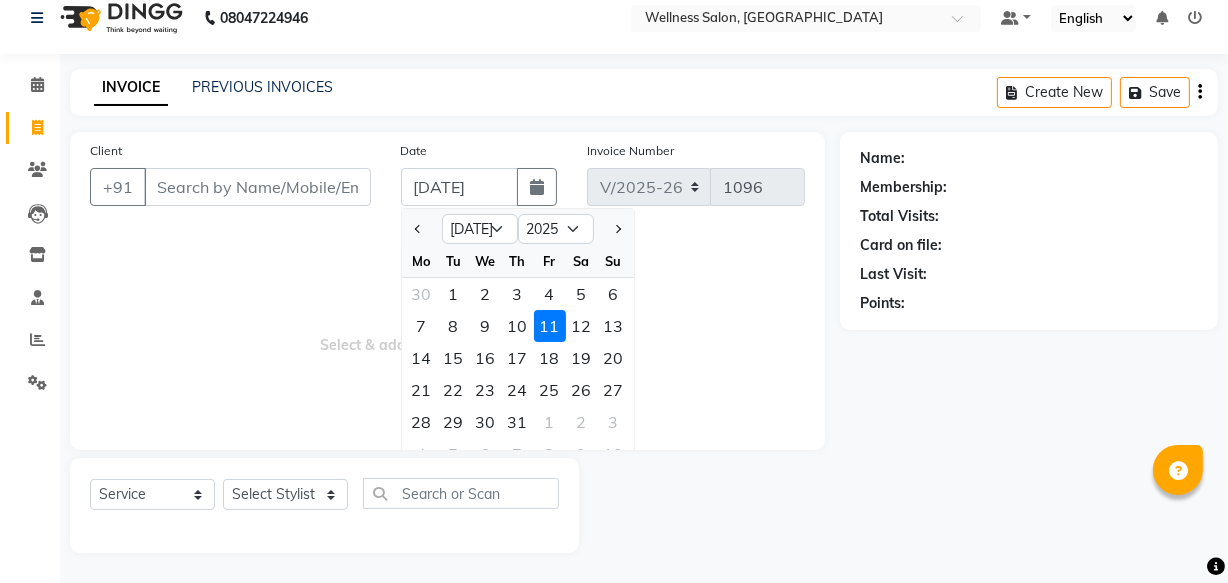 click on "9" 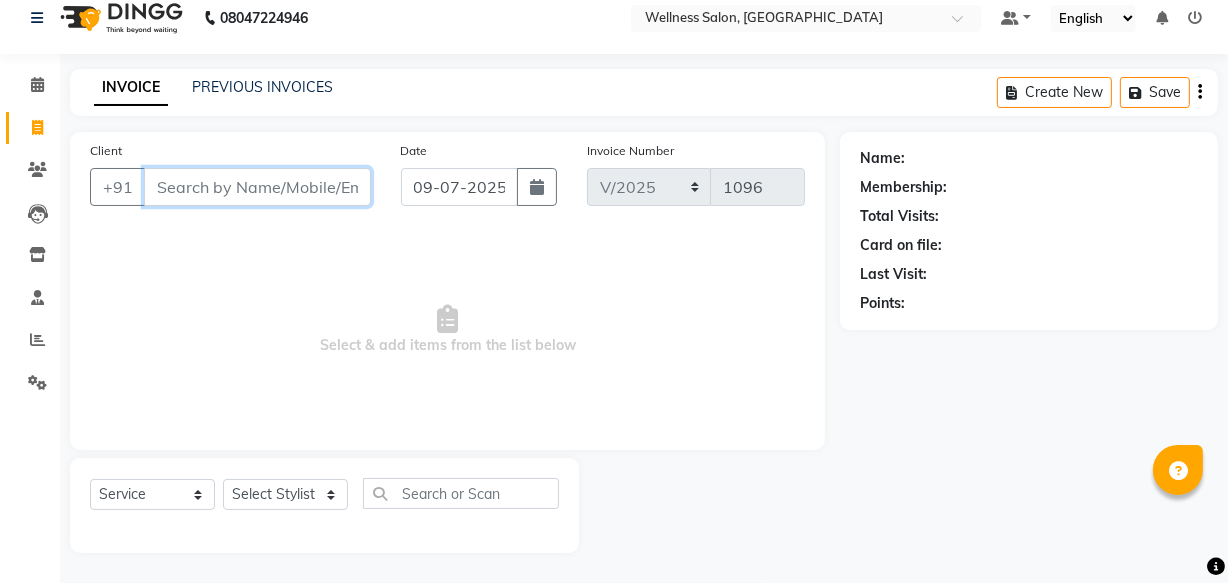 click on "Client" at bounding box center [257, 187] 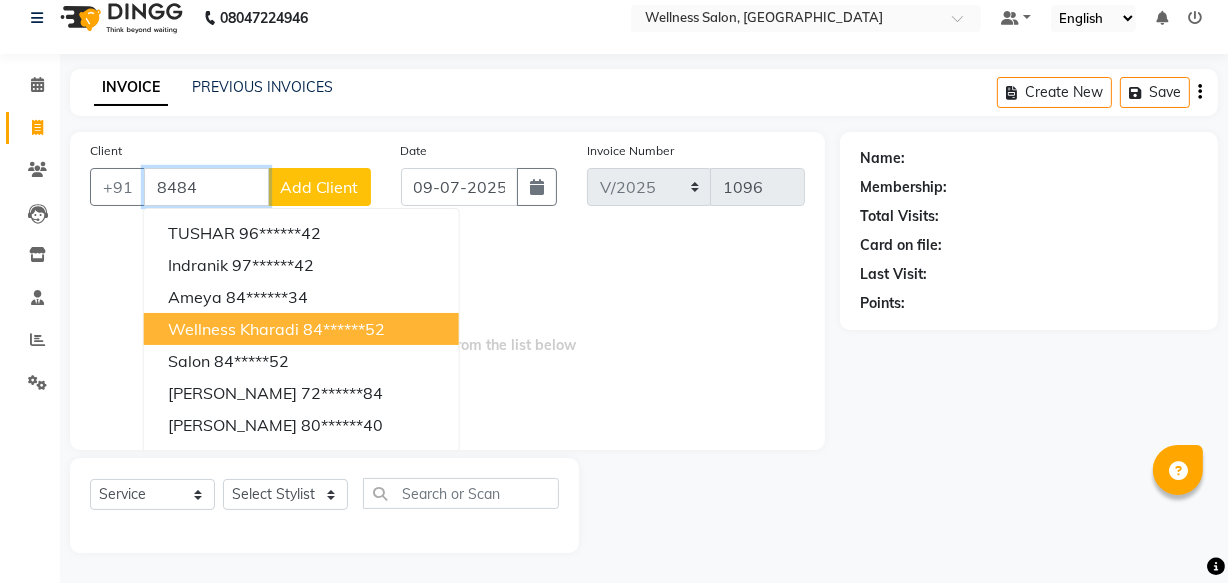 click on "wellness kharadi" at bounding box center [233, 329] 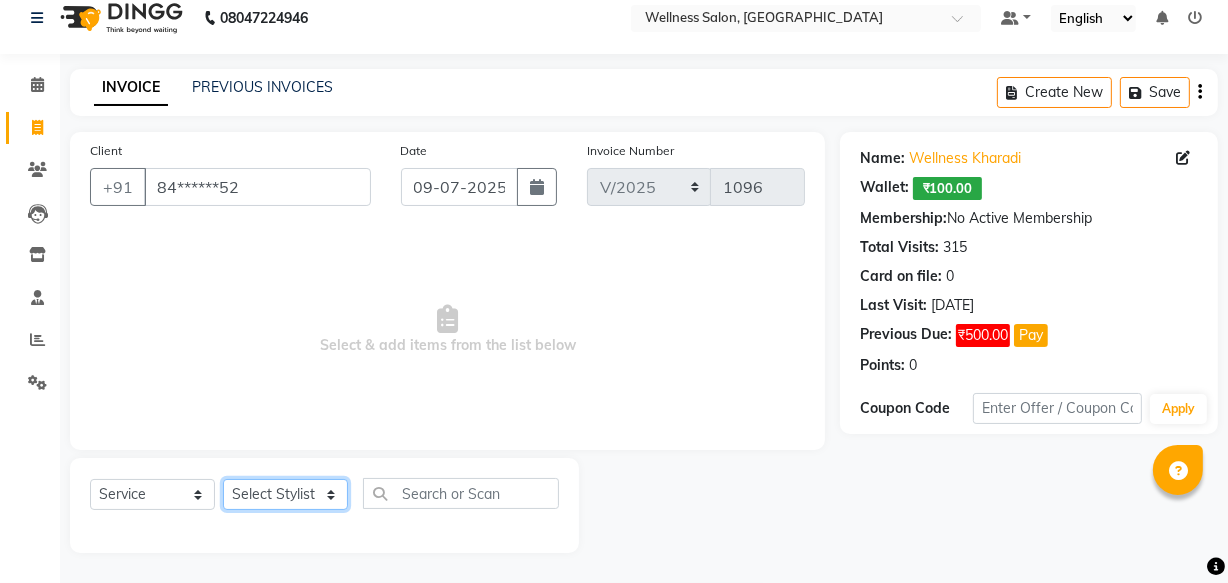 click on "Select Stylist Academy Babita [PERSON_NAME] Manager [PERSON_NAME]" 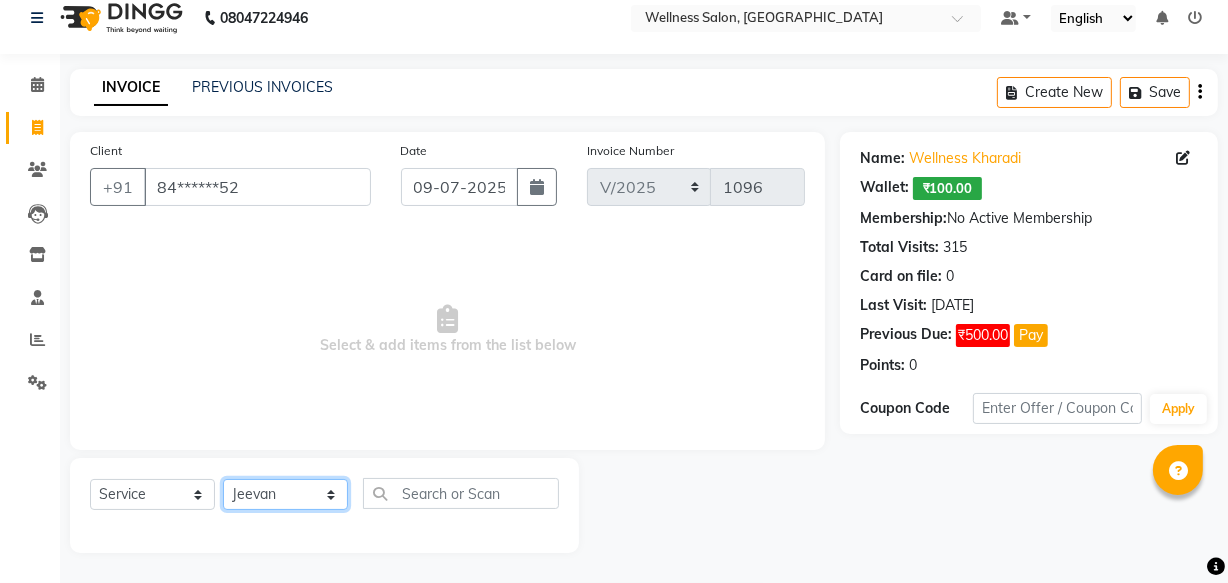 click on "Select Stylist Academy Babita [PERSON_NAME] Manager [PERSON_NAME]" 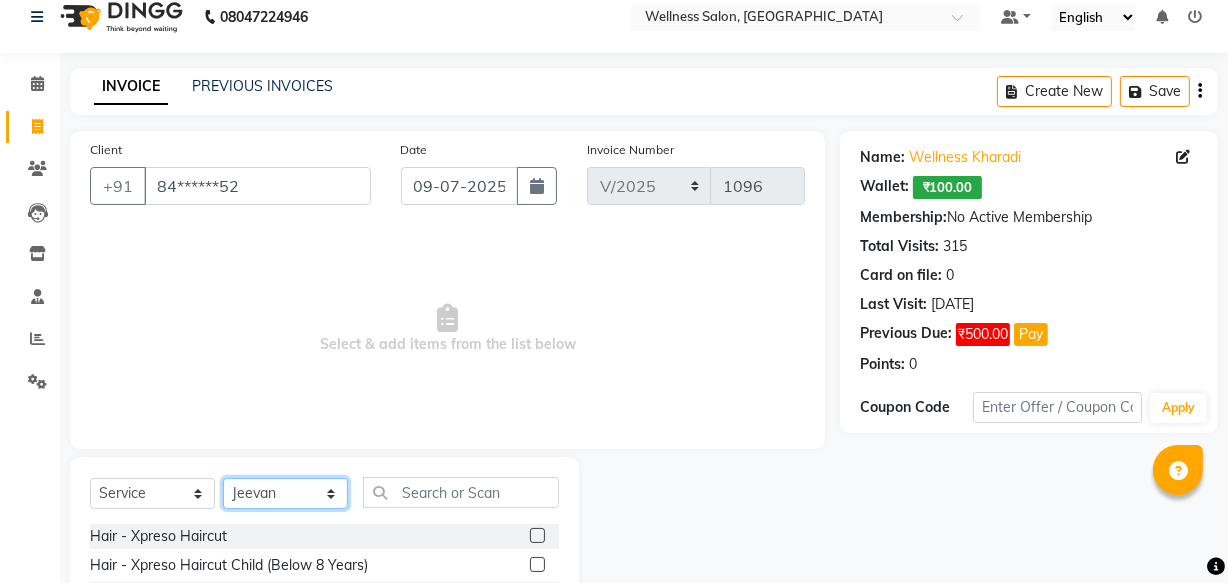 scroll, scrollTop: 219, scrollLeft: 0, axis: vertical 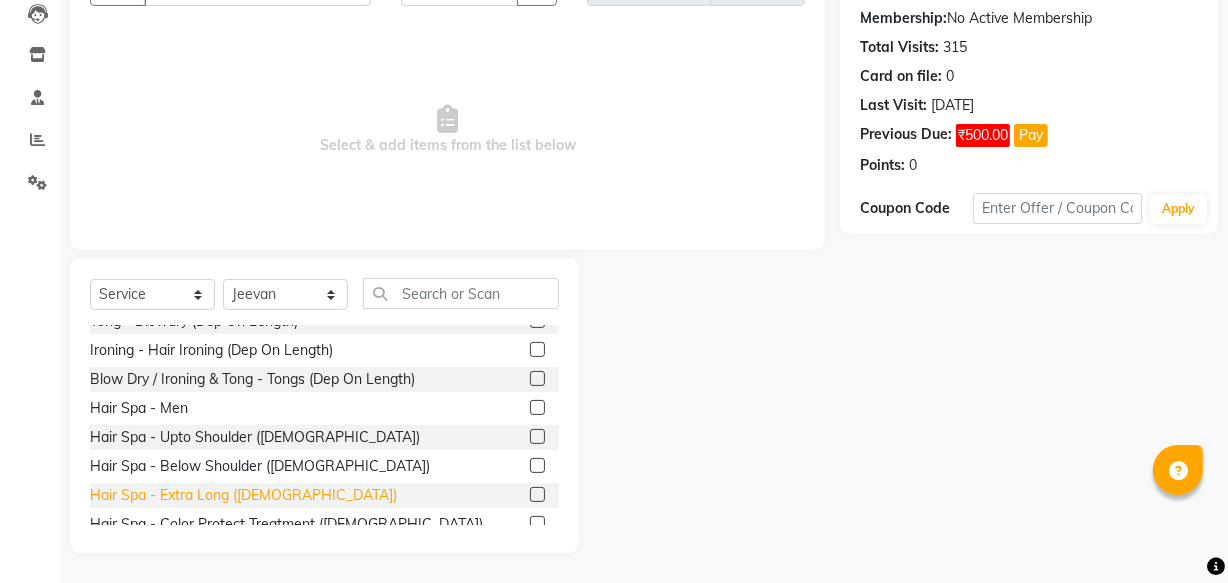 click on "Hair Spa - Extra Long ([DEMOGRAPHIC_DATA])" 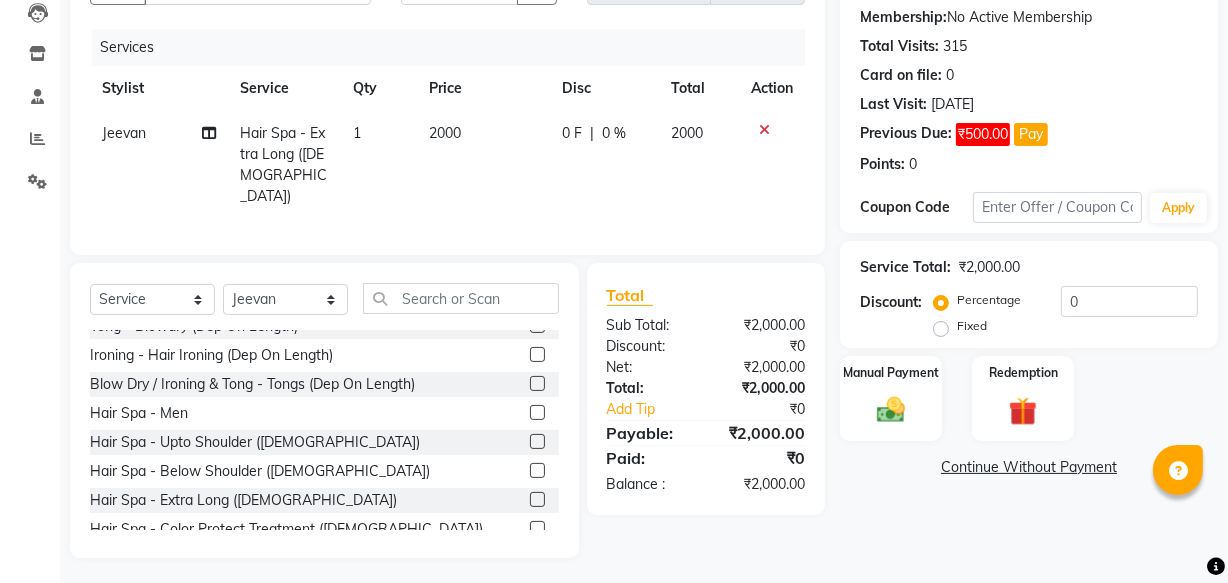 click on "0 F" 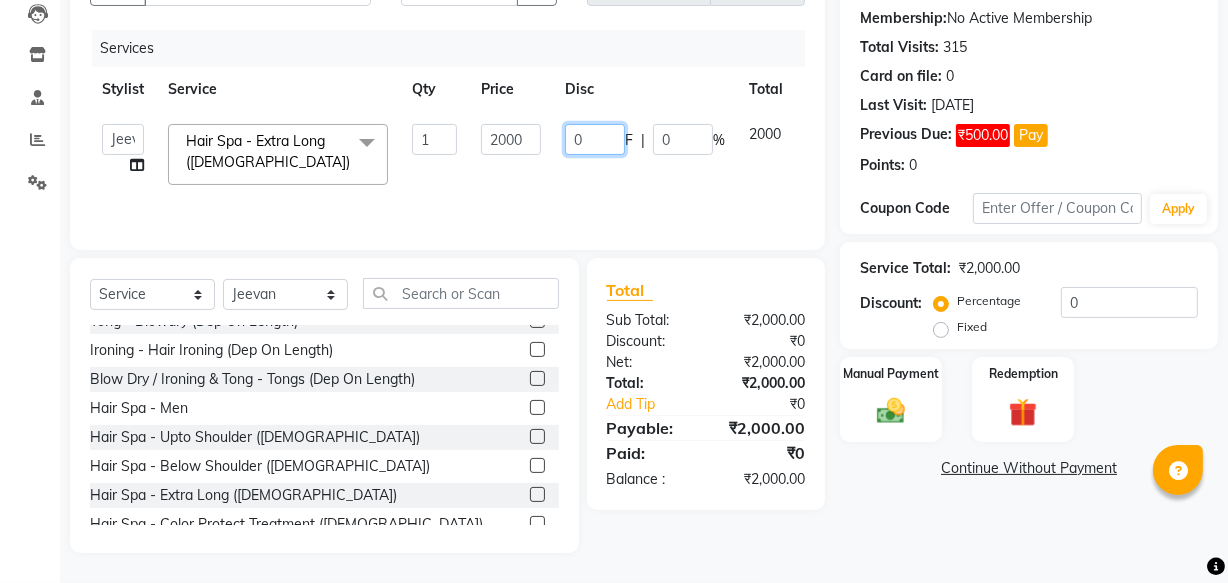 click on "0" 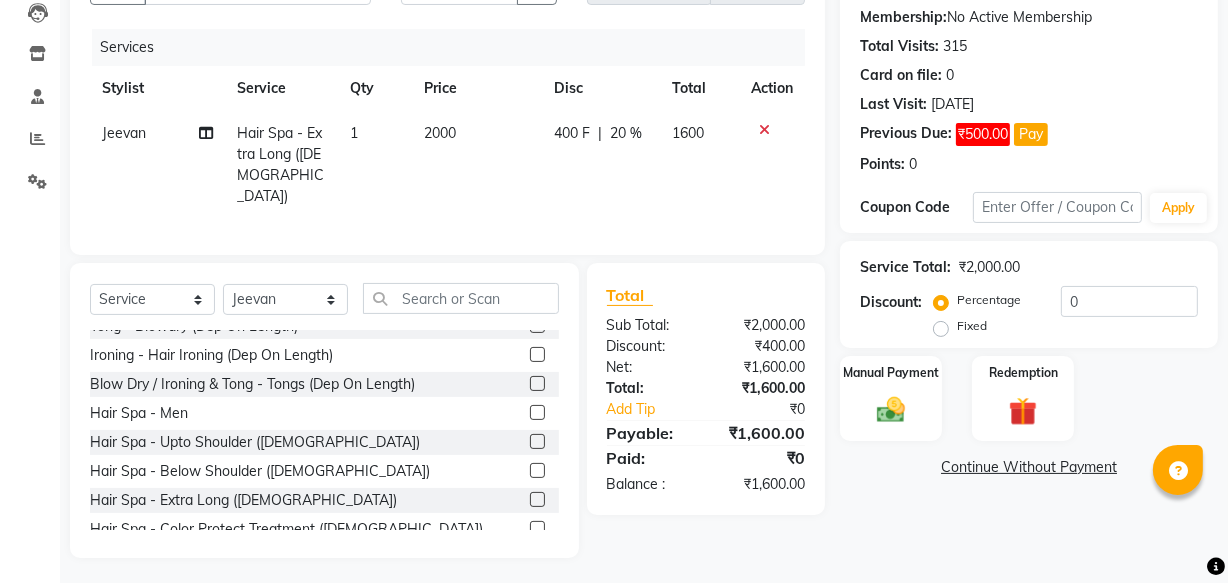 click on "Jeevan Hair Spa - Extra Long ([DEMOGRAPHIC_DATA]) 1 2000 400 F | 20 % 1600" 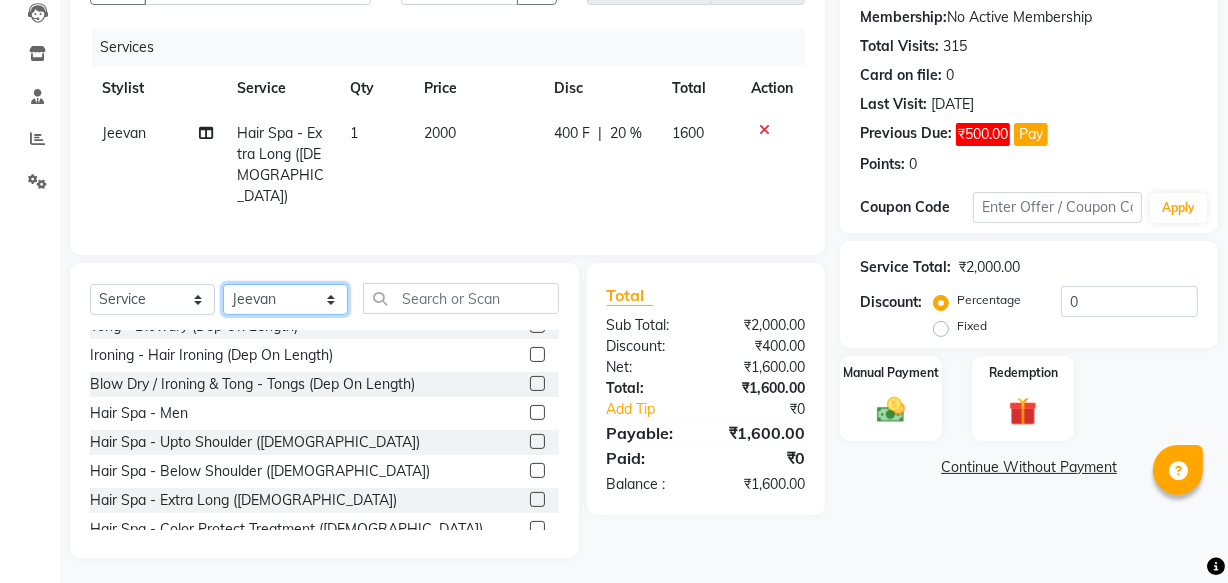 click on "Select Stylist Academy Babita [PERSON_NAME] Manager [PERSON_NAME]" 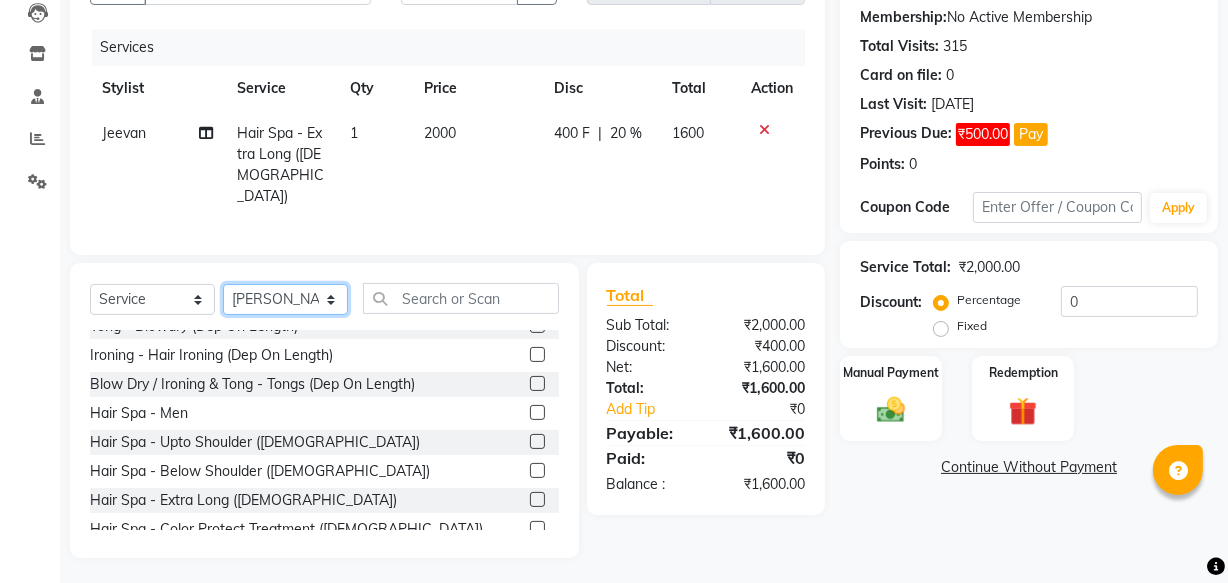 click on "Select Stylist Academy Babita [PERSON_NAME] Manager [PERSON_NAME]" 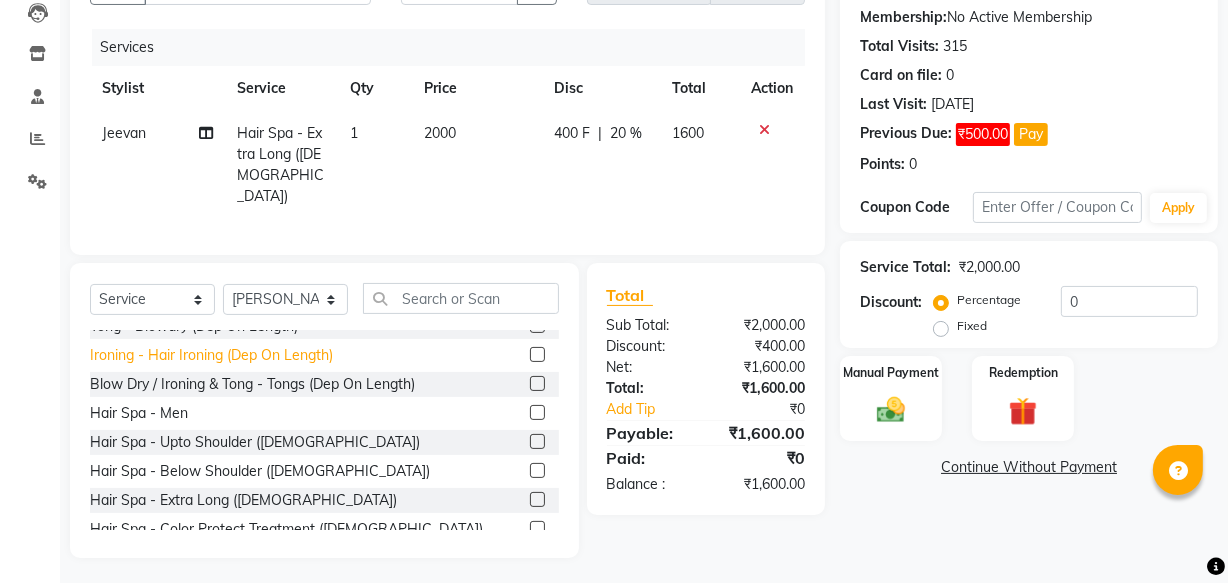 click on "Hair Spa - Men" 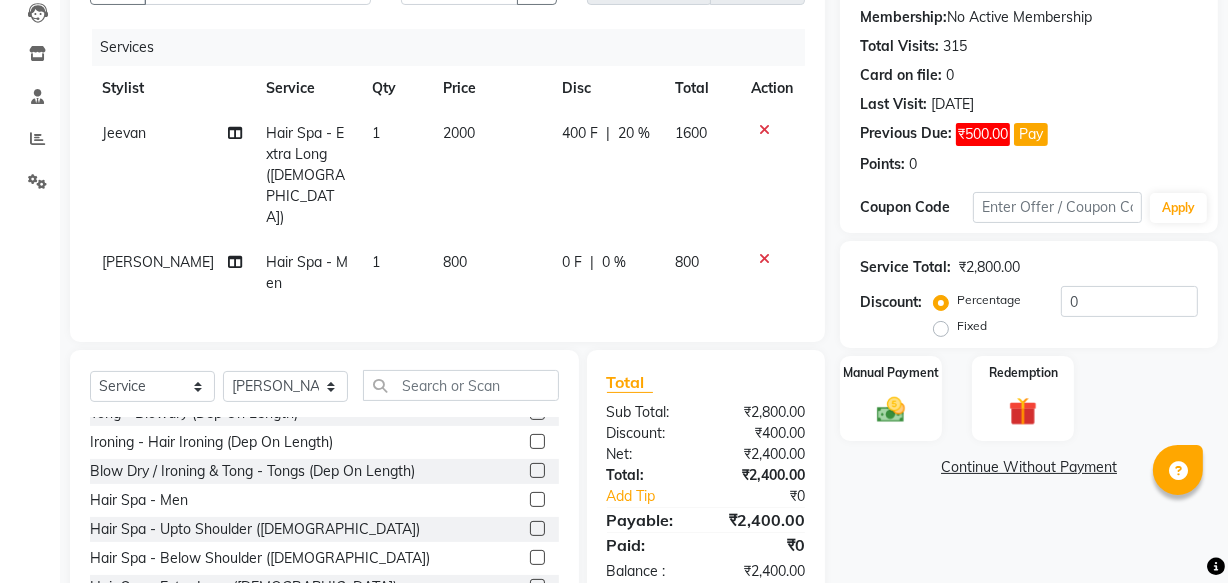 click on "0 F" 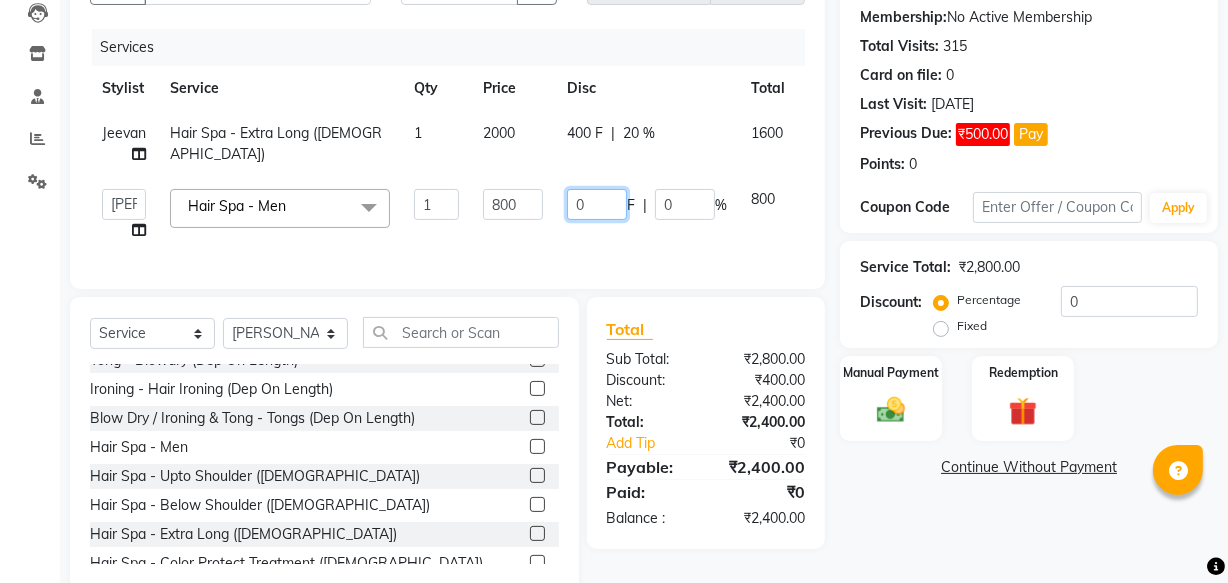 click on "0" 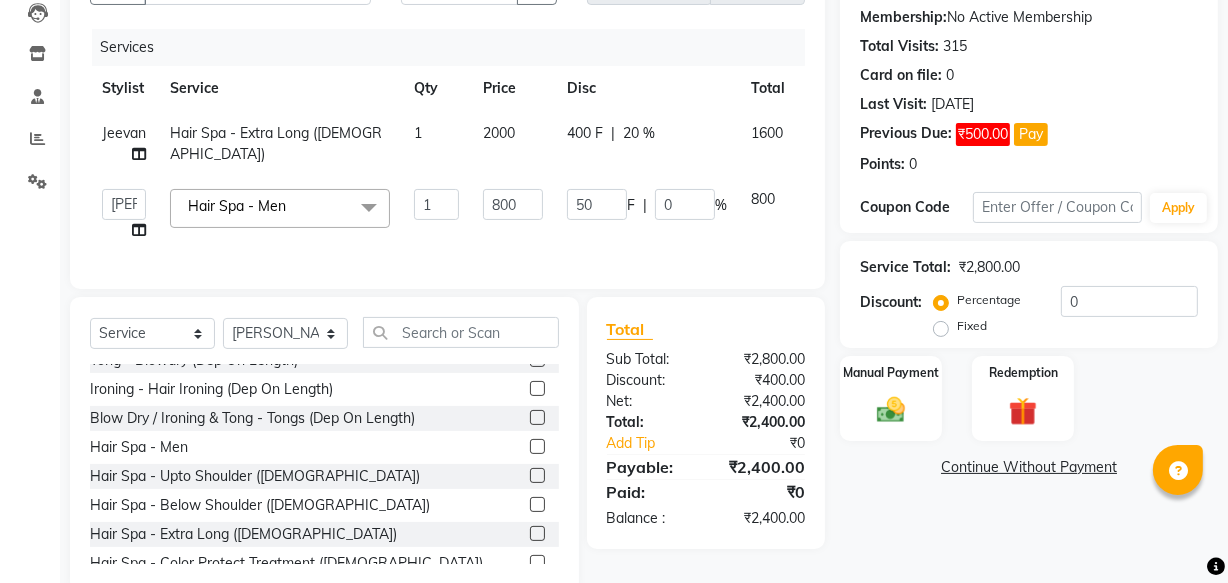 click on "Academy   Babita   [PERSON_NAME]   Manager   [PERSON_NAME]  Hair Spa - Men  x Hair - Xpreso Haircut Hair - Xpreso Haircut Child (Below 8 Years) HAIR CUT BASIC  ( B 1 G 1 ) Hair step cut or layer cut Hair Xpeso Straight / U cut Men - Haircut Hair Wash & Conditioner ([DEMOGRAPHIC_DATA]) Men - [PERSON_NAME] Trim ([DEMOGRAPHIC_DATA]) Men - Shaving ([DEMOGRAPHIC_DATA]) Men - Hair Wash & Conditioner ([DEMOGRAPHIC_DATA]) Men - Oil Head  Massage Men ([DEMOGRAPHIC_DATA]) Men - Haircut Premium Men- [PERSON_NAME] colour Men- body massage oil  Men- Chest trim Men - Back trim Men - Underarms Women - Hair wash+ hair cut + blowdry Women - Hair Wash  Women - Head  Massage  Women - without wash  Hair Cut With Blow Dry Flix Women - Only Hair Blow dry  Tong - Blowdry (Dep On Length)  Ironing - Hair Ironing (Dep On Length) Blow Dry / Ironing & Tong - Tongs (Dep On Length) Hair Spa - Men Hair Spa - Upto Shoulder ([DEMOGRAPHIC_DATA]) Hair Spa - Below Shoulder  ([DEMOGRAPHIC_DATA]) Hair Spa - Extra Long ([DEMOGRAPHIC_DATA]) Hair Spa - Color Protect Treatment ([DEMOGRAPHIC_DATA]) Anti [MEDICAL_DATA] Treatment Spa Aqua Spa - Upto Shoulder ([DEMOGRAPHIC_DATA]) Kerology 1 1 F" 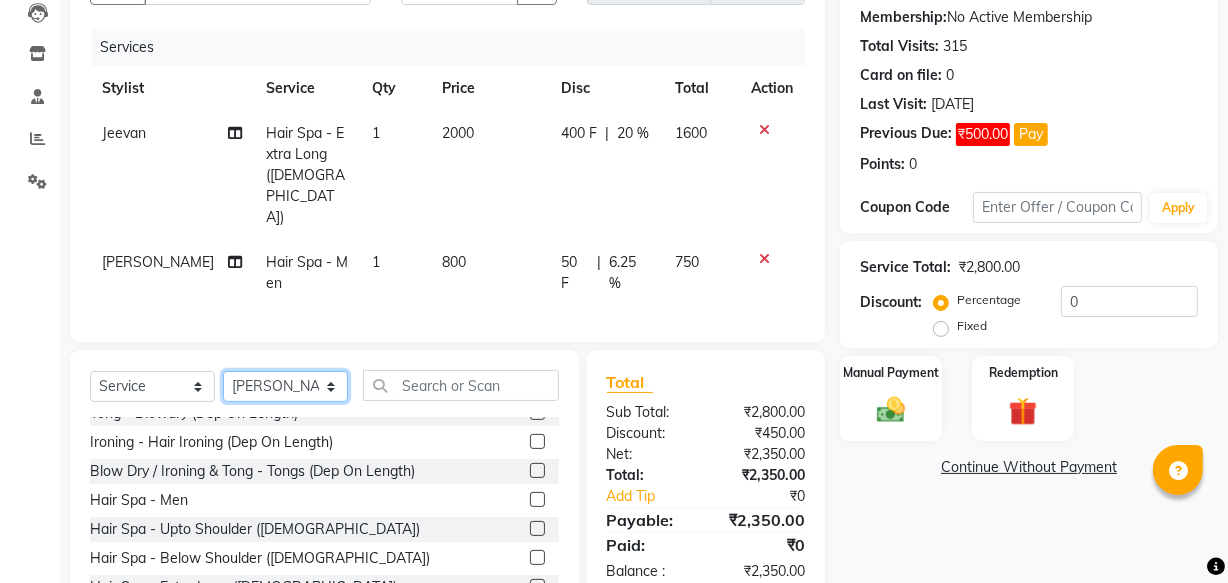 click on "Select Stylist Academy Babita [PERSON_NAME] Manager [PERSON_NAME]" 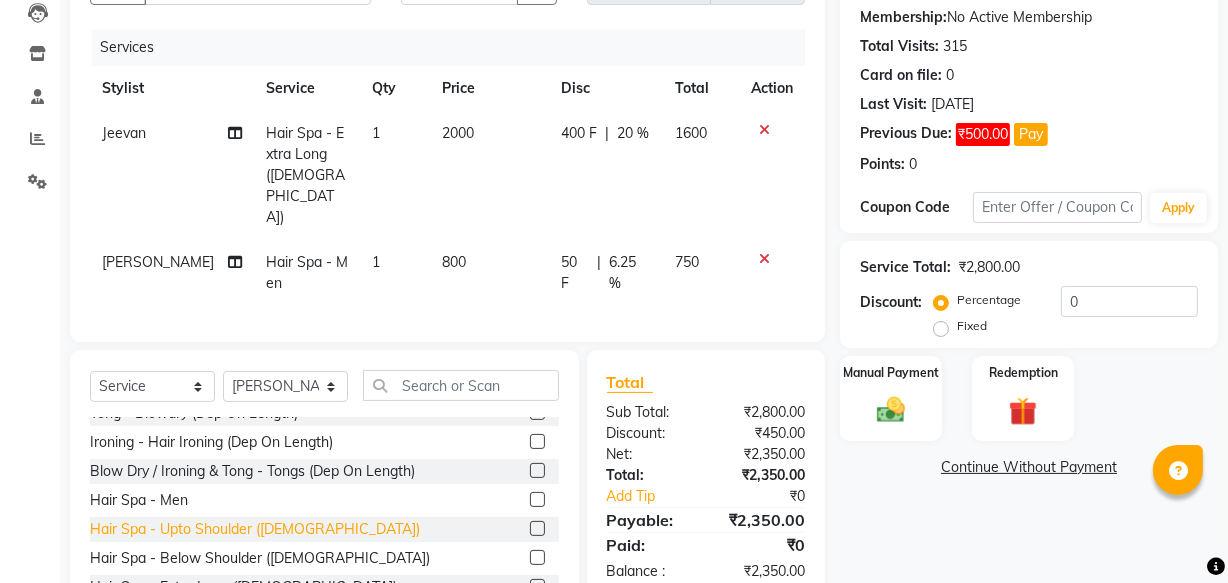 click on "Hair Spa - Upto Shoulder ([DEMOGRAPHIC_DATA])" 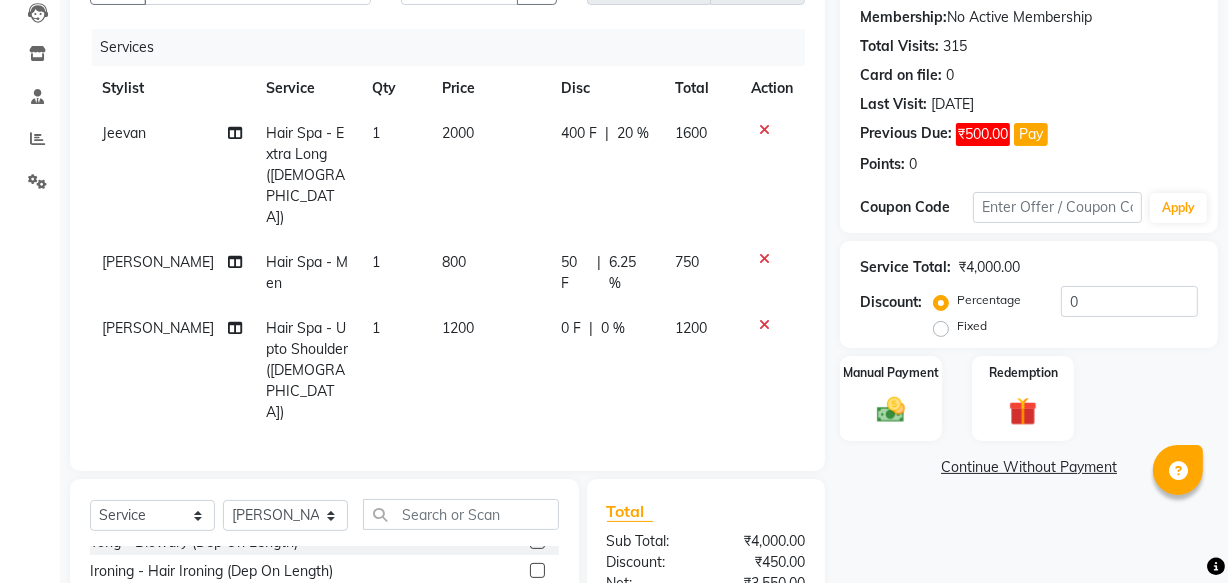click on "0 F" 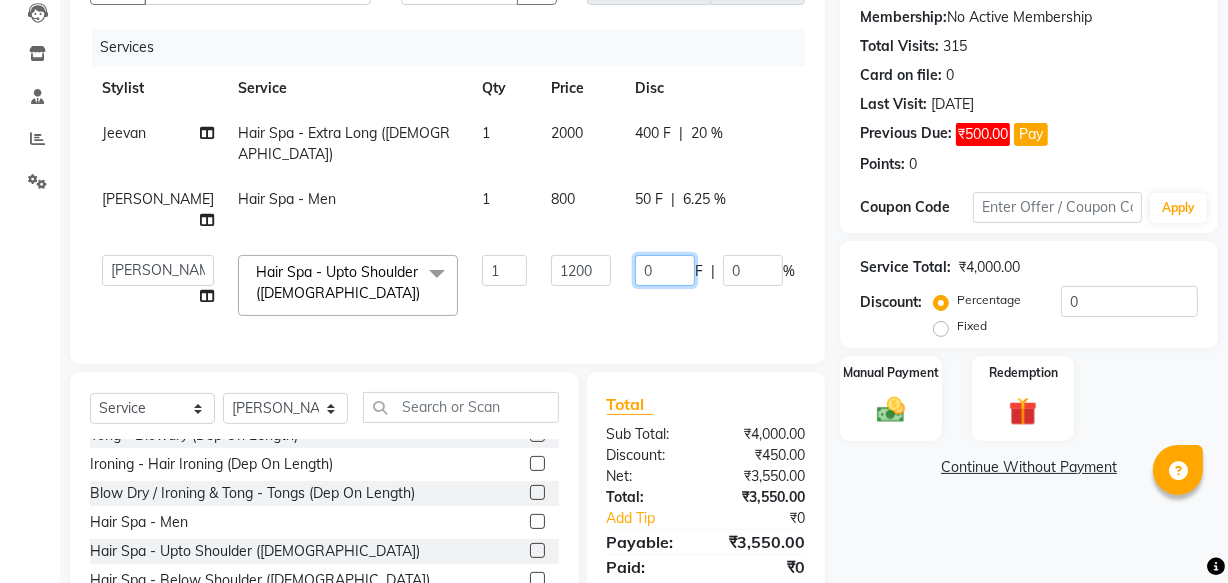 click on "0" 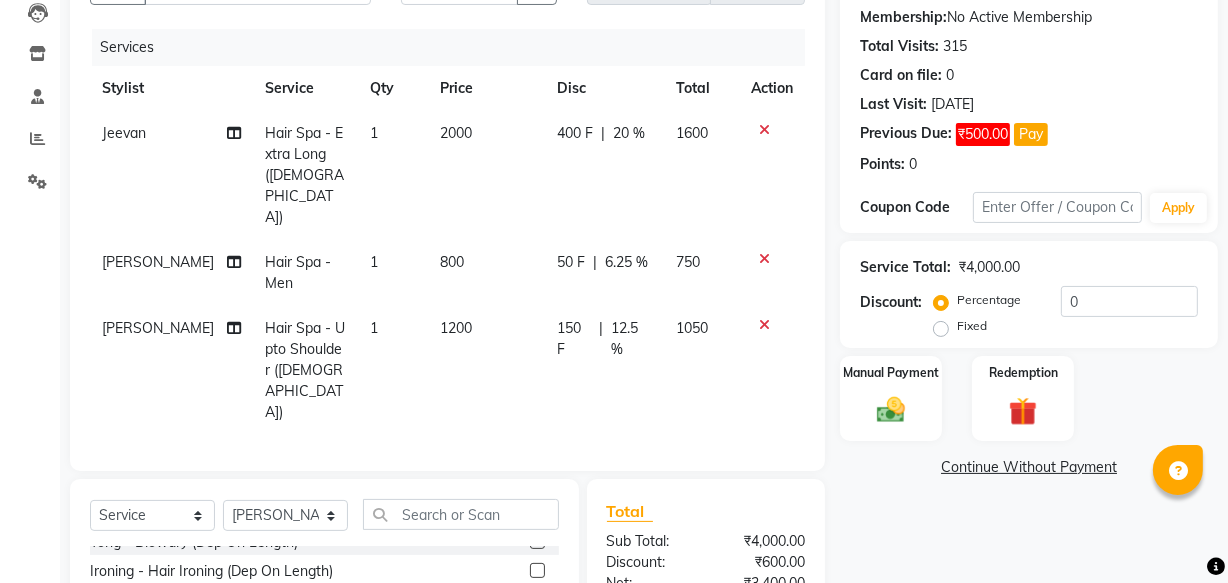 click on "[PERSON_NAME]  Hair Spa - Upto Shoulder ([DEMOGRAPHIC_DATA]) 1 1200 150 F | 12.5 % 1050" 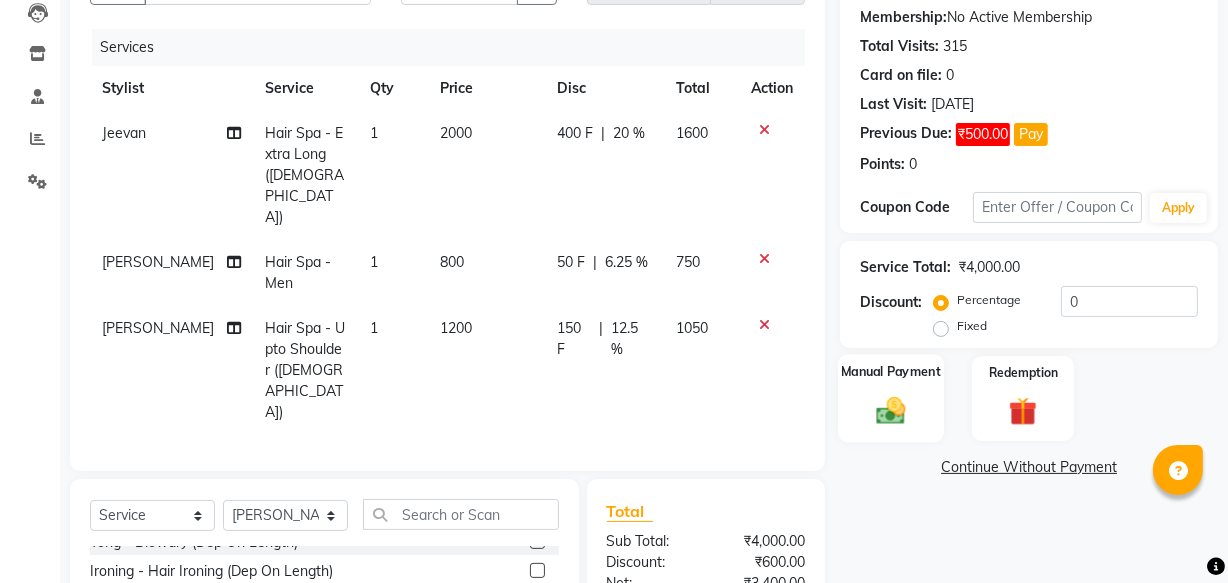 click 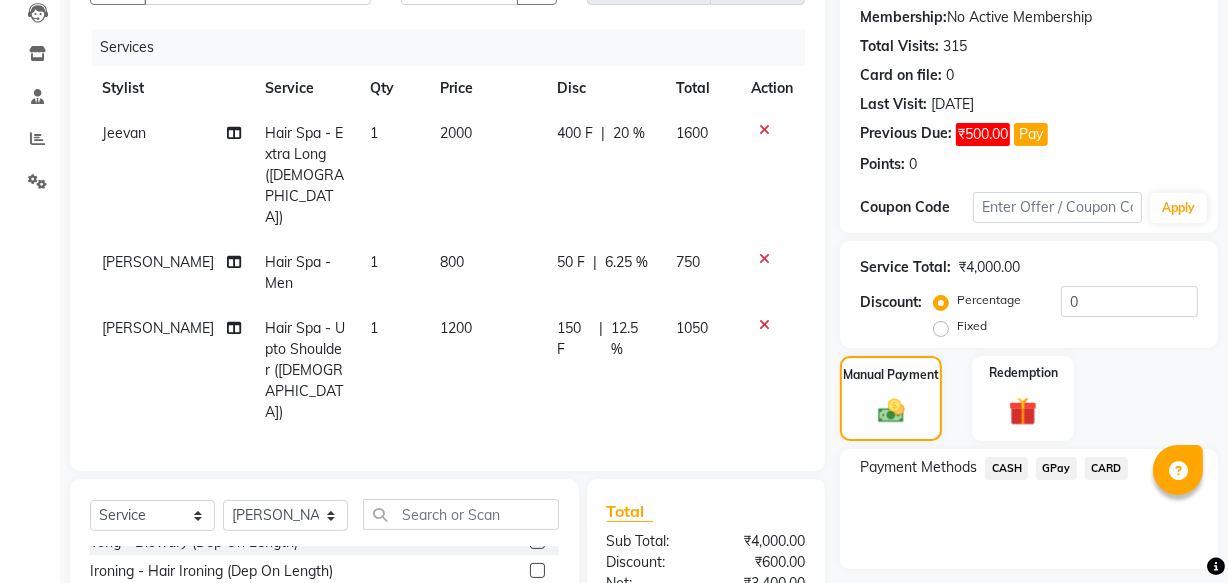 click on "GPay" 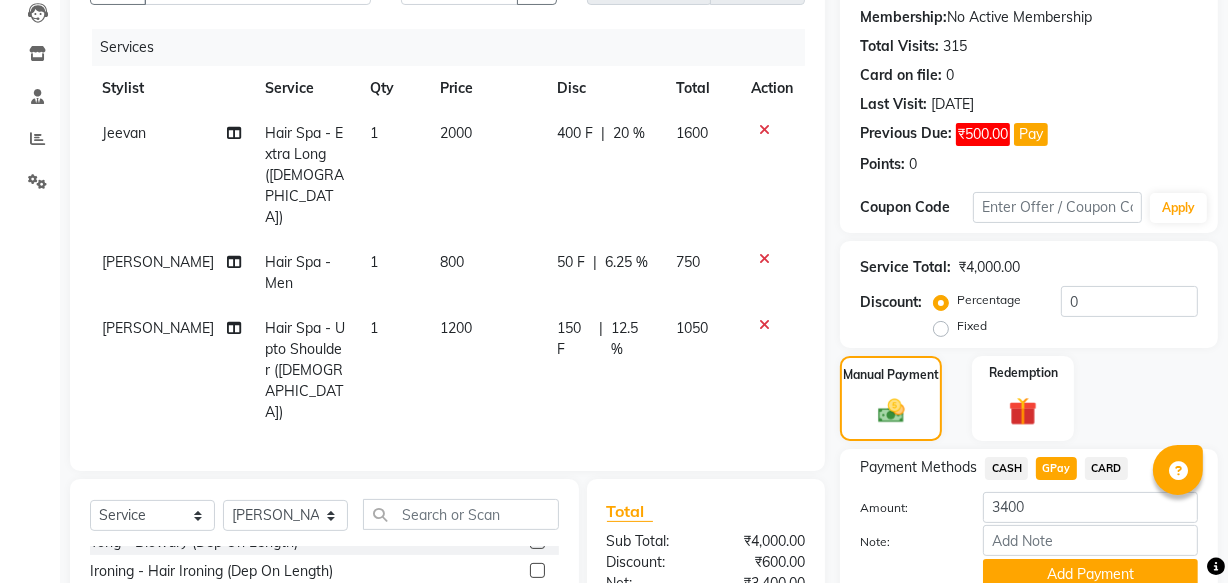 click on "Add Payment" 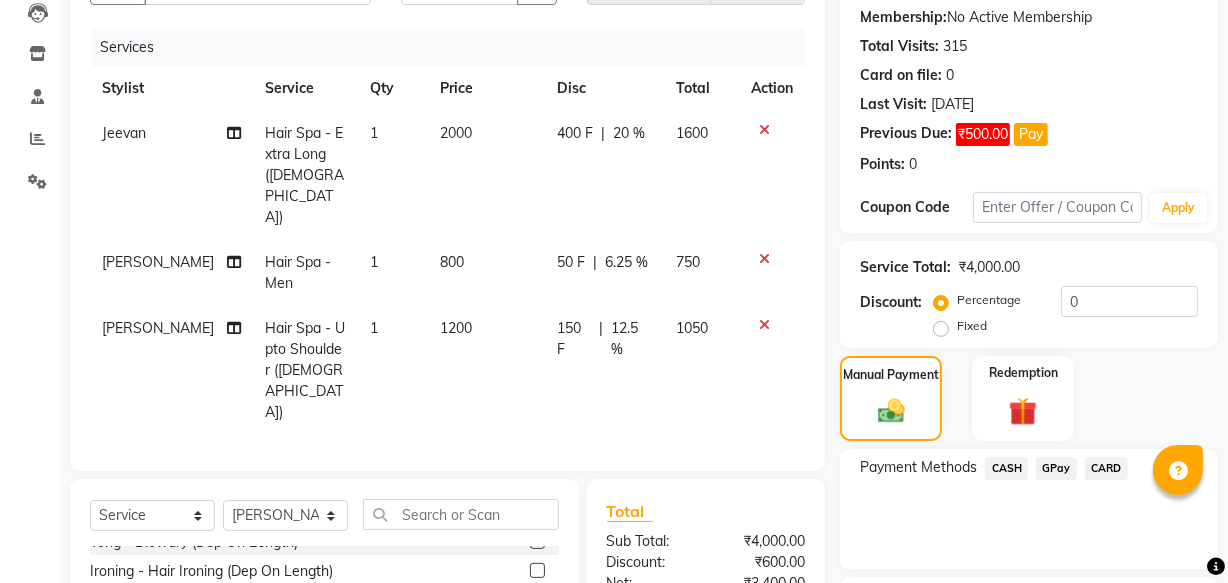 scroll, scrollTop: 388, scrollLeft: 0, axis: vertical 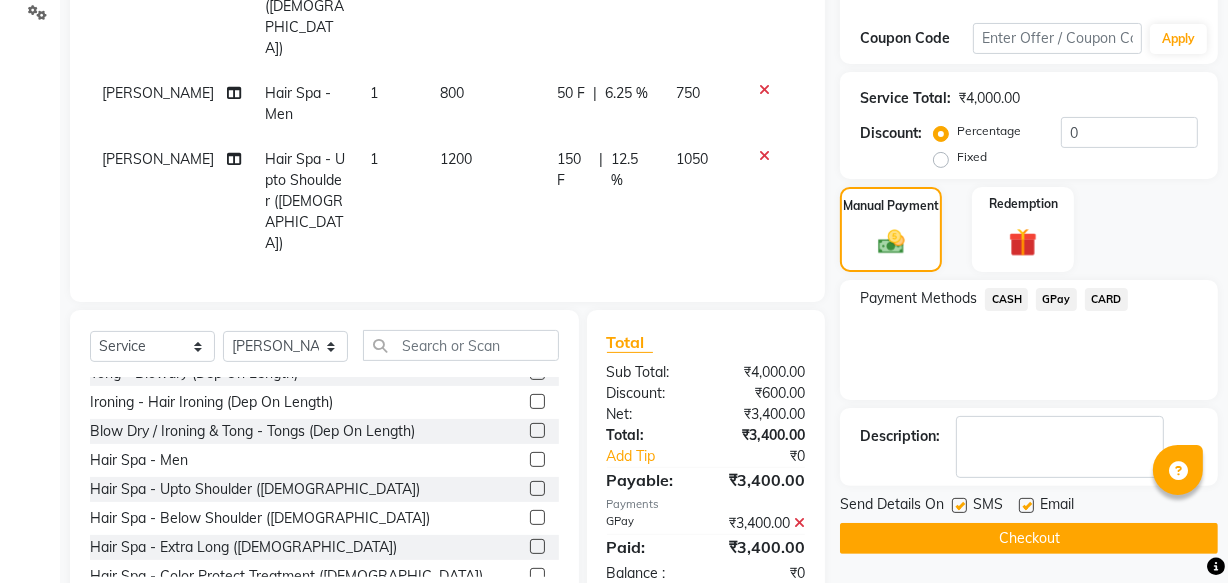 click on "Checkout" 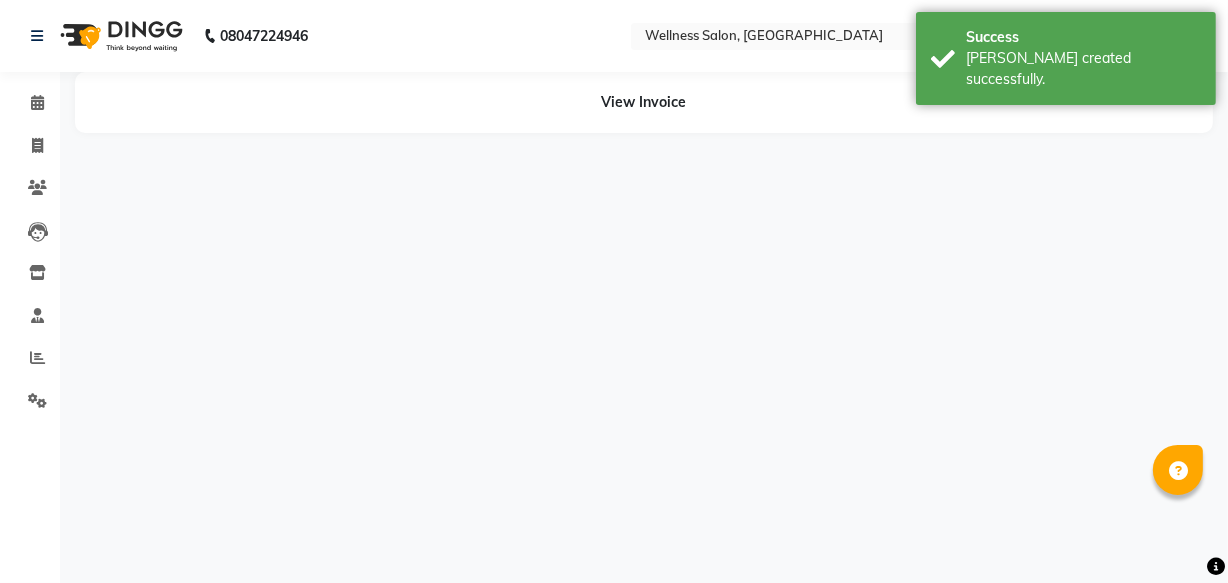 scroll, scrollTop: 0, scrollLeft: 0, axis: both 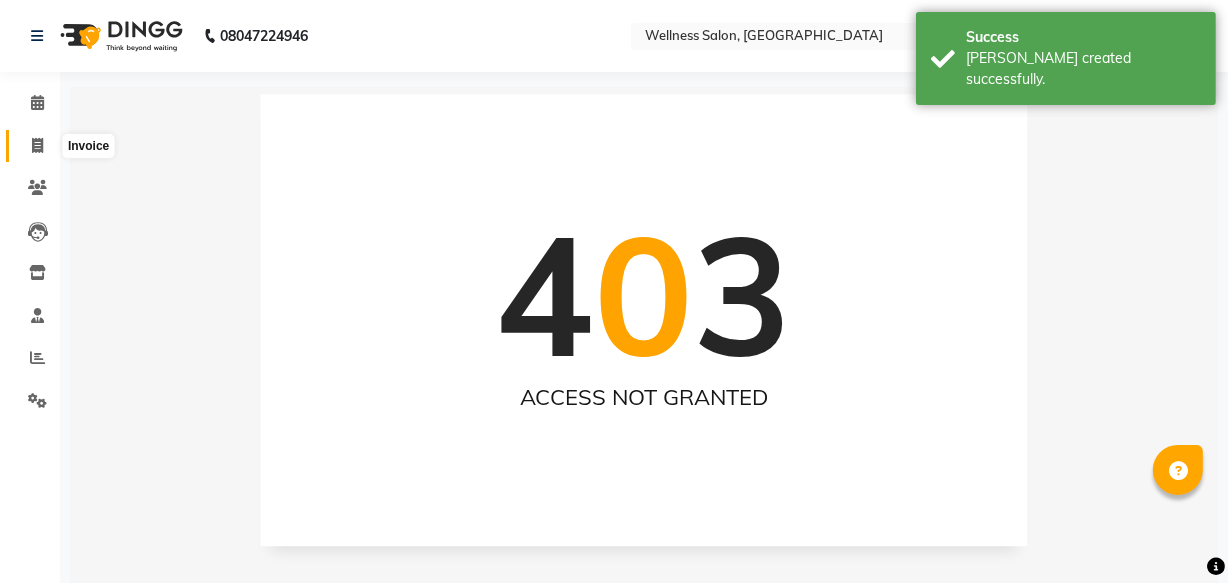 click 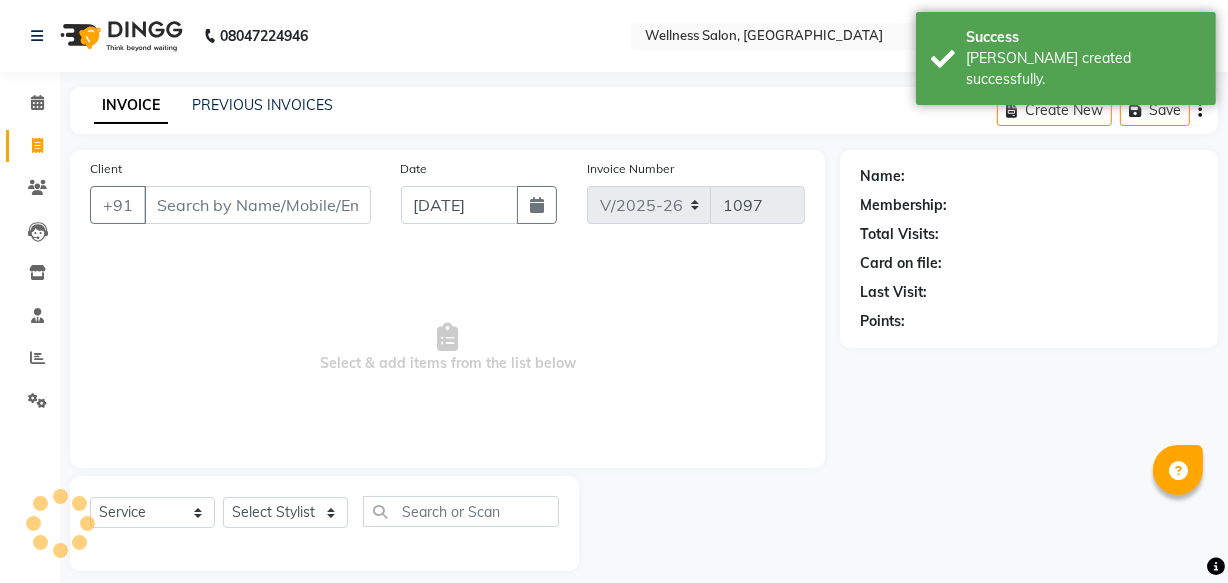 scroll, scrollTop: 19, scrollLeft: 0, axis: vertical 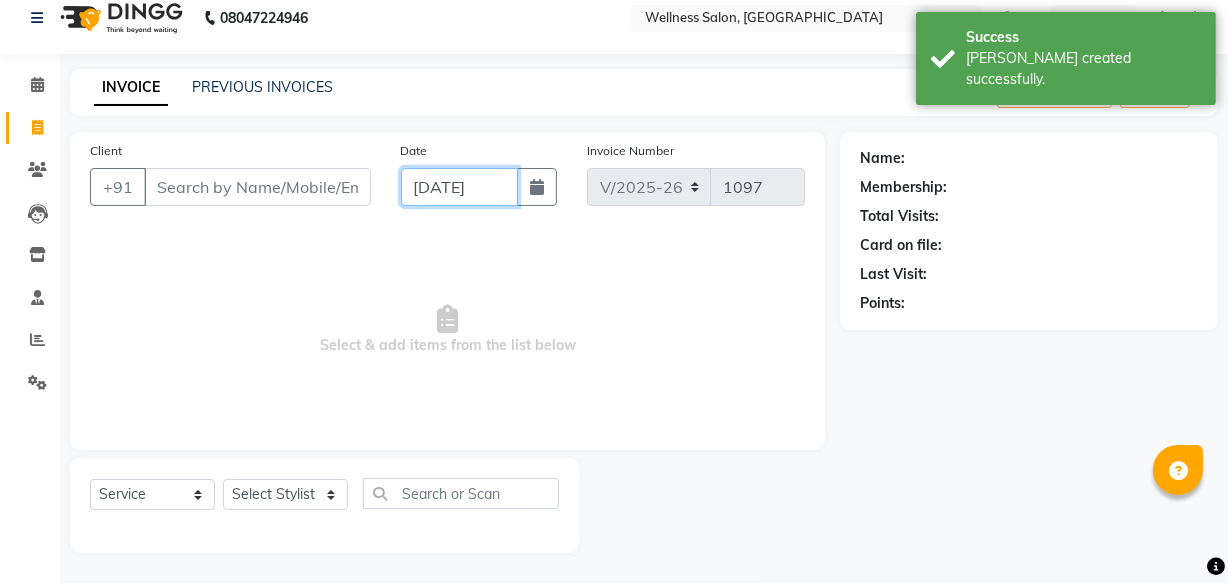 click on "[DATE]" 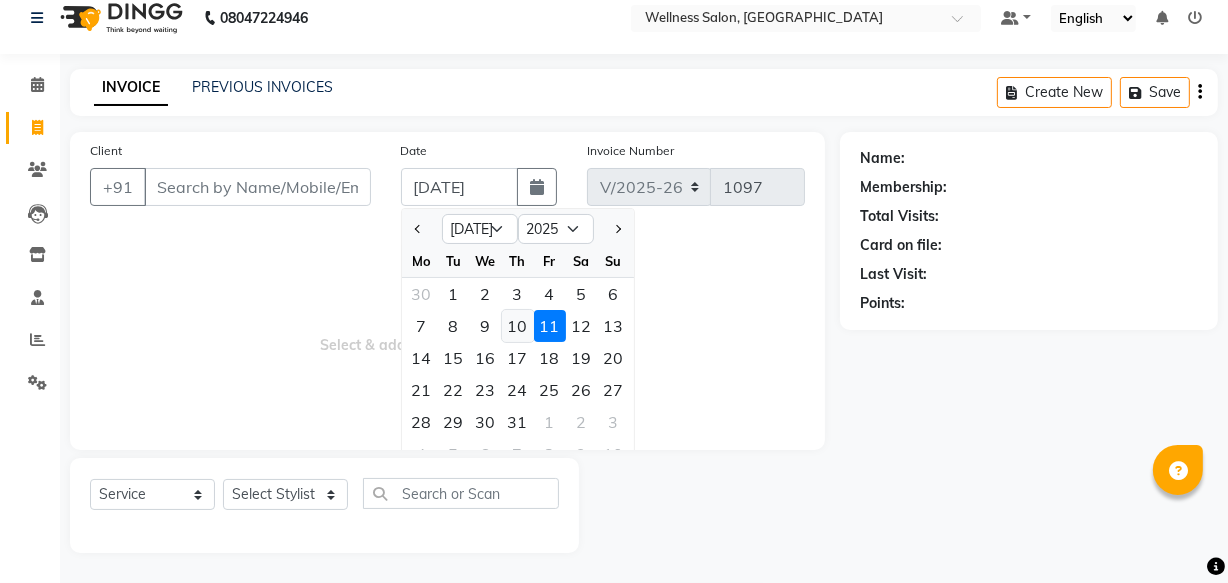 click on "10" 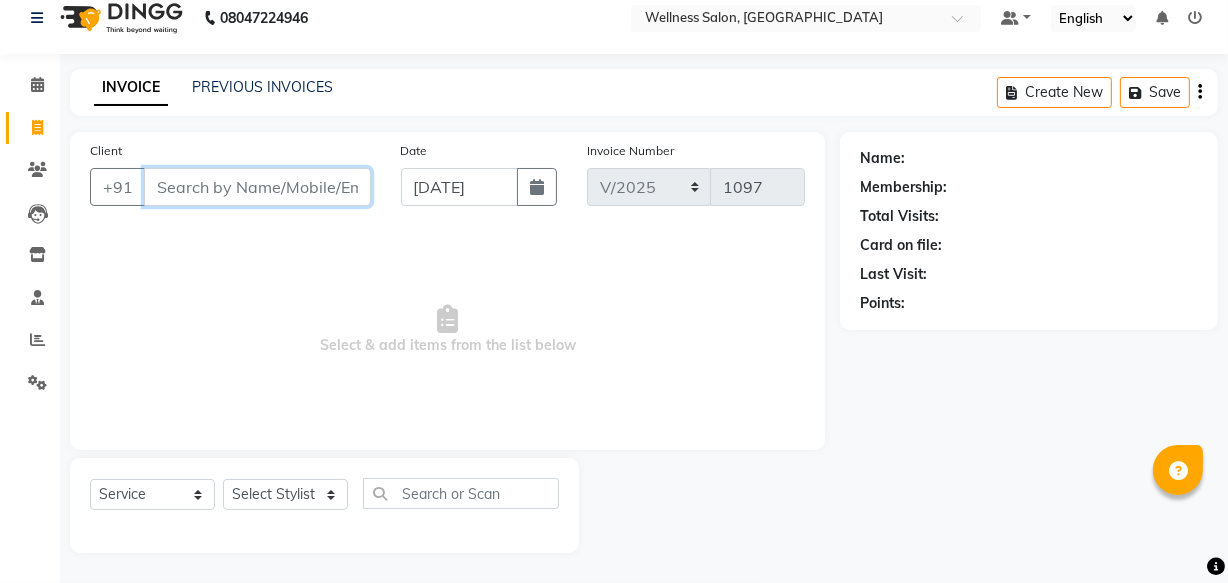 click on "Client" at bounding box center (257, 187) 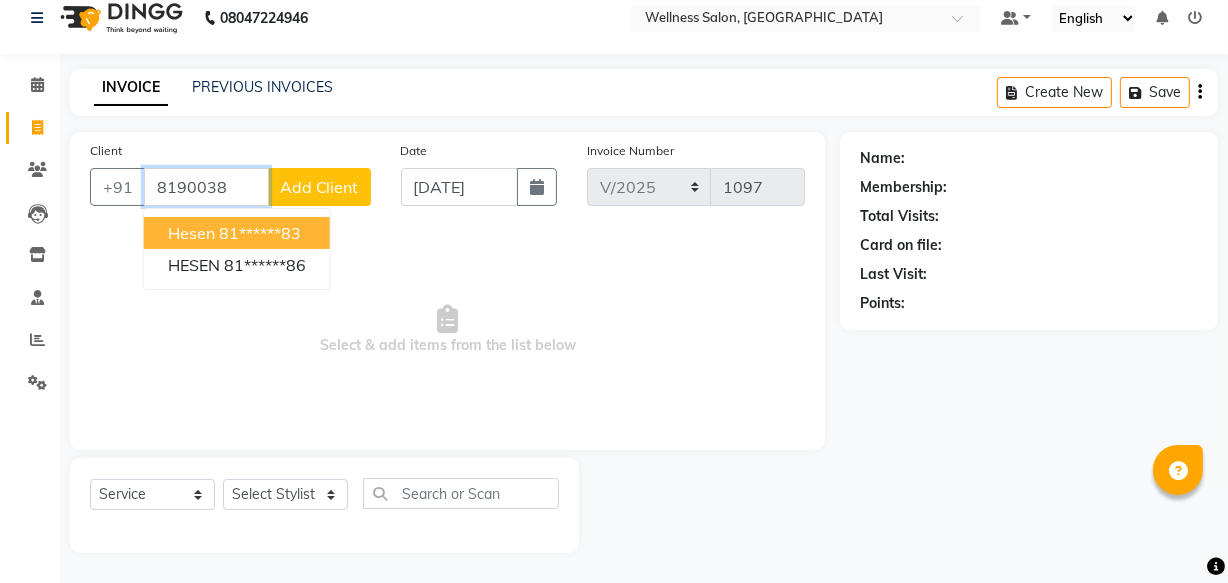 click on "hesen" at bounding box center (191, 233) 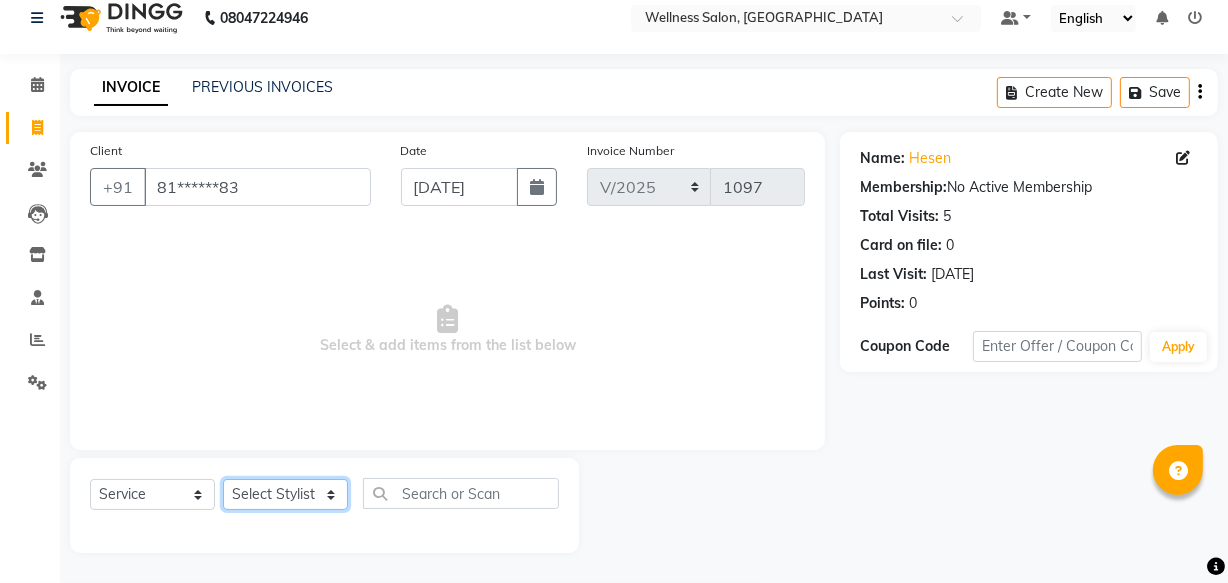 click on "Select Stylist Academy Babita [PERSON_NAME] Manager [PERSON_NAME]" 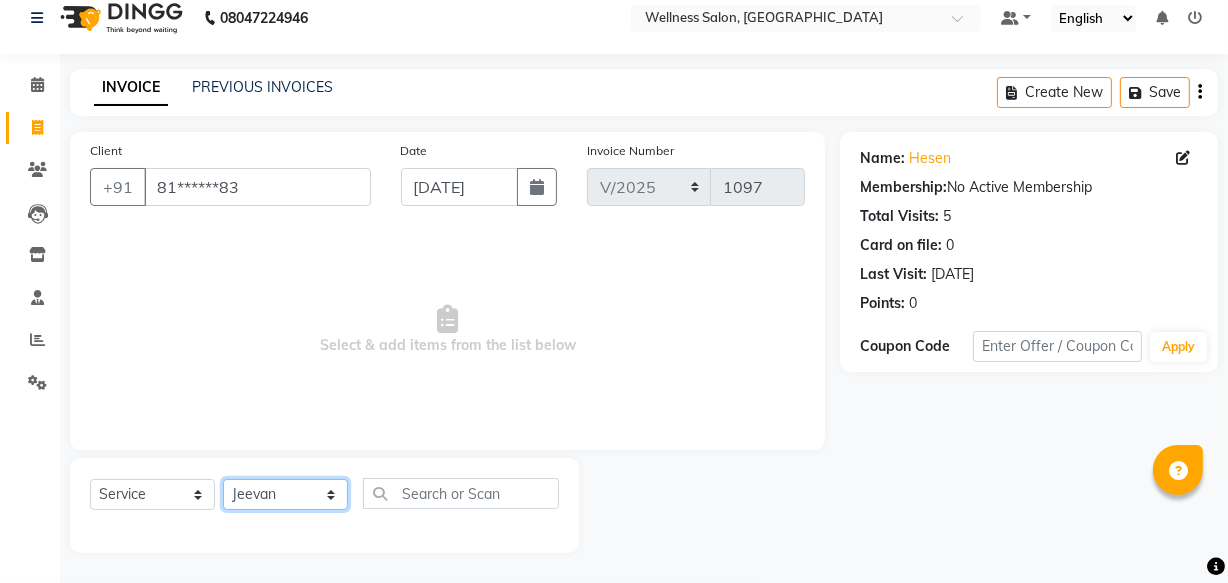 click on "Select Stylist Academy Babita [PERSON_NAME] Manager [PERSON_NAME]" 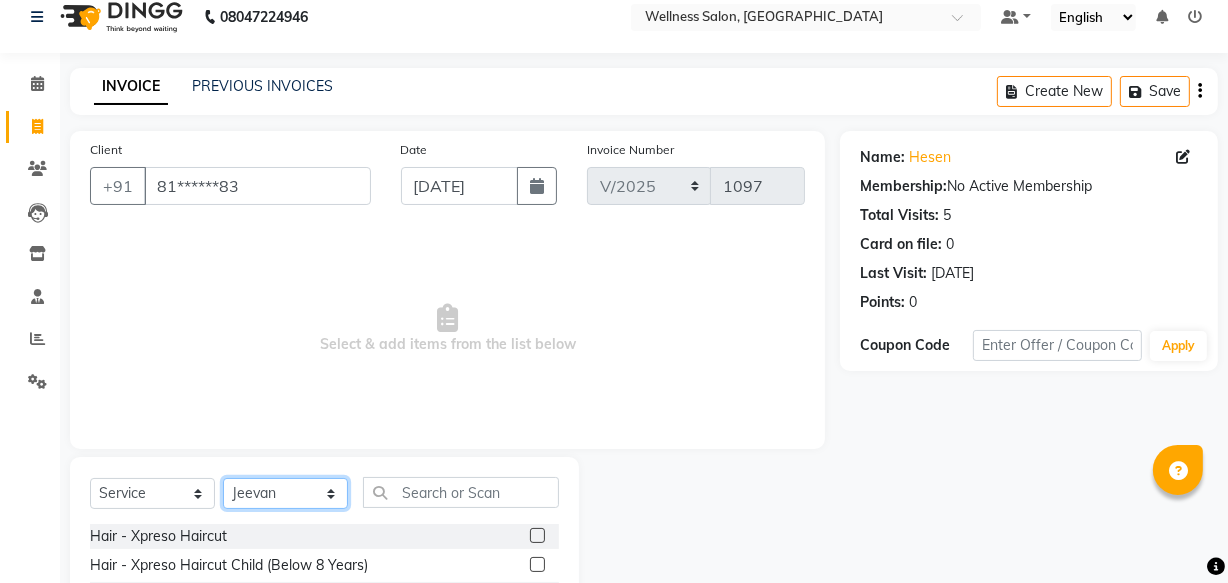 scroll, scrollTop: 219, scrollLeft: 0, axis: vertical 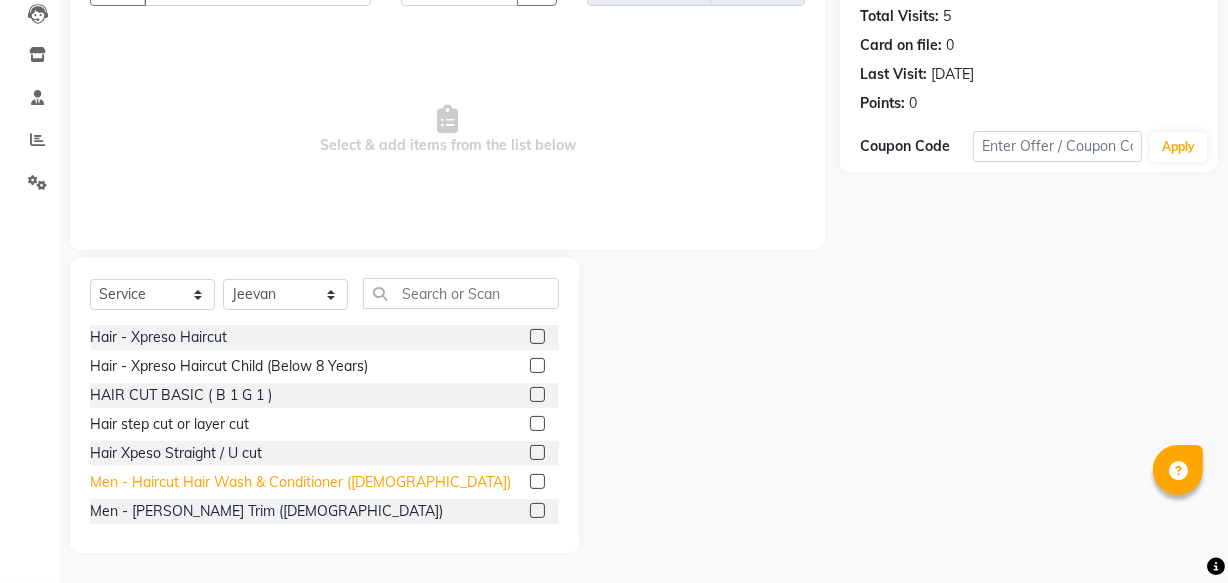 click on "Men - Haircut Hair Wash & Conditioner ([DEMOGRAPHIC_DATA])" 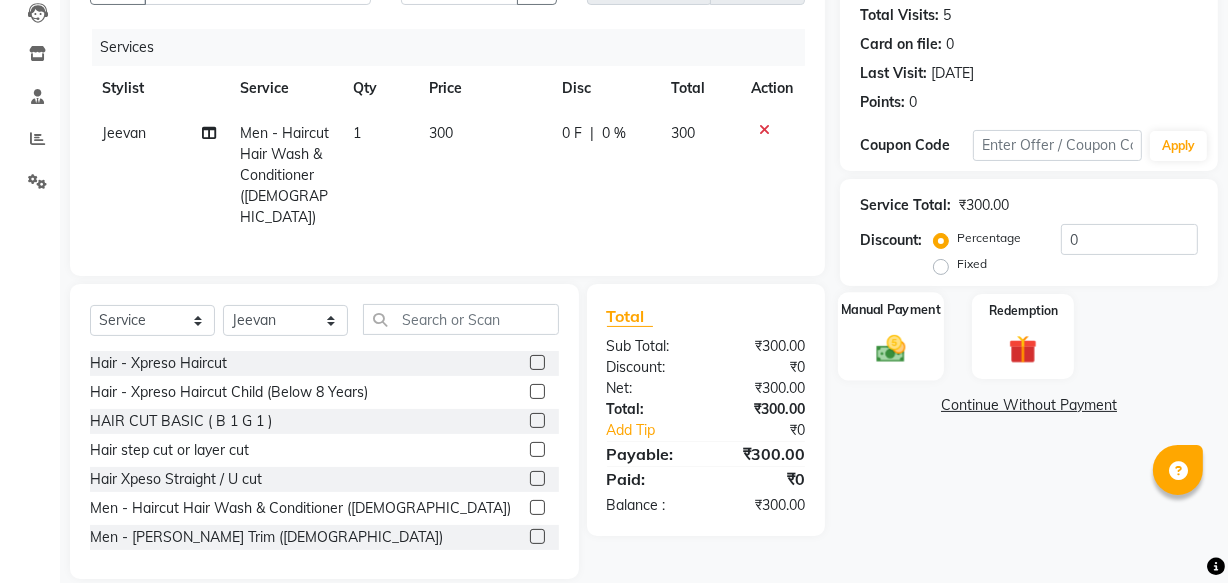 click 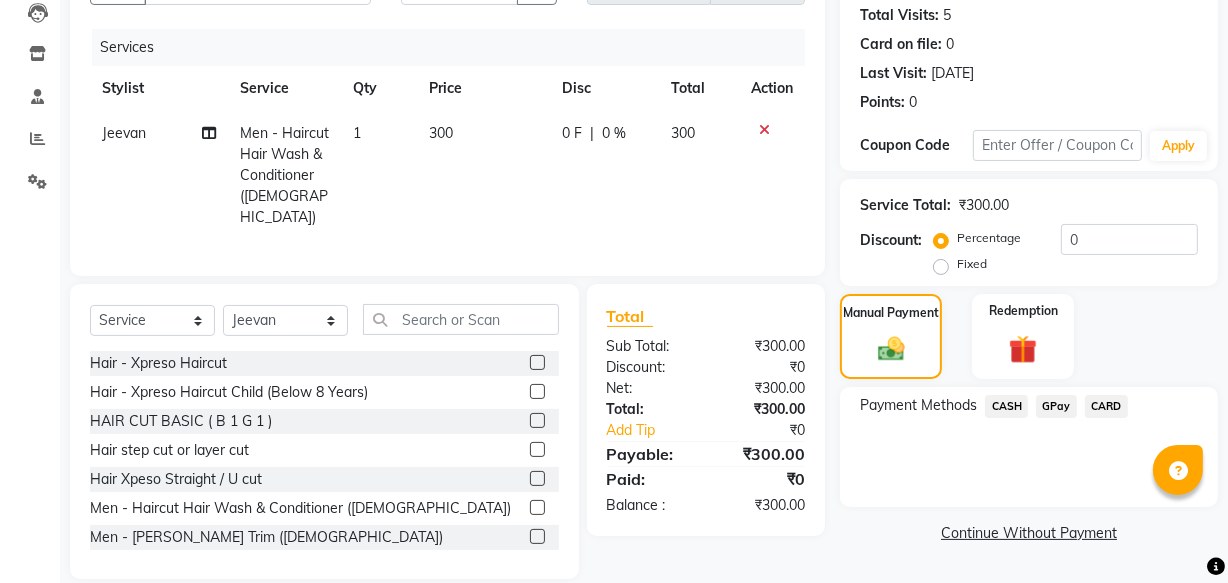 click on "GPay" 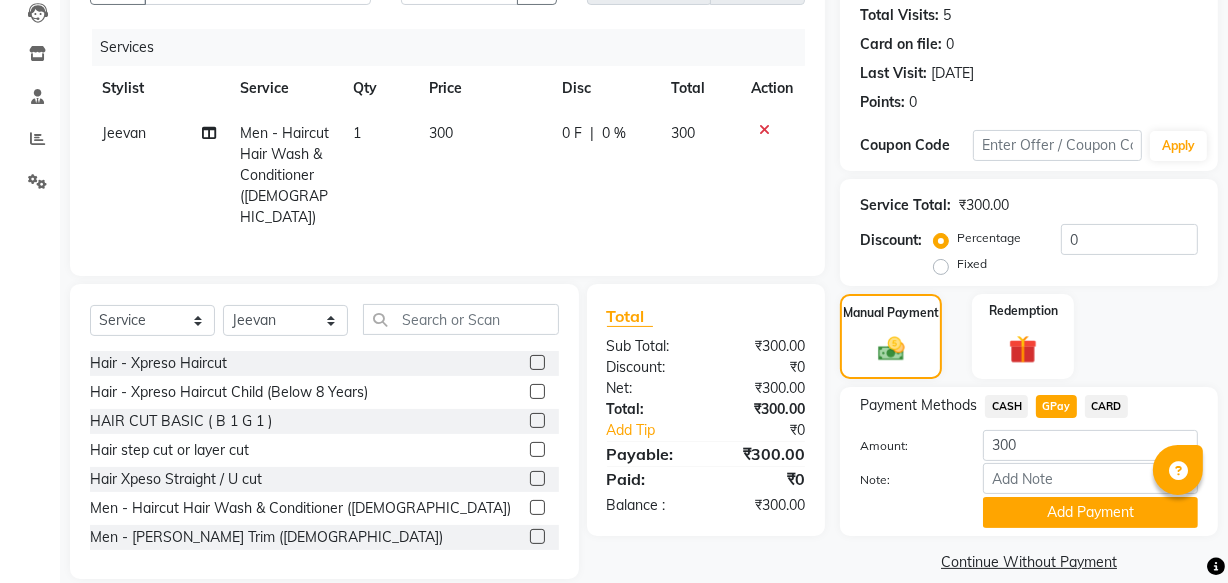 click on "Add Payment" 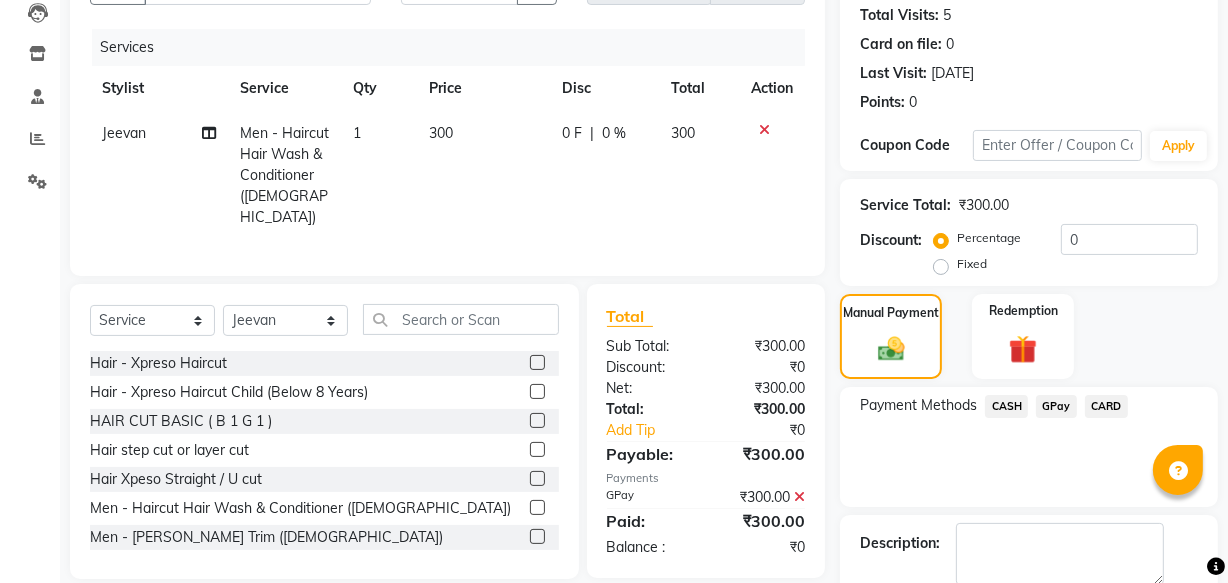 scroll, scrollTop: 326, scrollLeft: 0, axis: vertical 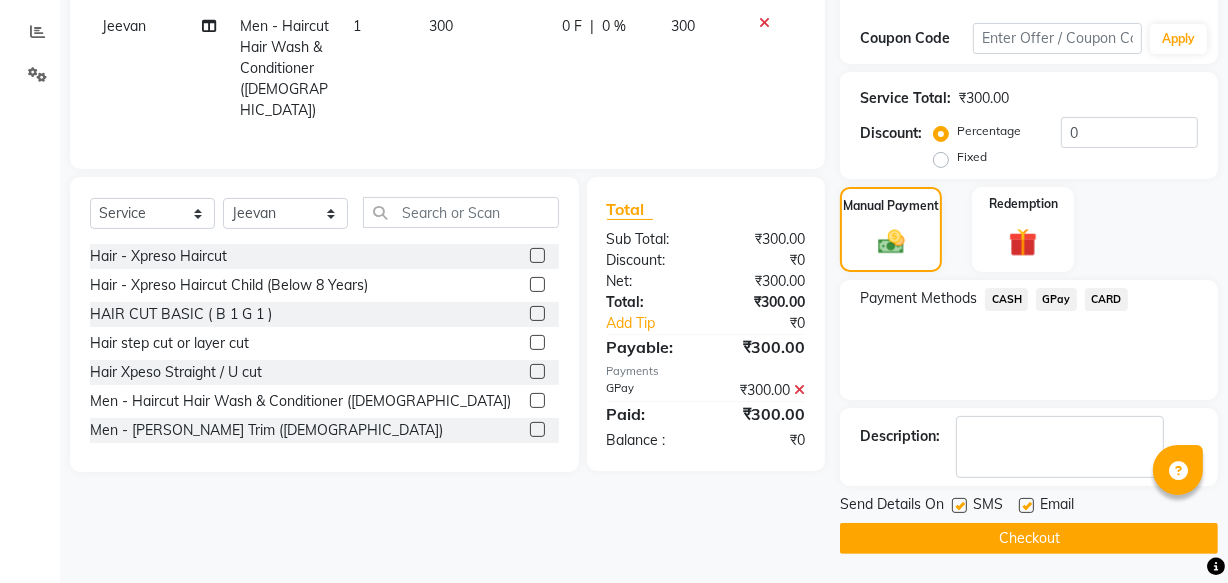 click on "Checkout" 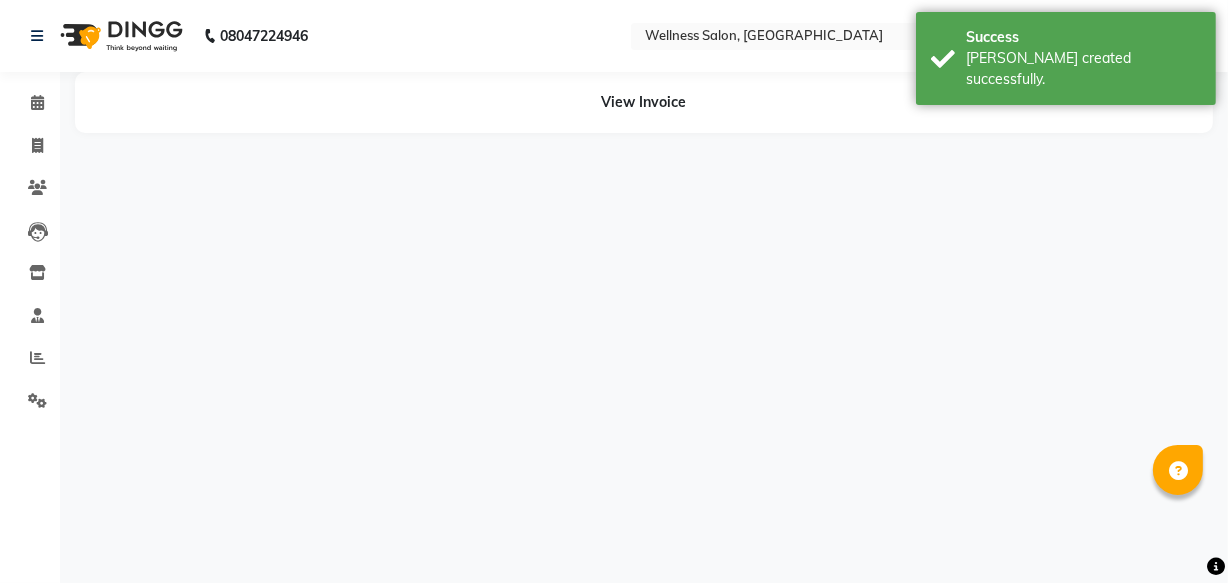 scroll, scrollTop: 0, scrollLeft: 0, axis: both 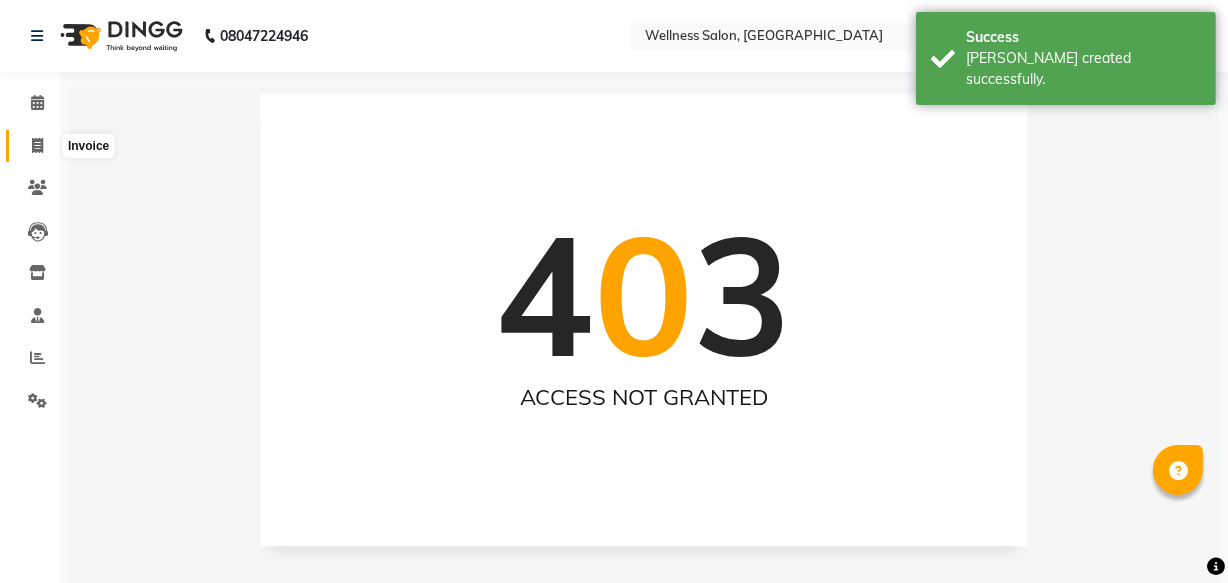 click 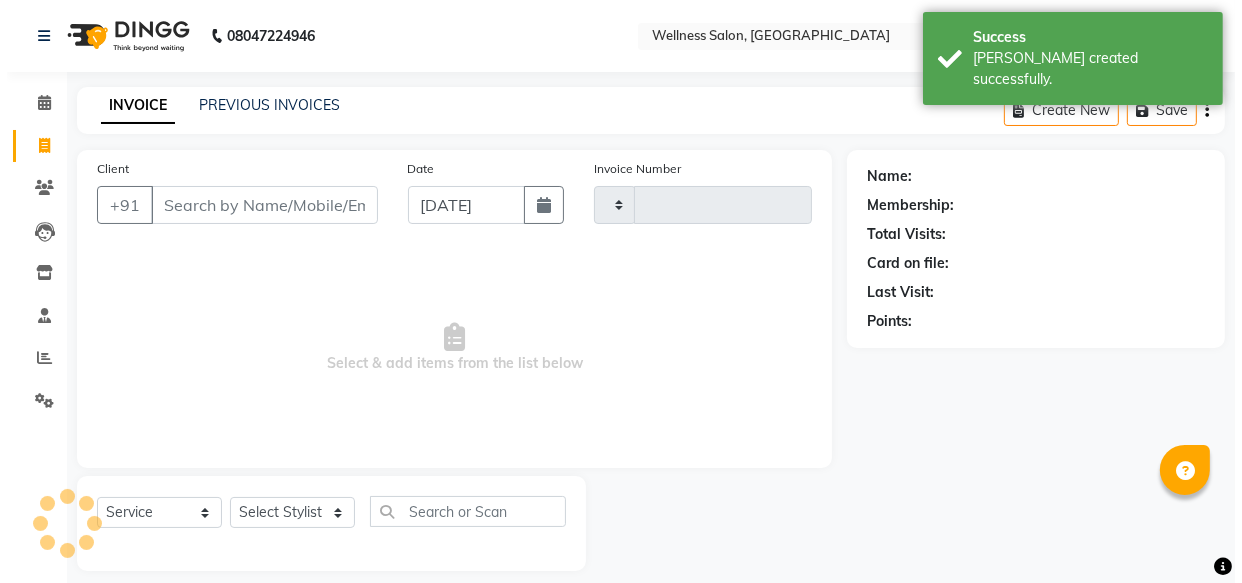scroll, scrollTop: 19, scrollLeft: 0, axis: vertical 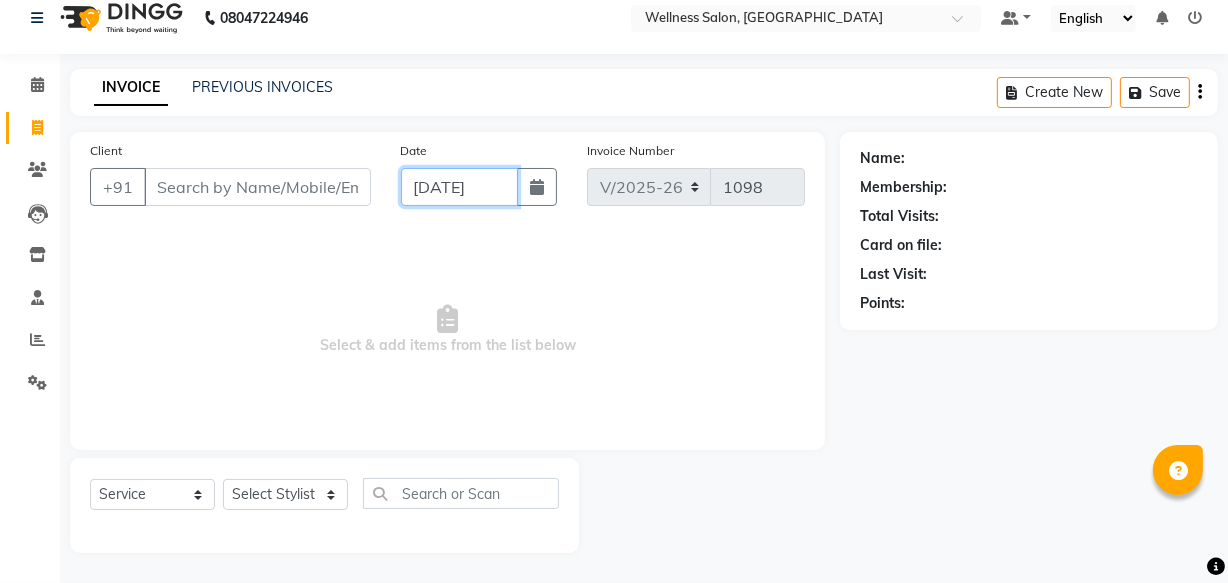 click on "[DATE]" 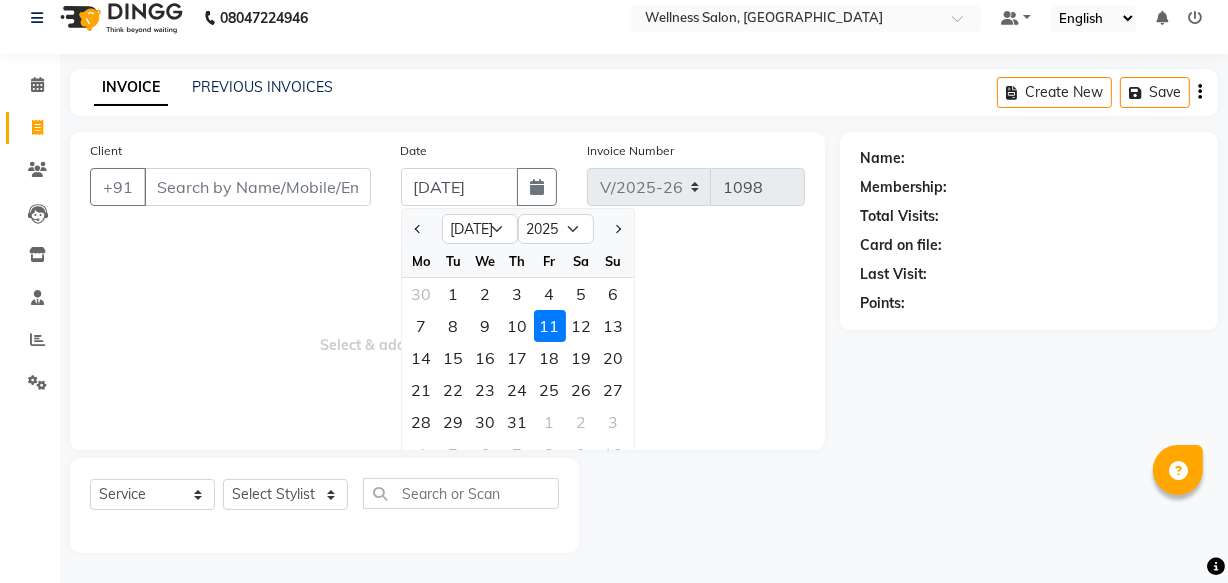click on "10" 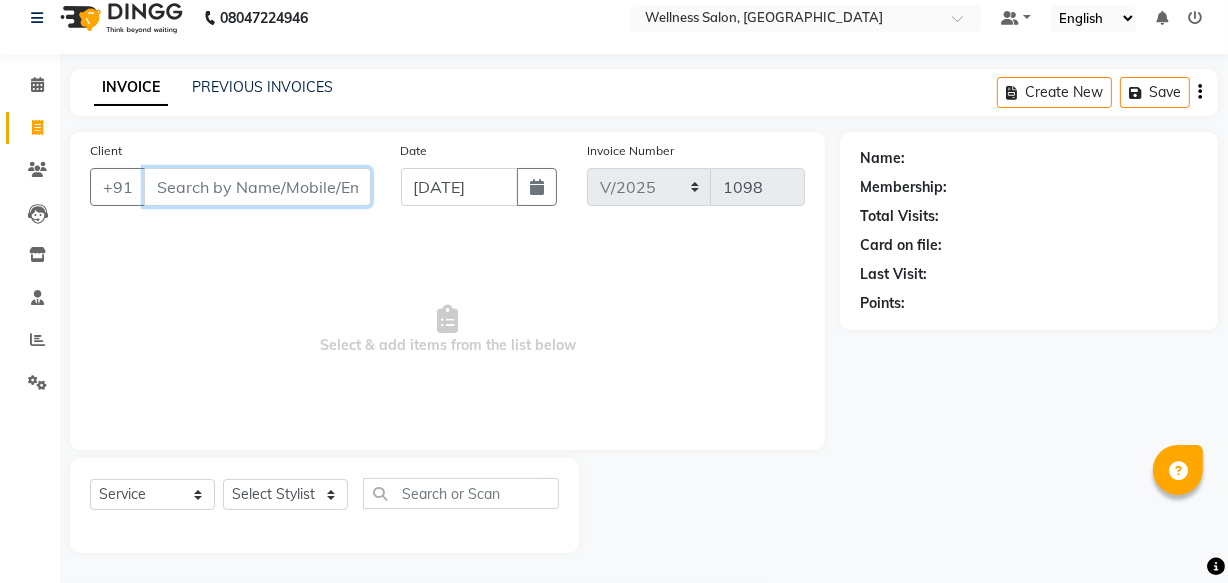 click on "Client" at bounding box center [257, 187] 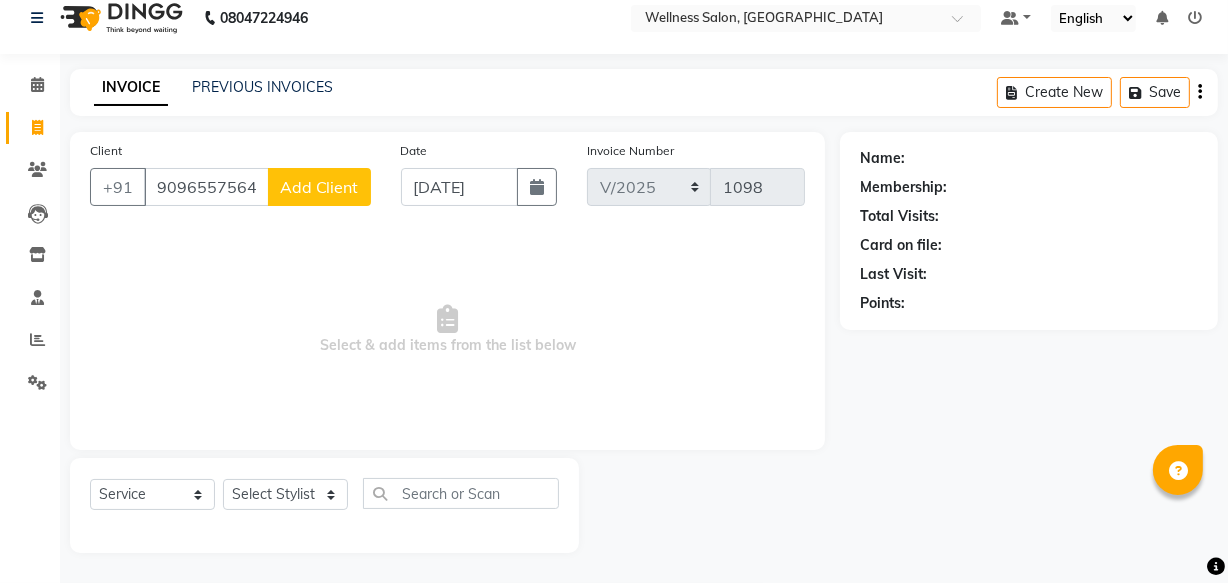click on "Add Client" 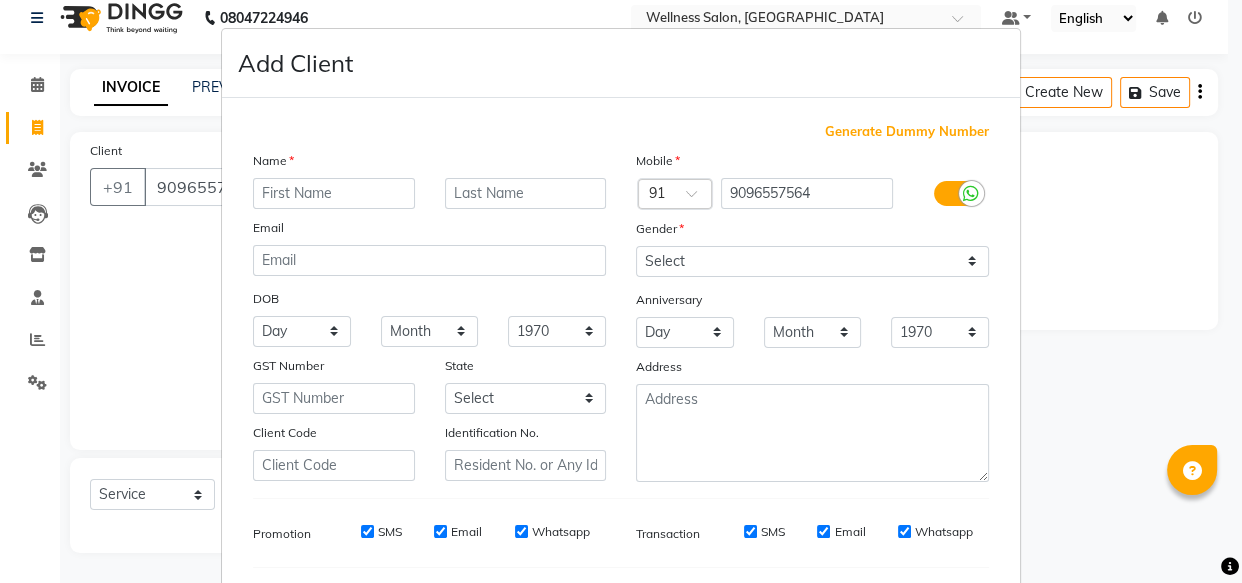 click at bounding box center [334, 193] 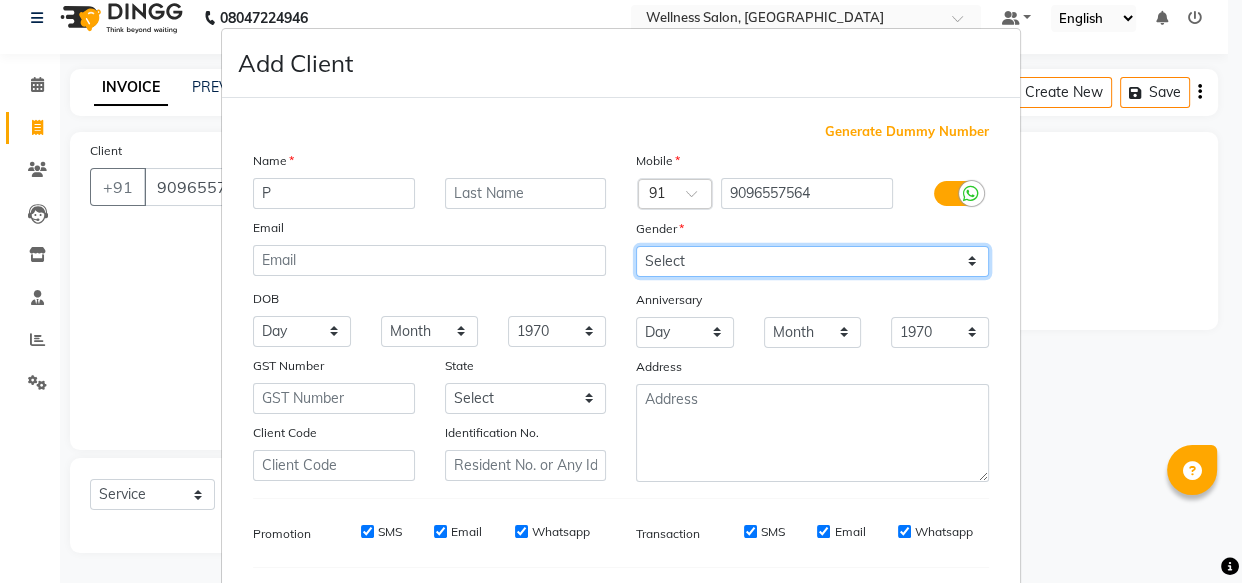 click on "Select [DEMOGRAPHIC_DATA] [DEMOGRAPHIC_DATA] Other Prefer Not To Say" at bounding box center [812, 261] 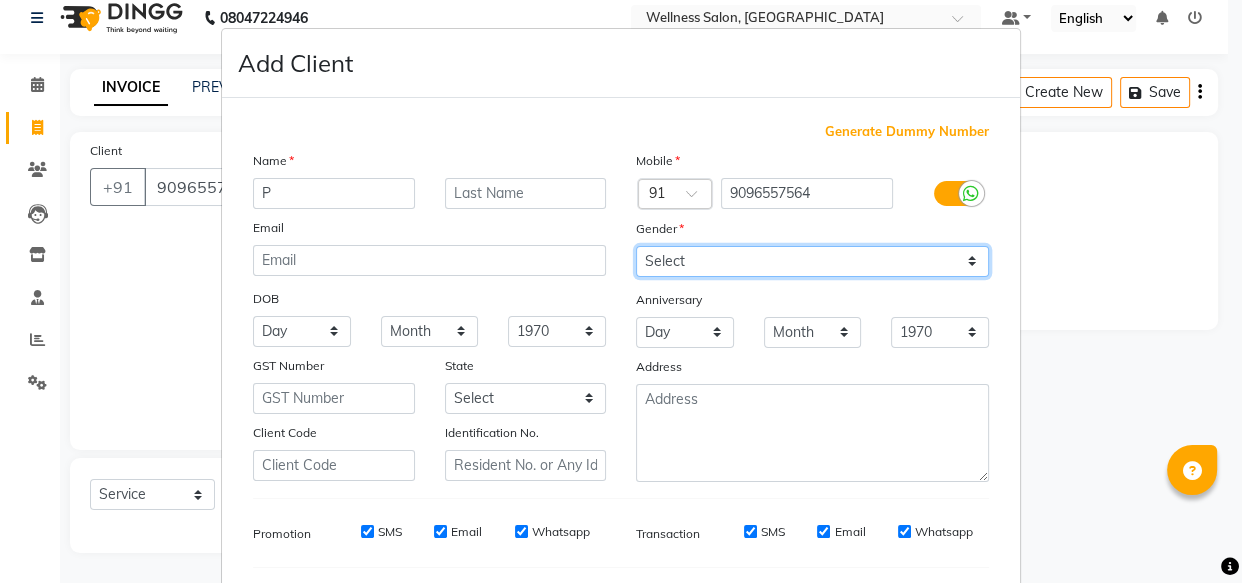 click on "Select [DEMOGRAPHIC_DATA] [DEMOGRAPHIC_DATA] Other Prefer Not To Say" at bounding box center (812, 261) 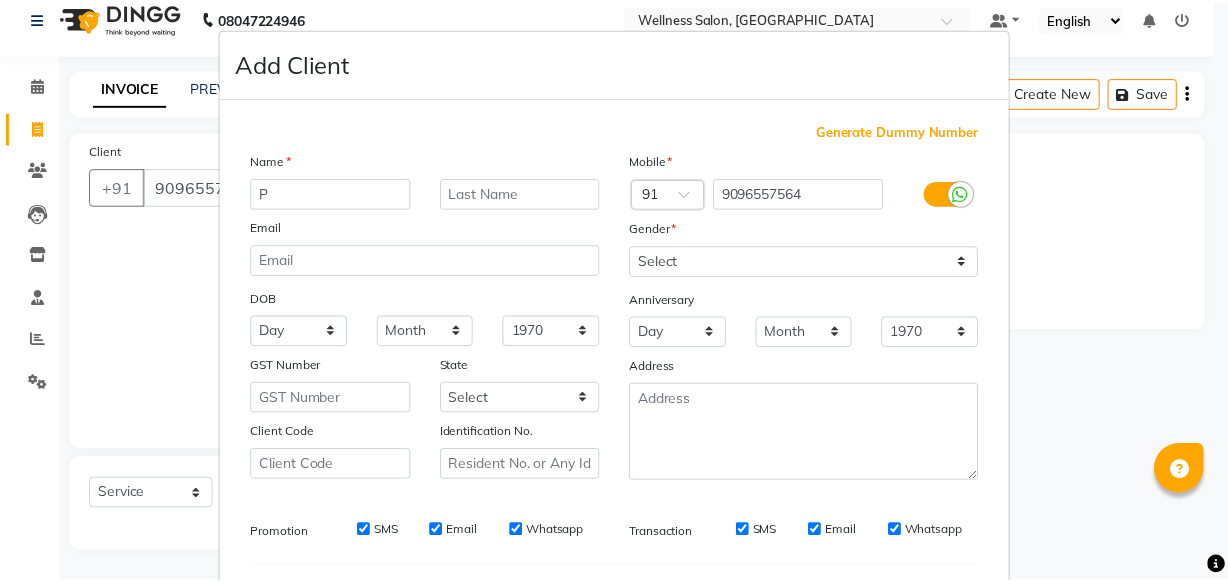 scroll, scrollTop: 270, scrollLeft: 0, axis: vertical 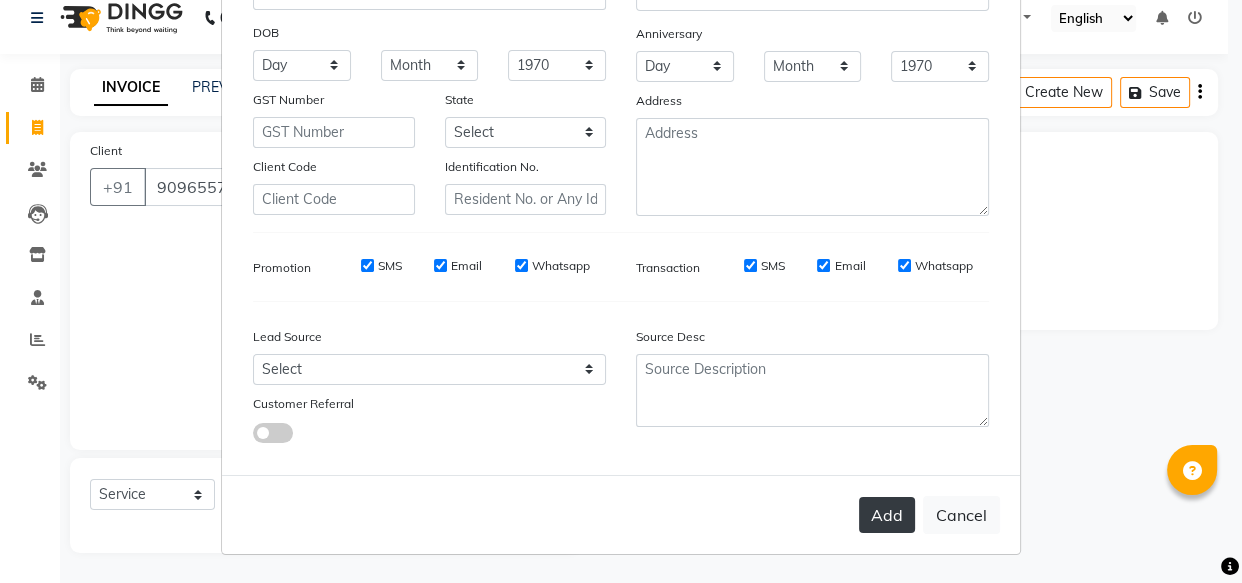 click on "Add" at bounding box center (887, 515) 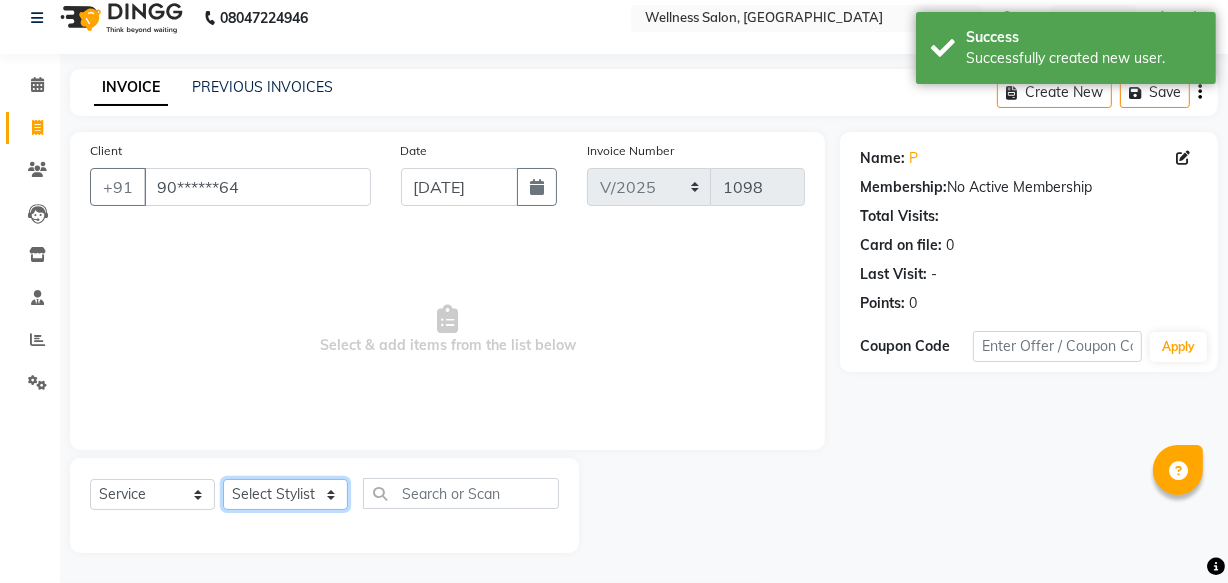 click on "Select Stylist Academy Babita [PERSON_NAME] Manager [PERSON_NAME]" 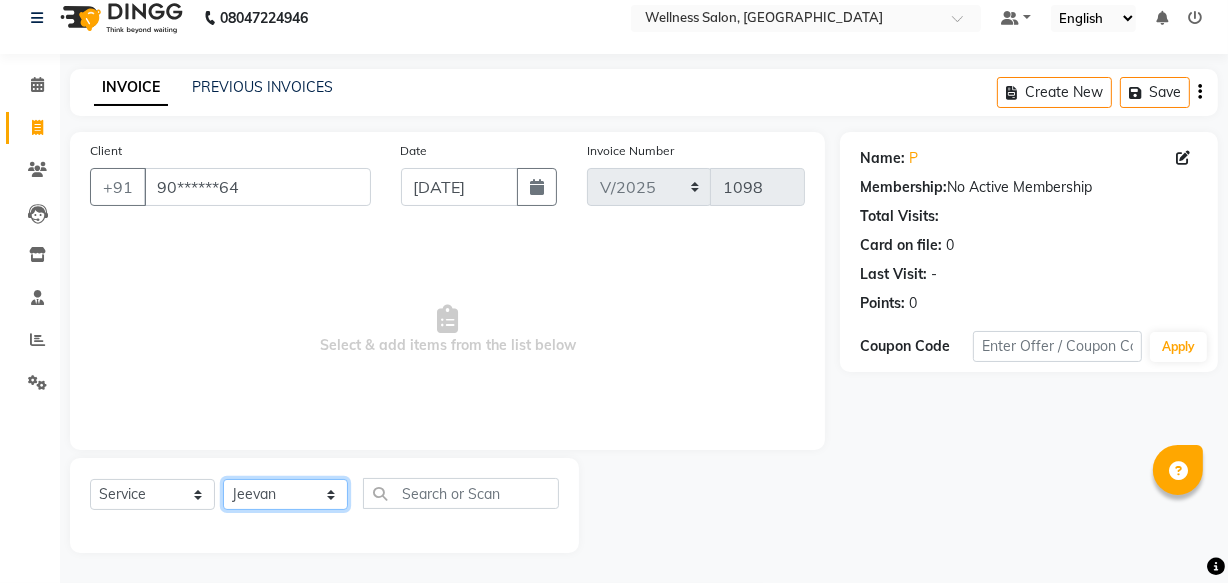 click on "Select Stylist Academy Babita [PERSON_NAME] Manager [PERSON_NAME]" 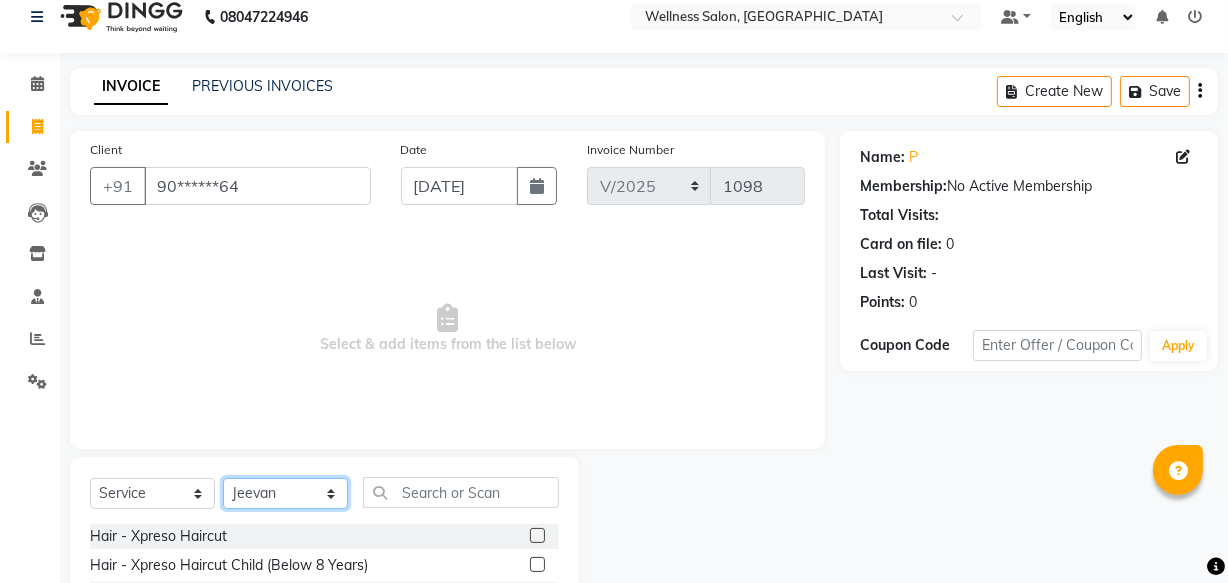 scroll, scrollTop: 219, scrollLeft: 0, axis: vertical 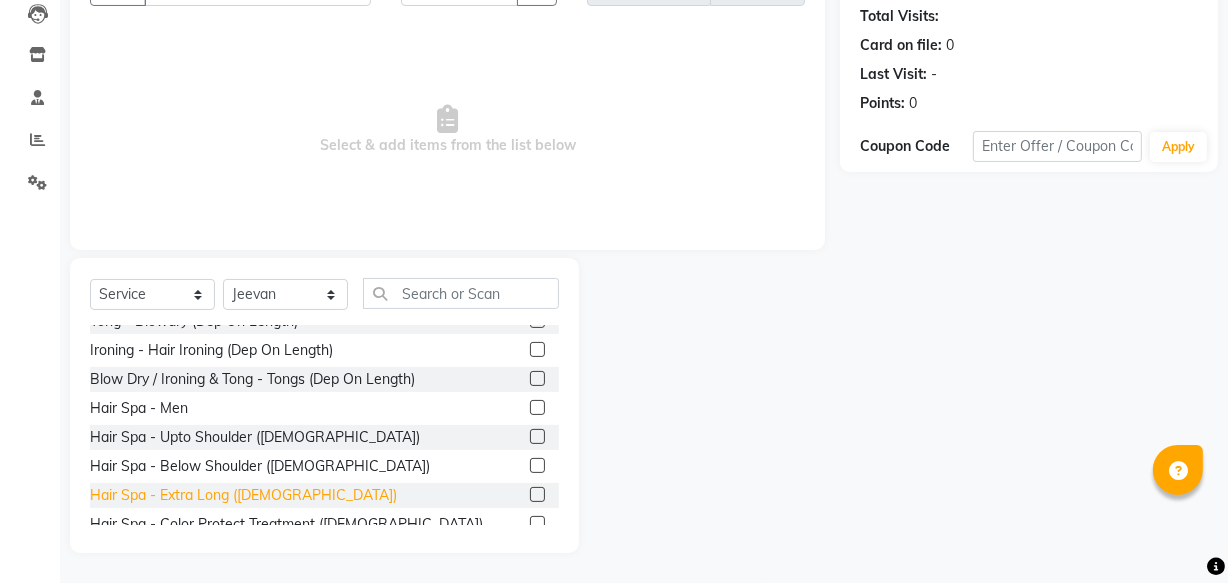 click on "Hair Spa - Extra Long ([DEMOGRAPHIC_DATA])" 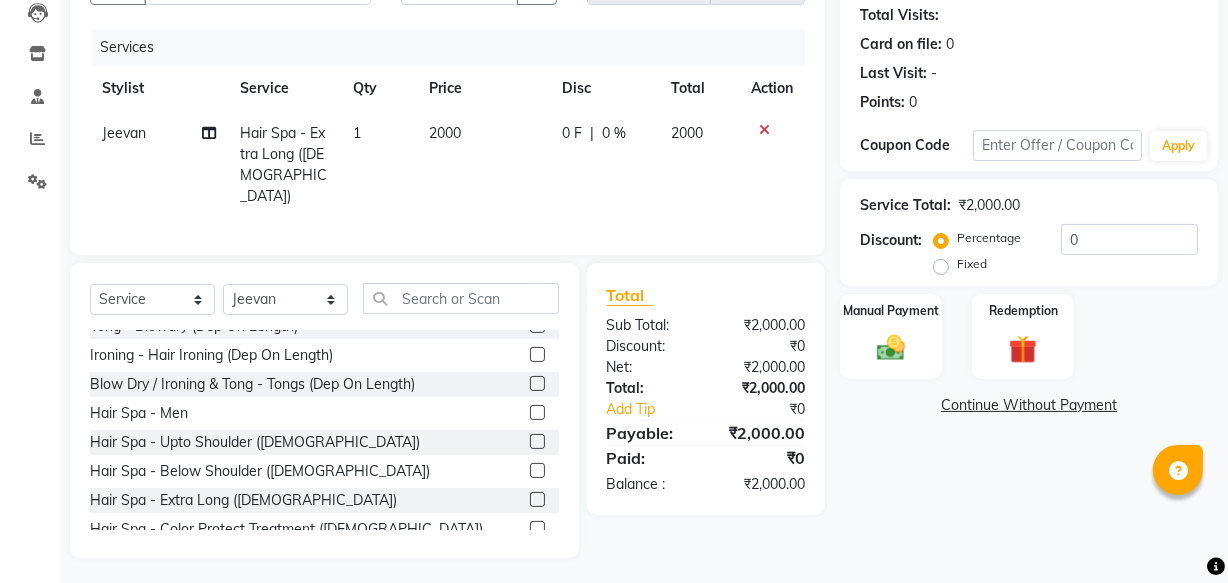 click on "0 F" 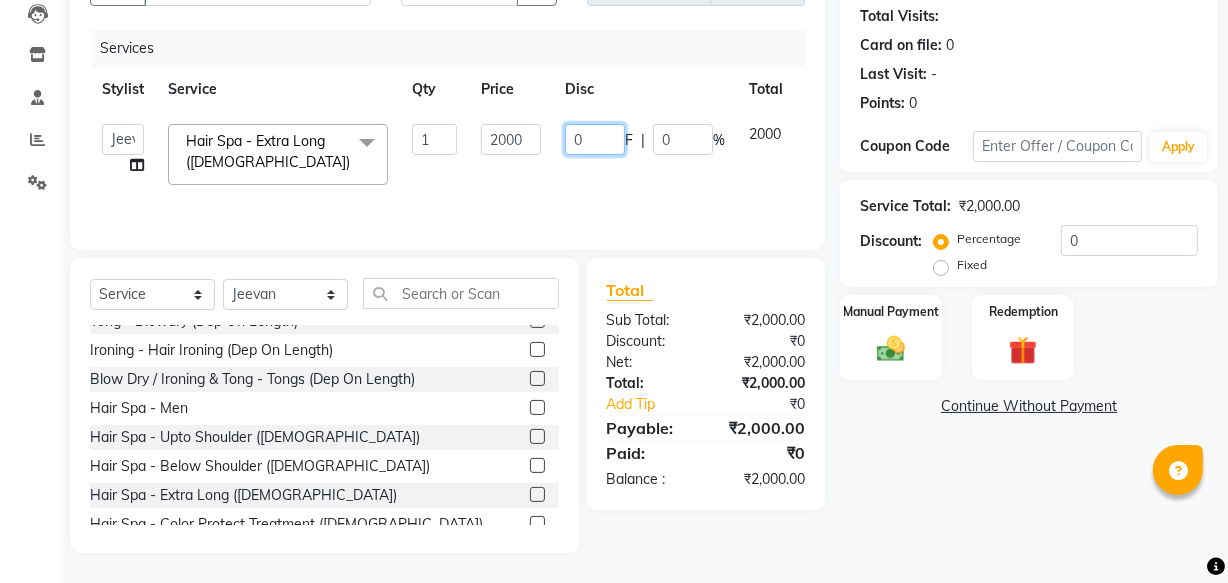 click on "0" 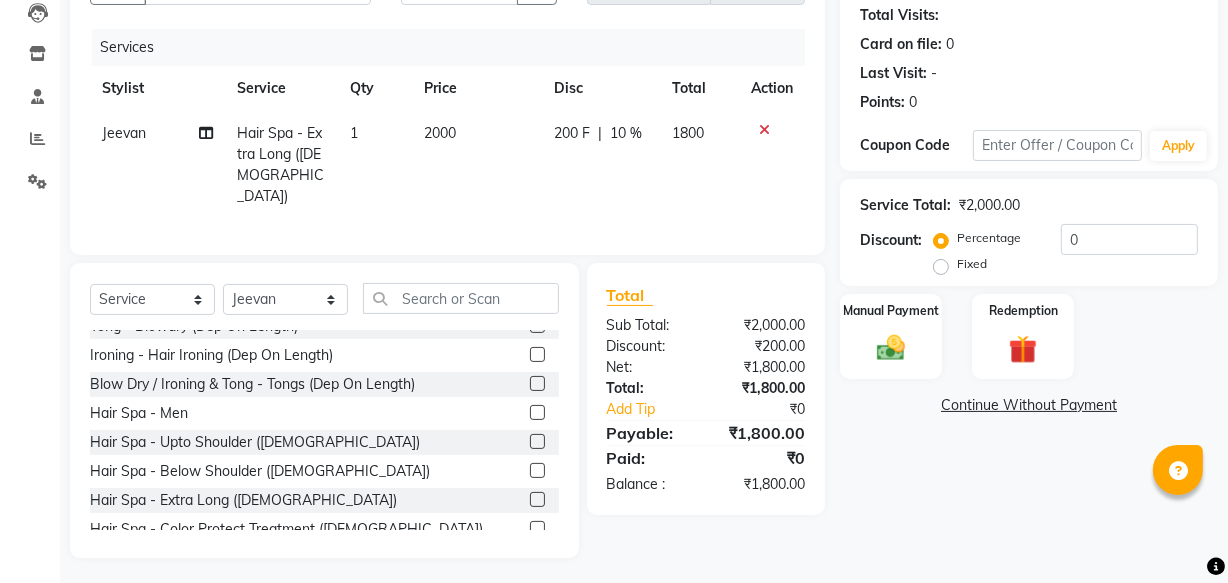 click on "Jeevan Hair Spa - Extra Long ([DEMOGRAPHIC_DATA]) 1 2000 200 F | 10 % 1800" 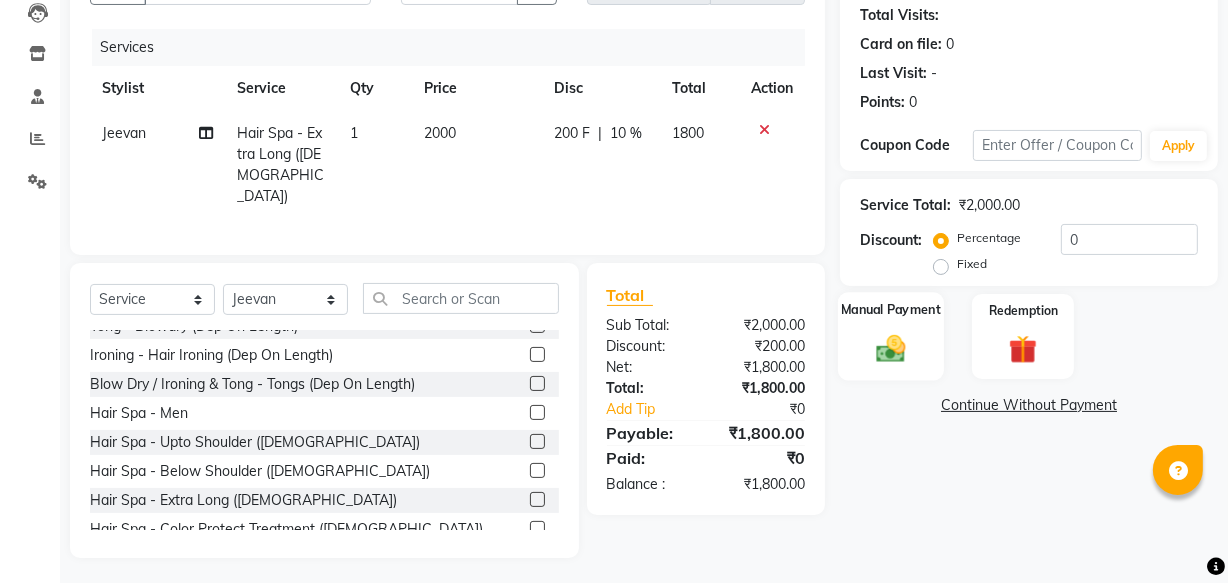 click 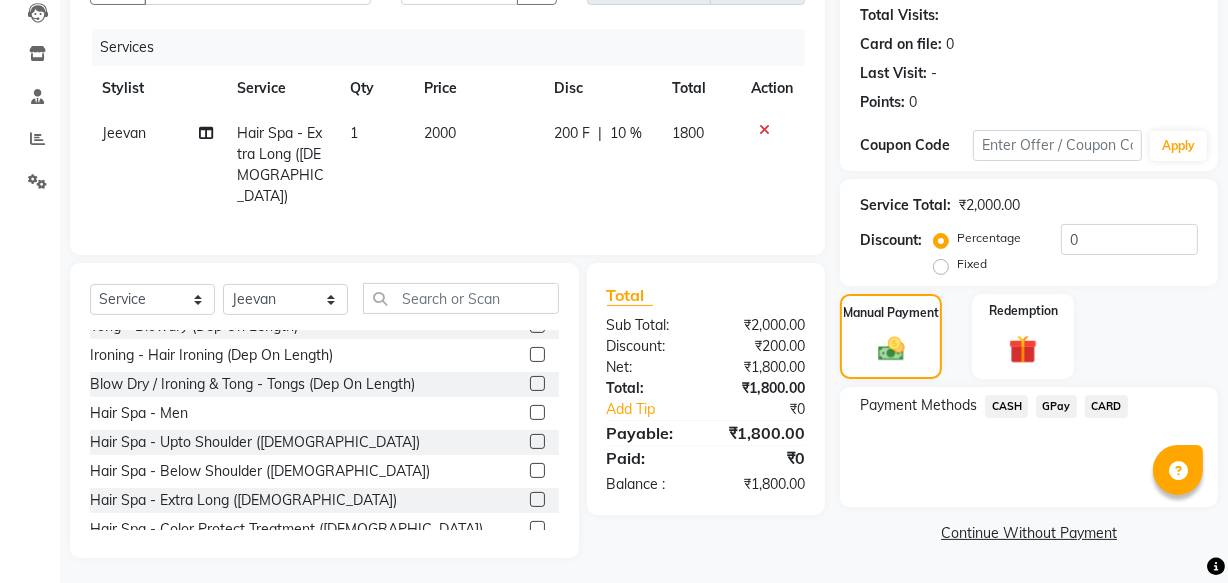 click on "CASH" 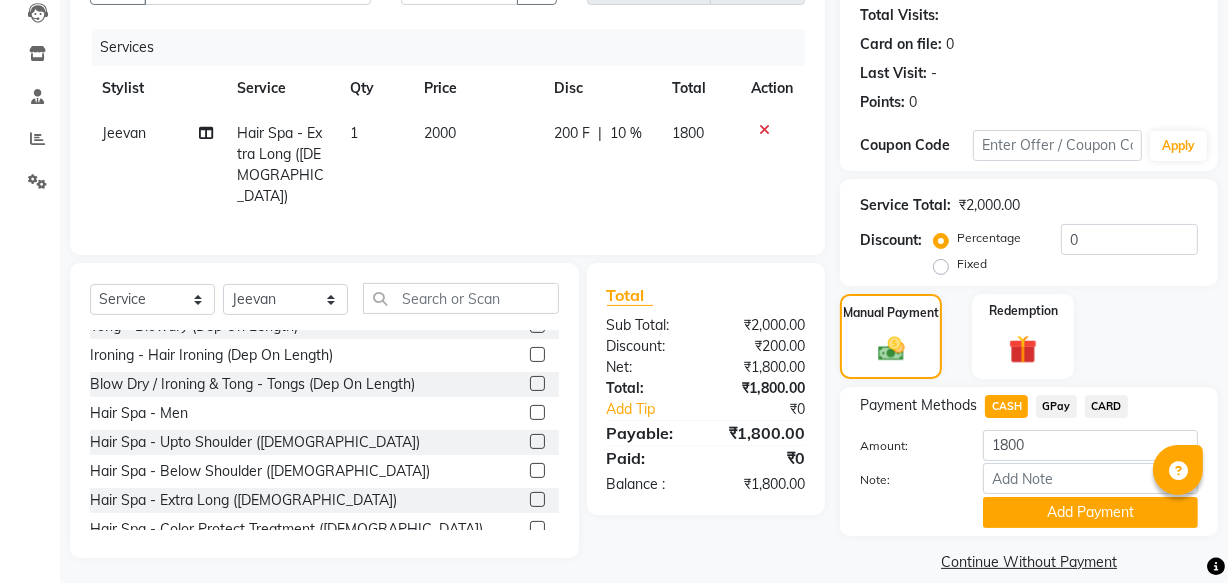 click on "Add Payment" 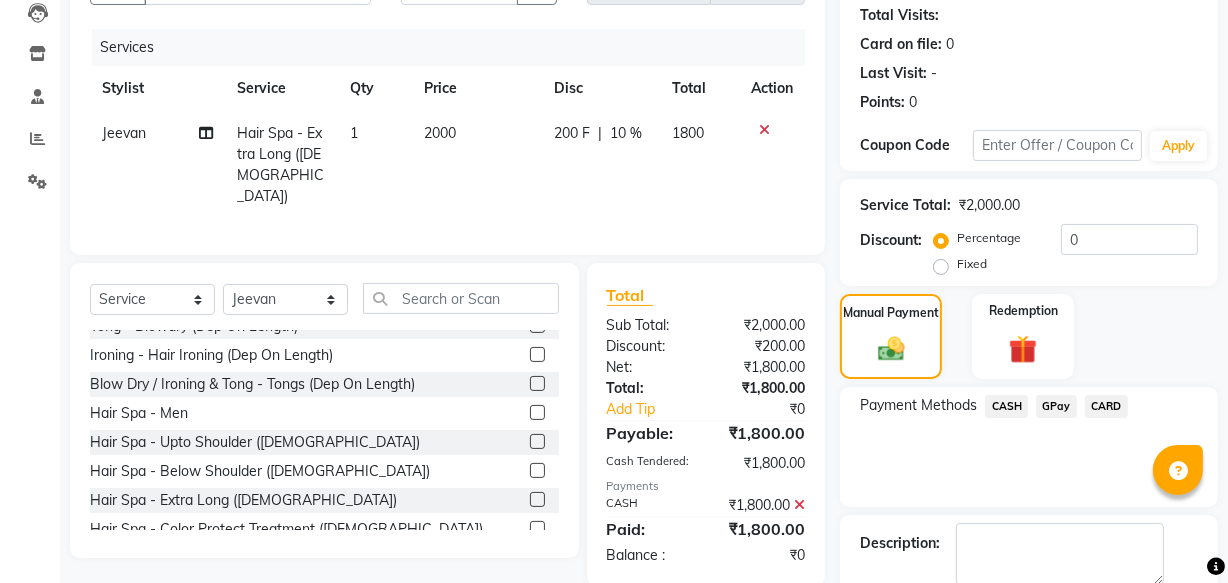 scroll, scrollTop: 326, scrollLeft: 0, axis: vertical 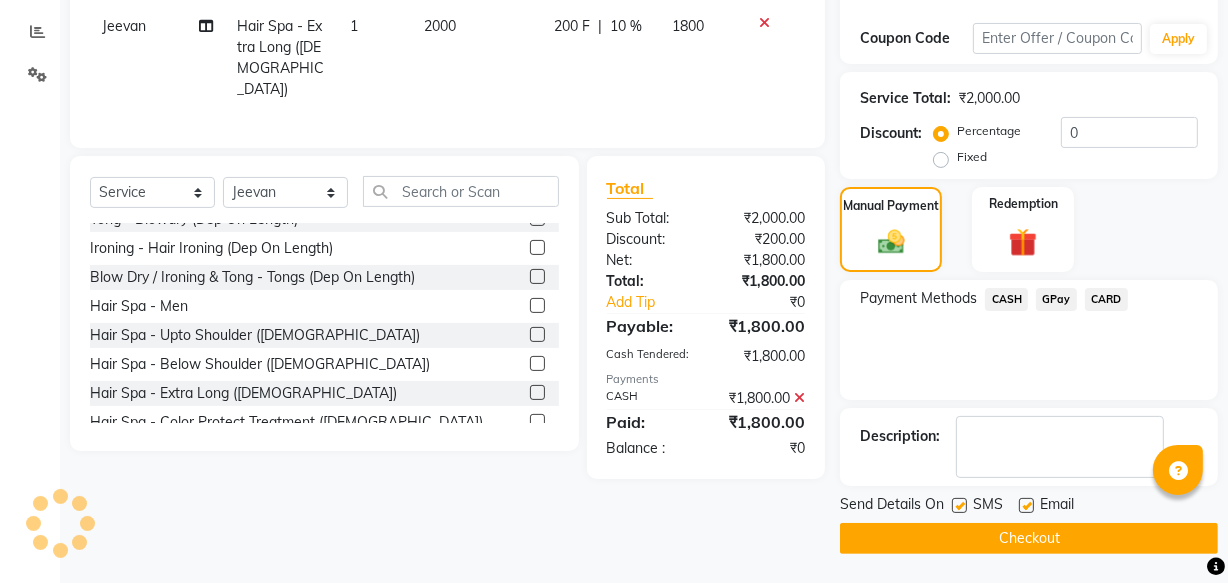 click on "Checkout" 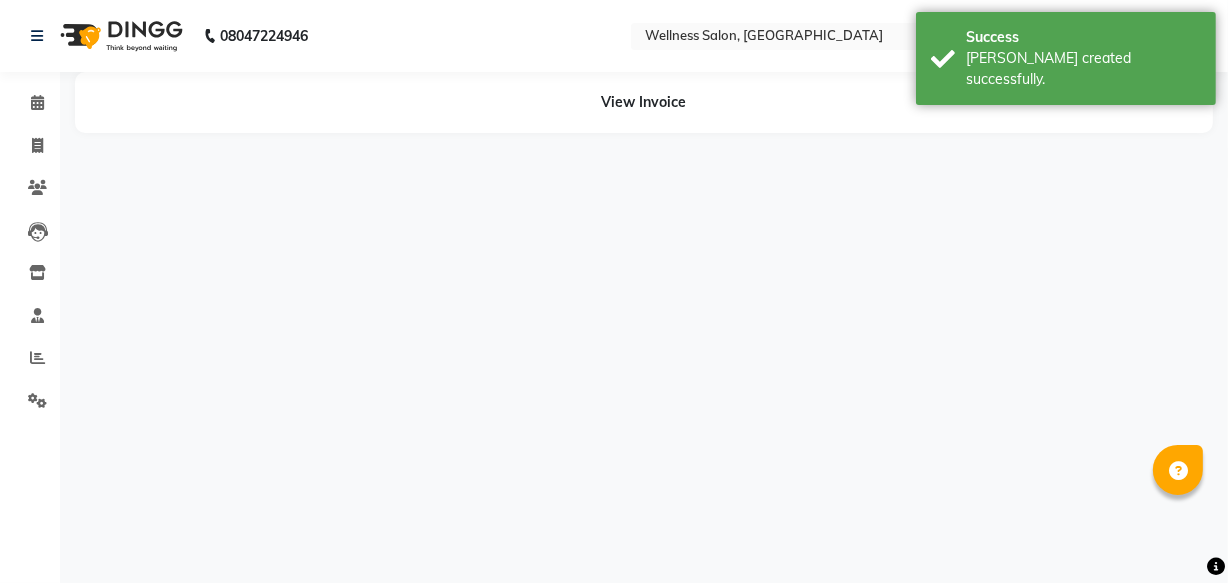 scroll, scrollTop: 0, scrollLeft: 0, axis: both 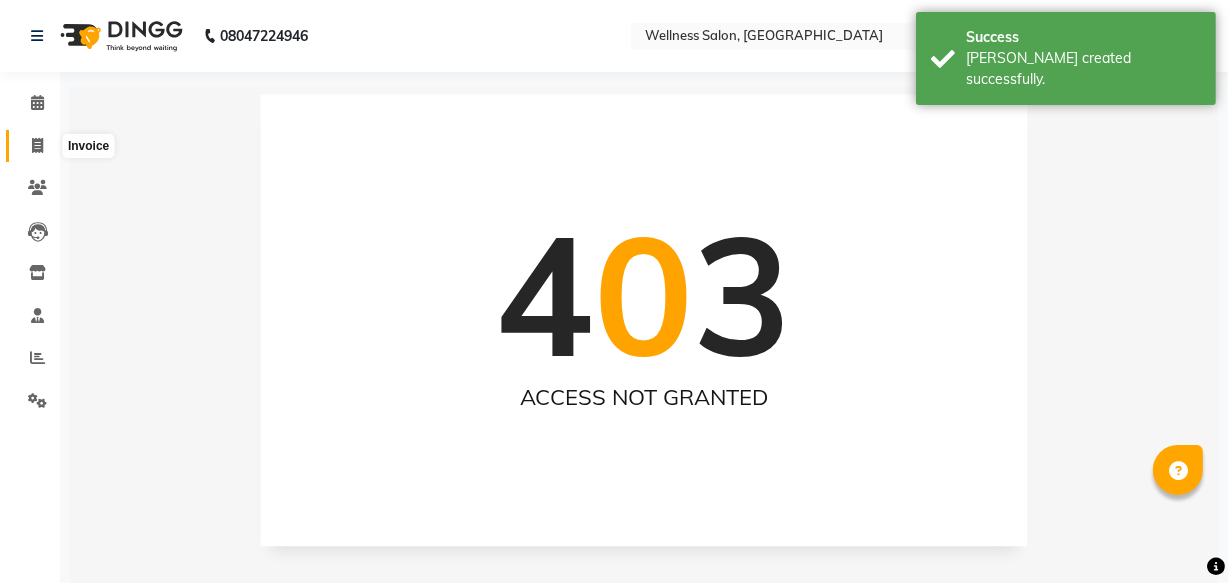 click 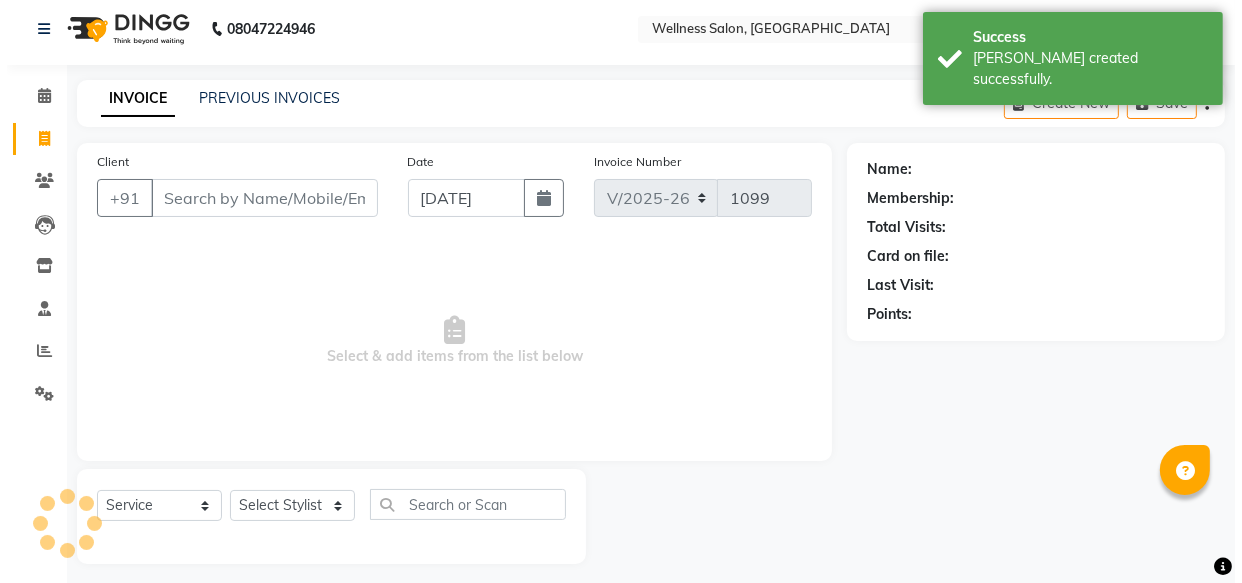 scroll, scrollTop: 19, scrollLeft: 0, axis: vertical 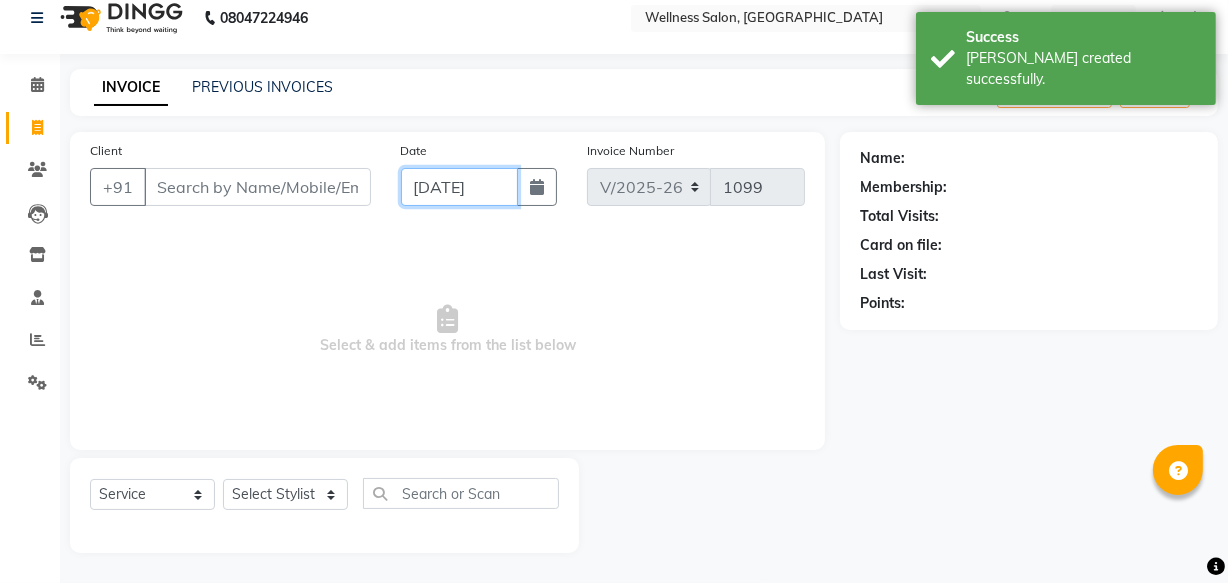 click on "[DATE]" 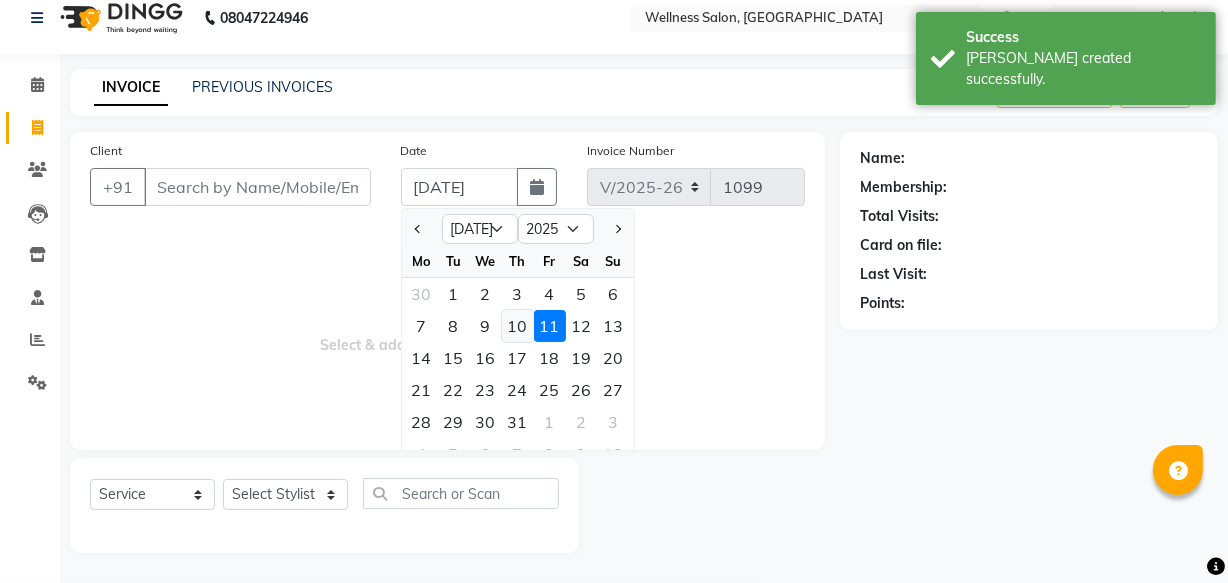 click on "10" 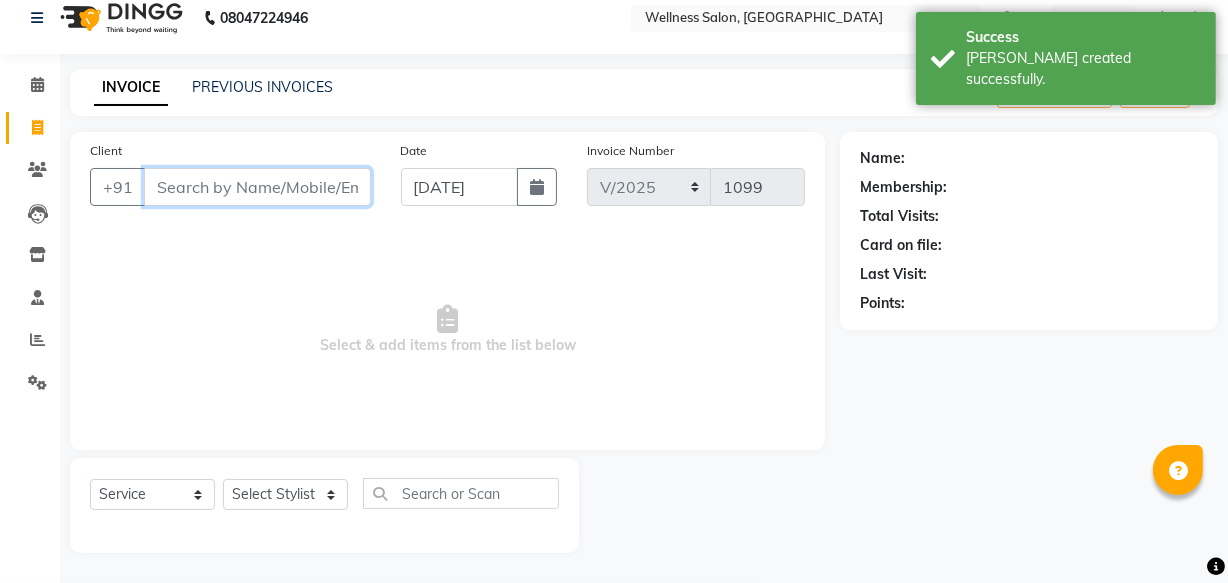 click on "Client" at bounding box center (257, 187) 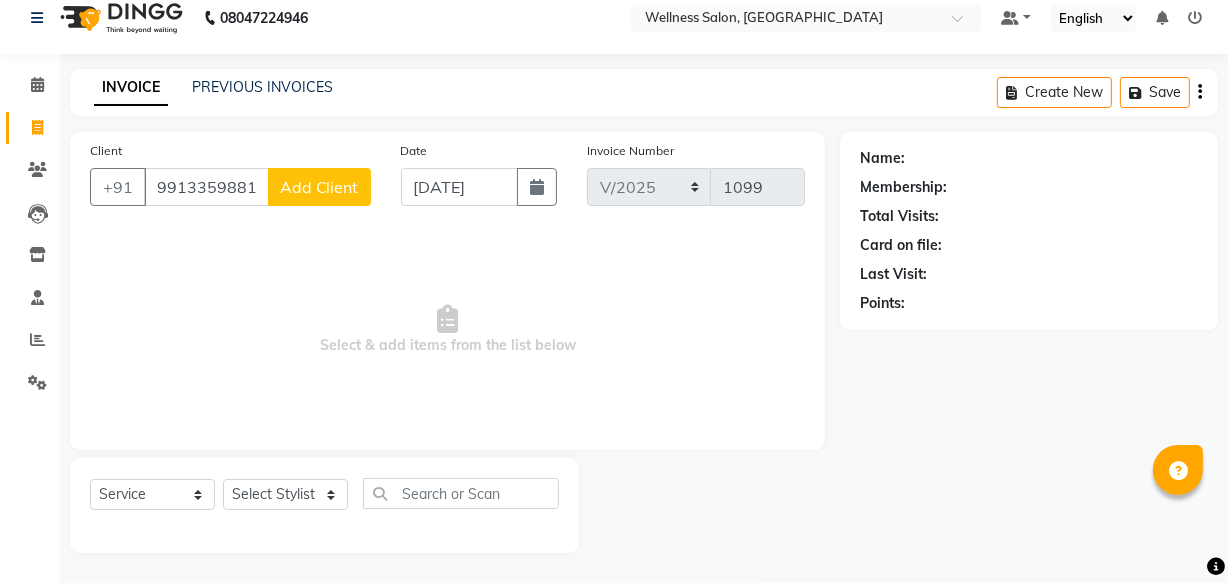 click on "Add Client" 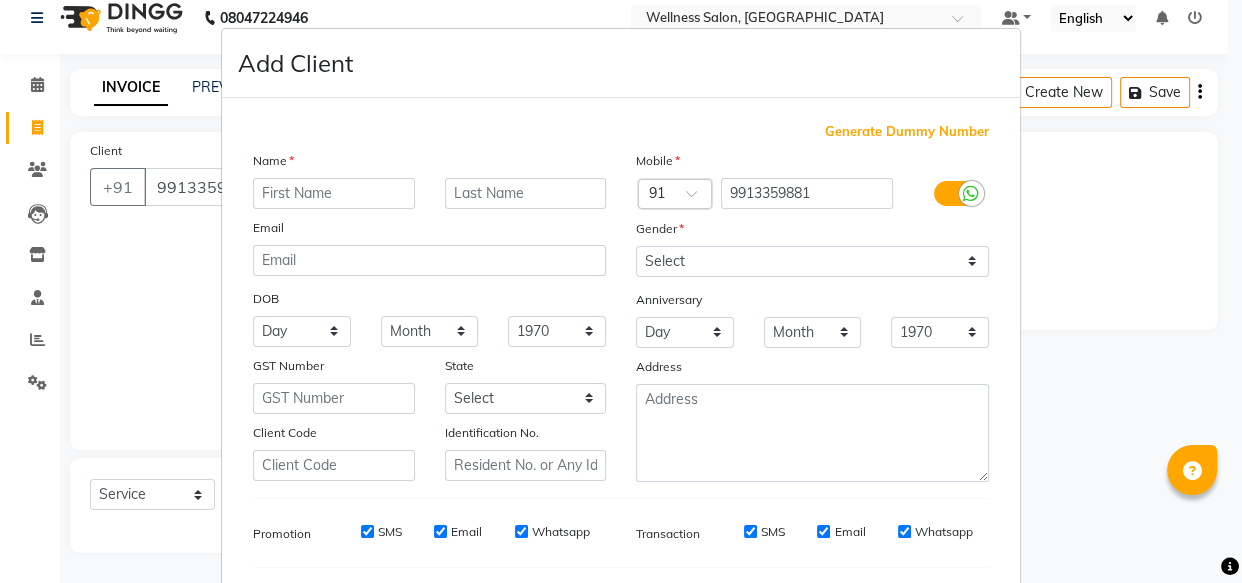 click at bounding box center [334, 193] 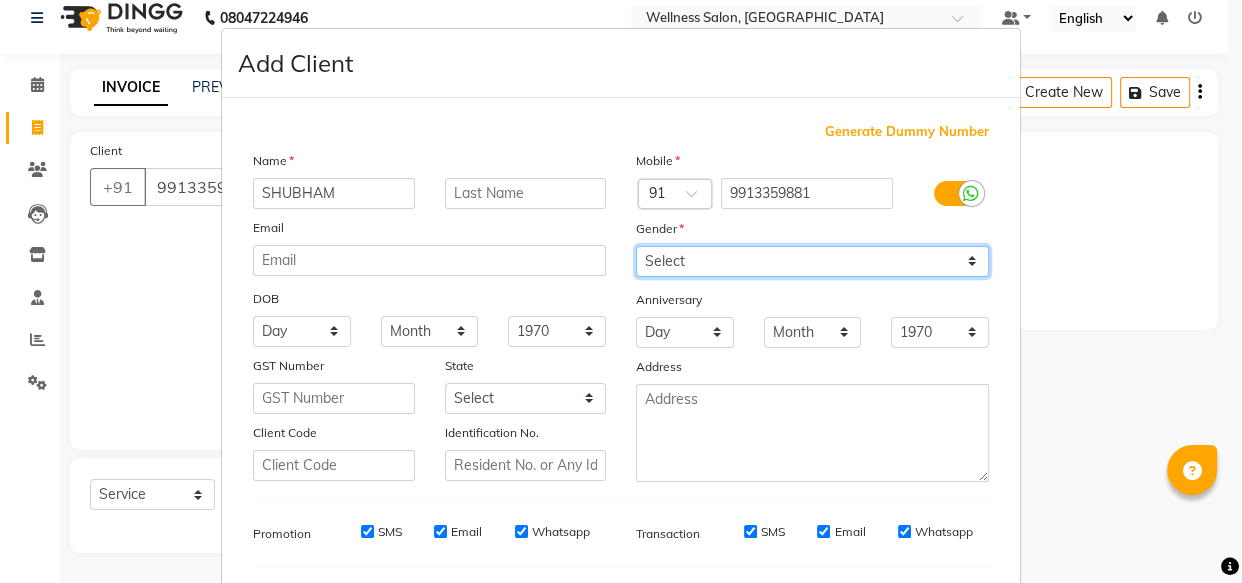click on "Select [DEMOGRAPHIC_DATA] [DEMOGRAPHIC_DATA] Other Prefer Not To Say" at bounding box center (812, 261) 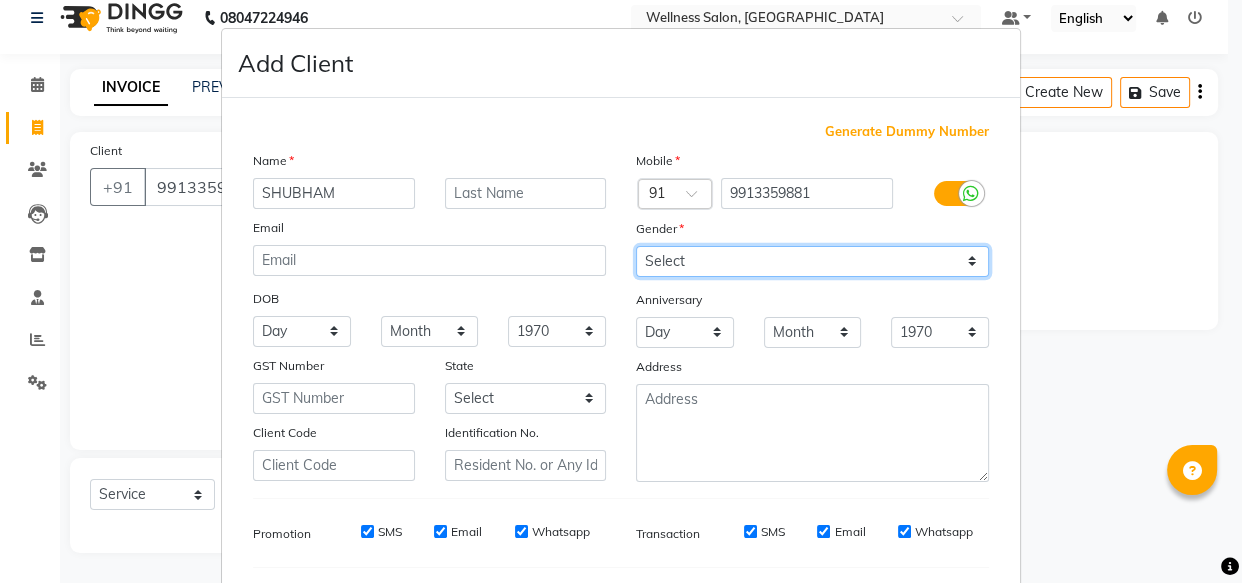 click on "Select [DEMOGRAPHIC_DATA] [DEMOGRAPHIC_DATA] Other Prefer Not To Say" at bounding box center (812, 261) 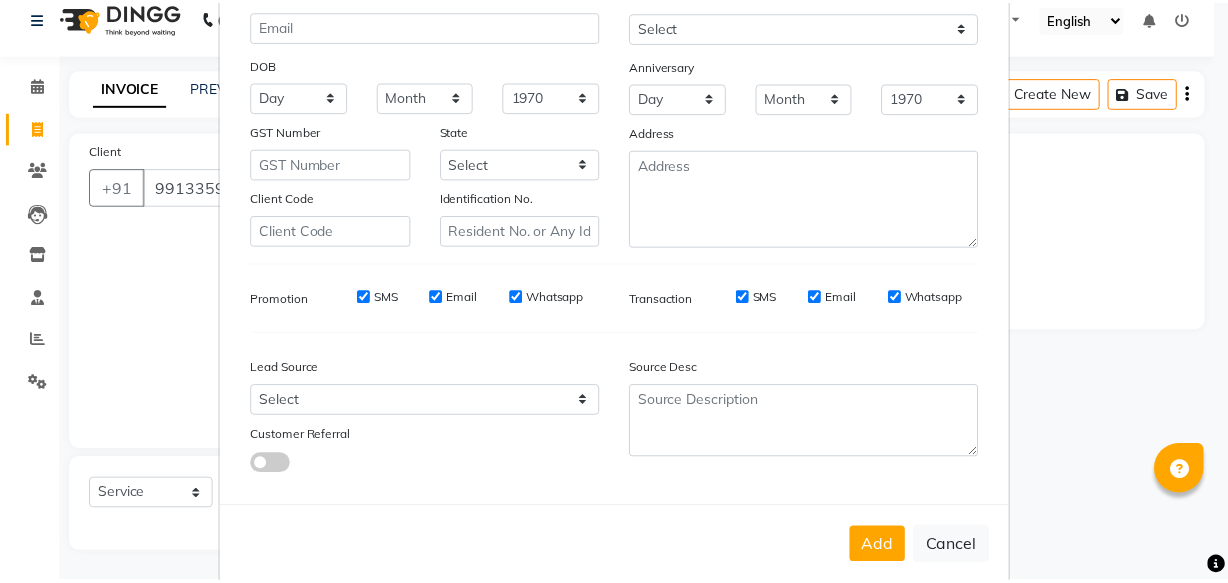scroll, scrollTop: 270, scrollLeft: 0, axis: vertical 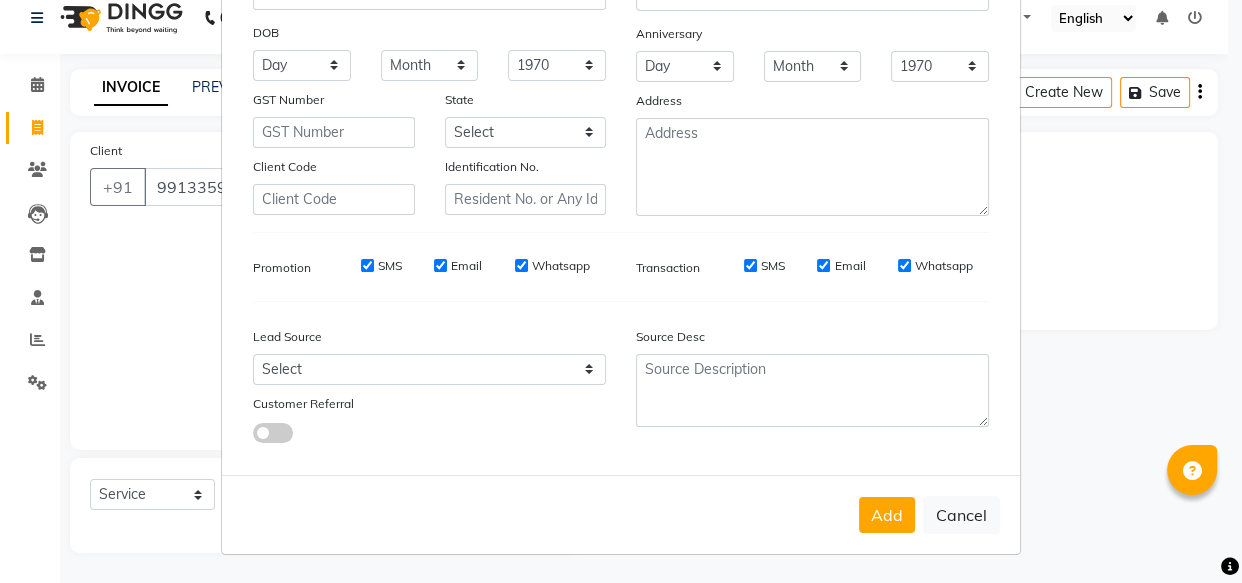 click on "Add   Cancel" at bounding box center [621, 514] 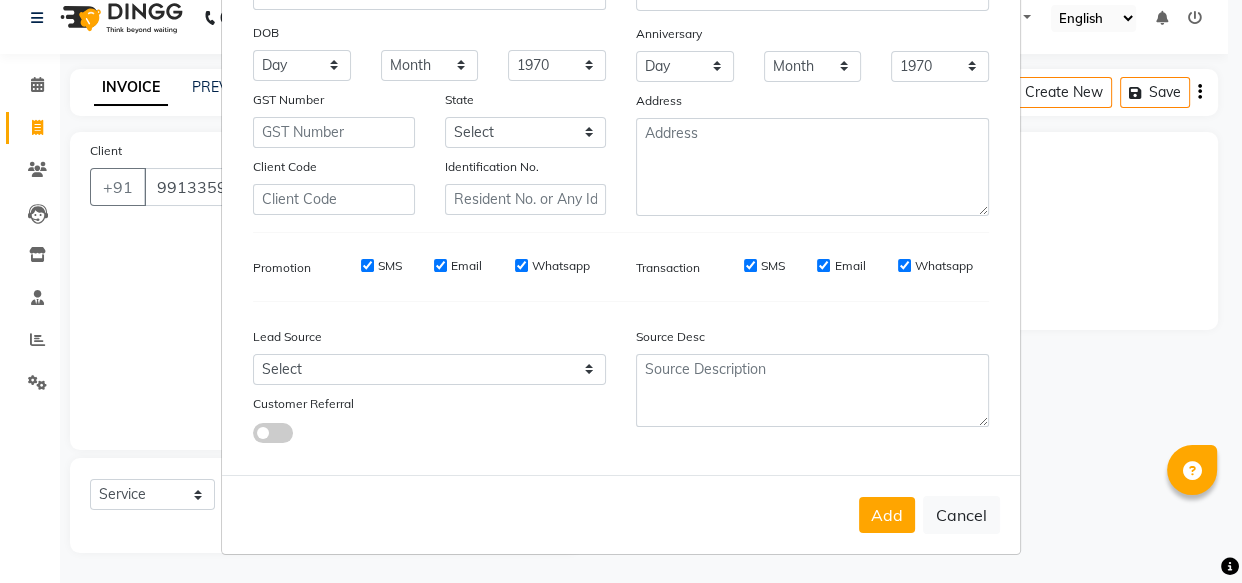 click on "Add" at bounding box center (887, 515) 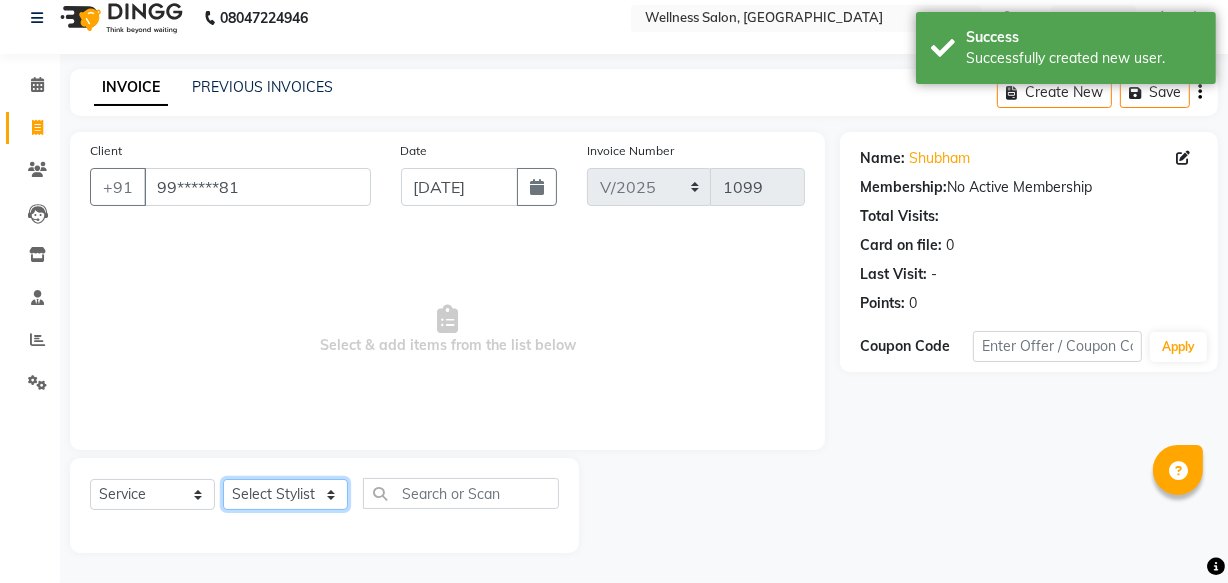 click on "Select Stylist Academy Babita [PERSON_NAME] Manager [PERSON_NAME]" 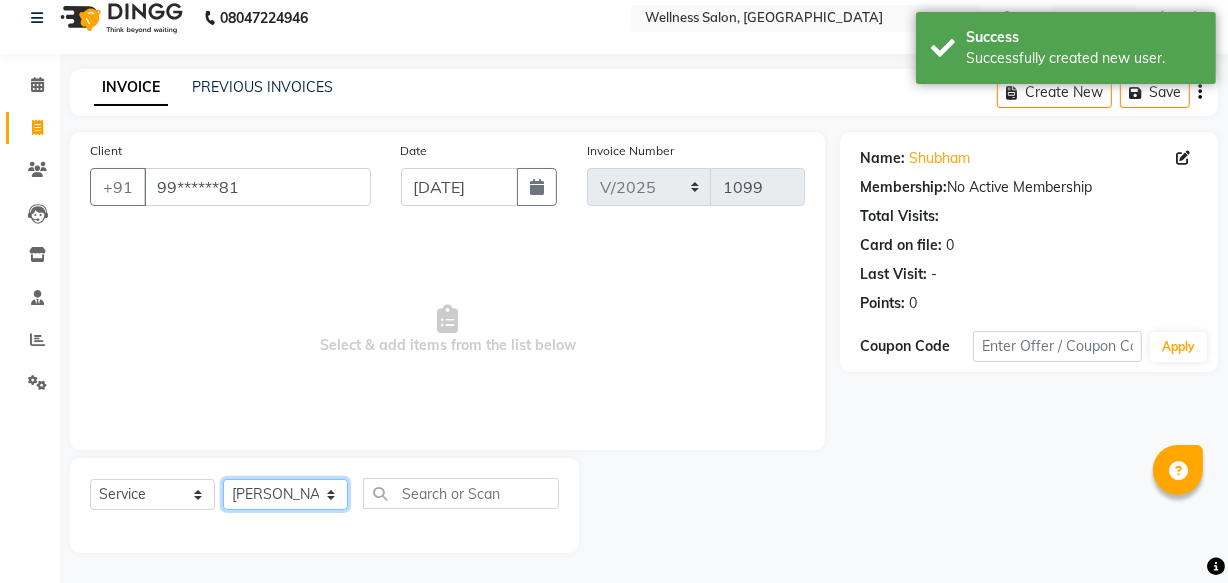 click on "Select Stylist Academy Babita [PERSON_NAME] Manager [PERSON_NAME]" 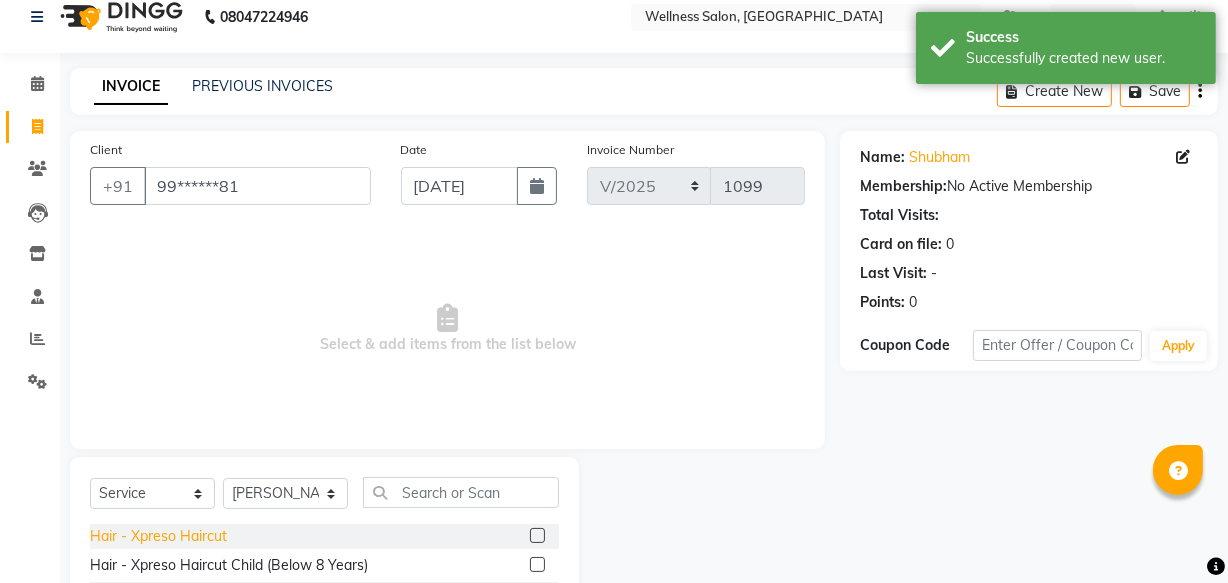 click on "Hair - Xpreso Haircut" 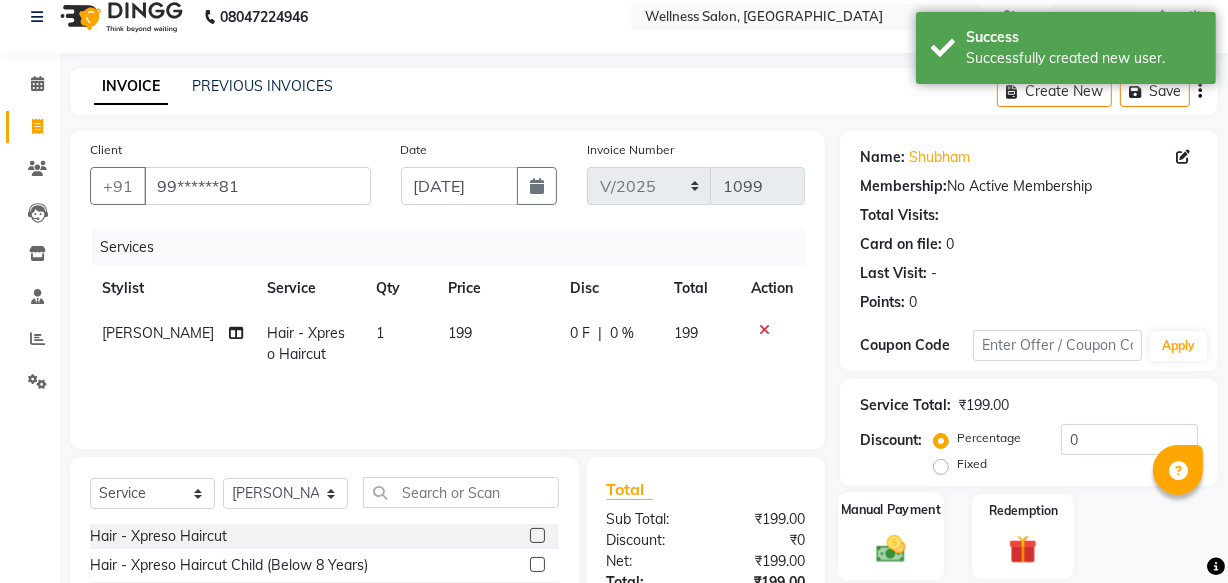 click 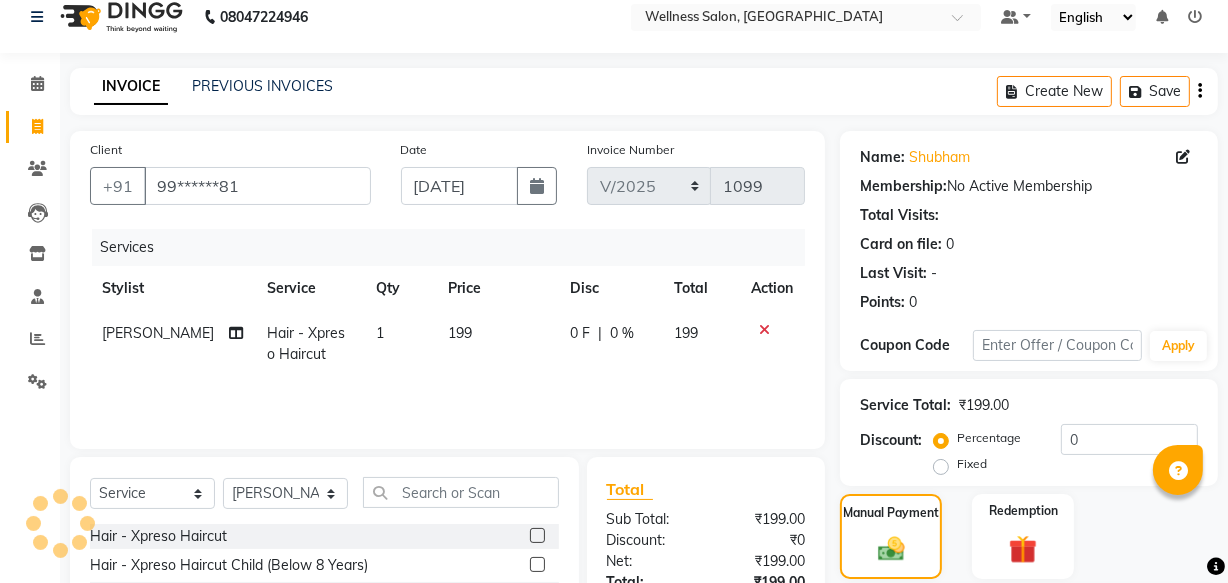 scroll, scrollTop: 219, scrollLeft: 0, axis: vertical 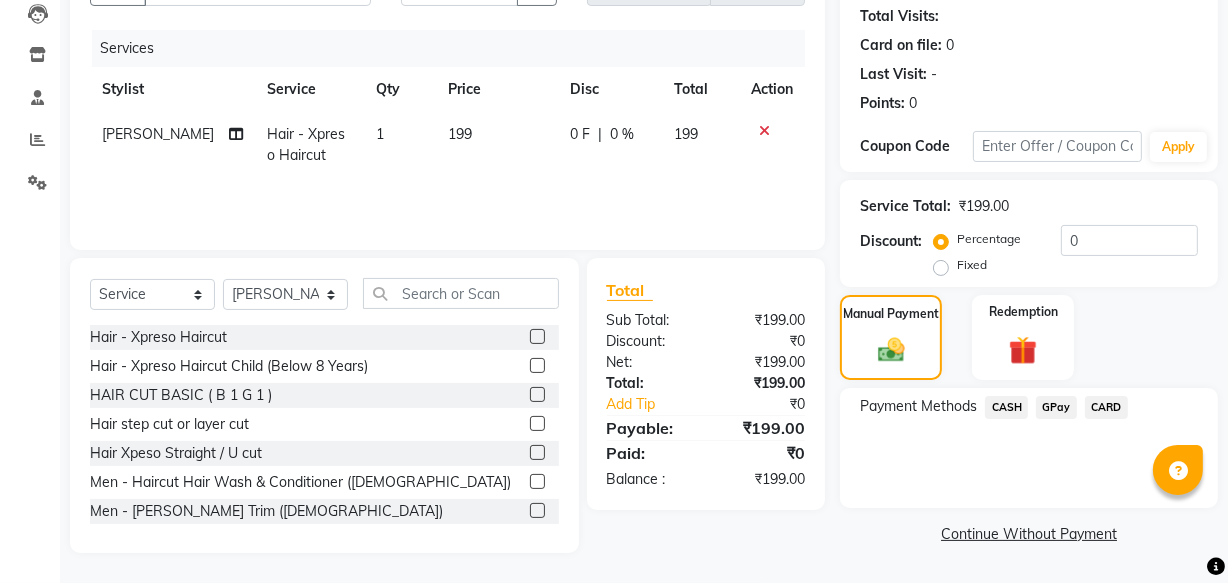 click on "GPay" 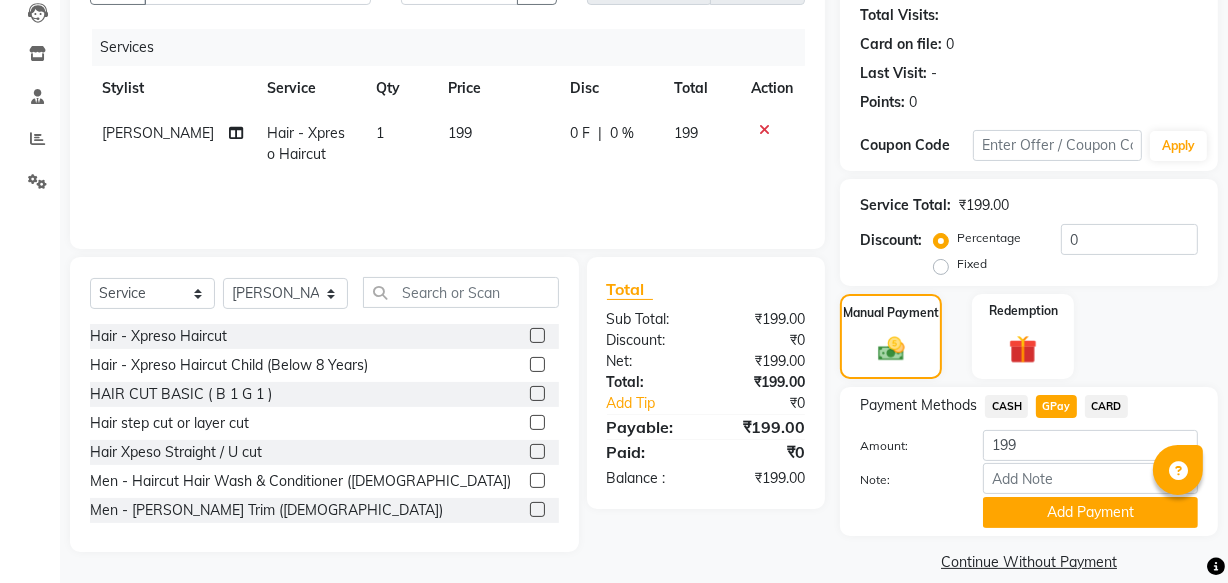 click on "Add Payment" 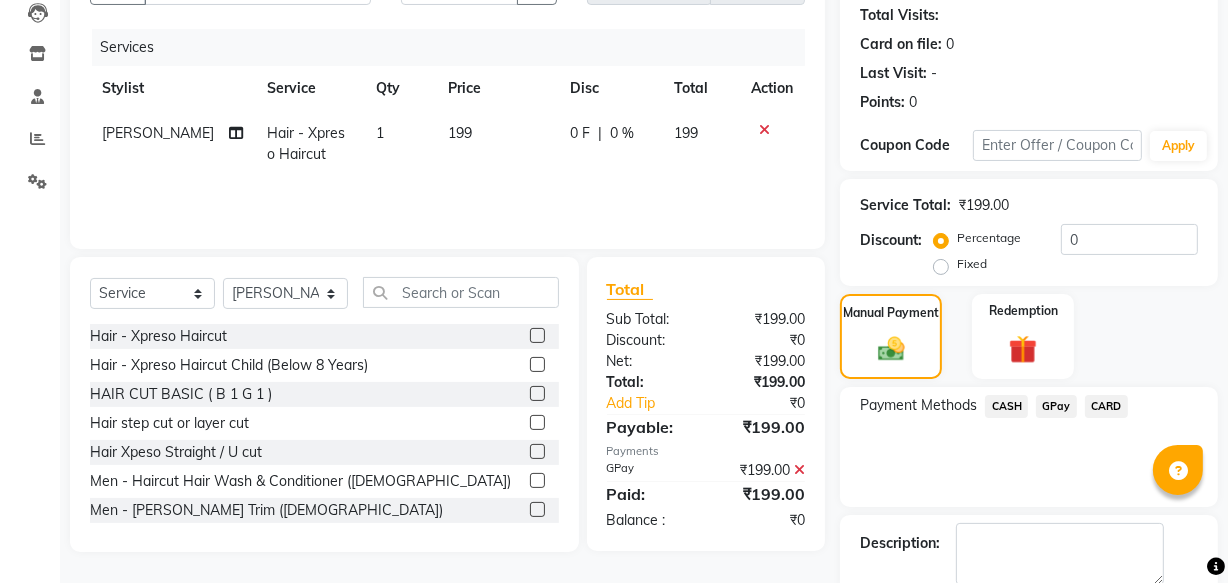 click on "GPay" 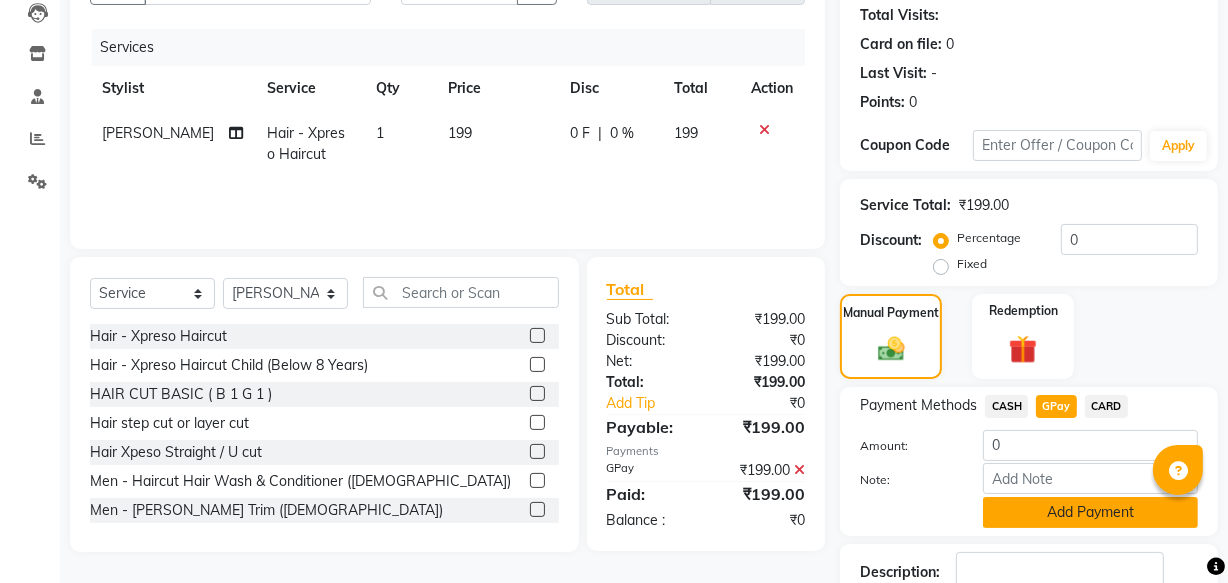 click on "Add Payment" 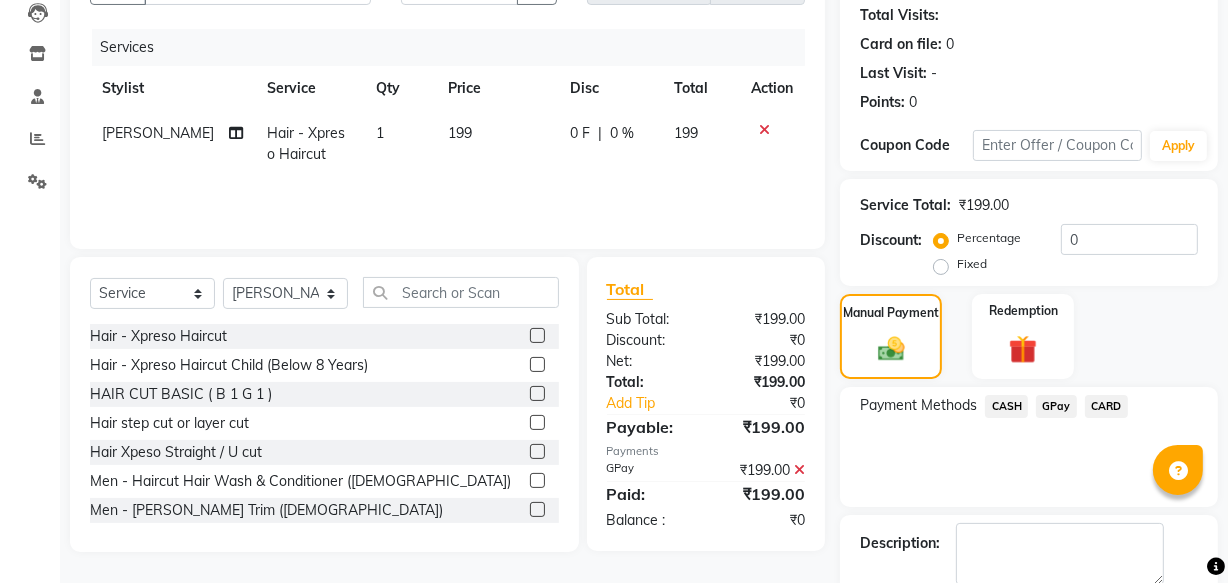 scroll, scrollTop: 326, scrollLeft: 0, axis: vertical 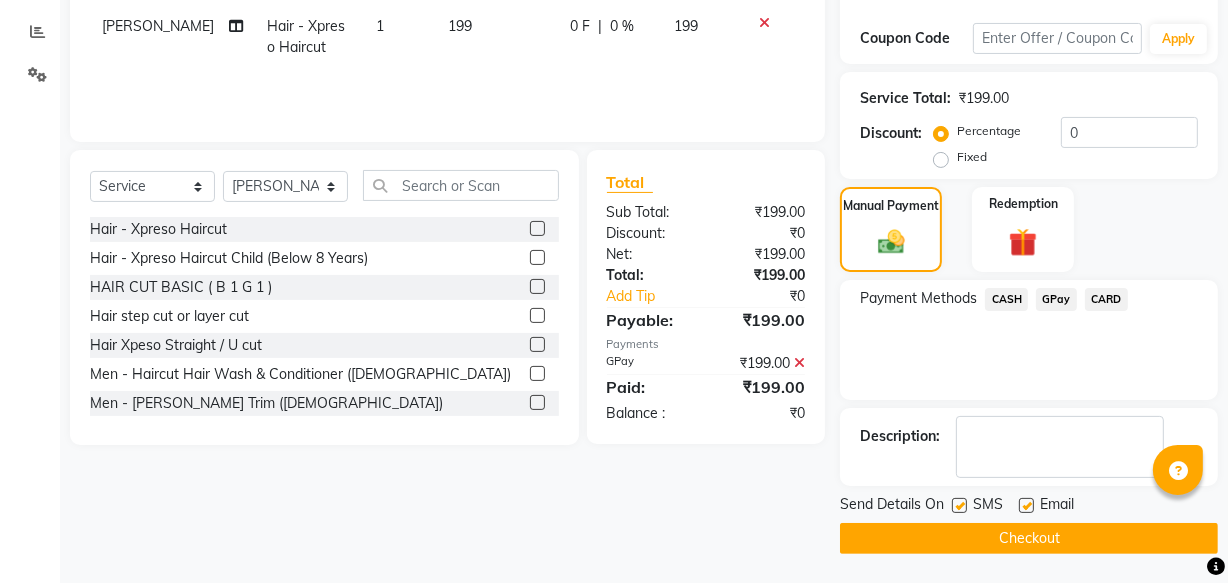 click on "Checkout" 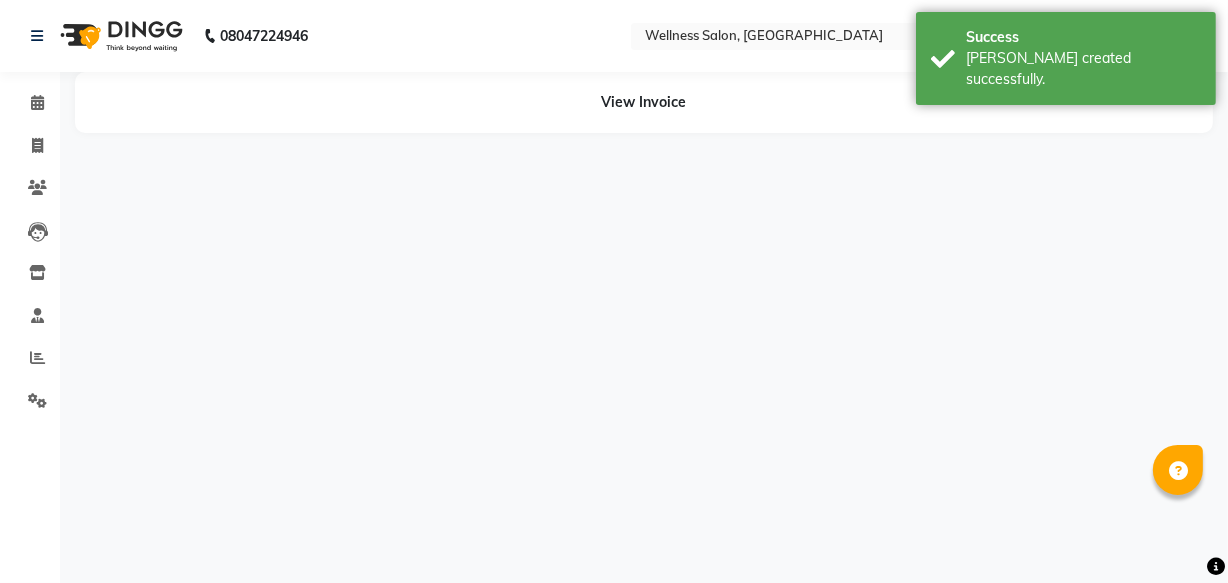 scroll, scrollTop: 0, scrollLeft: 0, axis: both 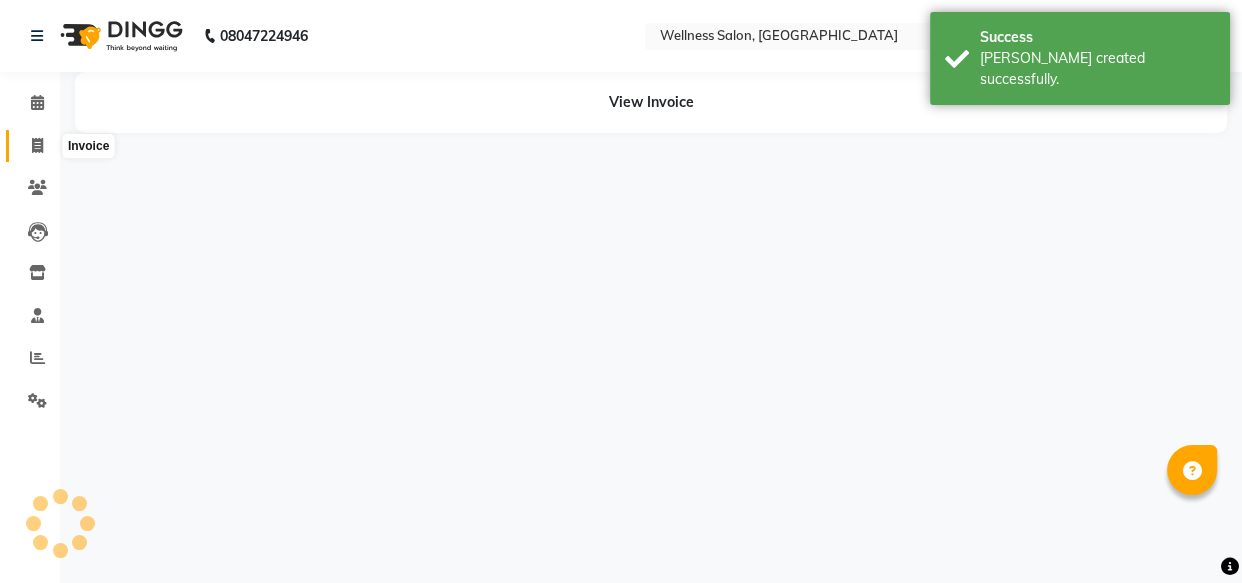 click 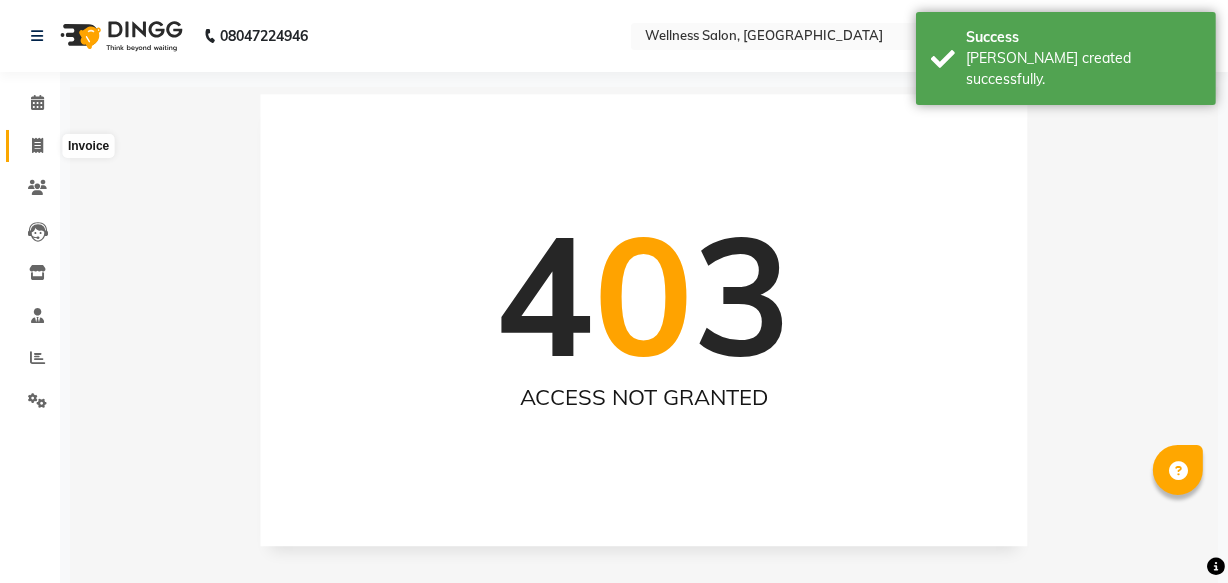click 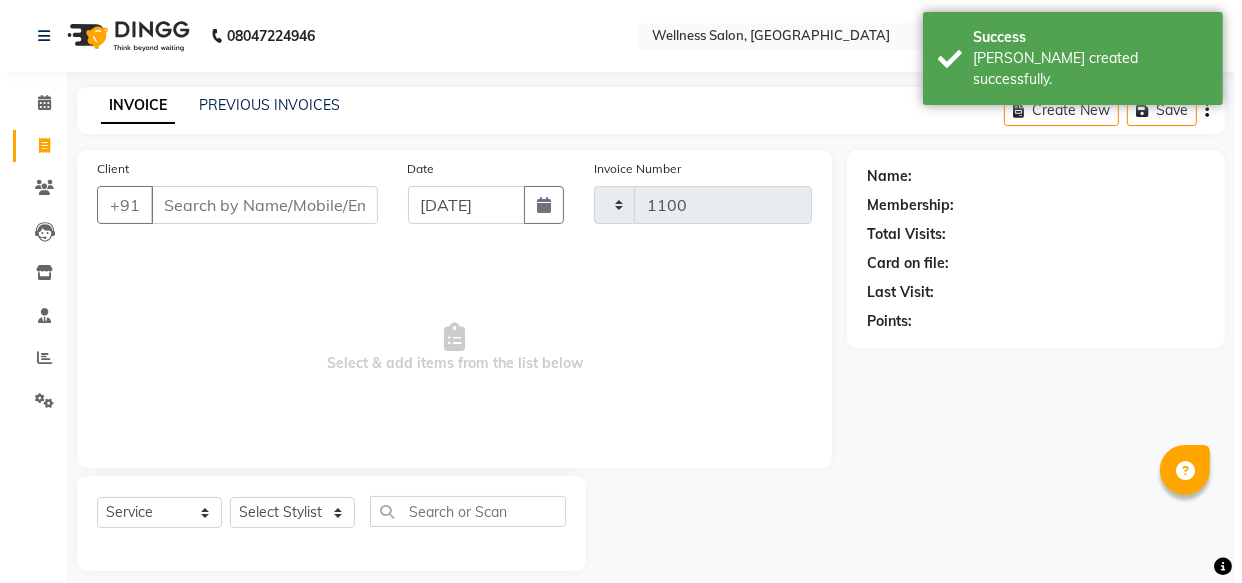 scroll, scrollTop: 19, scrollLeft: 0, axis: vertical 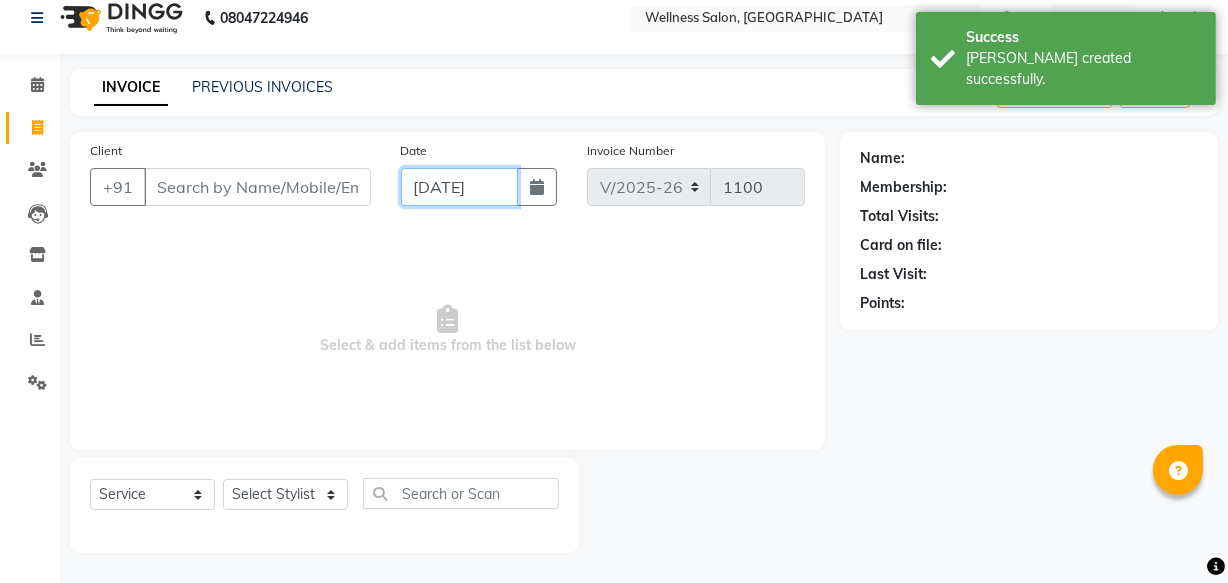 click on "[DATE]" 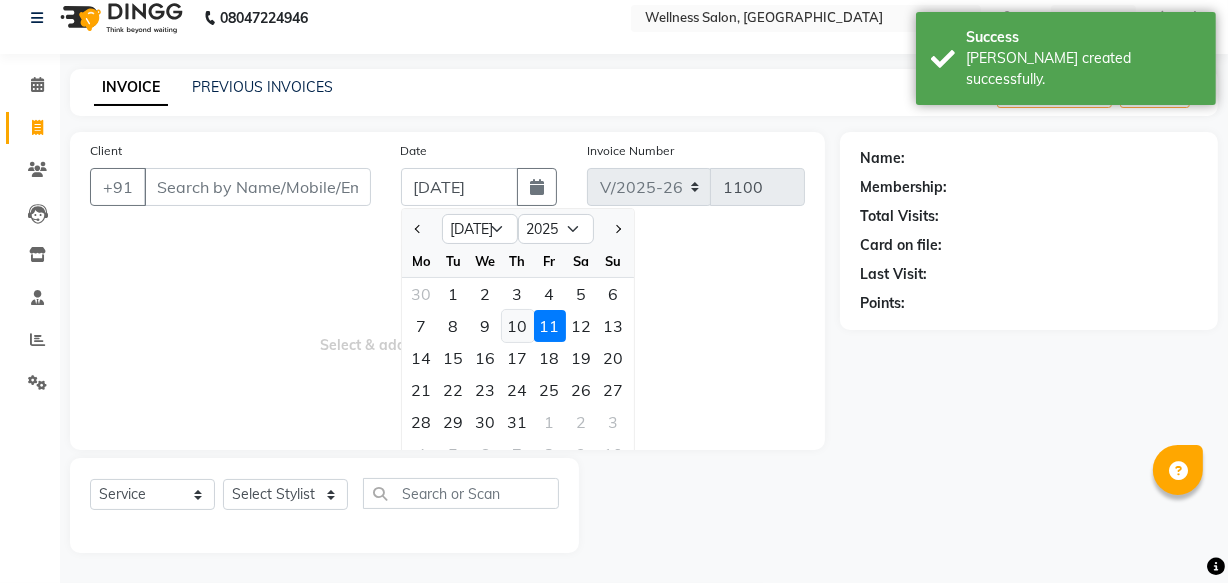 click on "10" 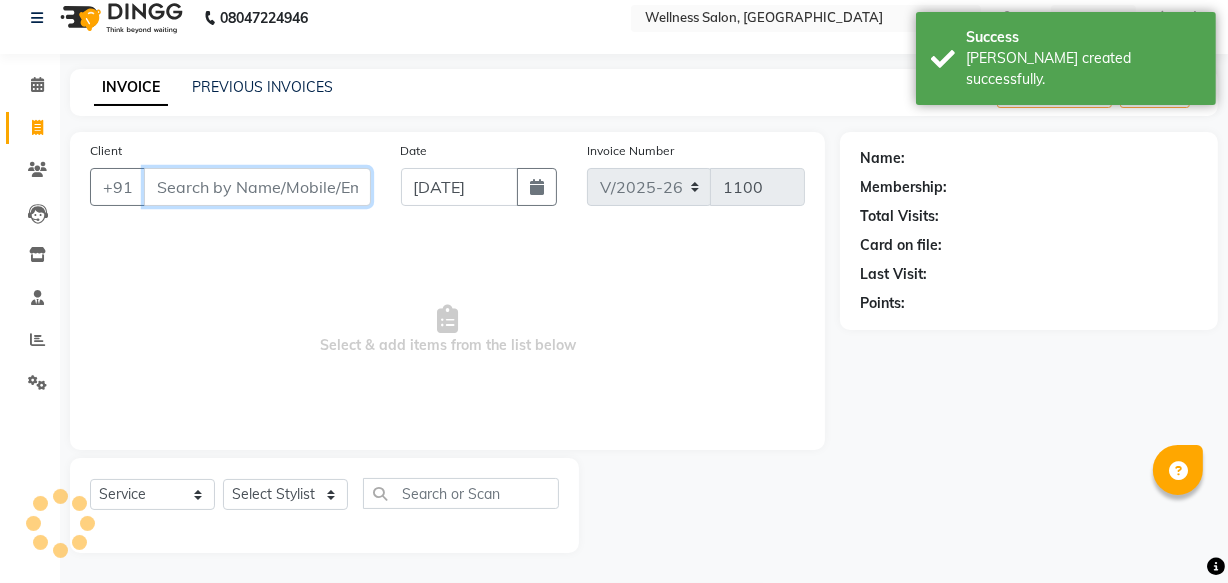 click on "Client" at bounding box center [257, 187] 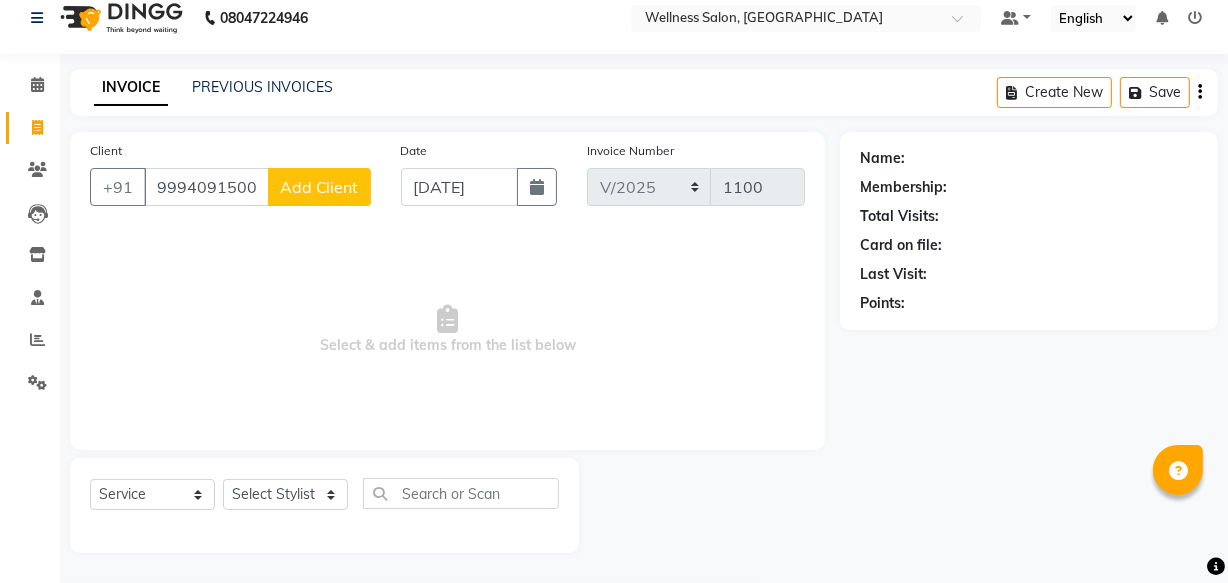 click on "Add Client" 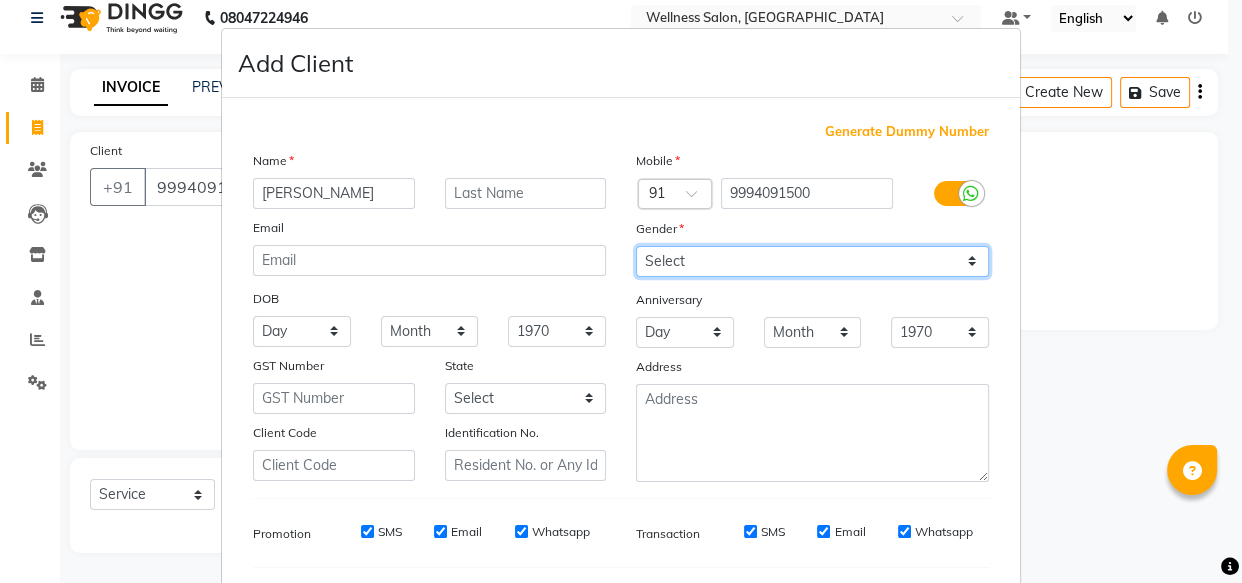 click on "Select [DEMOGRAPHIC_DATA] [DEMOGRAPHIC_DATA] Other Prefer Not To Say" at bounding box center [812, 261] 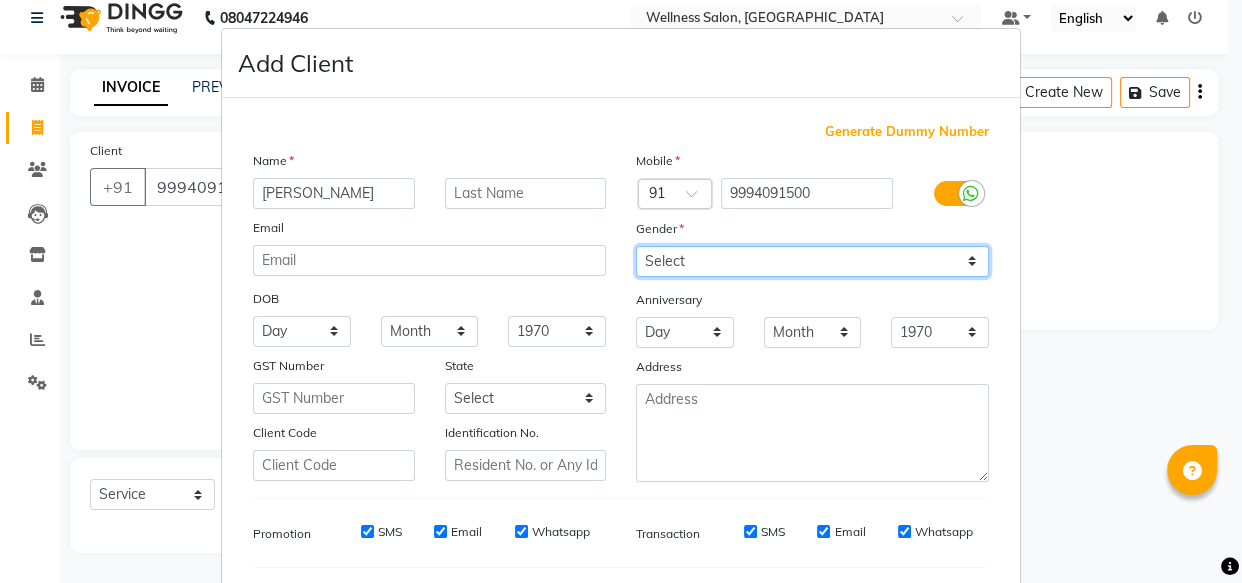 click on "Select [DEMOGRAPHIC_DATA] [DEMOGRAPHIC_DATA] Other Prefer Not To Say" at bounding box center (812, 261) 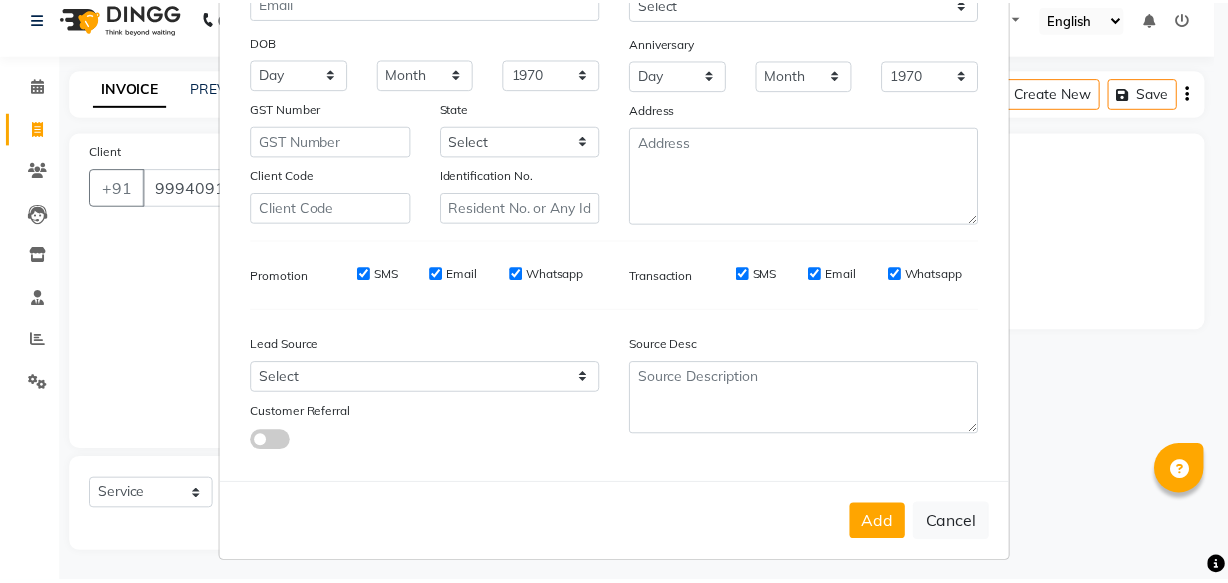 scroll, scrollTop: 270, scrollLeft: 0, axis: vertical 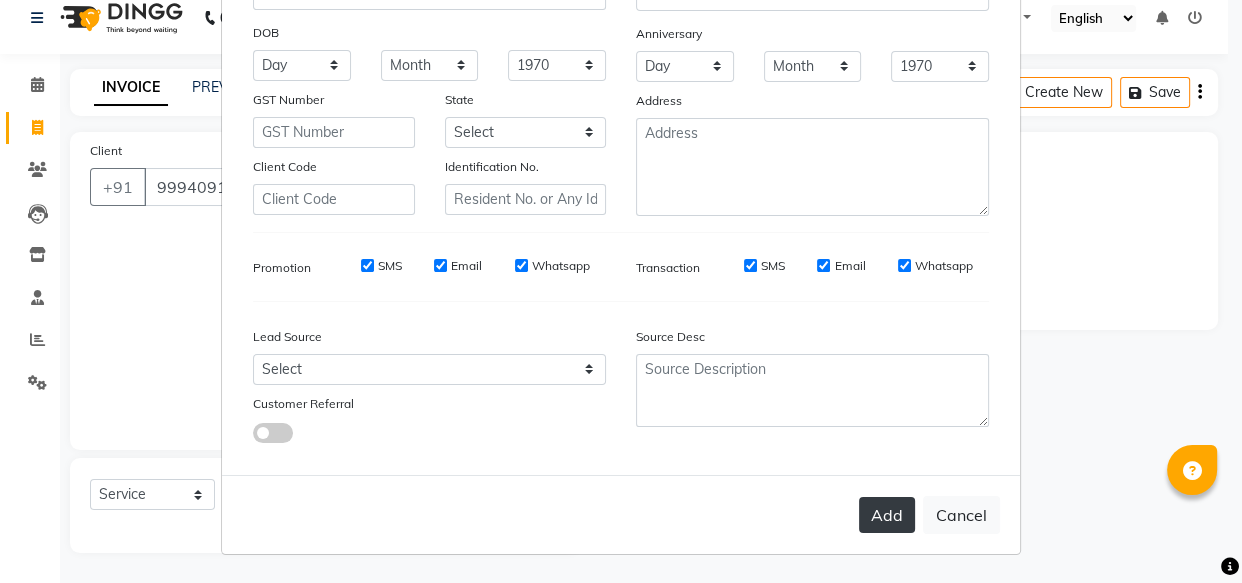 click on "Add" at bounding box center [887, 515] 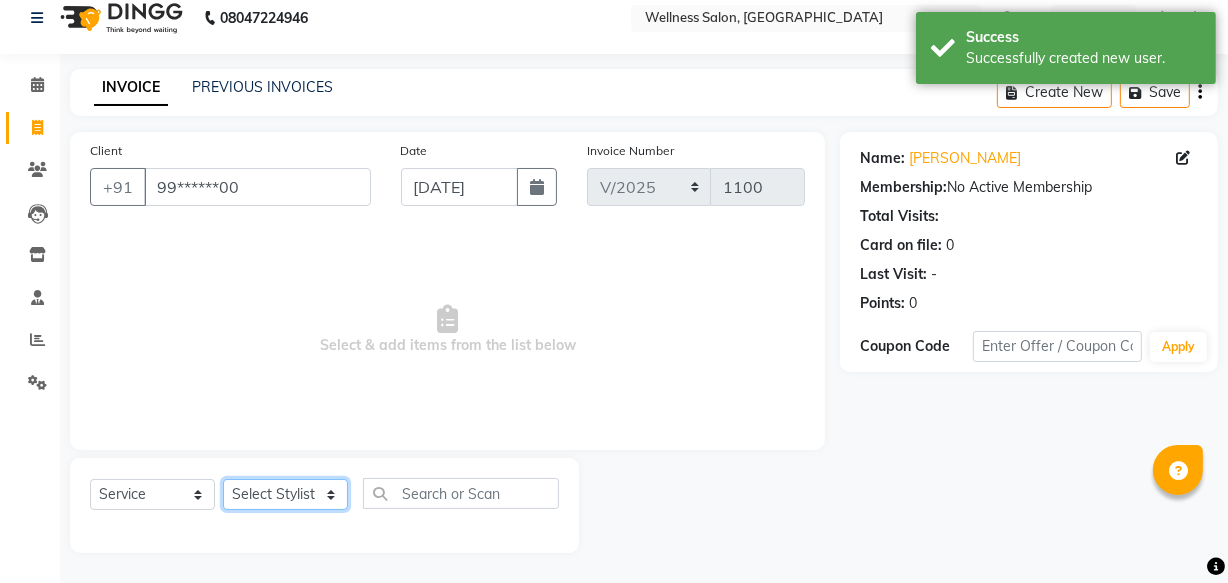 click on "Select Stylist Academy Babita [PERSON_NAME] Manager [PERSON_NAME]" 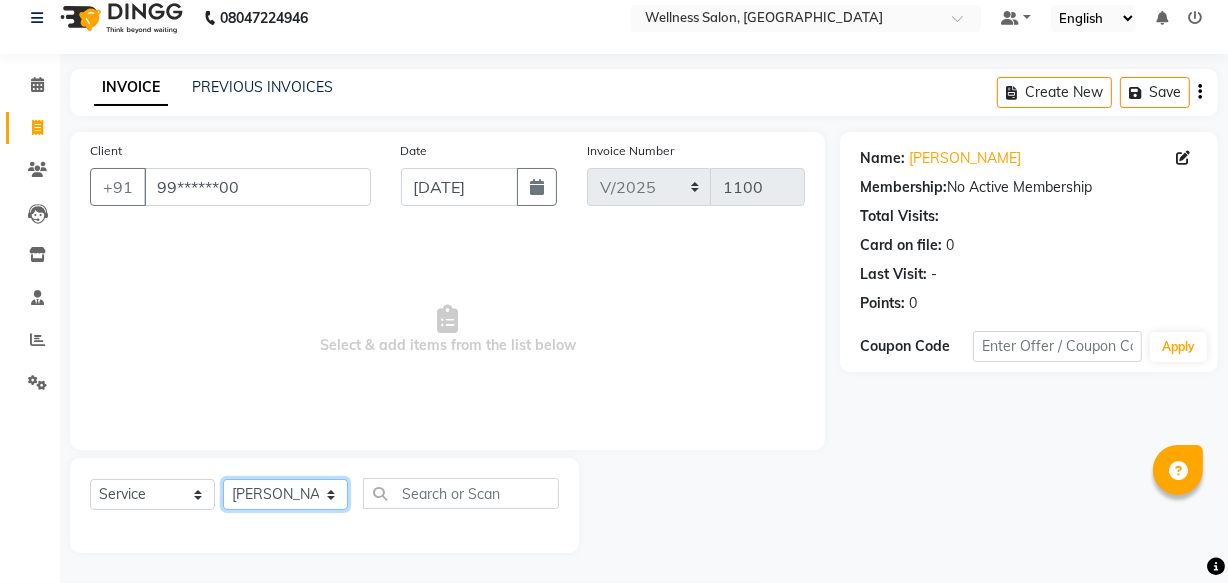 click on "Select Stylist Academy Babita [PERSON_NAME] Manager [PERSON_NAME]" 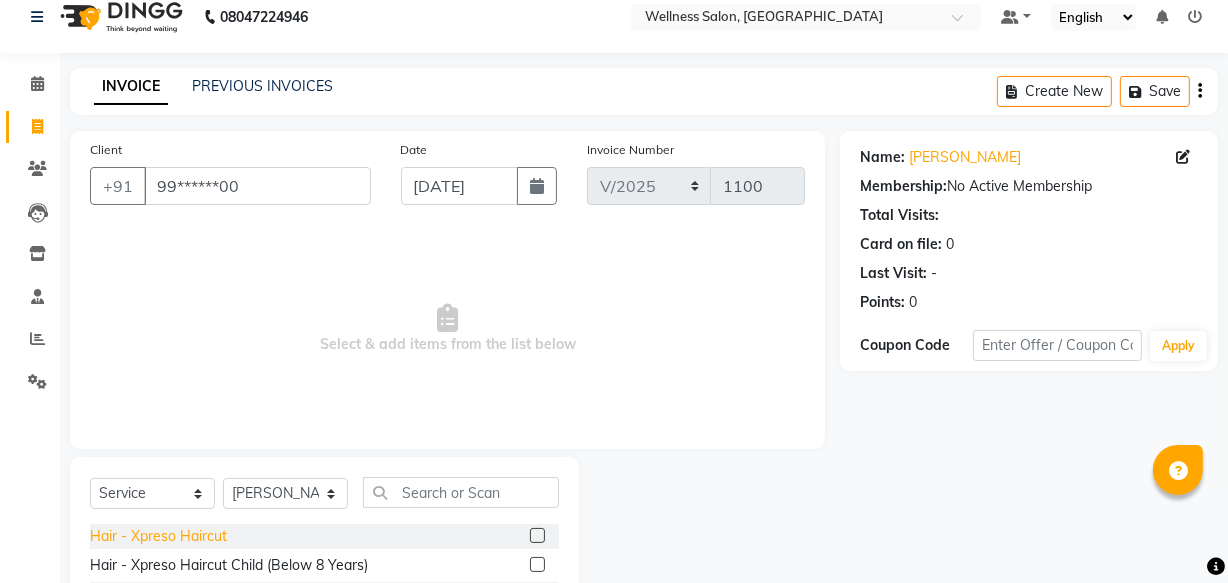click on "Hair - Xpreso Haircut" 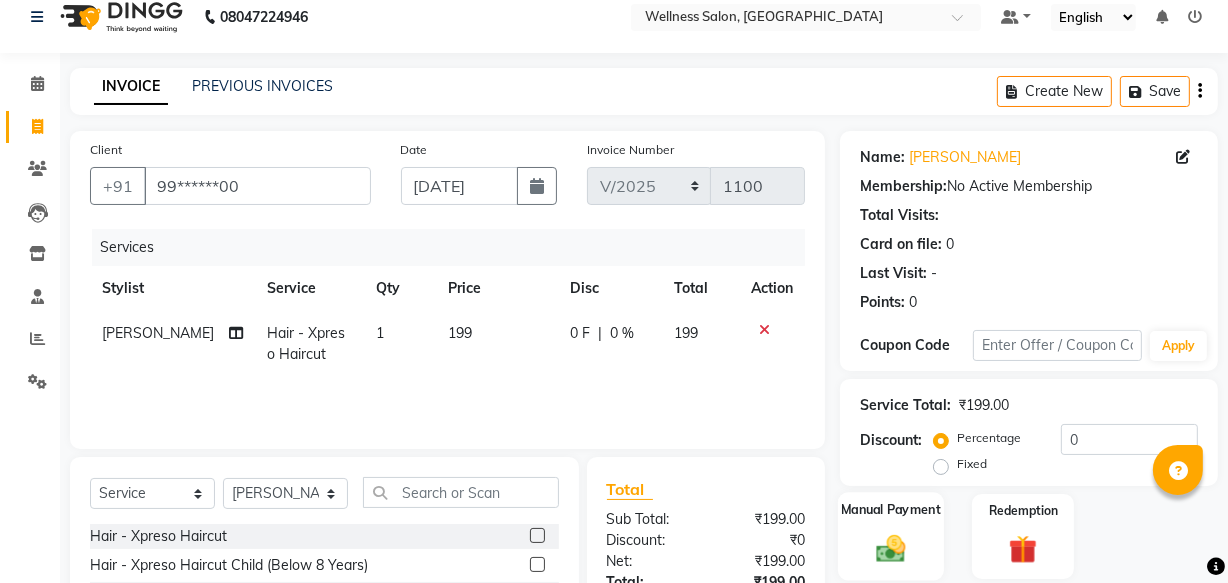 click 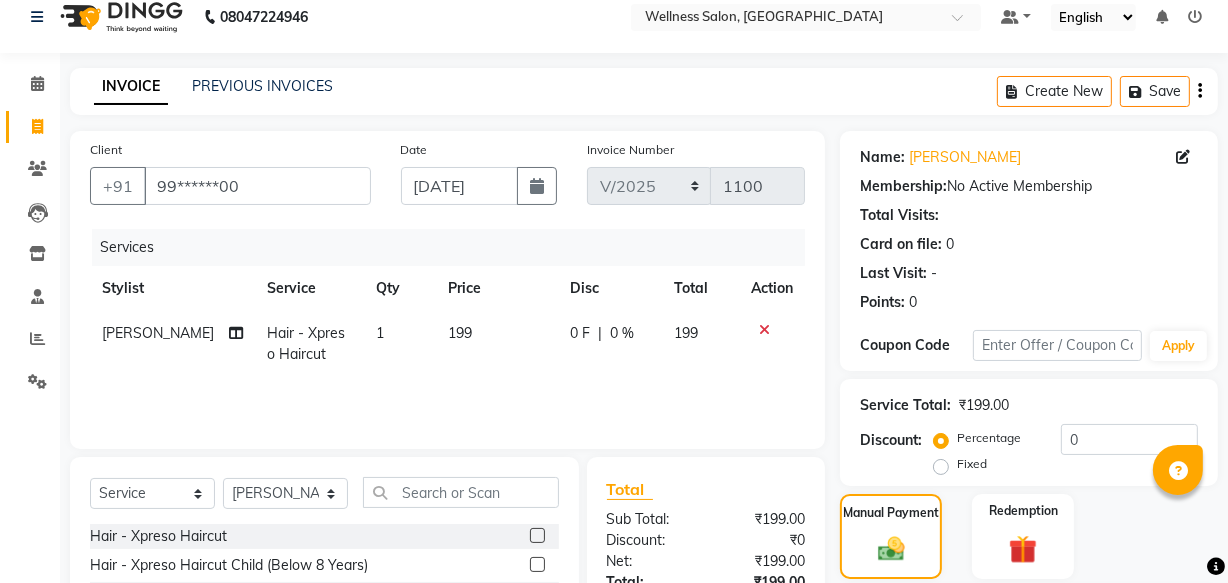 scroll, scrollTop: 219, scrollLeft: 0, axis: vertical 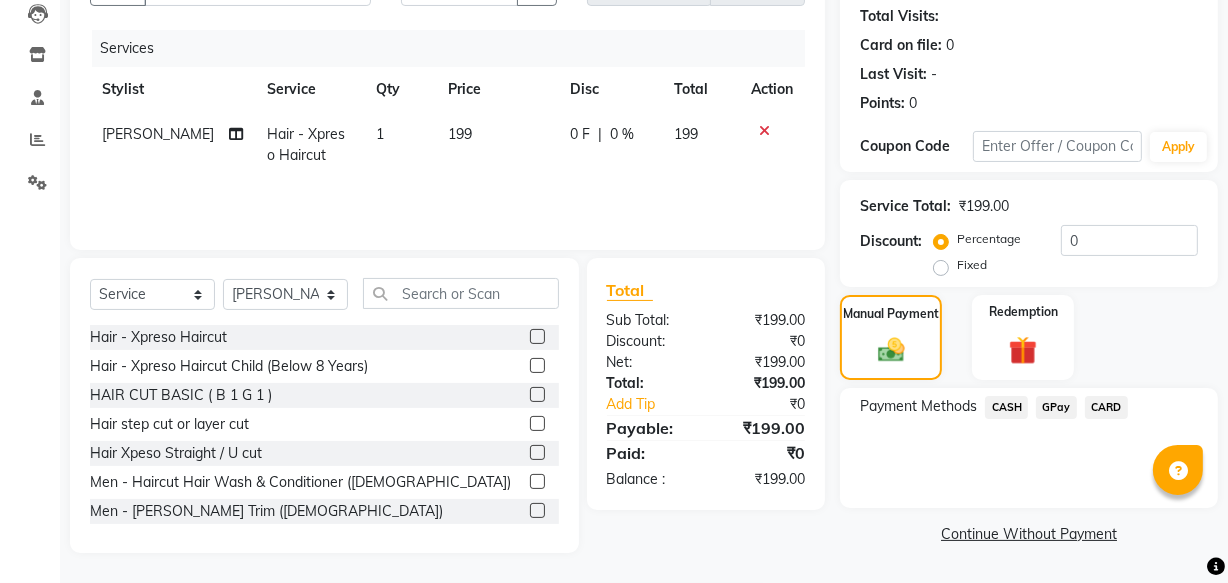click on "GPay" 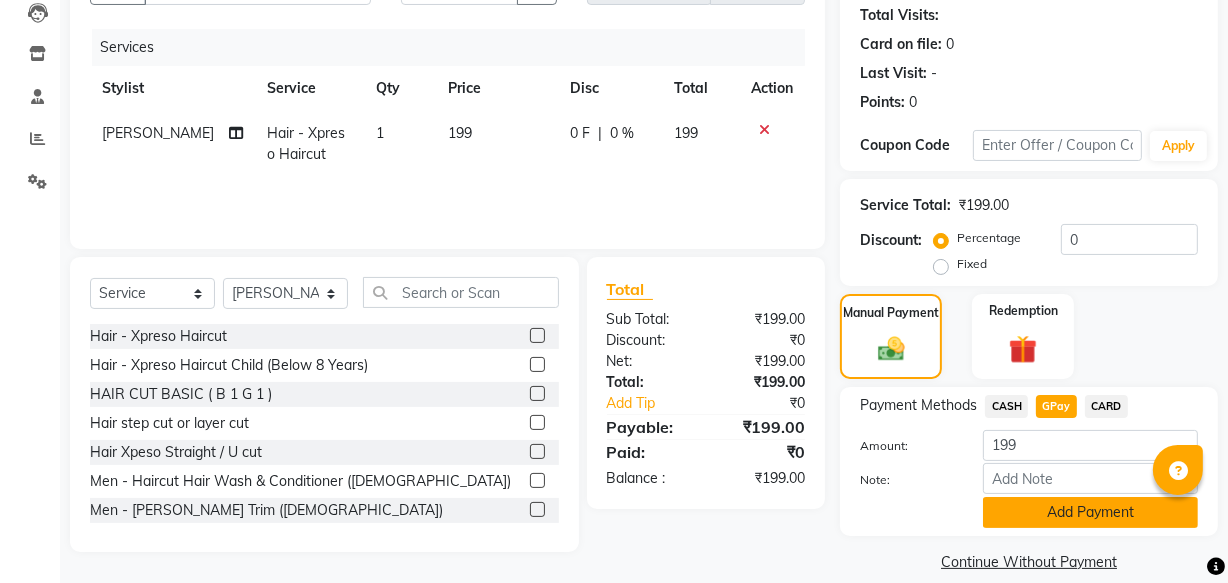 click on "Add Payment" 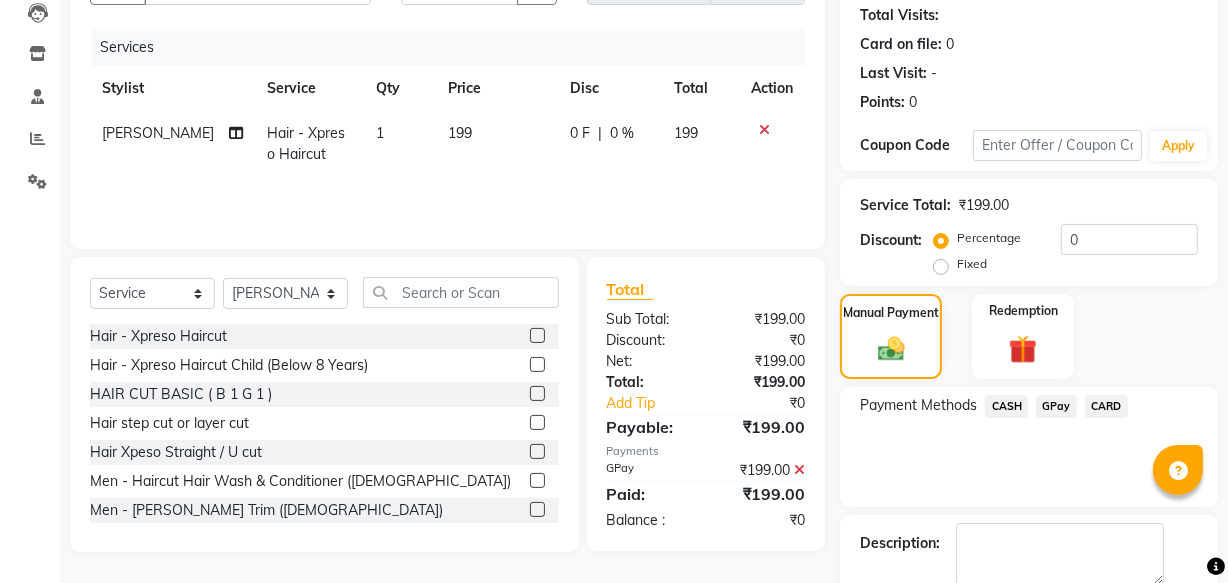 scroll, scrollTop: 326, scrollLeft: 0, axis: vertical 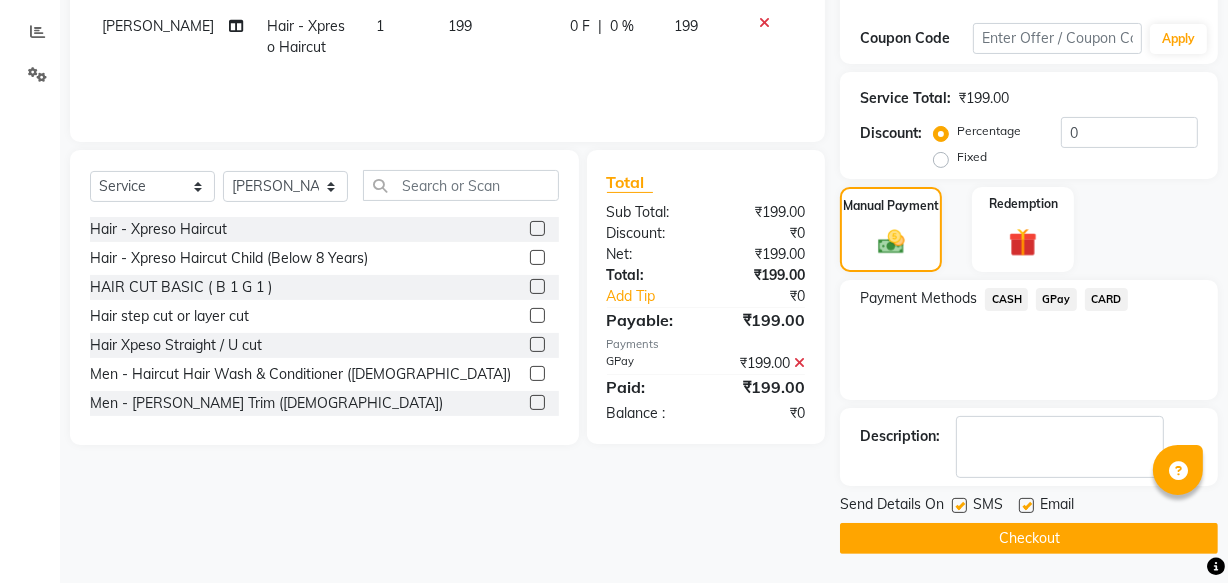 click on "Checkout" 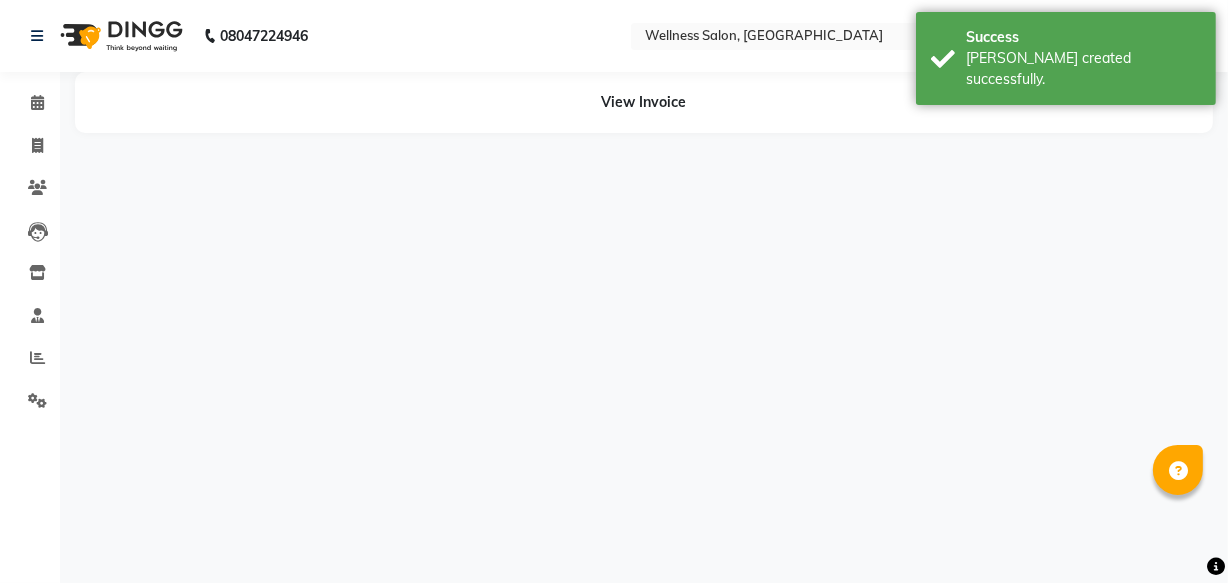scroll, scrollTop: 0, scrollLeft: 0, axis: both 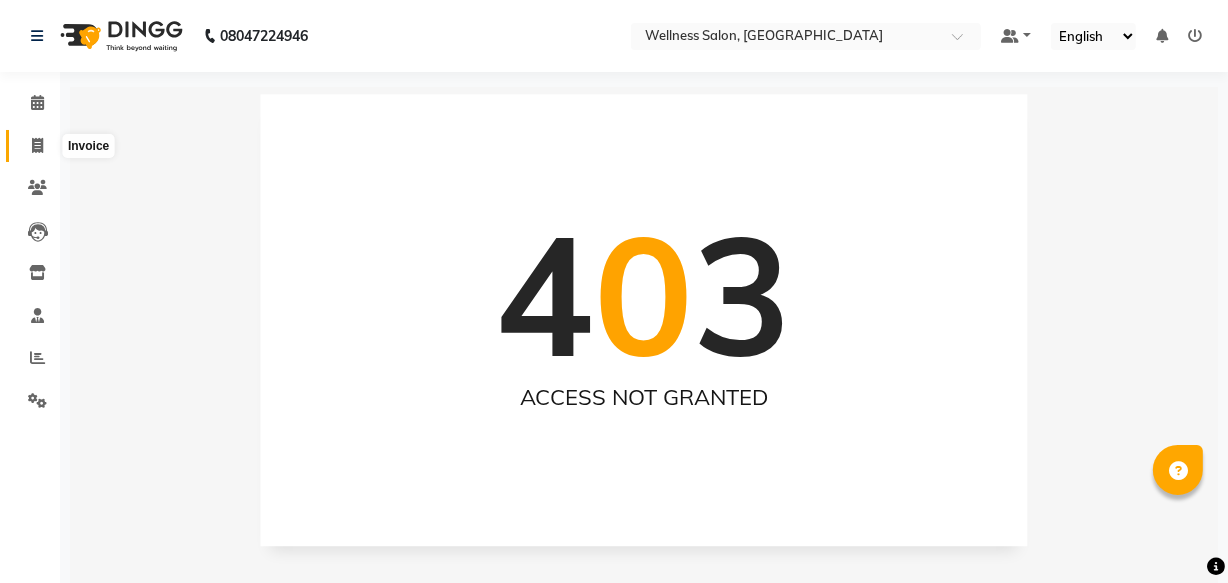 click 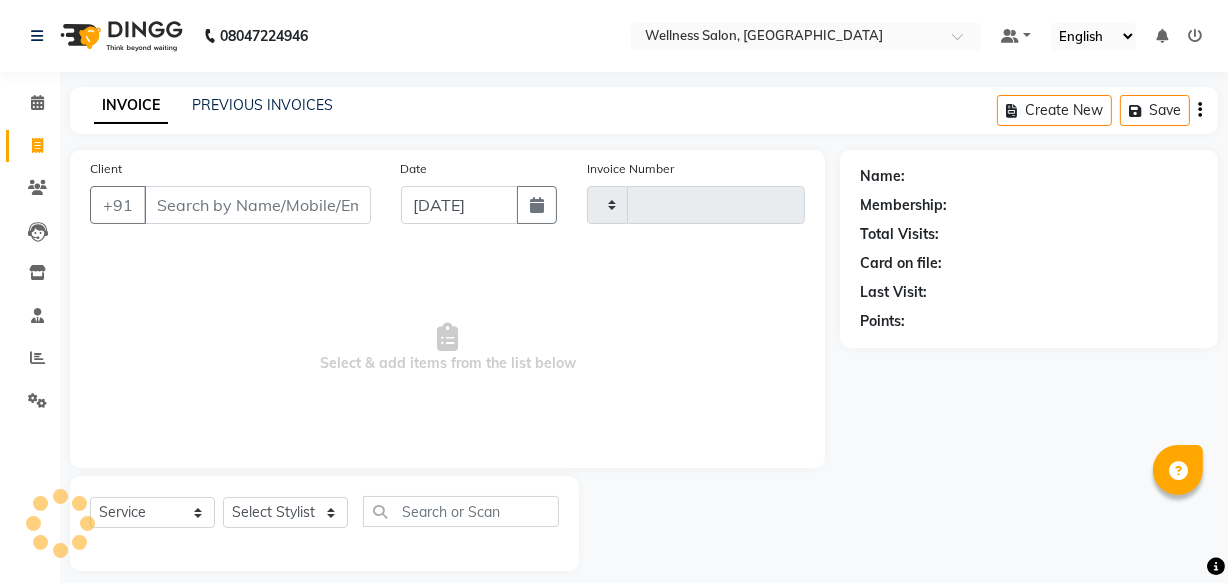 scroll, scrollTop: 19, scrollLeft: 0, axis: vertical 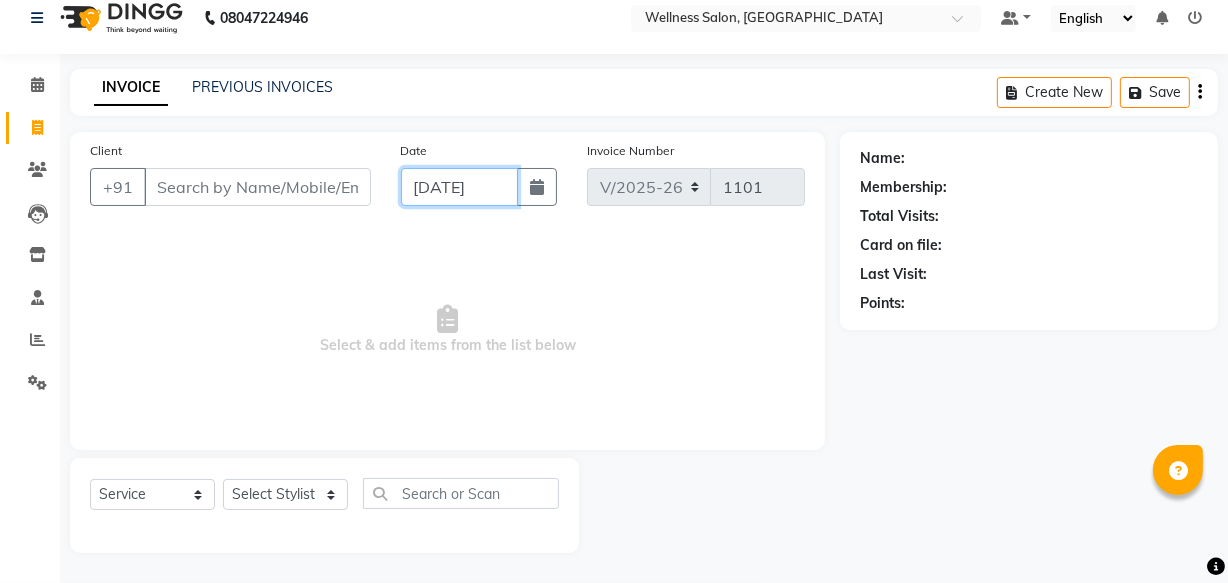 click on "[DATE]" 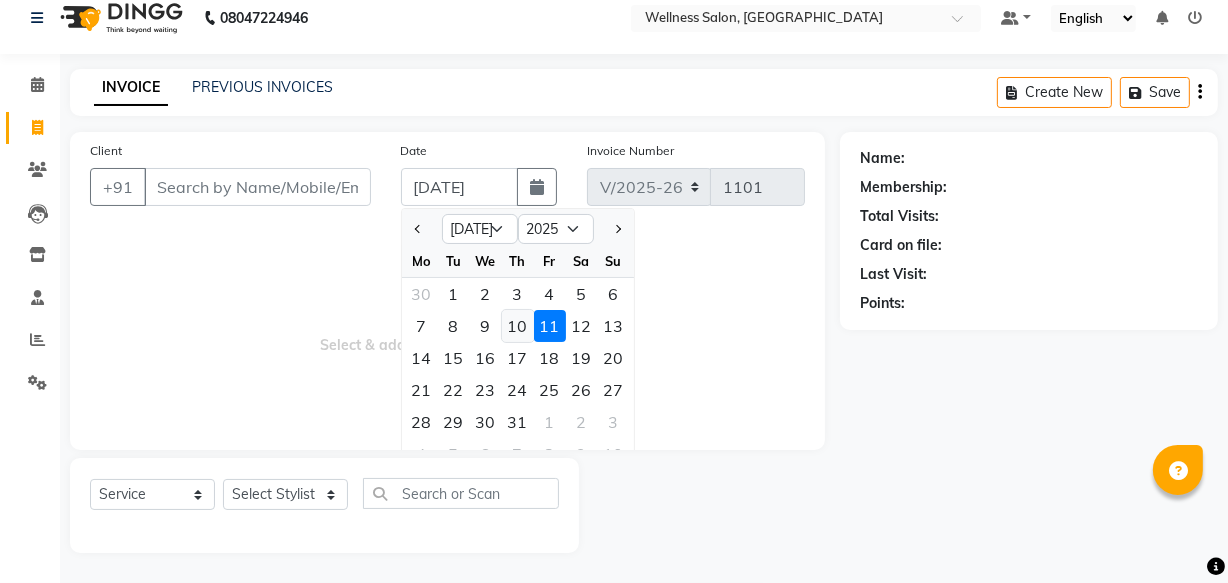 click on "10" 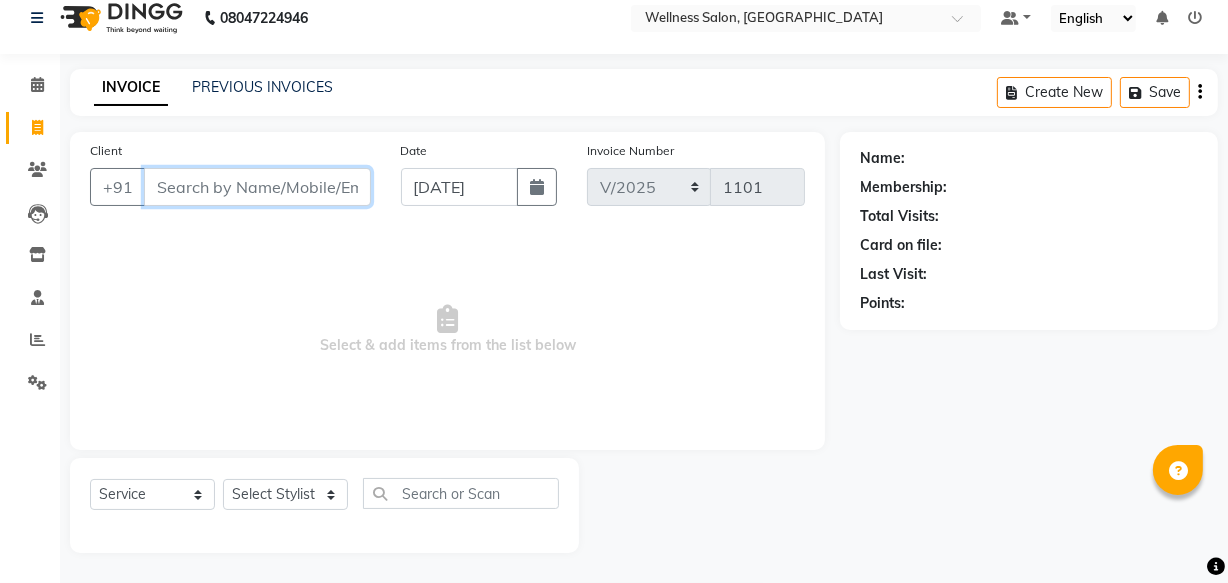click on "Client" at bounding box center [257, 187] 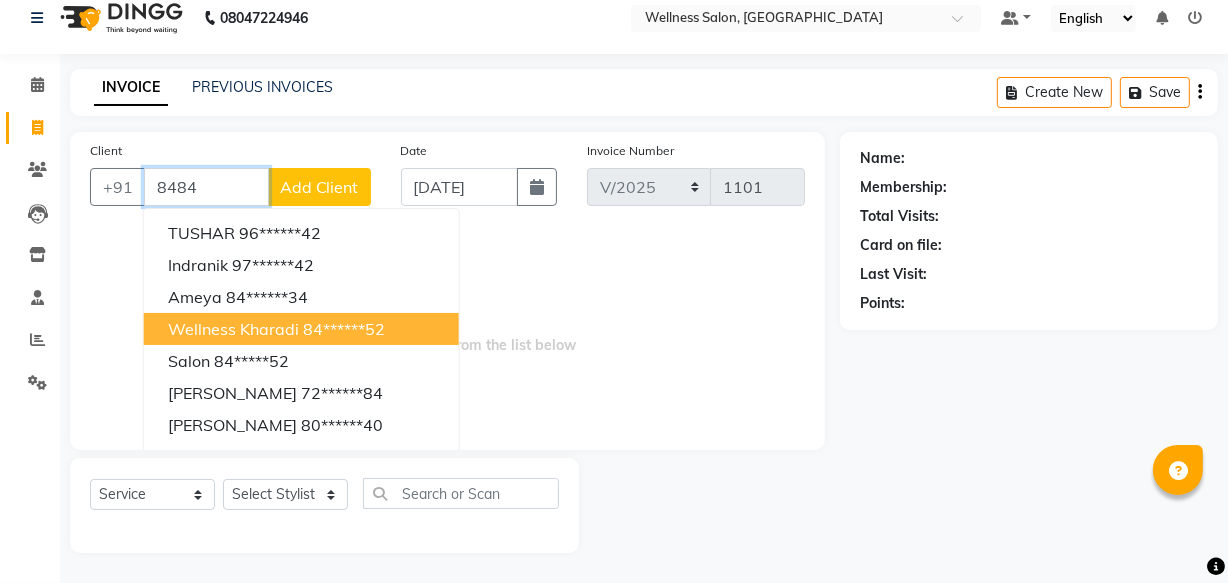 click on "84******52" at bounding box center (344, 329) 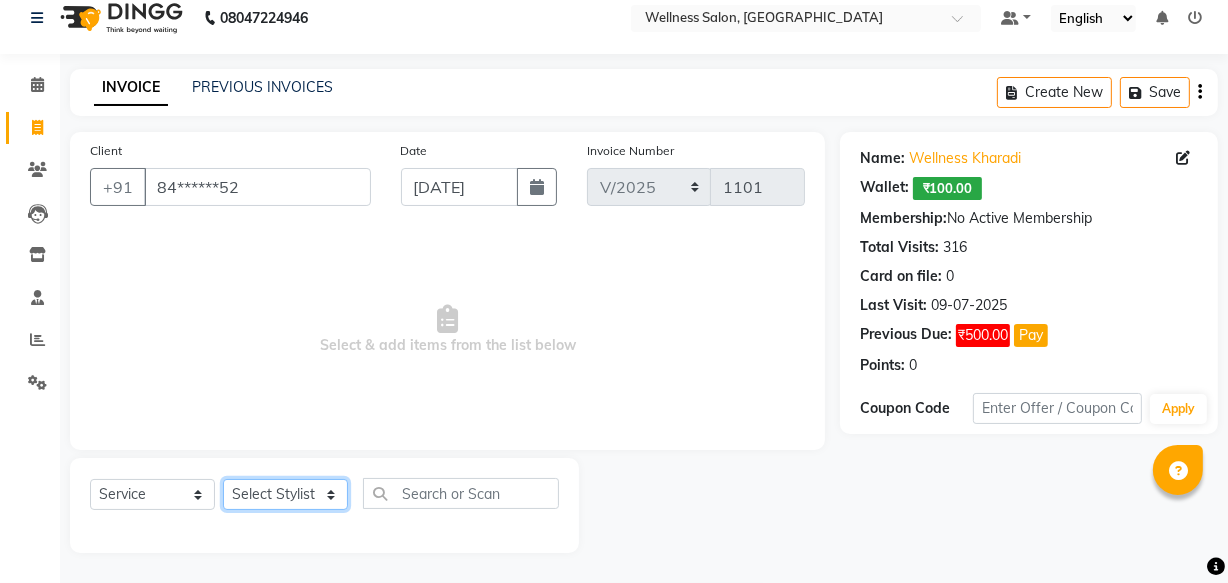 click on "Select Stylist Academy Babita [PERSON_NAME] Manager [PERSON_NAME]" 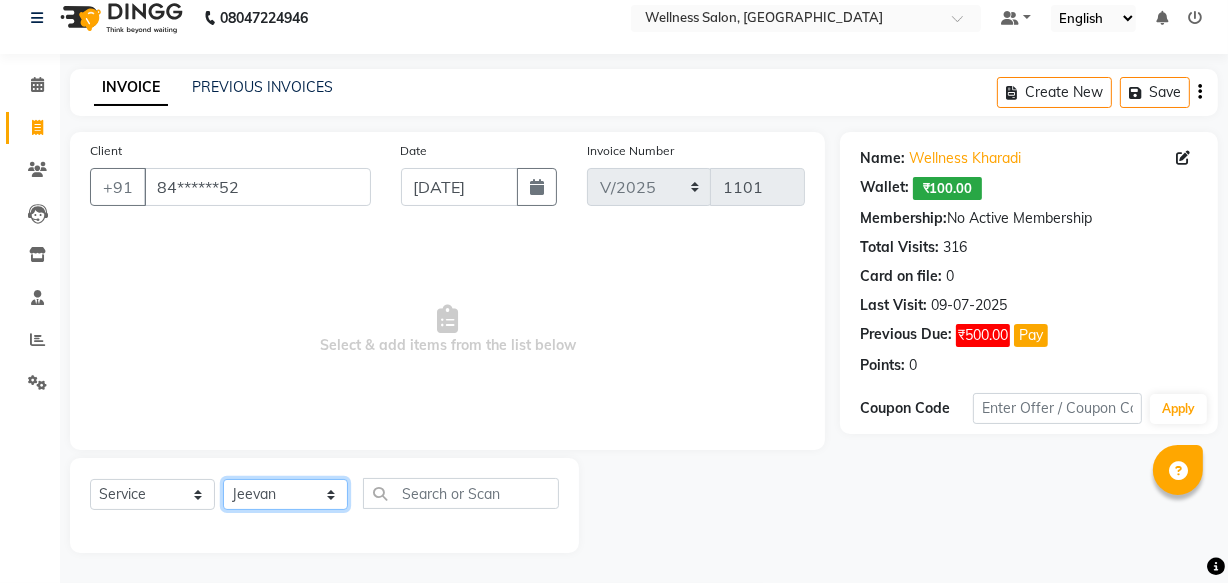 click on "Select Stylist Academy Babita [PERSON_NAME] Manager [PERSON_NAME]" 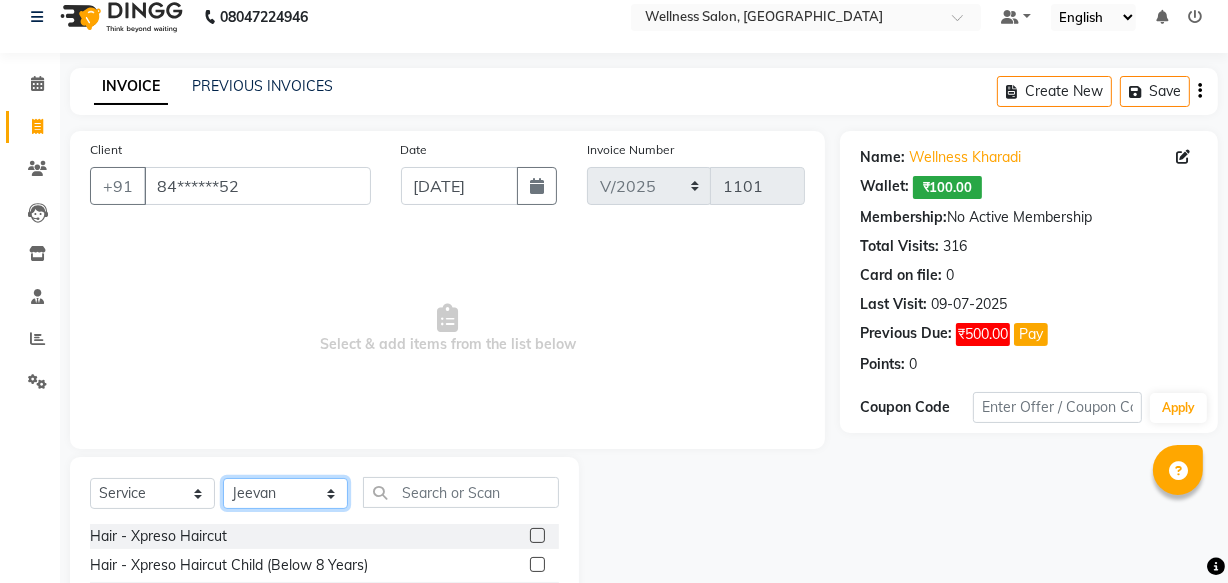 scroll, scrollTop: 219, scrollLeft: 0, axis: vertical 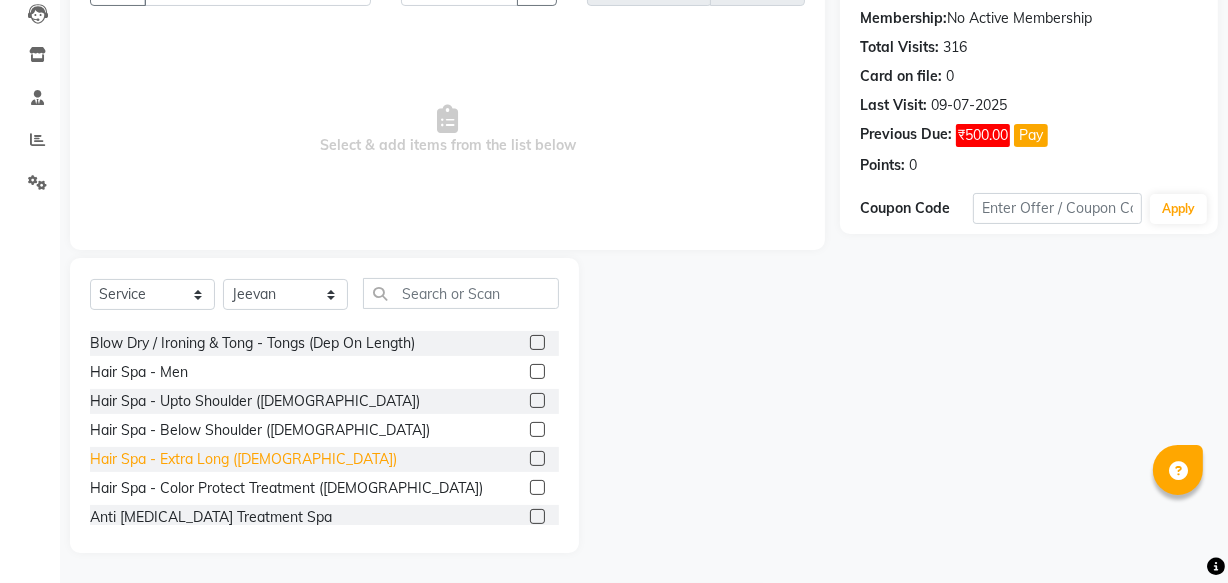 click on "Hair Spa - Extra Long ([DEMOGRAPHIC_DATA])" 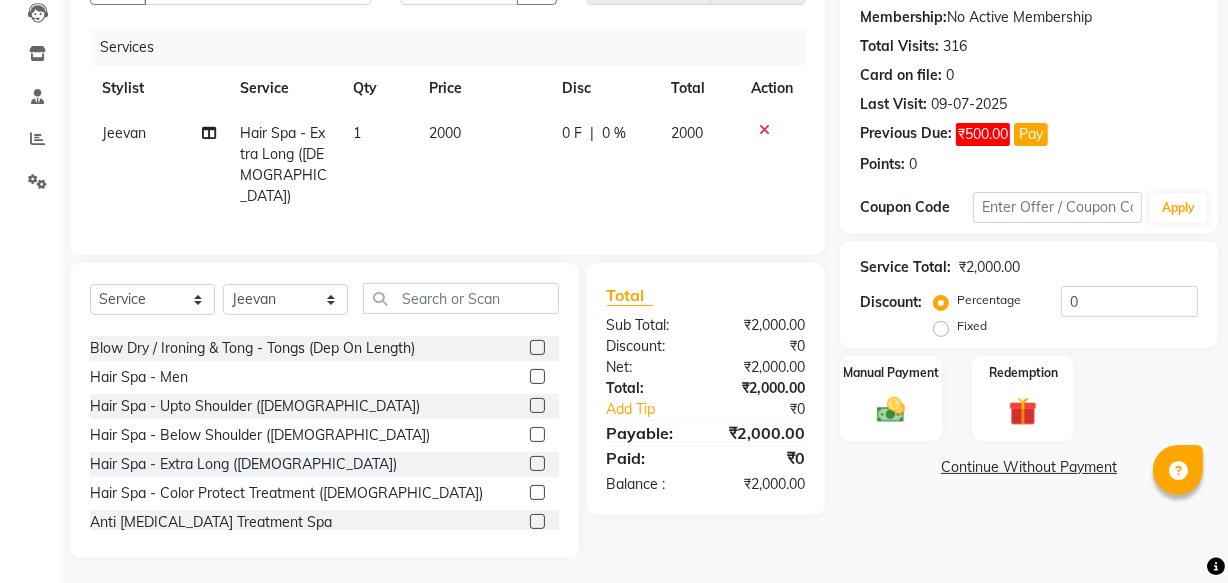 click on "0 F" 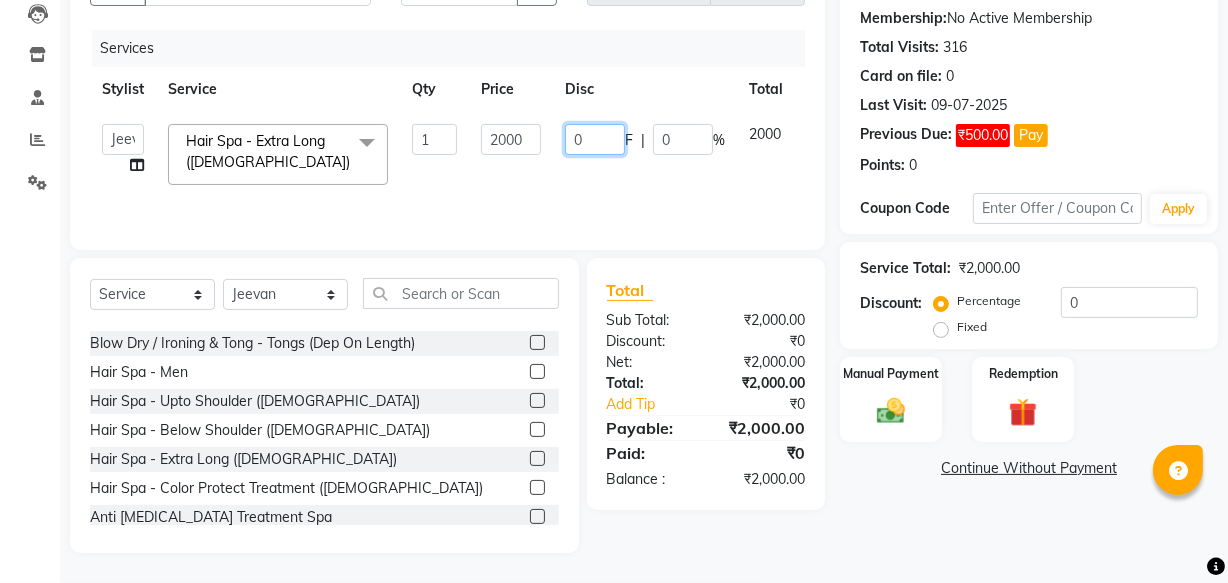 click on "0" 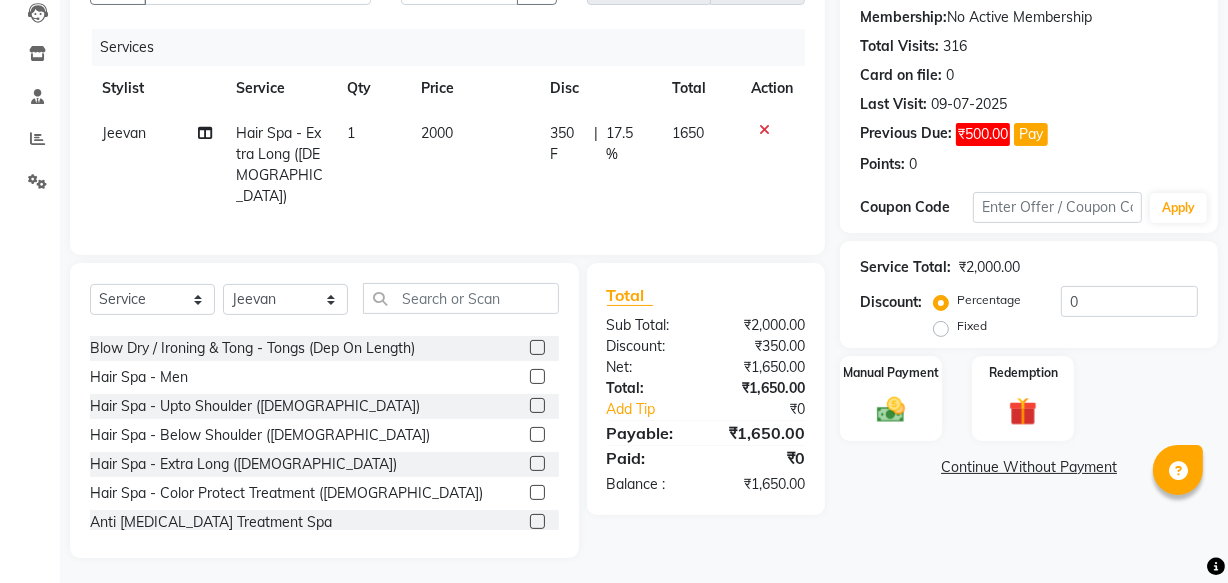 click on "Jeevan Hair Spa - Extra Long ([DEMOGRAPHIC_DATA]) 1 2000 350 F | 17.5 % 1650" 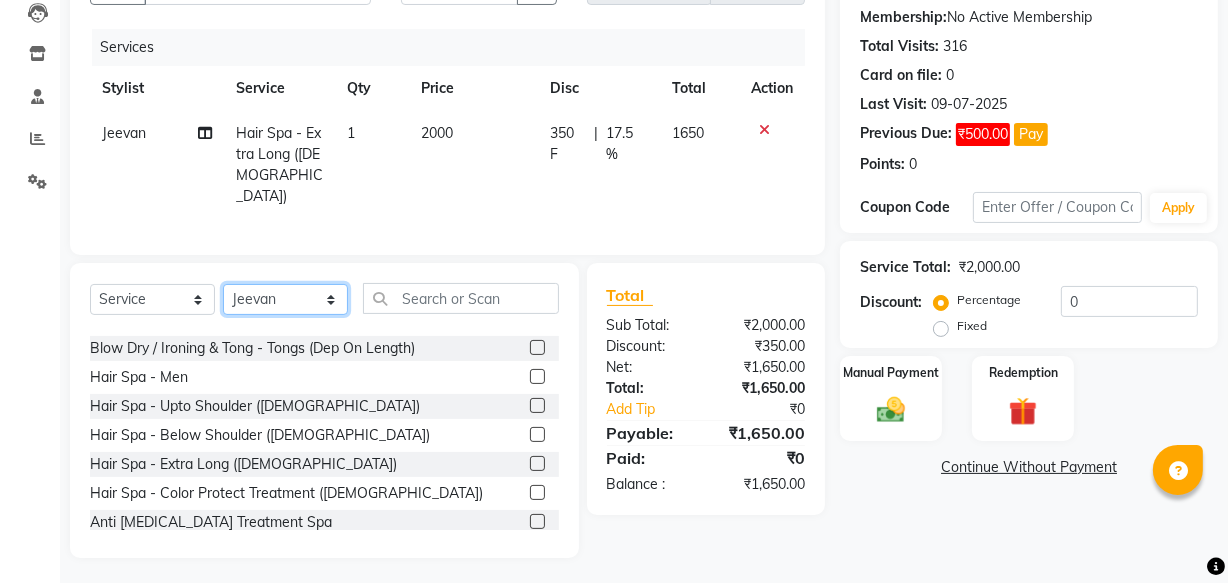 click on "Select Stylist Academy Babita [PERSON_NAME] Manager [PERSON_NAME]" 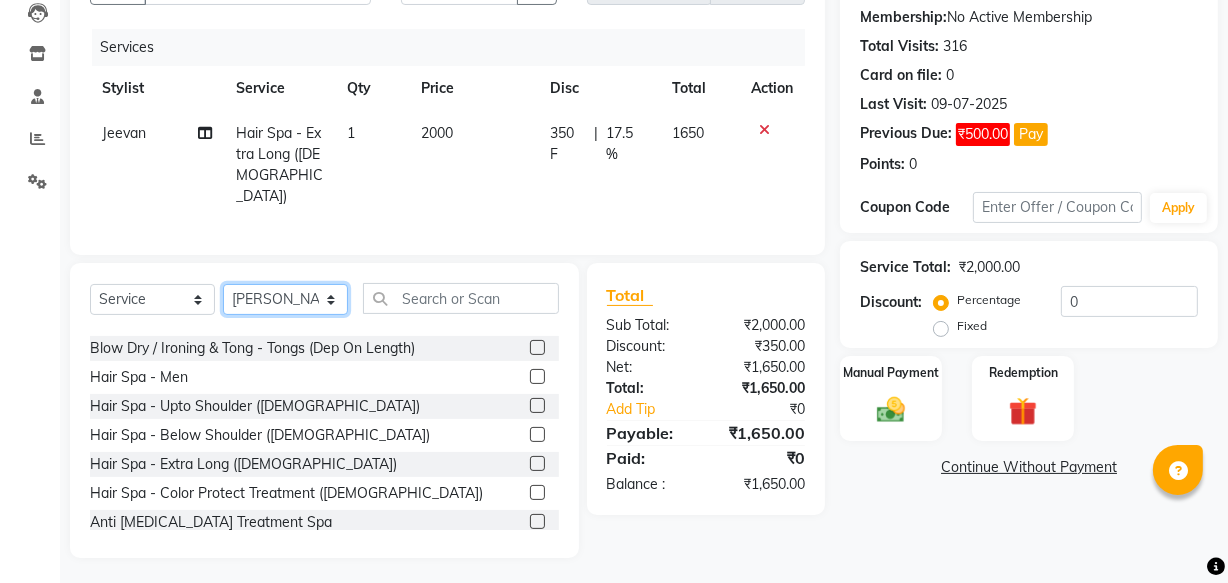 click on "Select Stylist Academy Babita [PERSON_NAME] Manager [PERSON_NAME]" 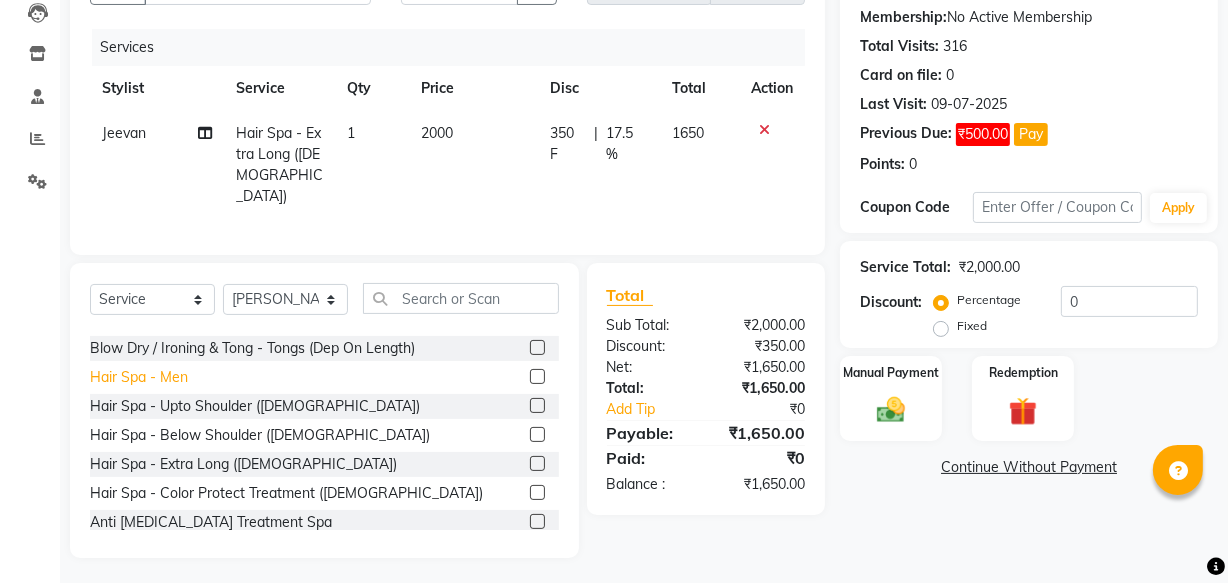 click on "Hair Spa - Men" 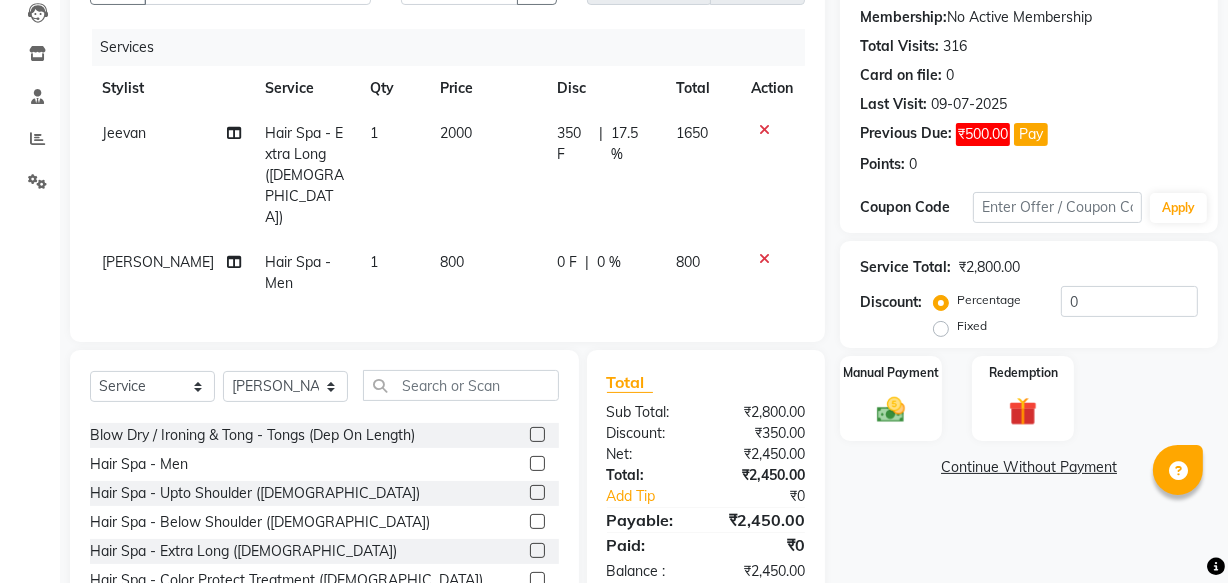 click on "0 F" 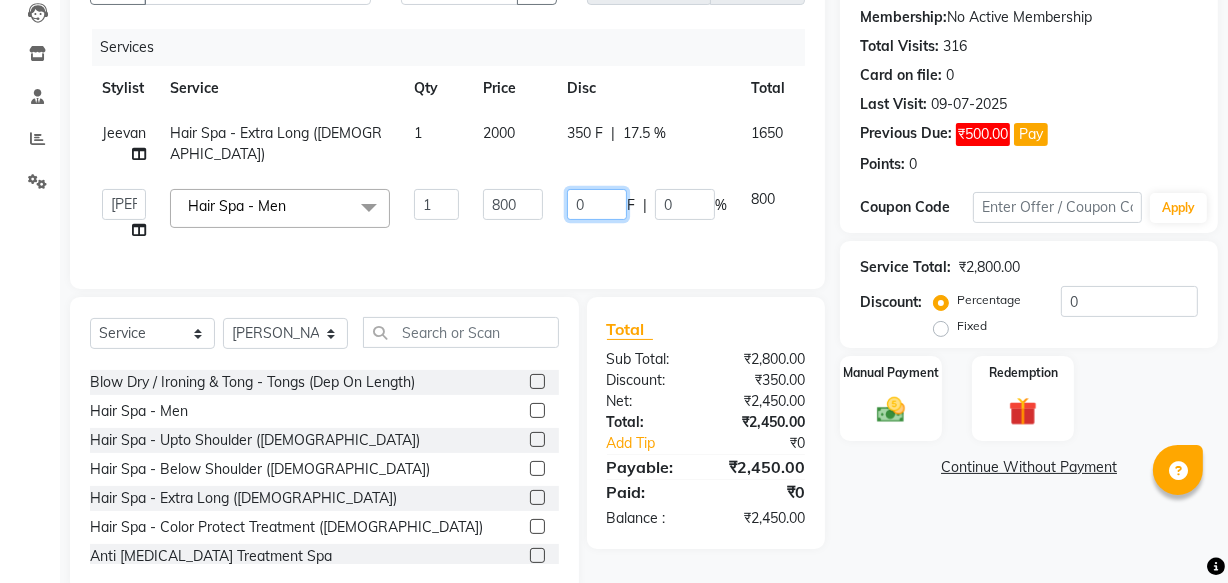 click on "0" 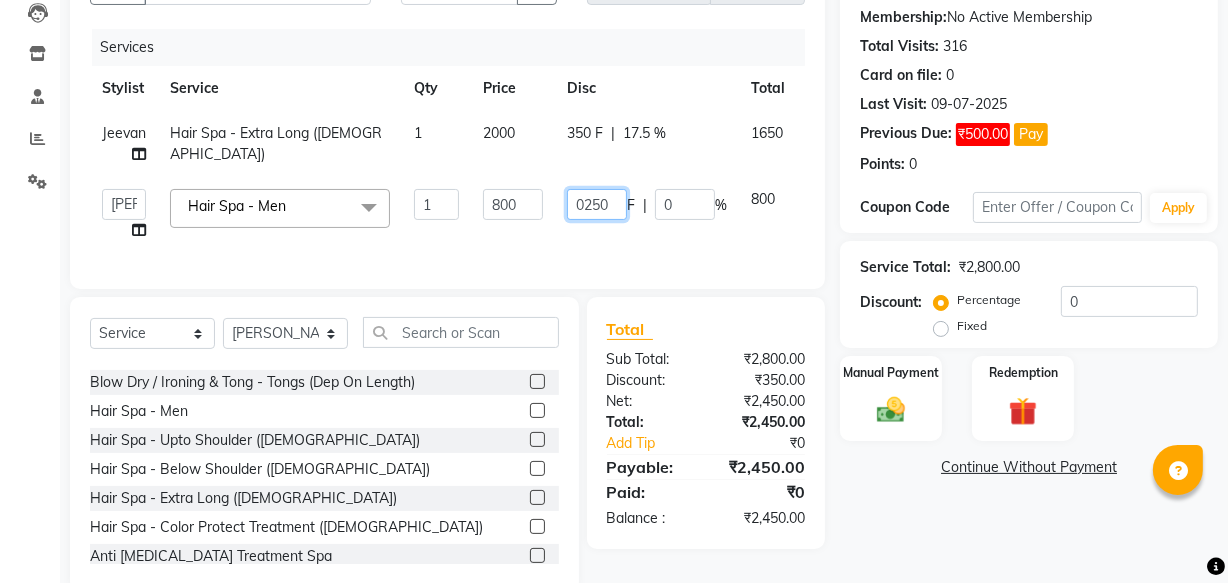 click on "0250" 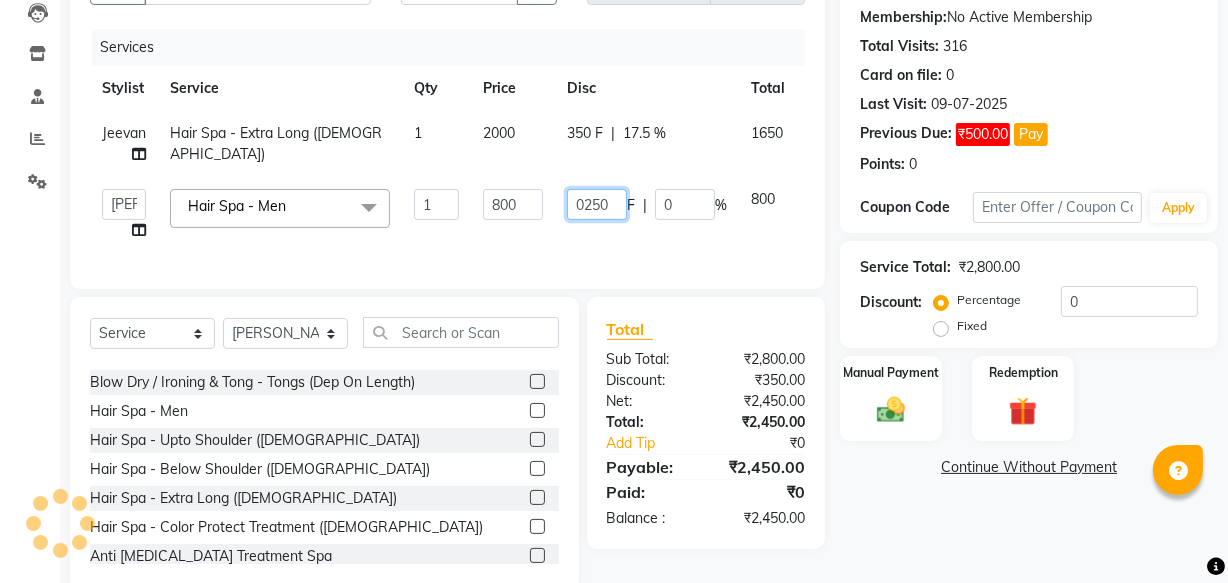 click on "0250" 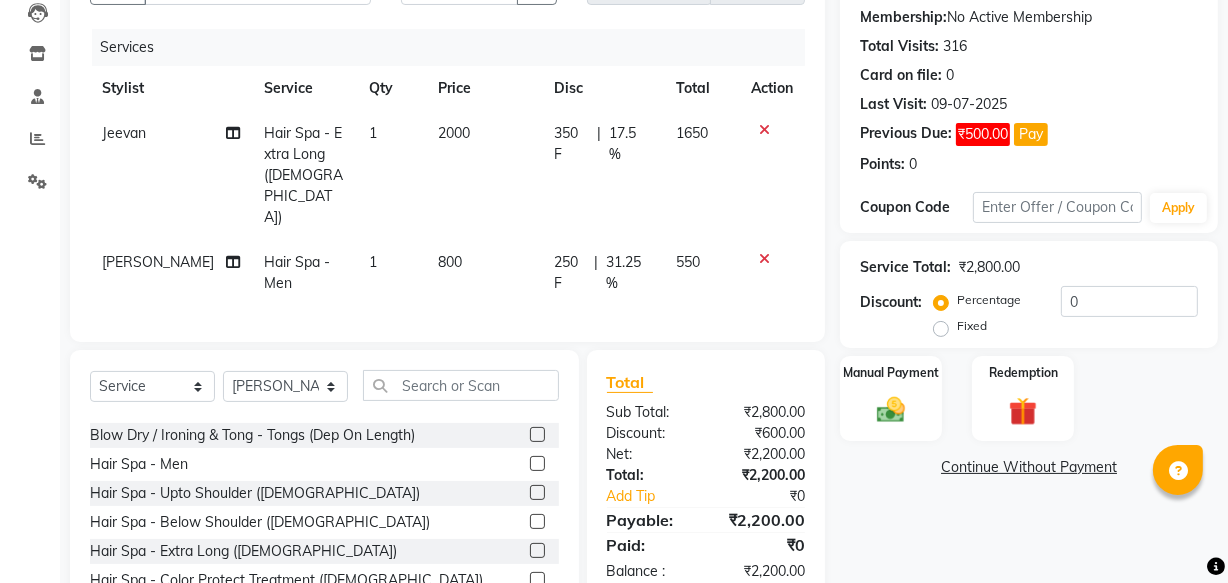 click on "[PERSON_NAME]  Hair Spa - Men 1 800 250 F | 31.25 % 550" 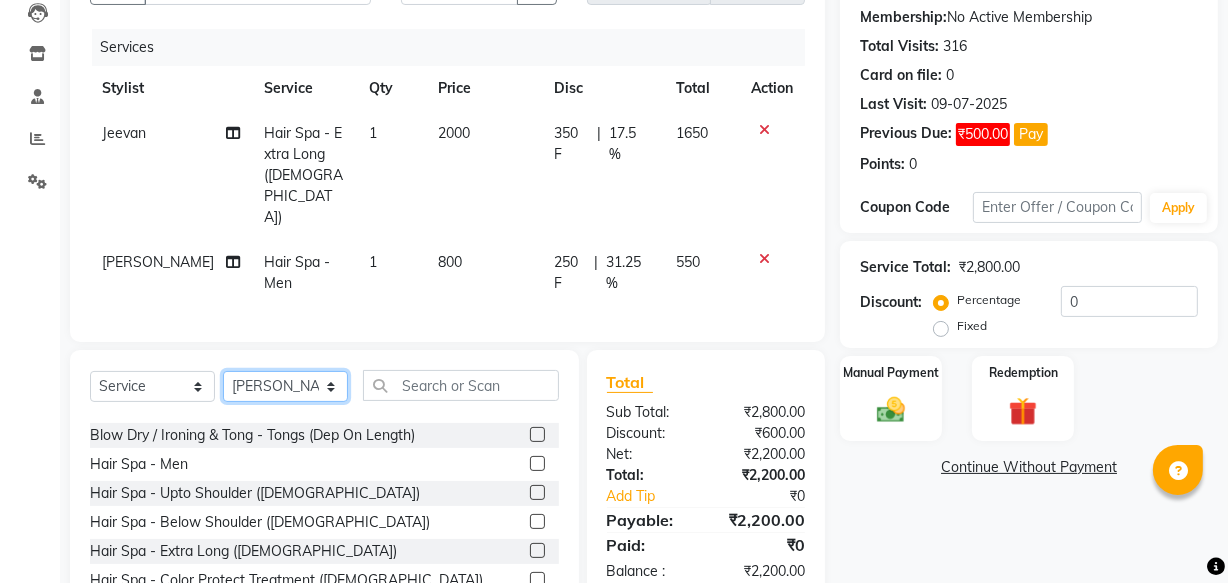click on "Select Stylist Academy Babita [PERSON_NAME] Manager [PERSON_NAME]" 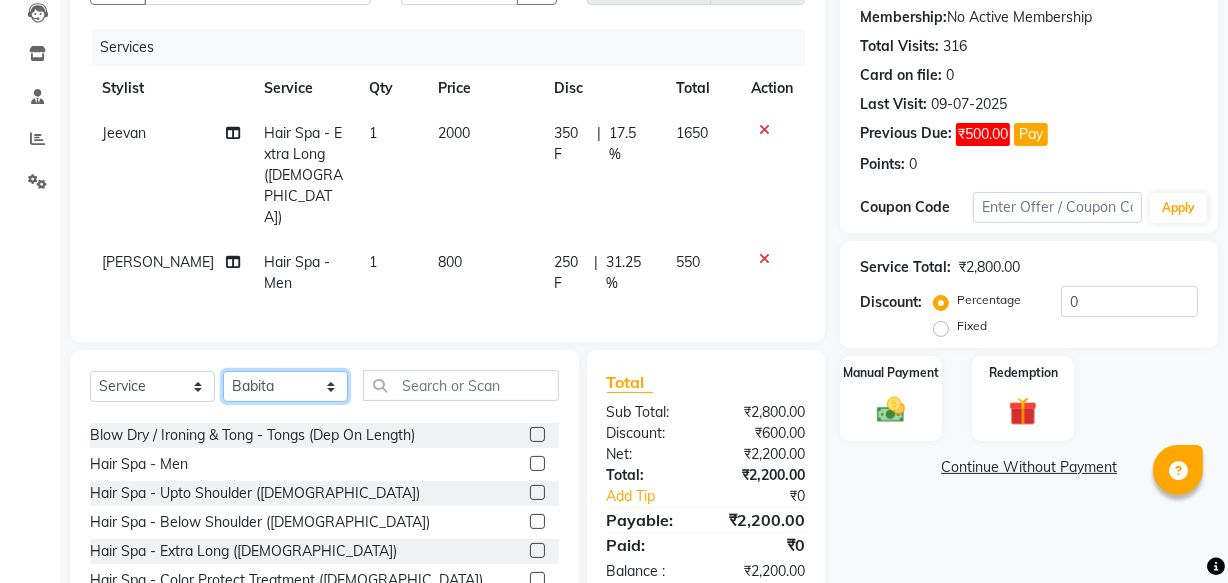 click on "Select Stylist Academy Babita [PERSON_NAME] Manager [PERSON_NAME]" 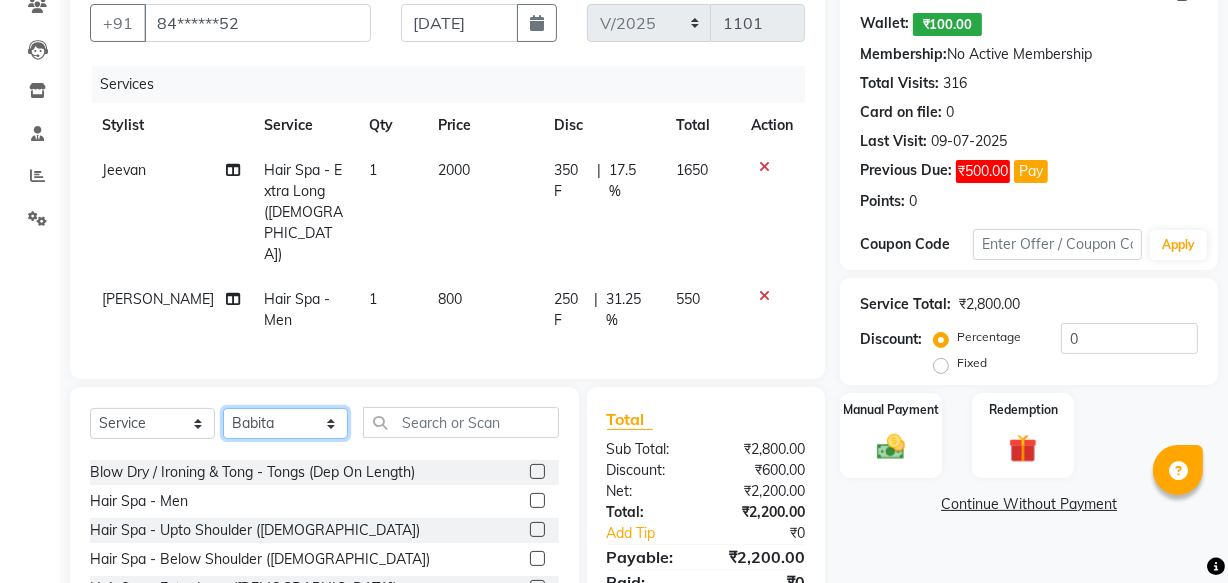 scroll, scrollTop: 120, scrollLeft: 0, axis: vertical 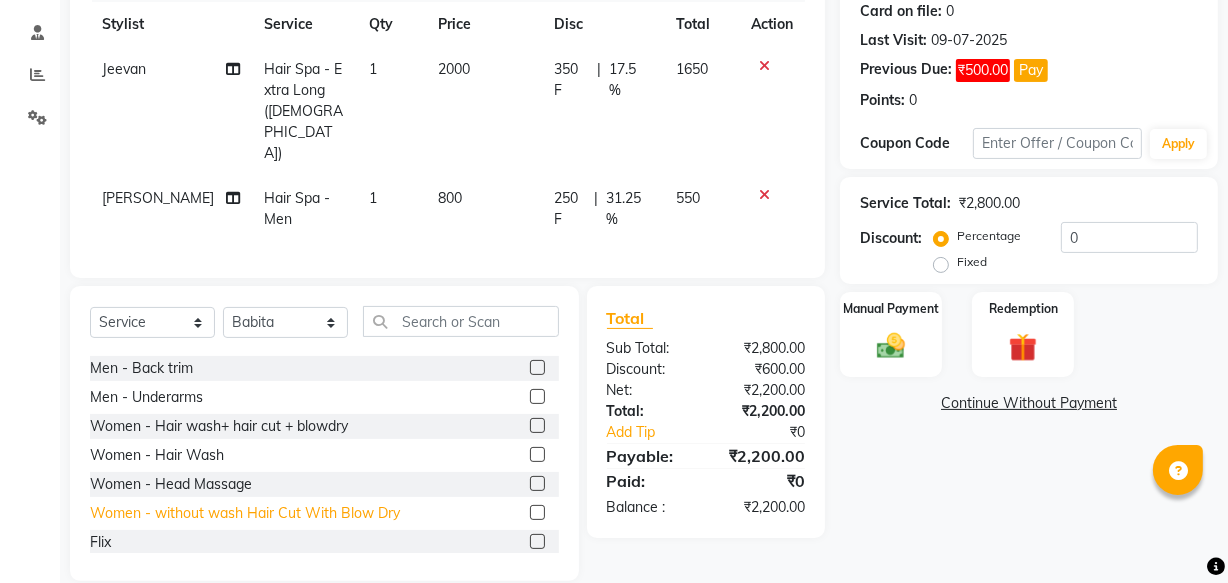 click on "Women - without wash  Hair Cut With Blow Dry" 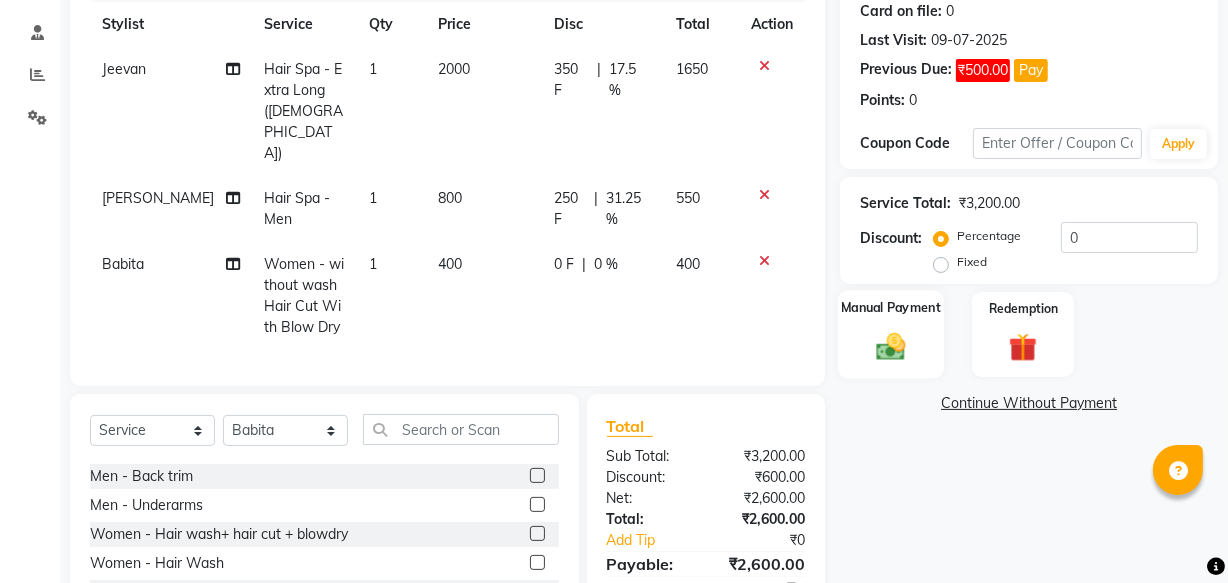 click 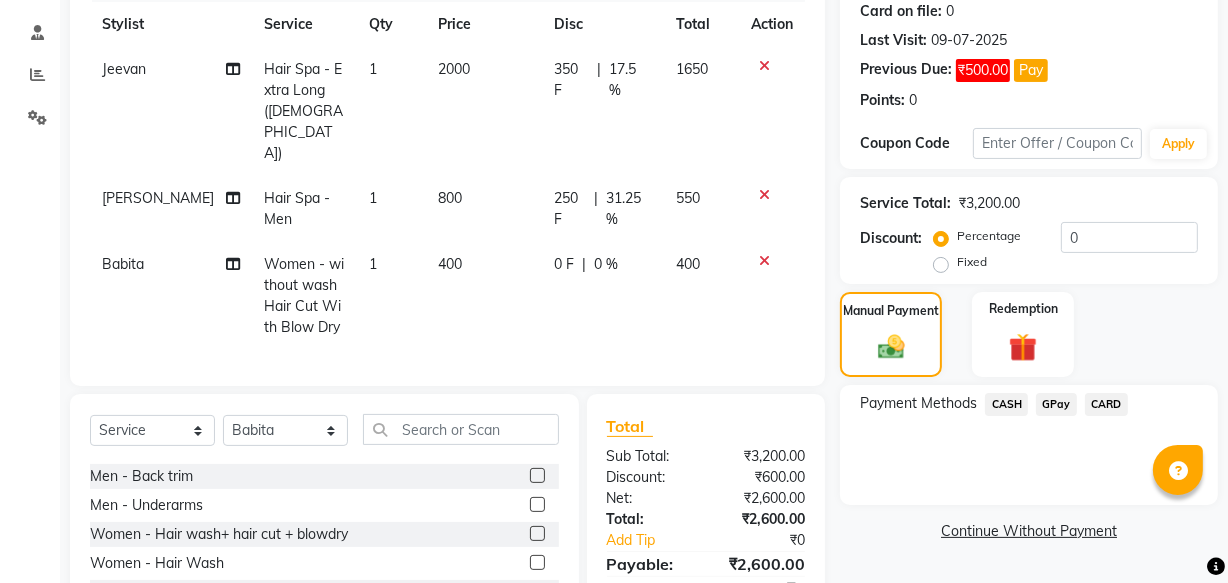 click on "GPay" 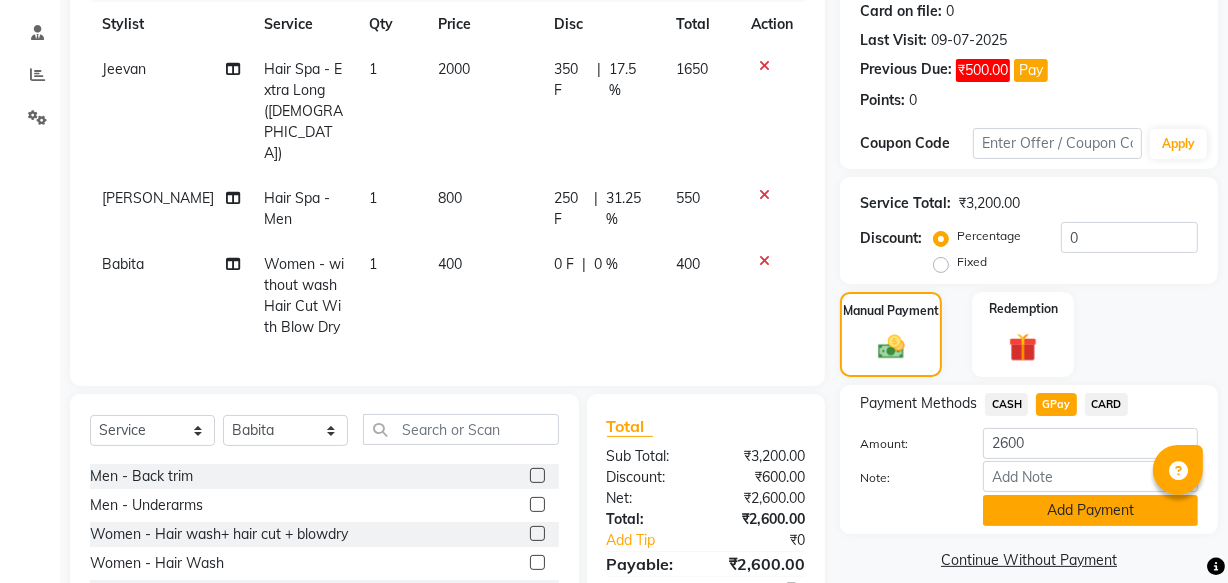 click on "Add Payment" 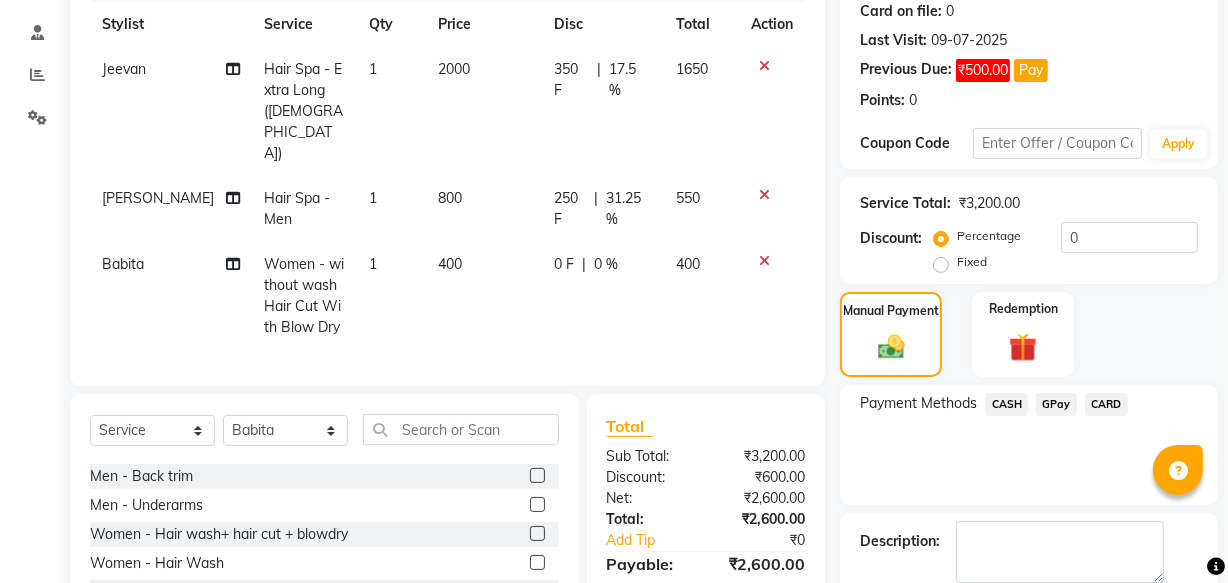 scroll, scrollTop: 391, scrollLeft: 0, axis: vertical 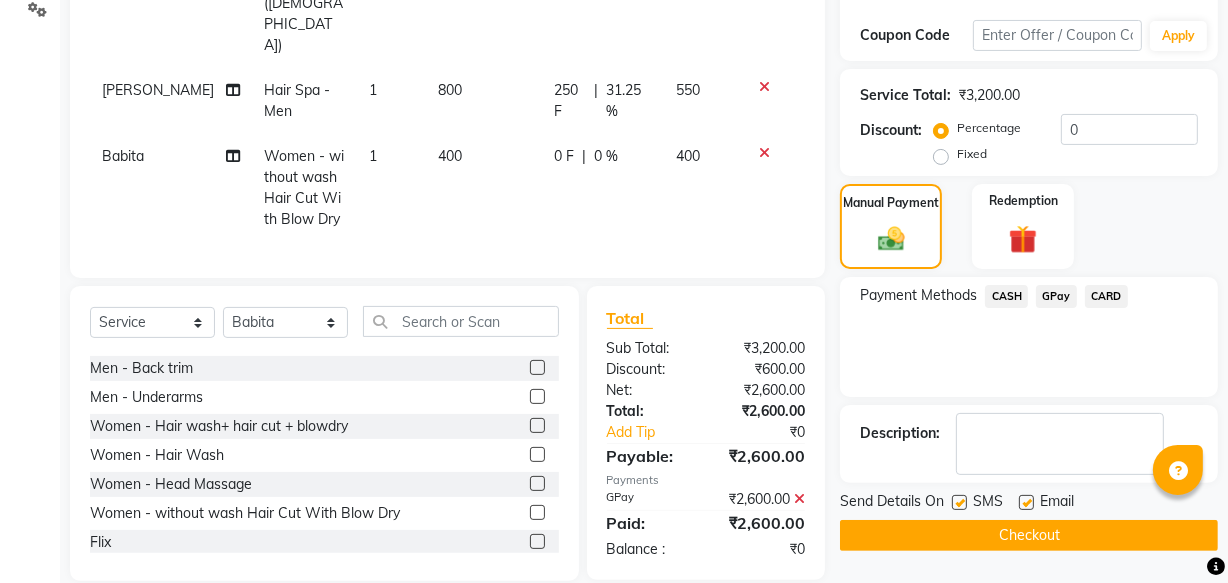click on "Checkout" 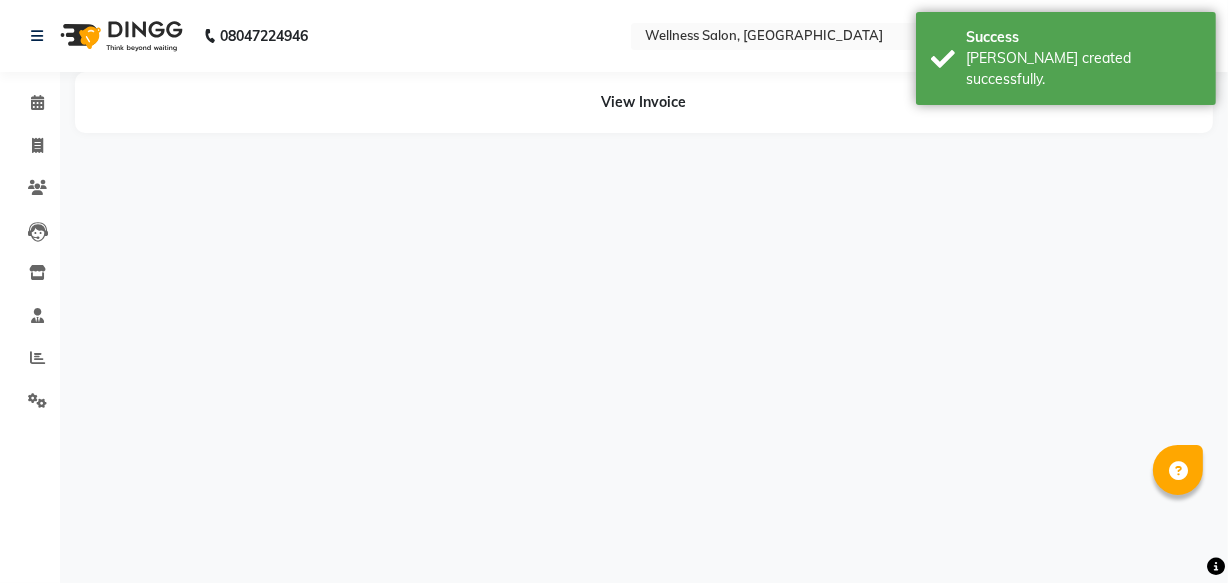 scroll, scrollTop: 0, scrollLeft: 0, axis: both 